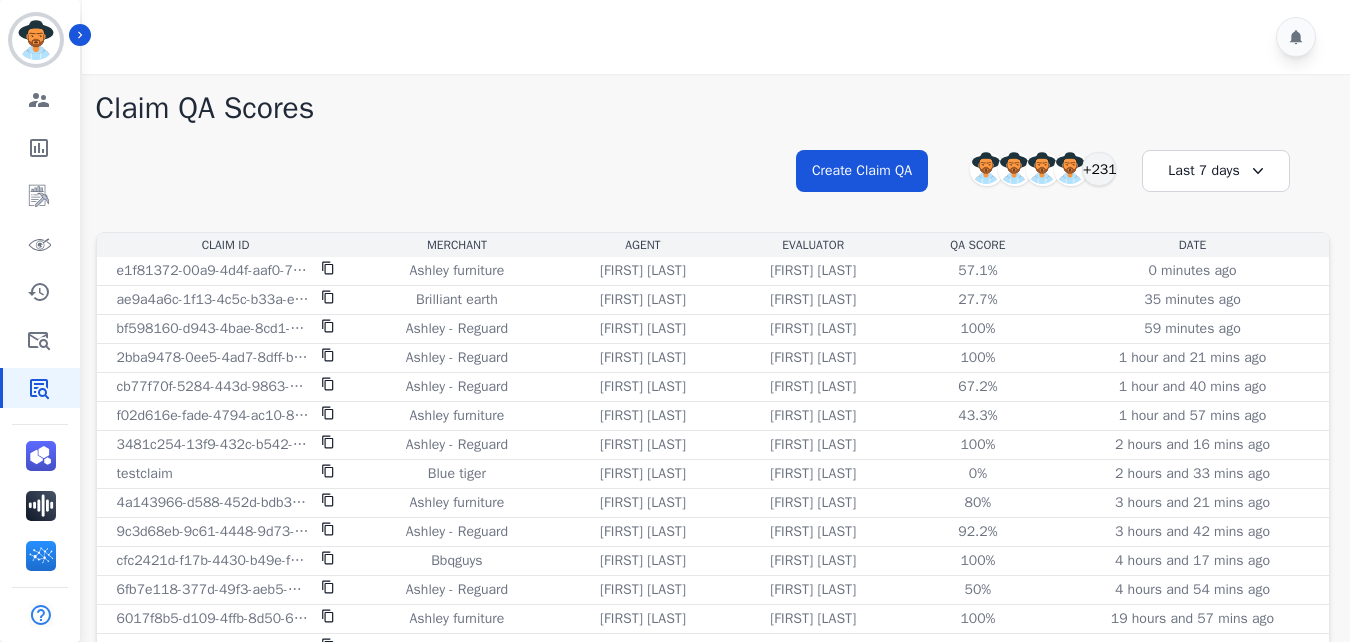 scroll, scrollTop: 0, scrollLeft: 0, axis: both 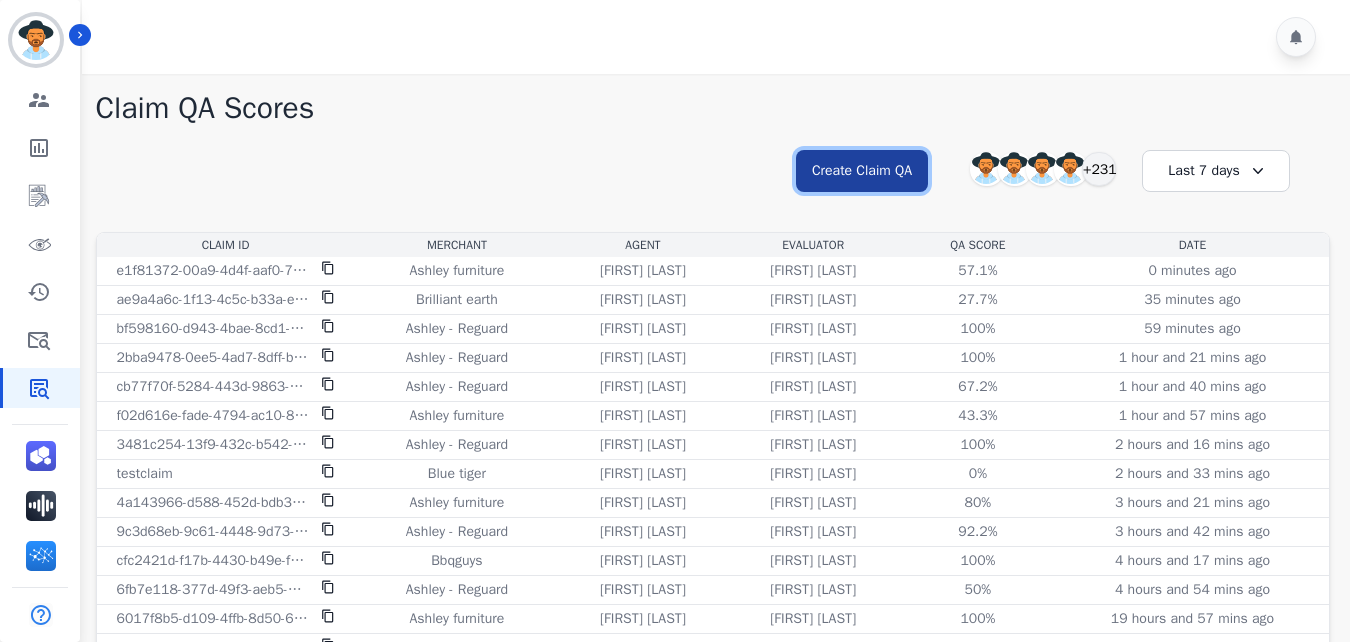 click on "Create Claim QA" at bounding box center [862, 171] 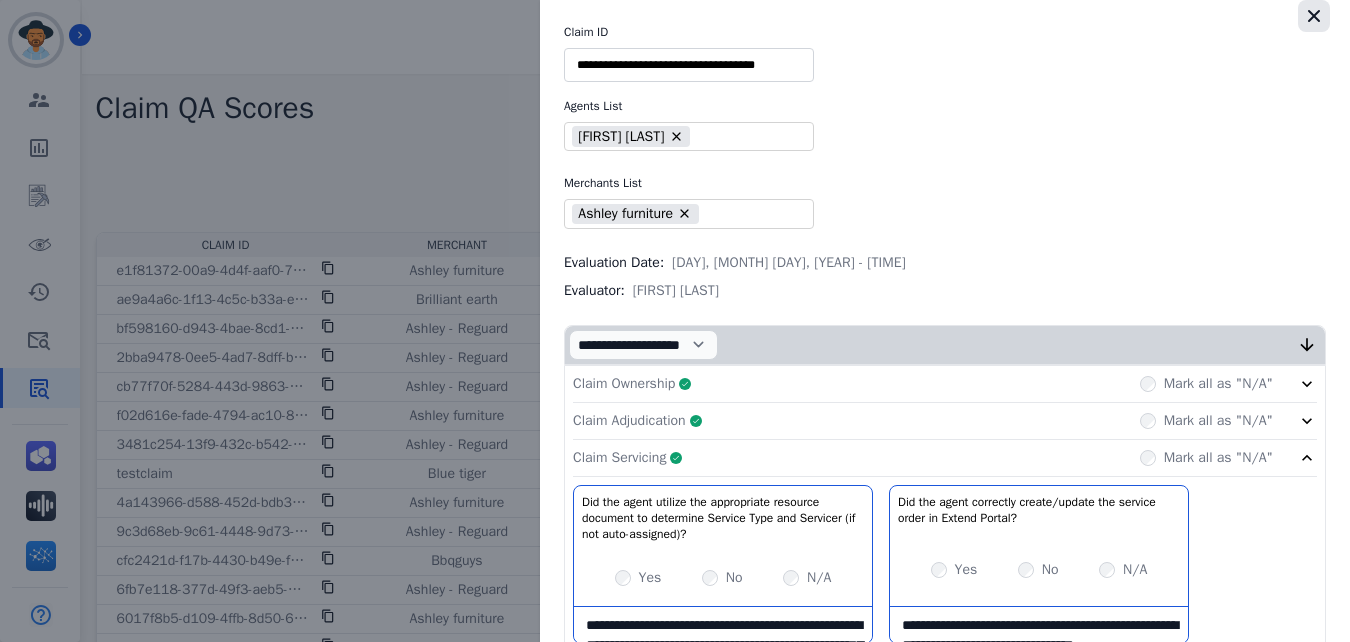 click 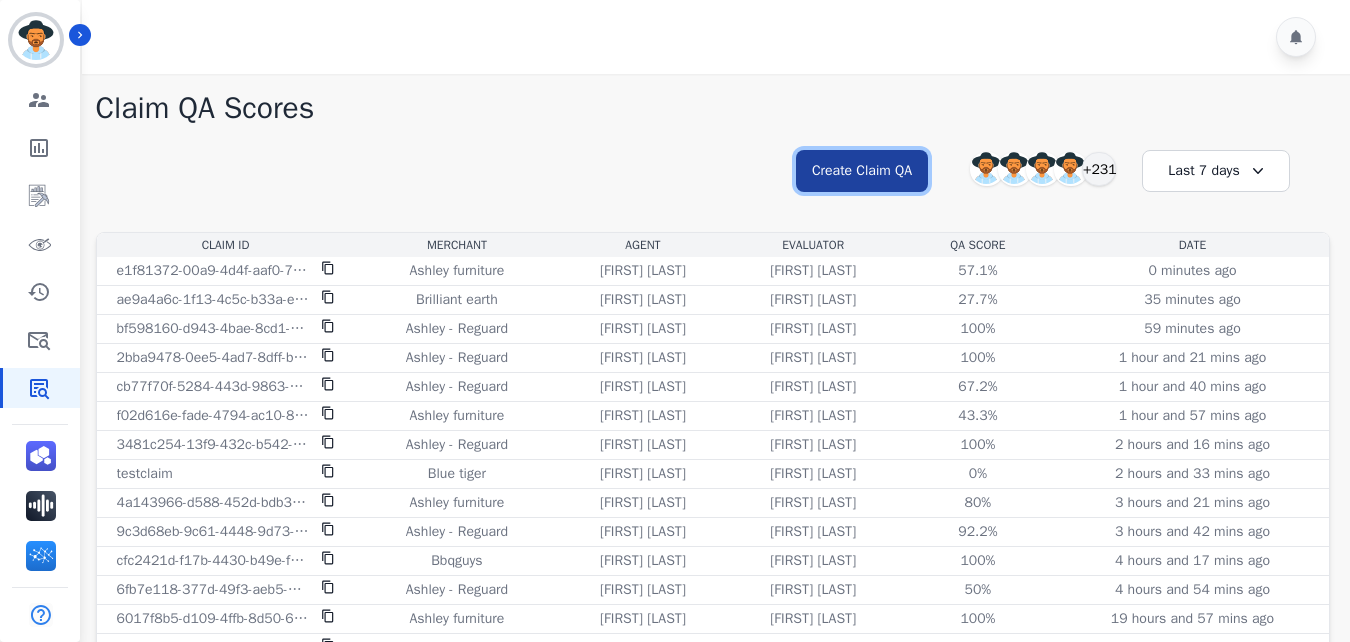click on "Create Claim QA" at bounding box center [862, 171] 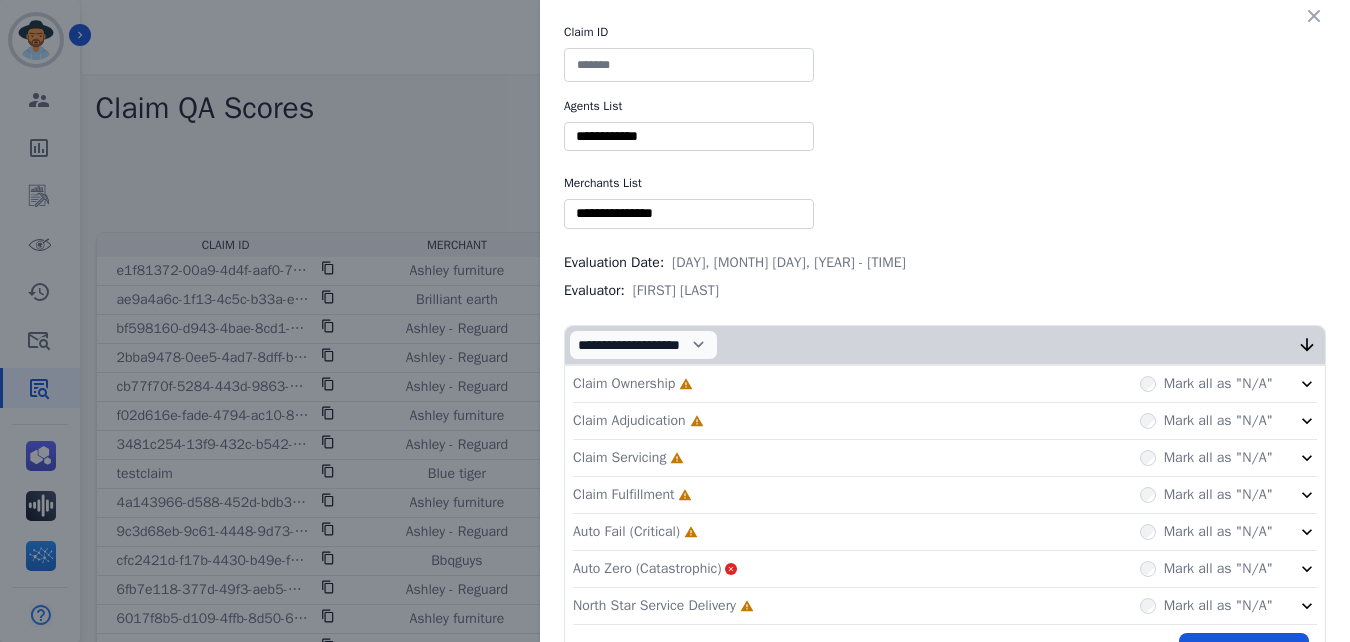 click at bounding box center (689, 65) 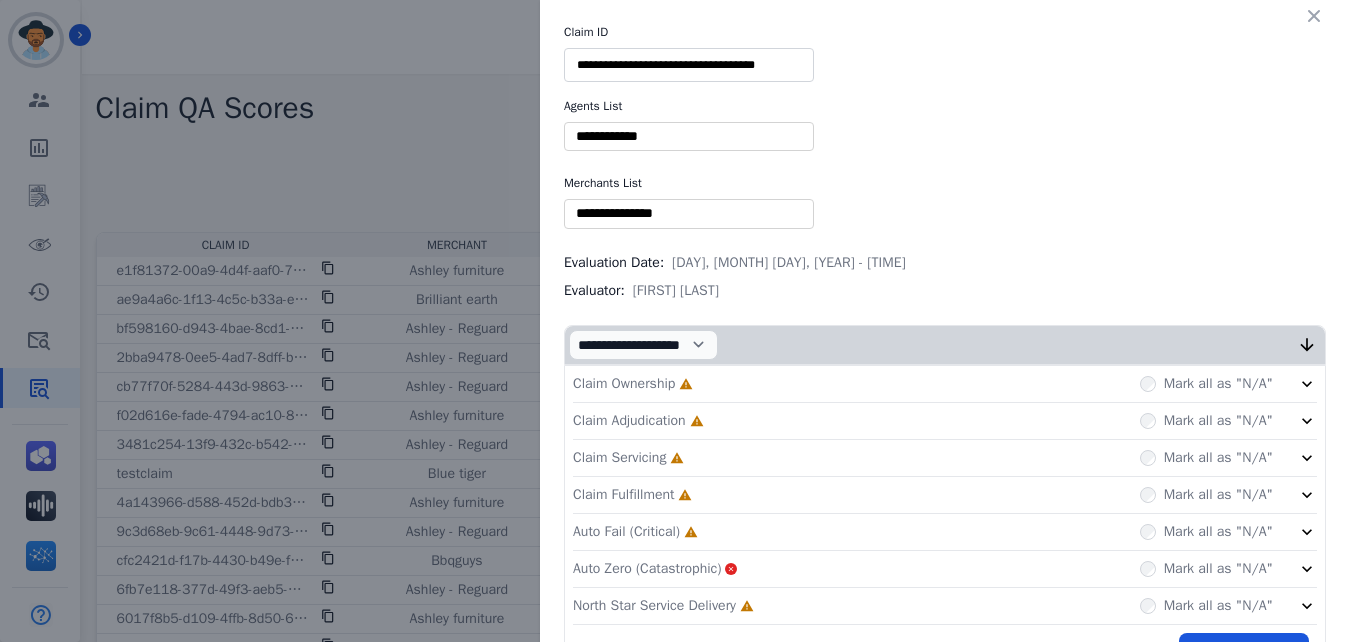 type on "**********" 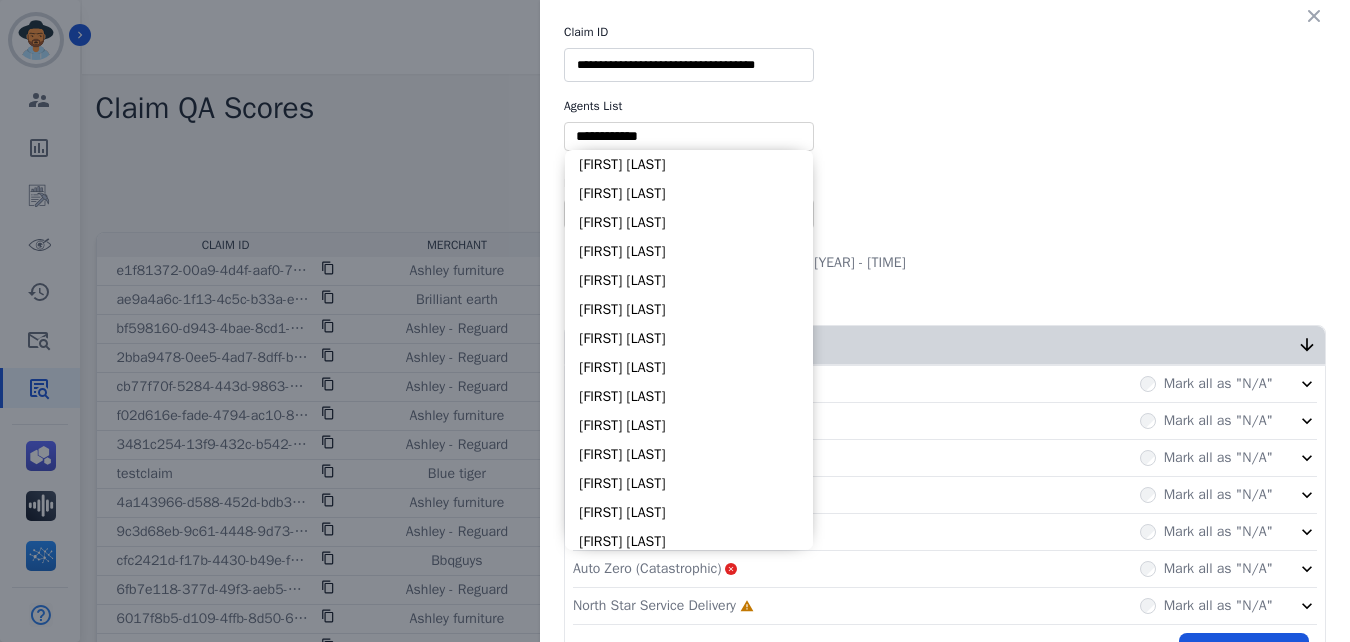click at bounding box center [689, 136] 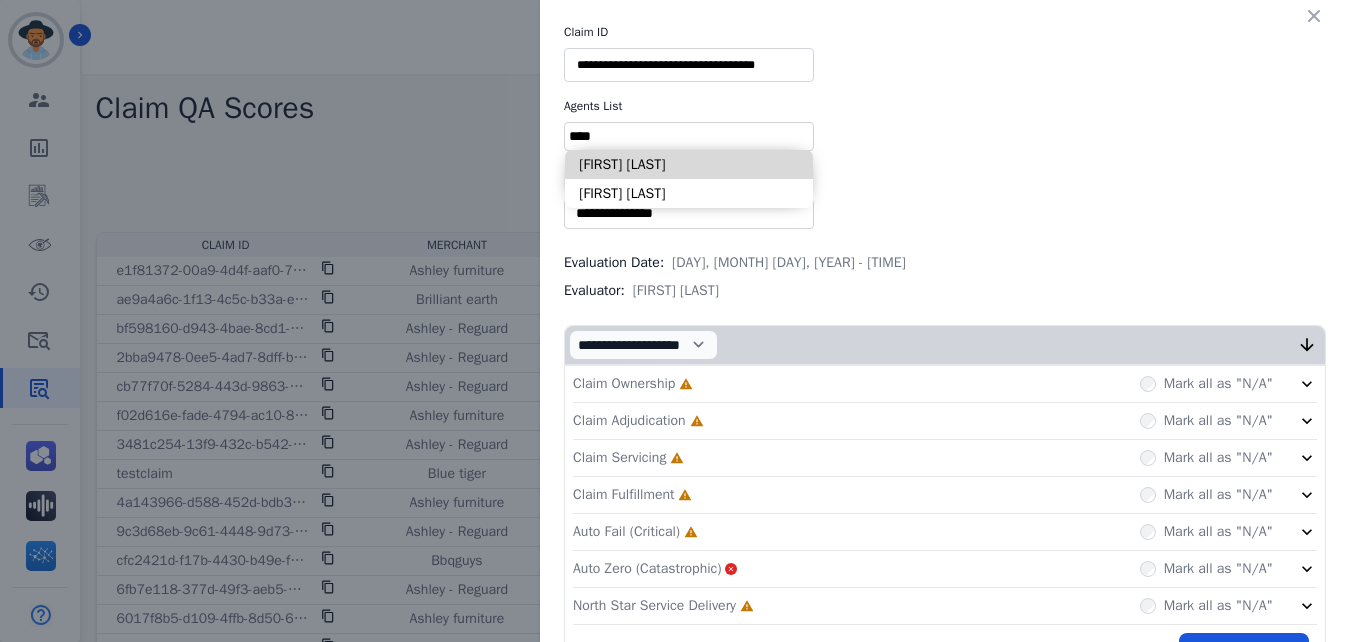 type on "****" 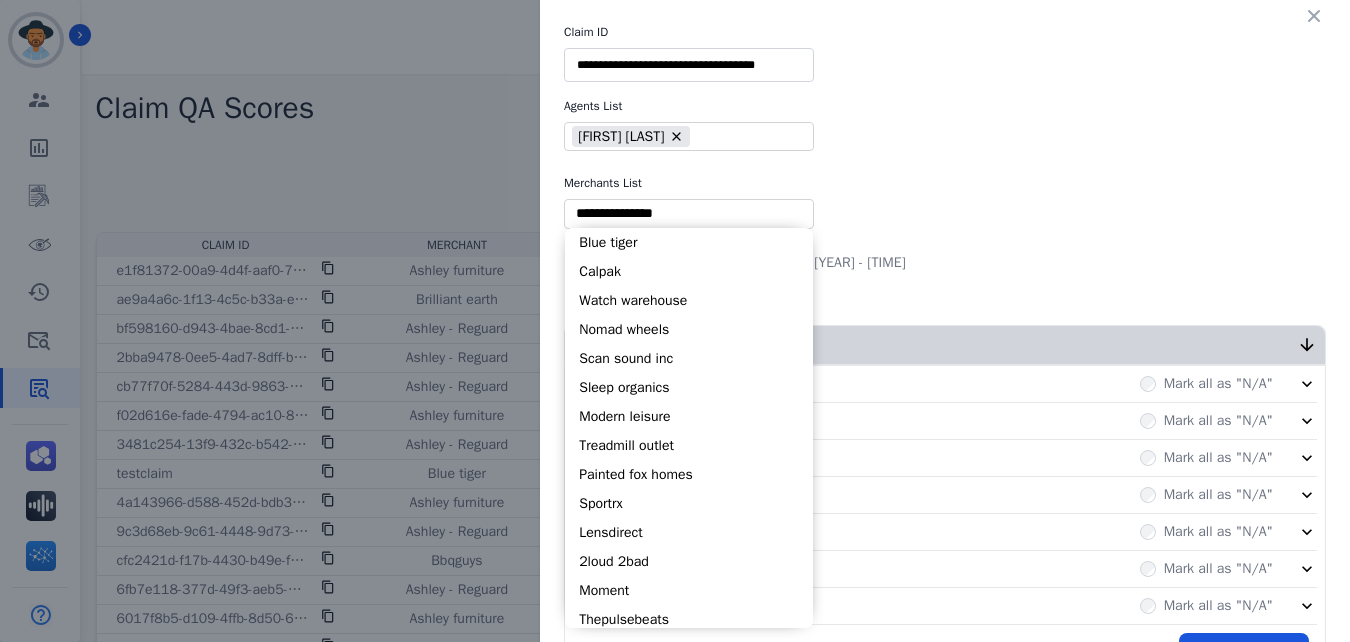 click at bounding box center [689, 213] 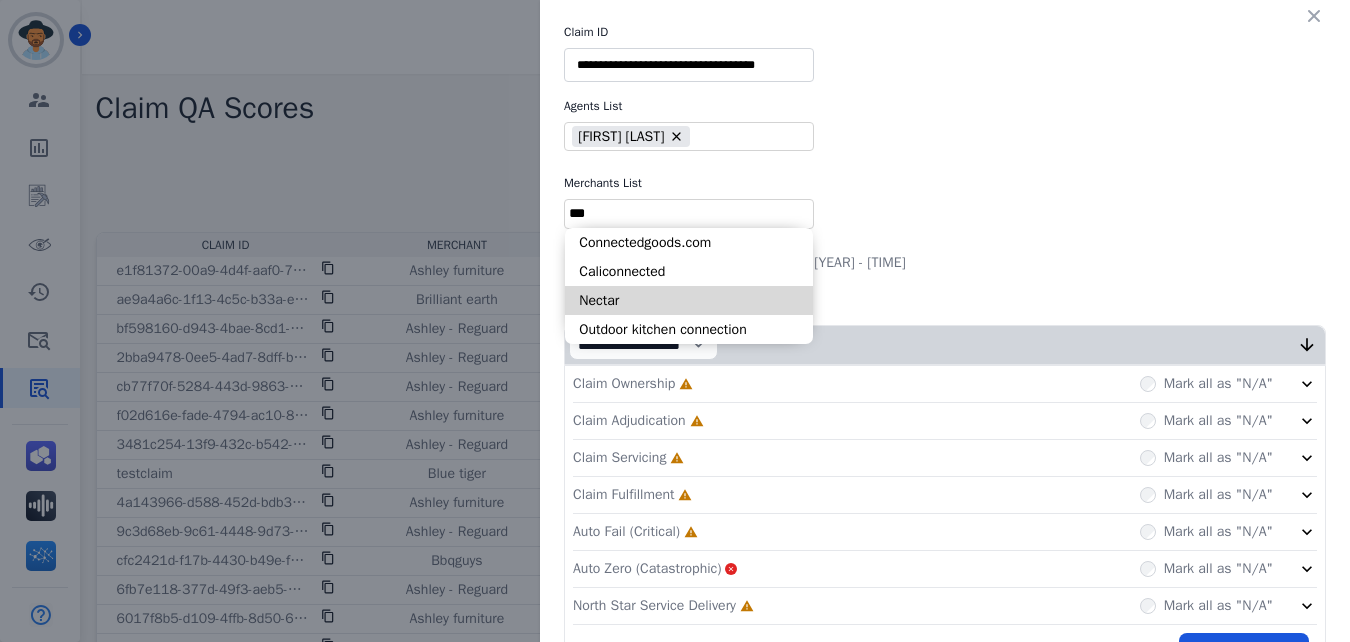 type on "***" 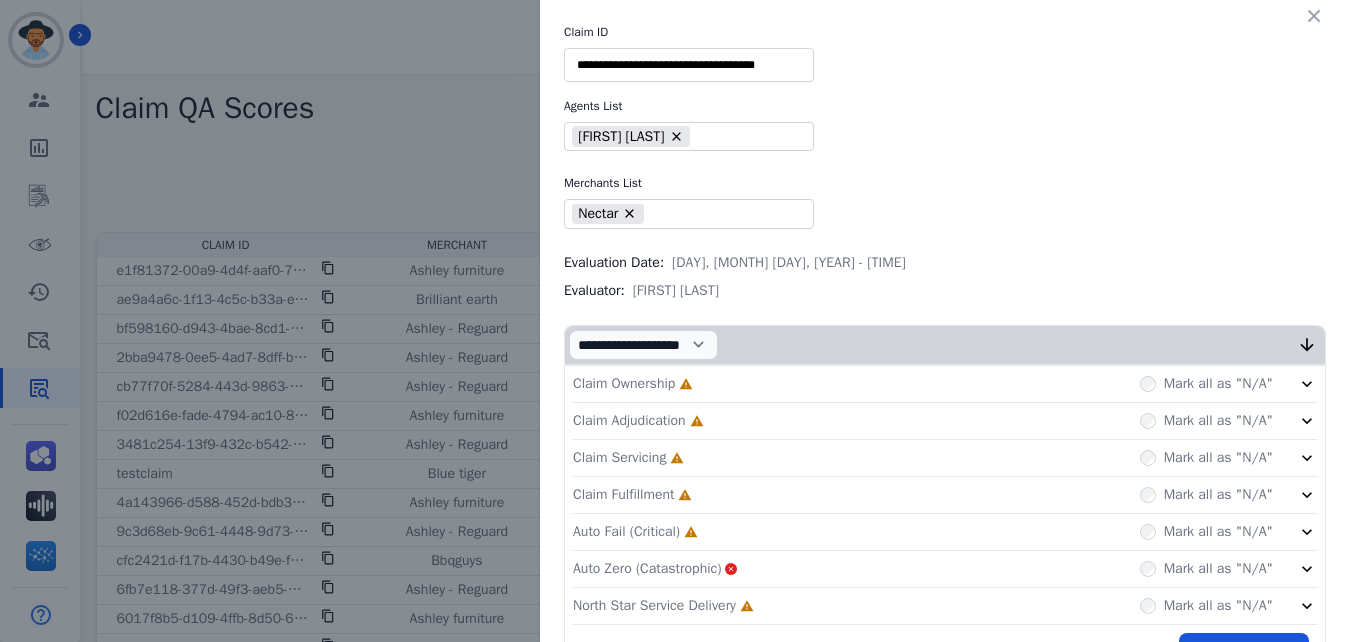 scroll, scrollTop: 60, scrollLeft: 0, axis: vertical 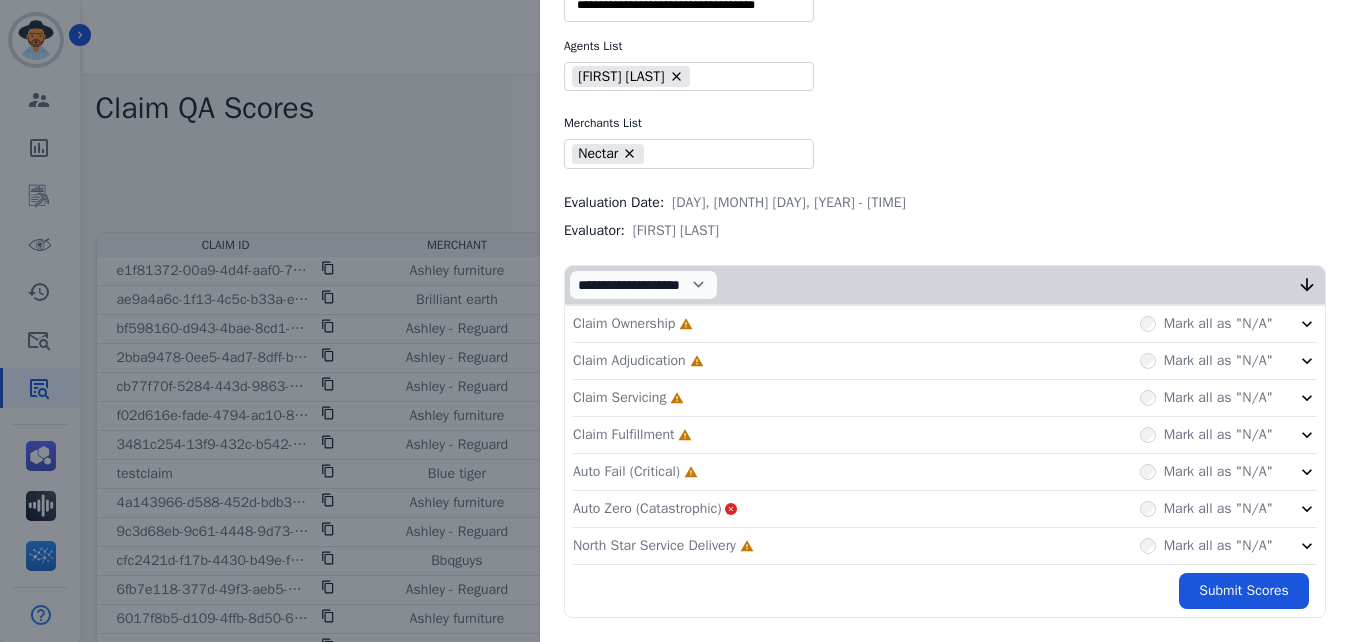 click on "Claim Ownership     Incomplete         Mark all as "N/A"" at bounding box center [945, 324] 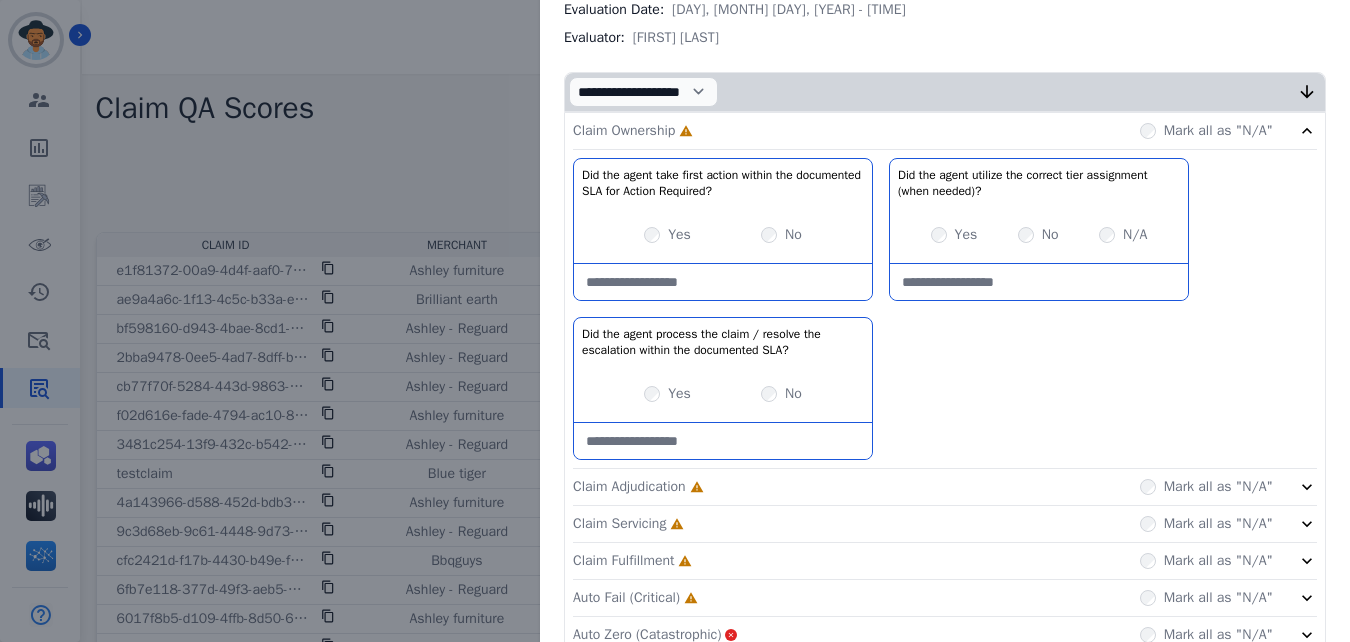 scroll, scrollTop: 249, scrollLeft: 0, axis: vertical 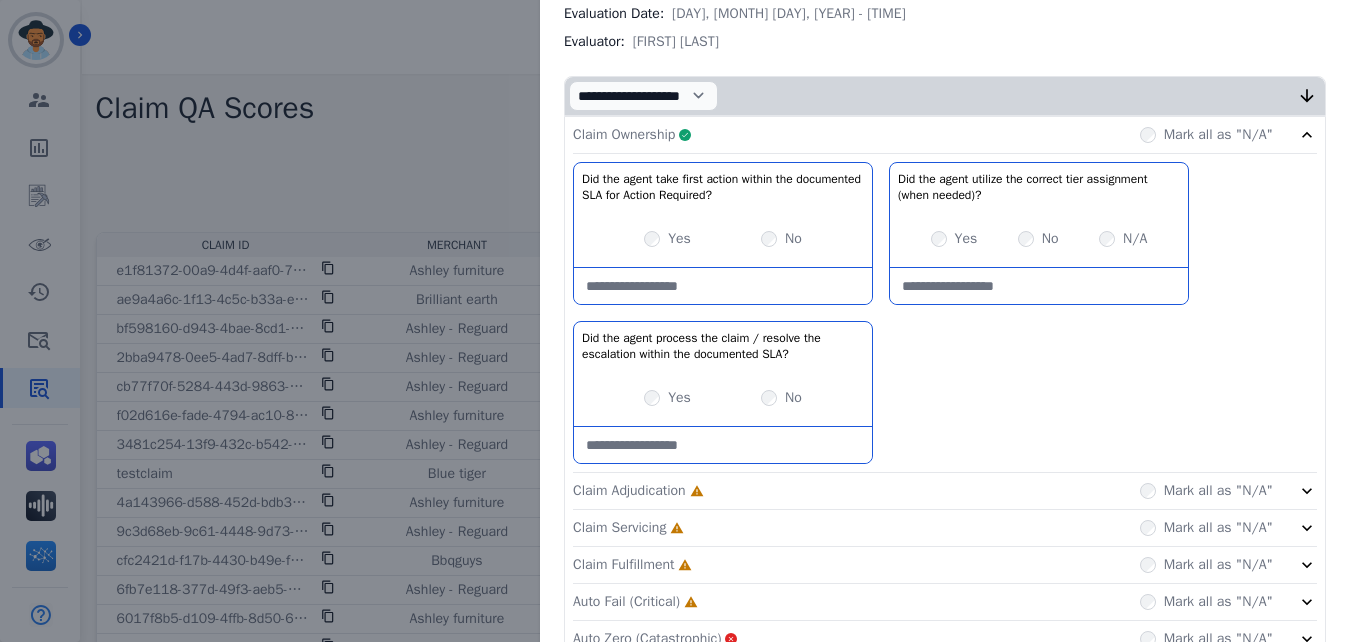 click on "Claim Adjudication     Incomplete         Mark all as "N/A"" 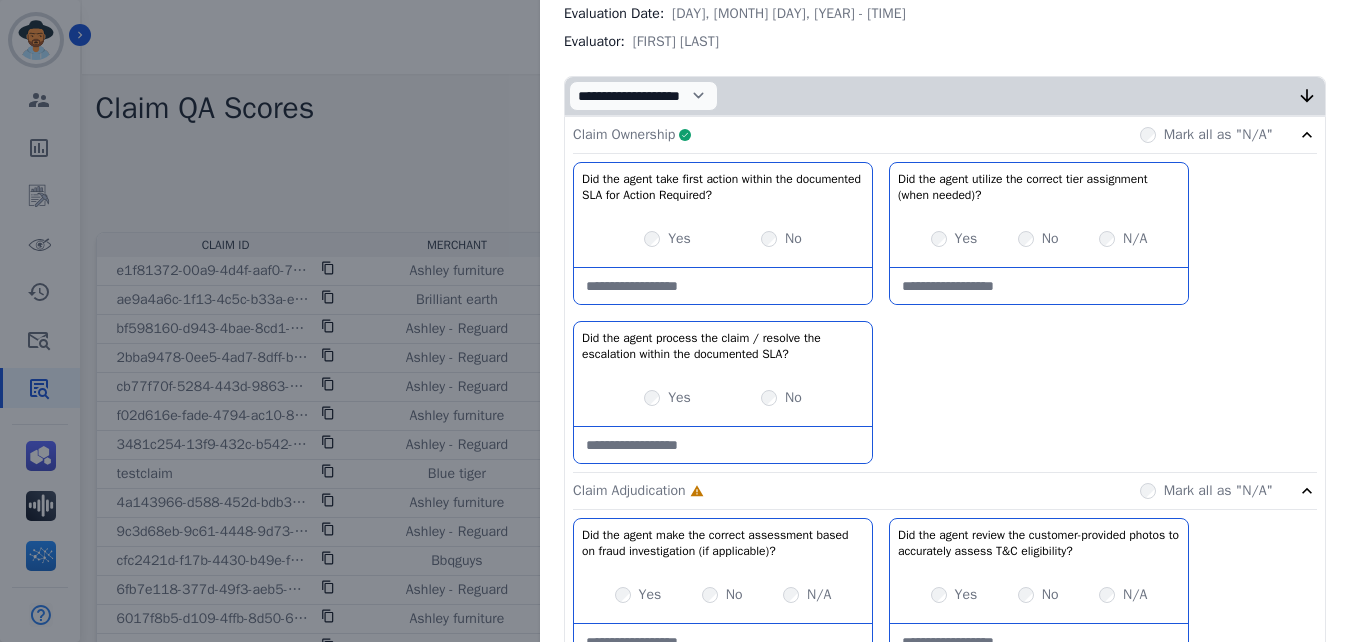 click on "Claim Ownership     Complete         Mark all as "N/A"" at bounding box center (945, 135) 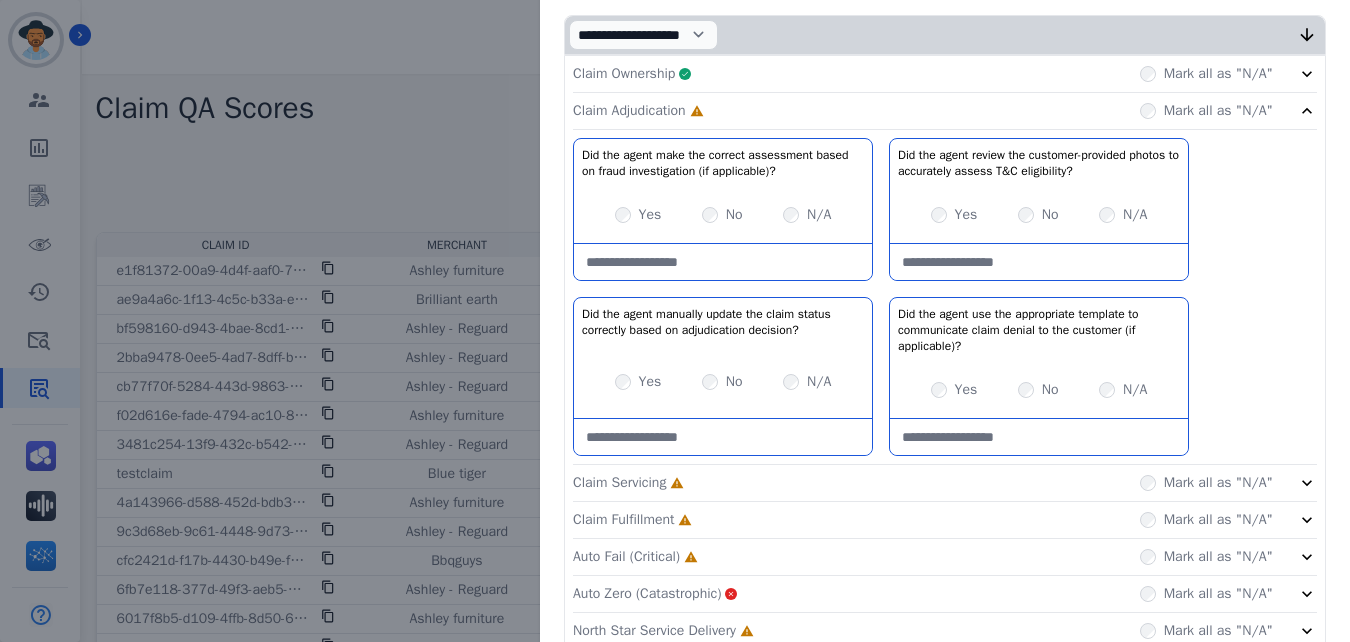 scroll, scrollTop: 311, scrollLeft: 0, axis: vertical 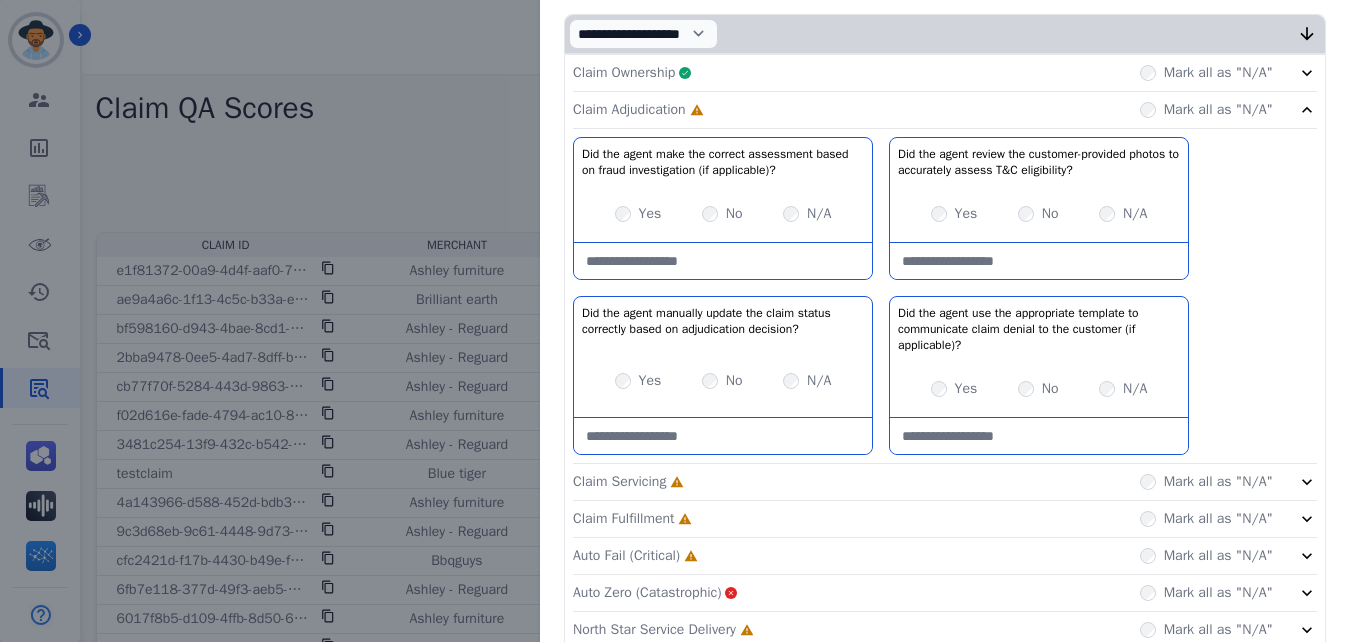 click on "Mark all as "N/A"" at bounding box center [1206, 110] 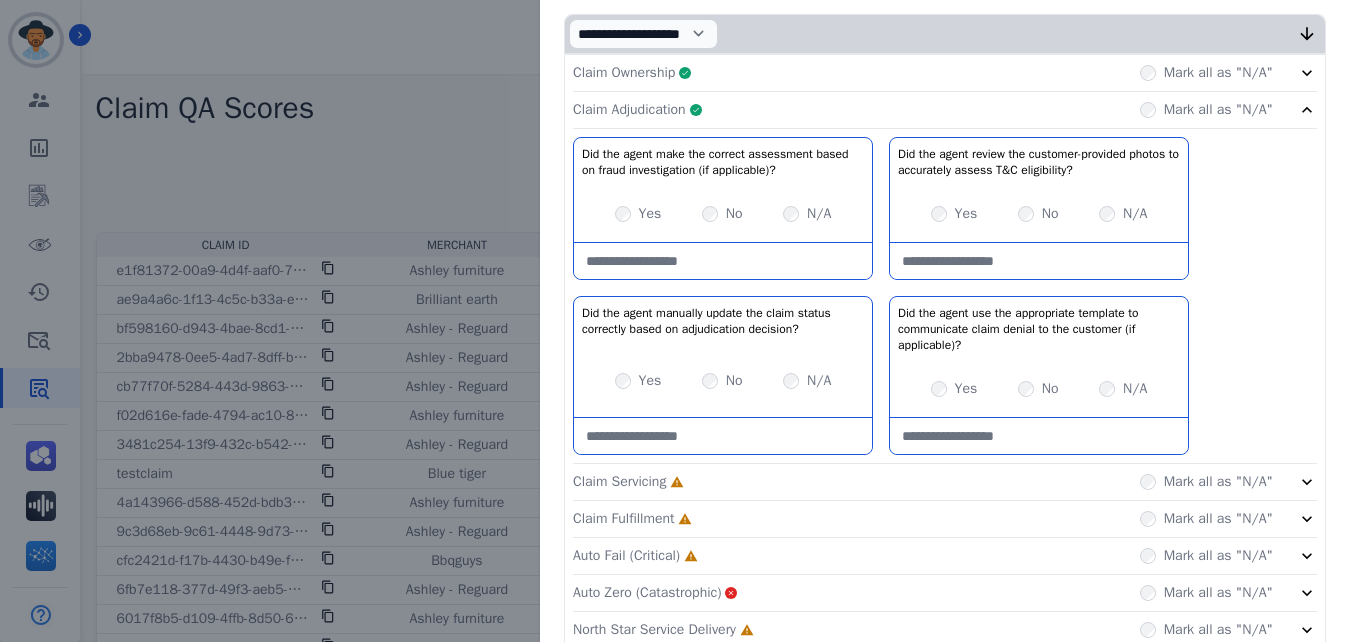 click at bounding box center (723, 261) 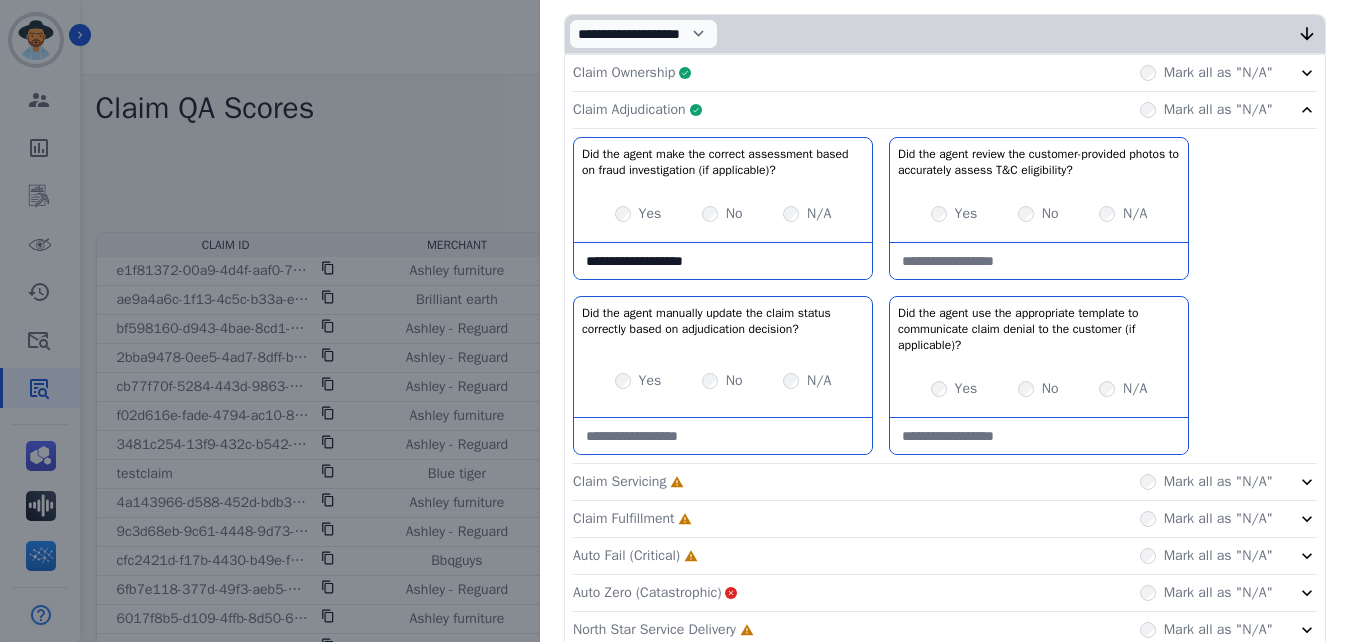 type on "**********" 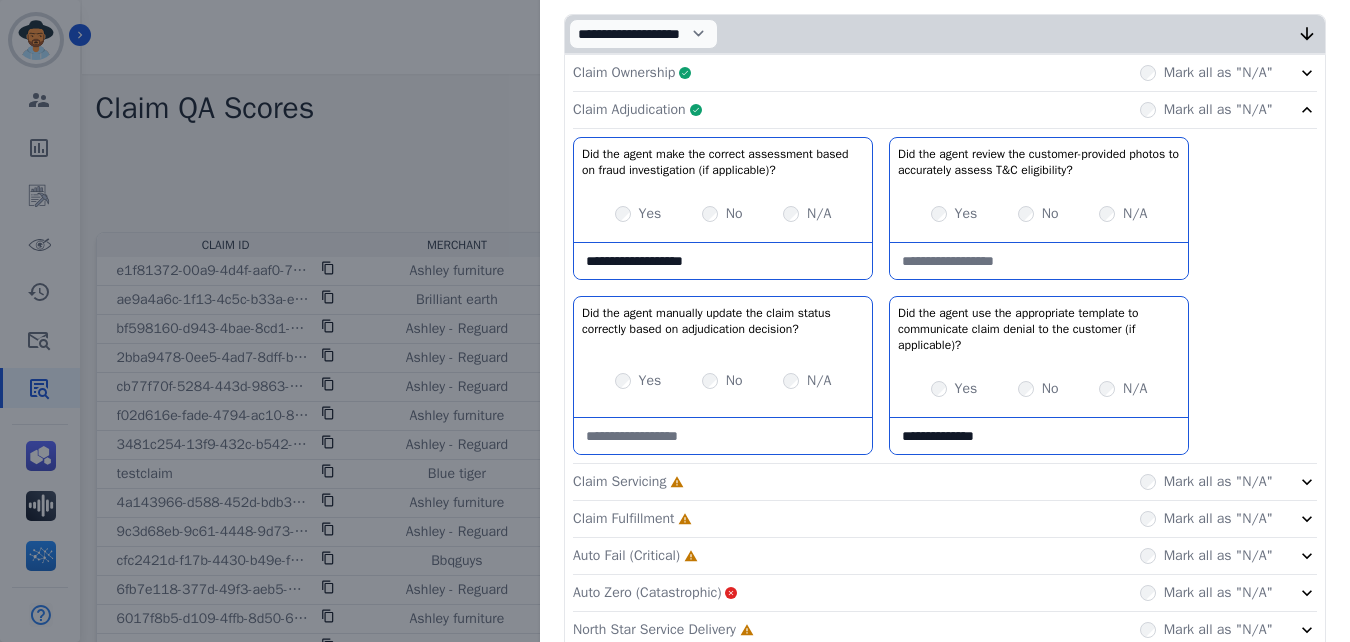 type on "**********" 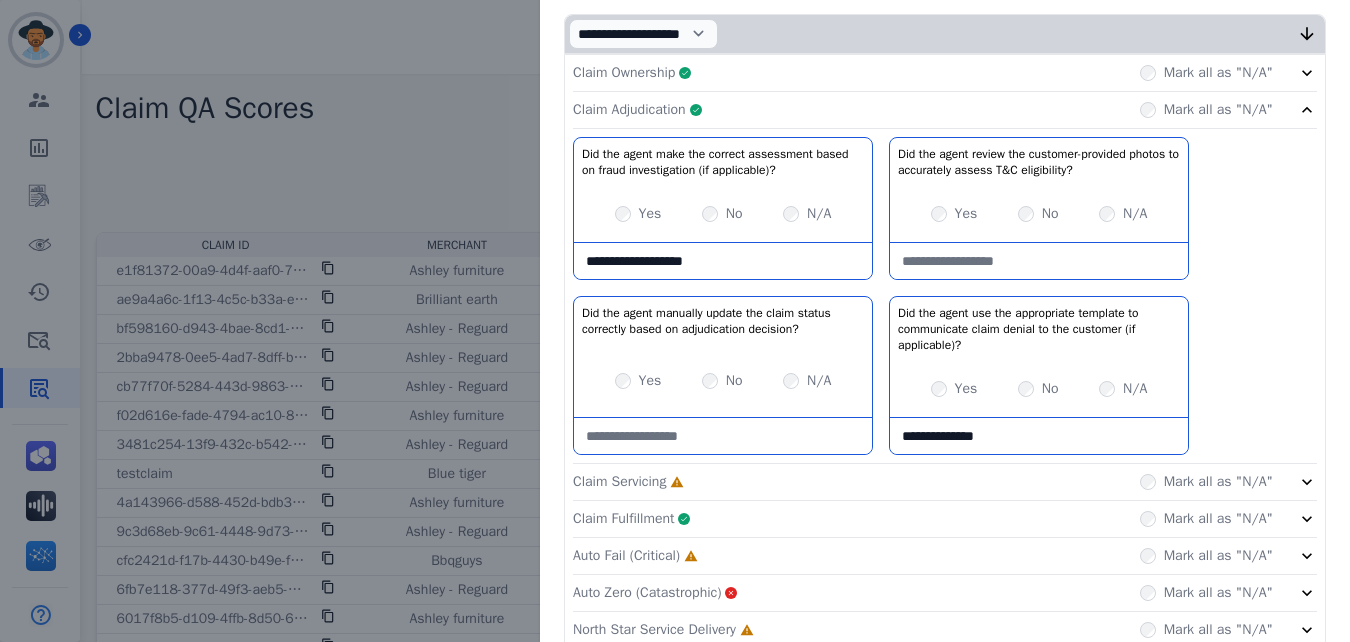 click on "Claim Adjudication     Complete         Mark all as "N/A"" 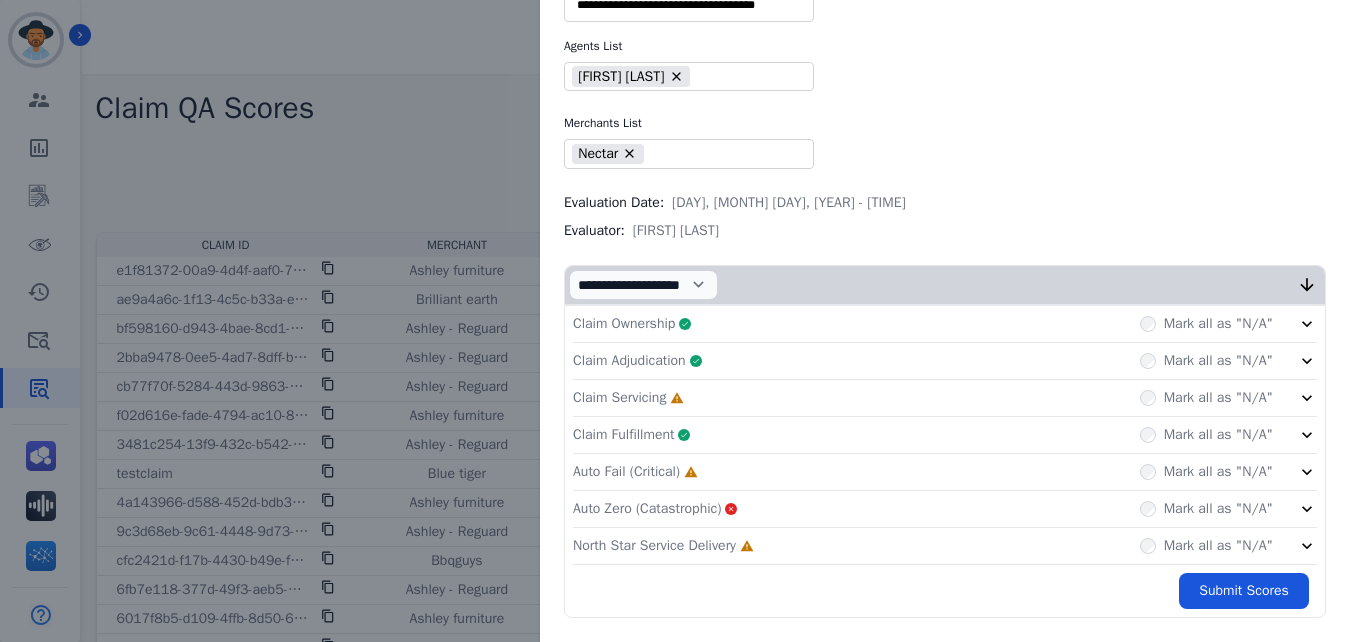 click on "Claim Servicing     Incomplete         Mark all as "N/A"" 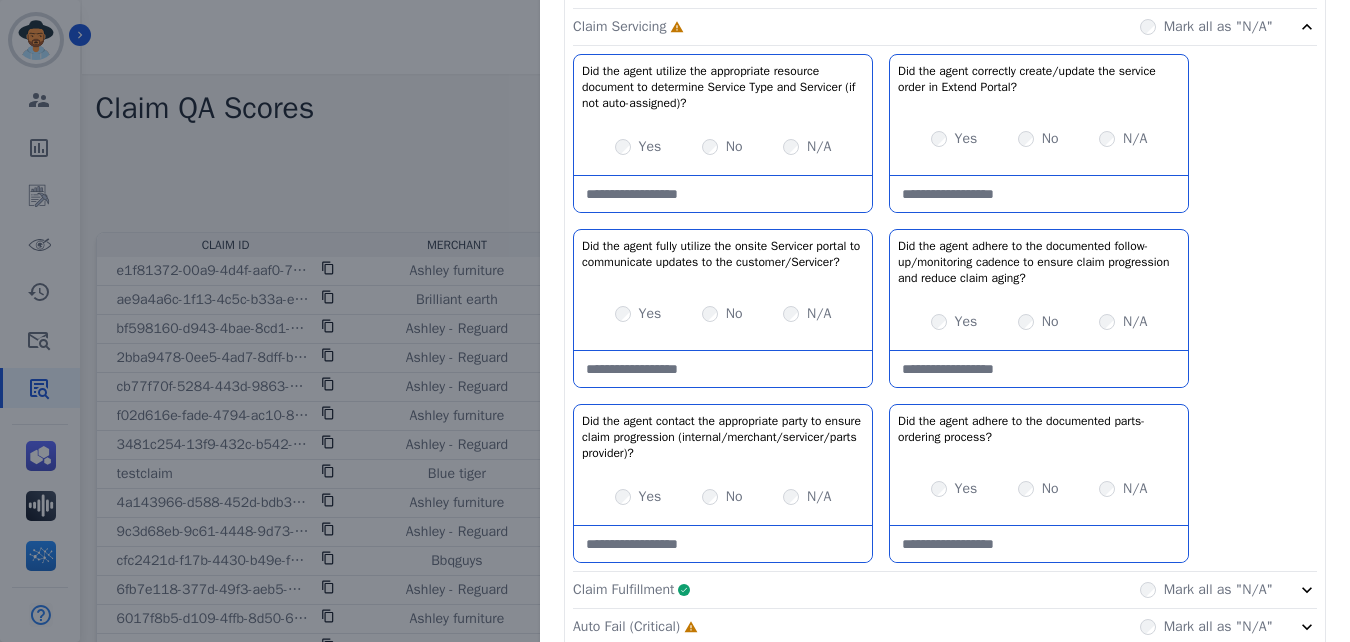 scroll, scrollTop: 432, scrollLeft: 0, axis: vertical 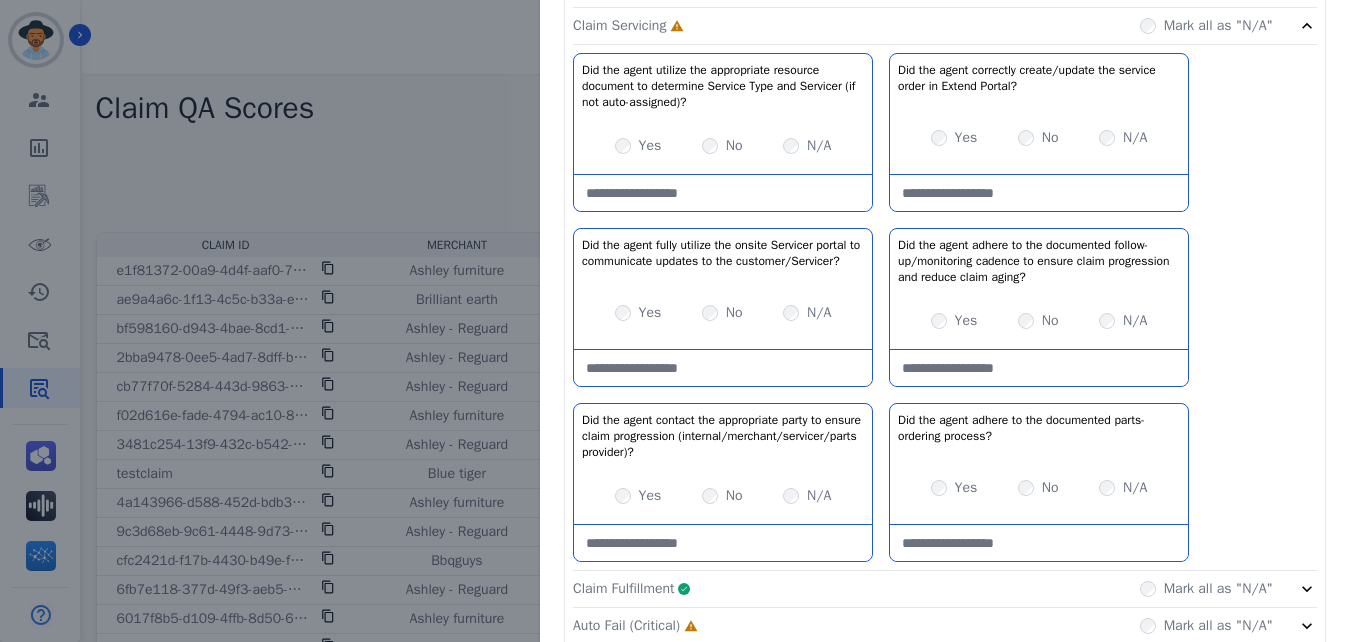 click at bounding box center [723, 193] 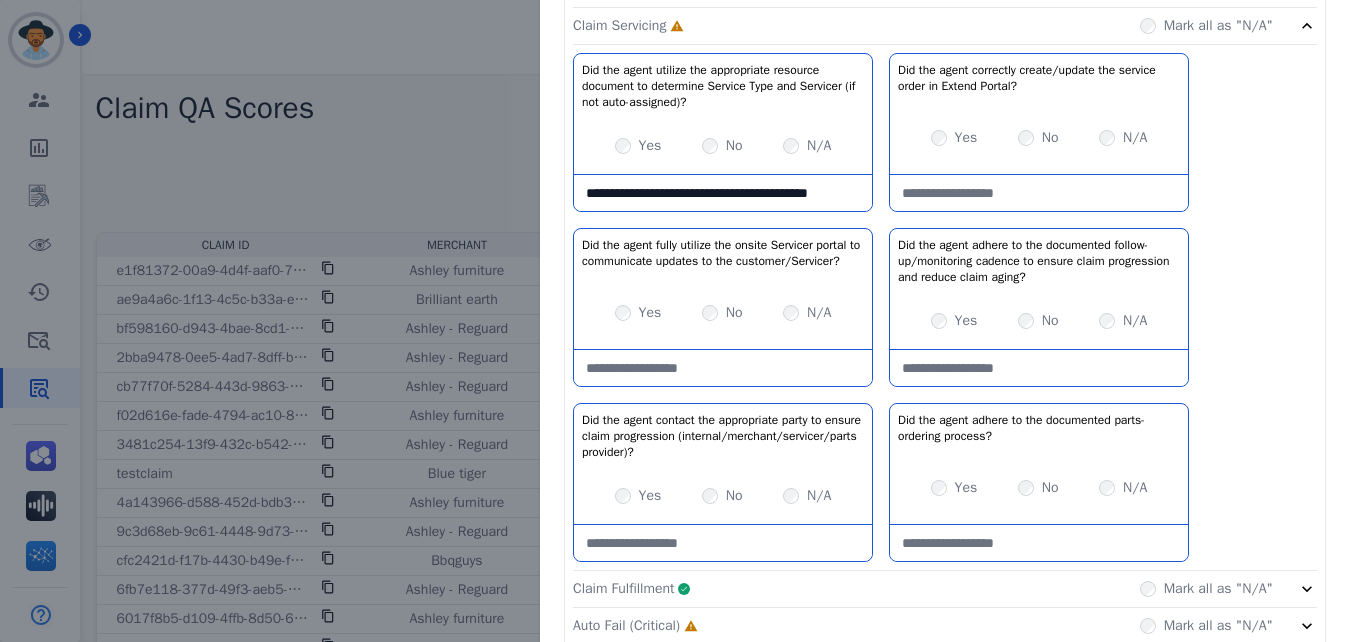 scroll, scrollTop: 11, scrollLeft: 0, axis: vertical 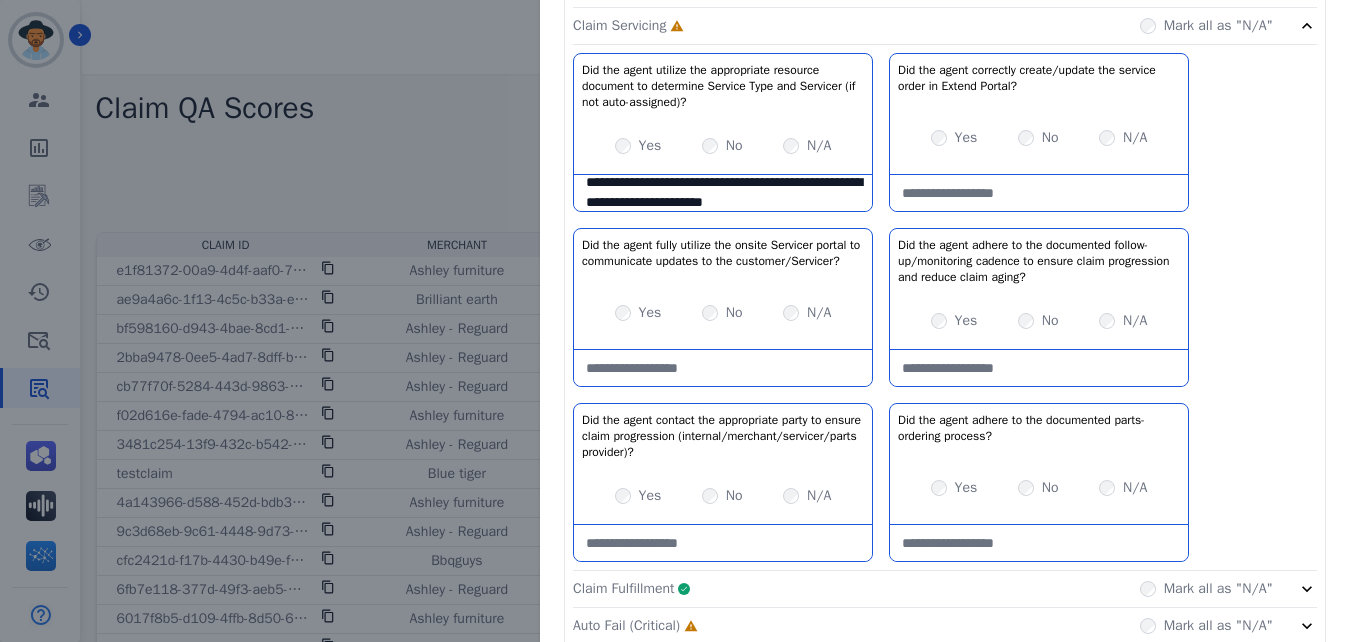type on "**********" 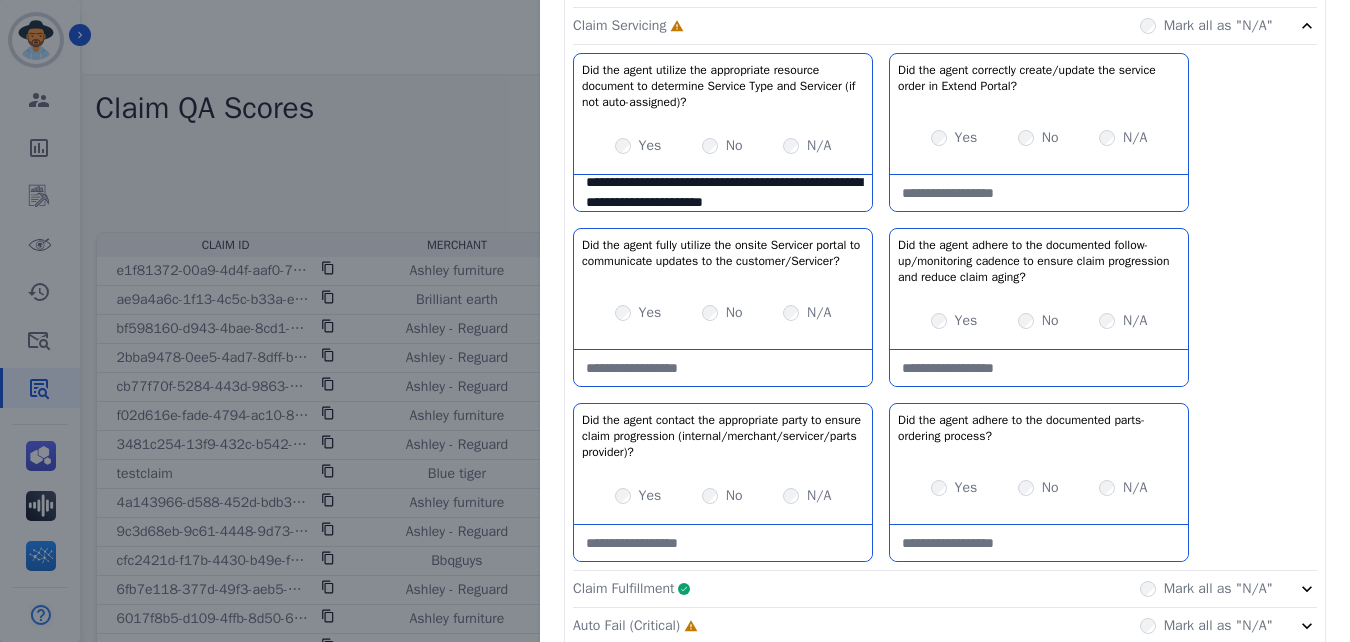 click on "No" at bounding box center [1038, 138] 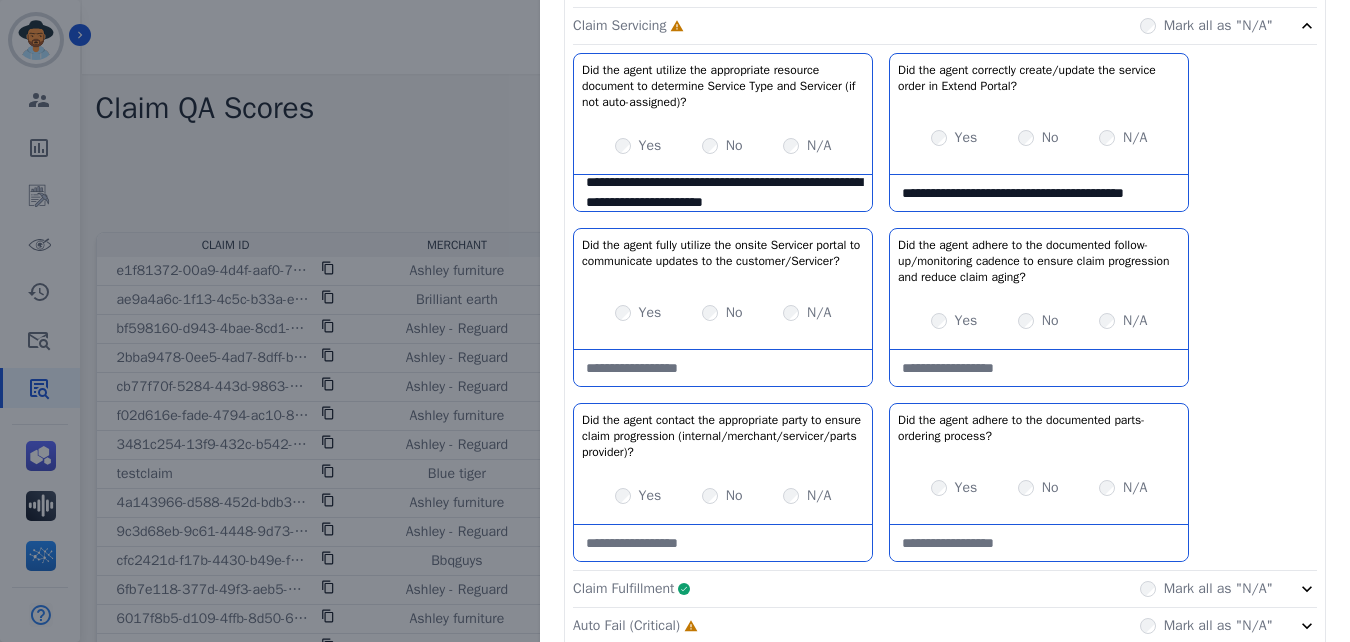 scroll, scrollTop: 11, scrollLeft: 0, axis: vertical 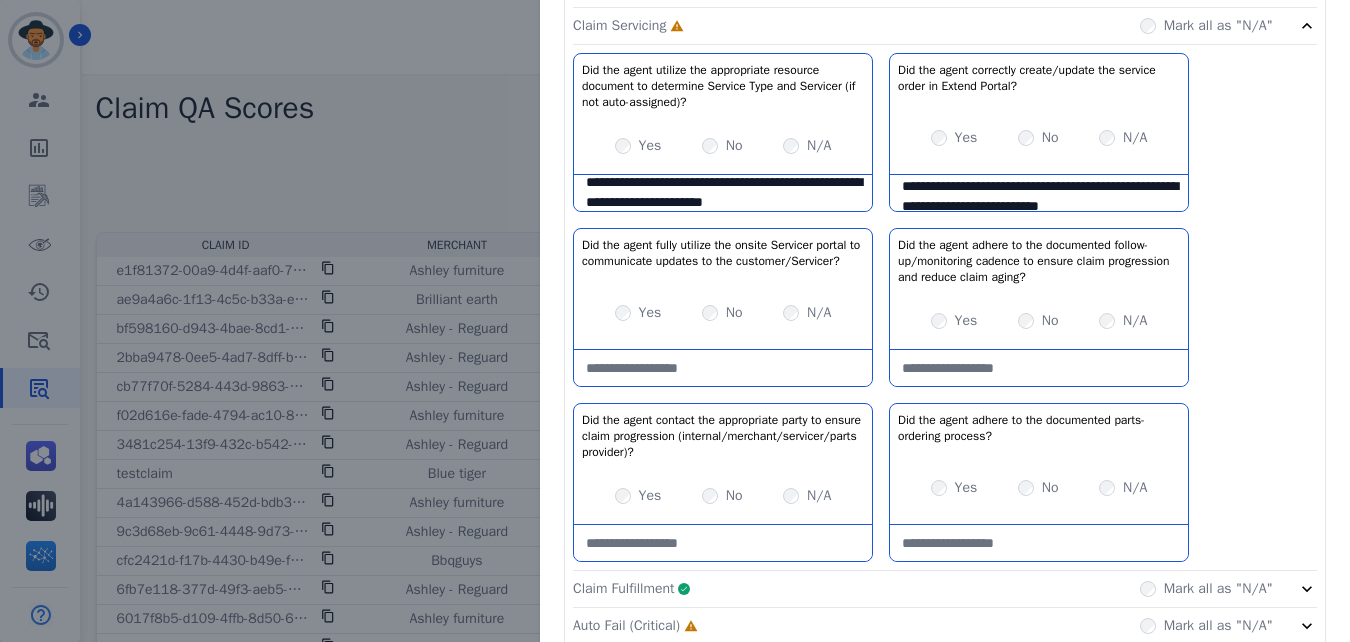 click on "**********" at bounding box center (1039, 193) 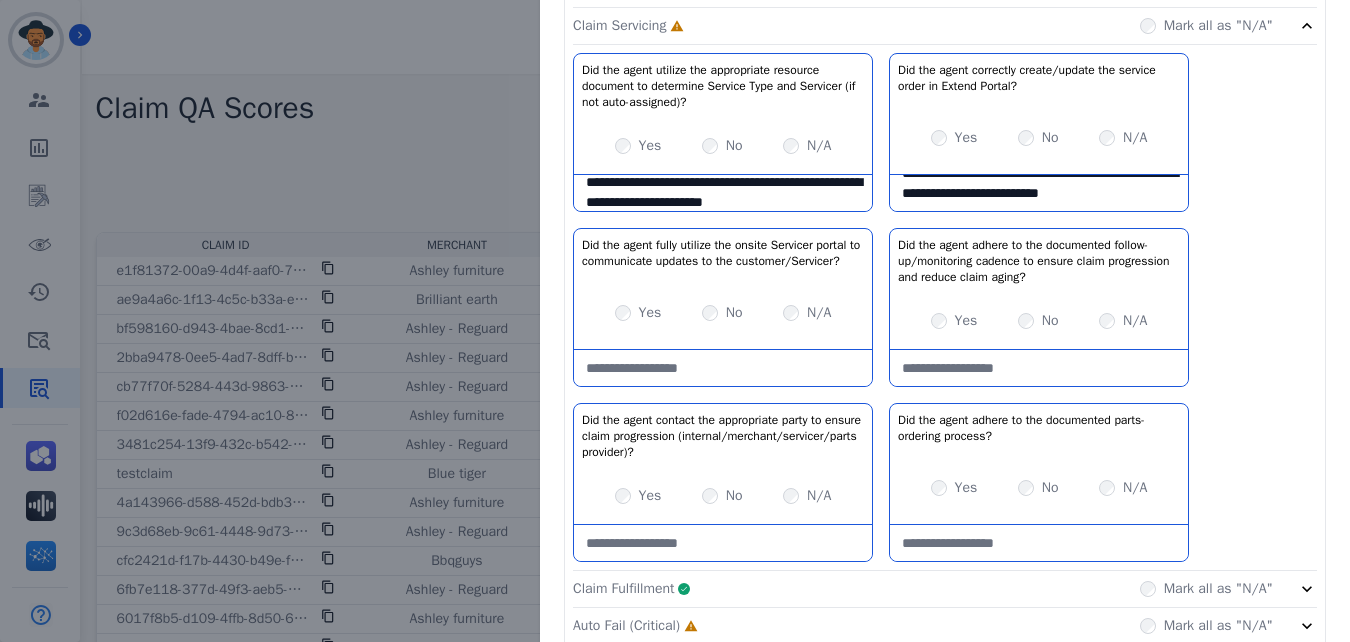 scroll, scrollTop: 35, scrollLeft: 0, axis: vertical 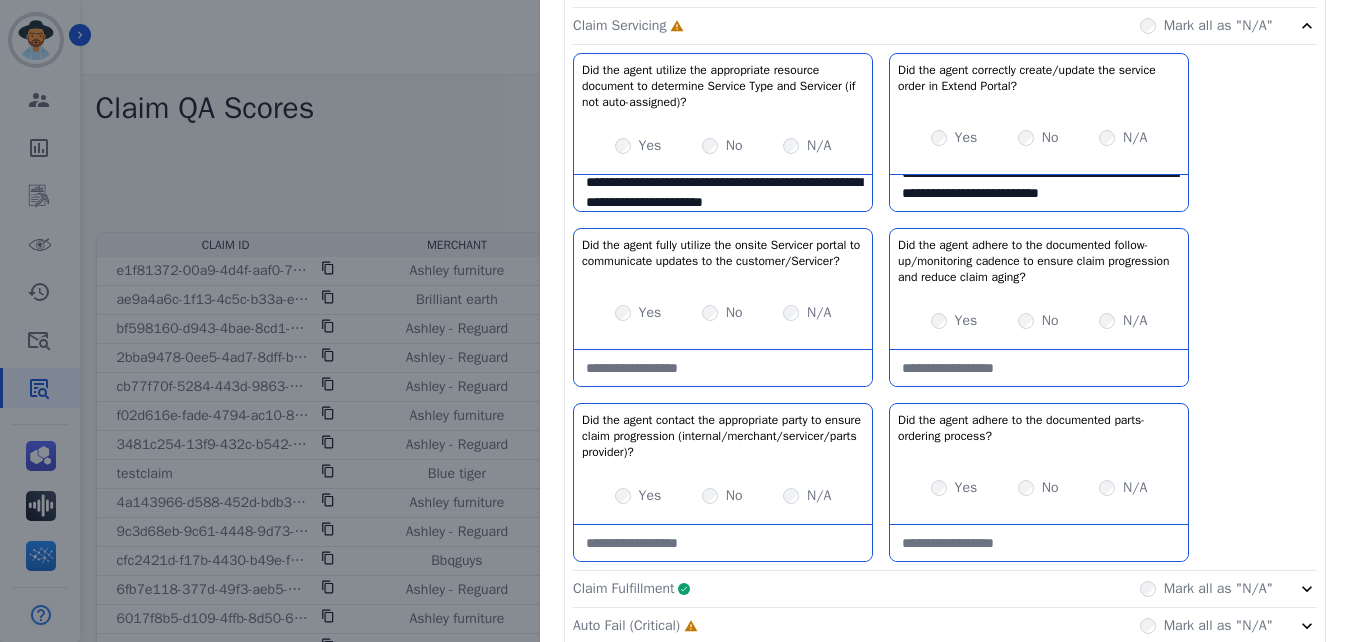 type on "**********" 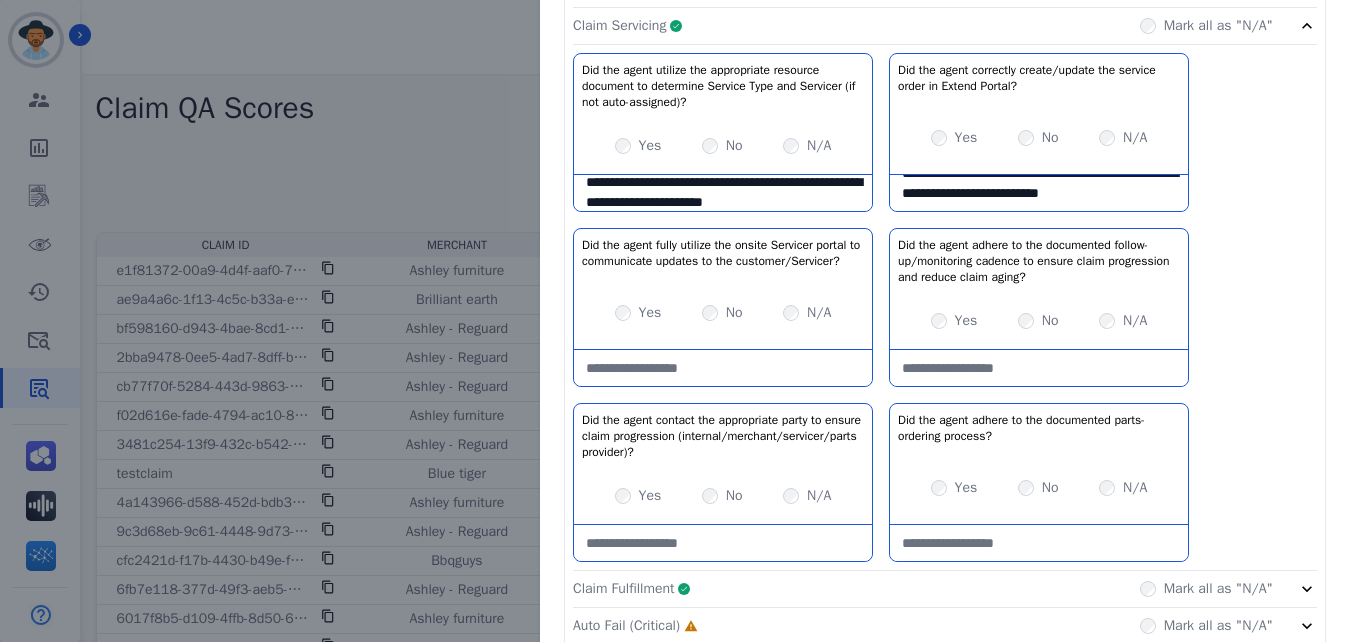 click at bounding box center [1039, 543] 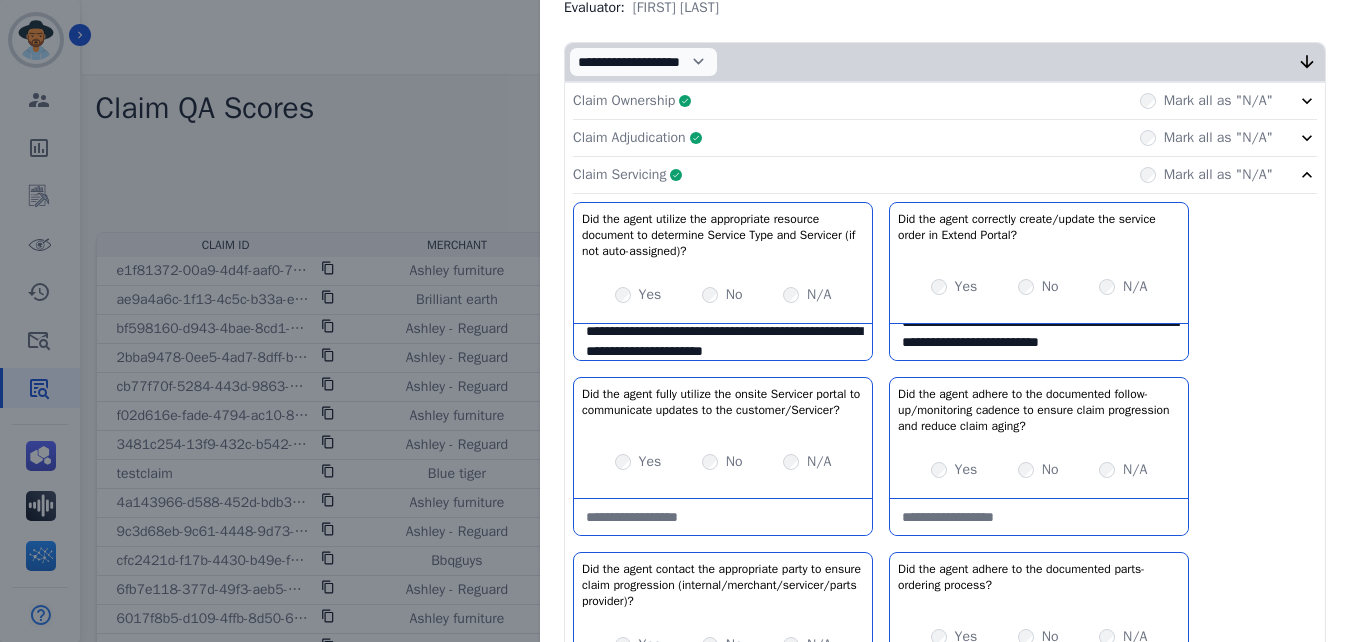 scroll, scrollTop: 256, scrollLeft: 0, axis: vertical 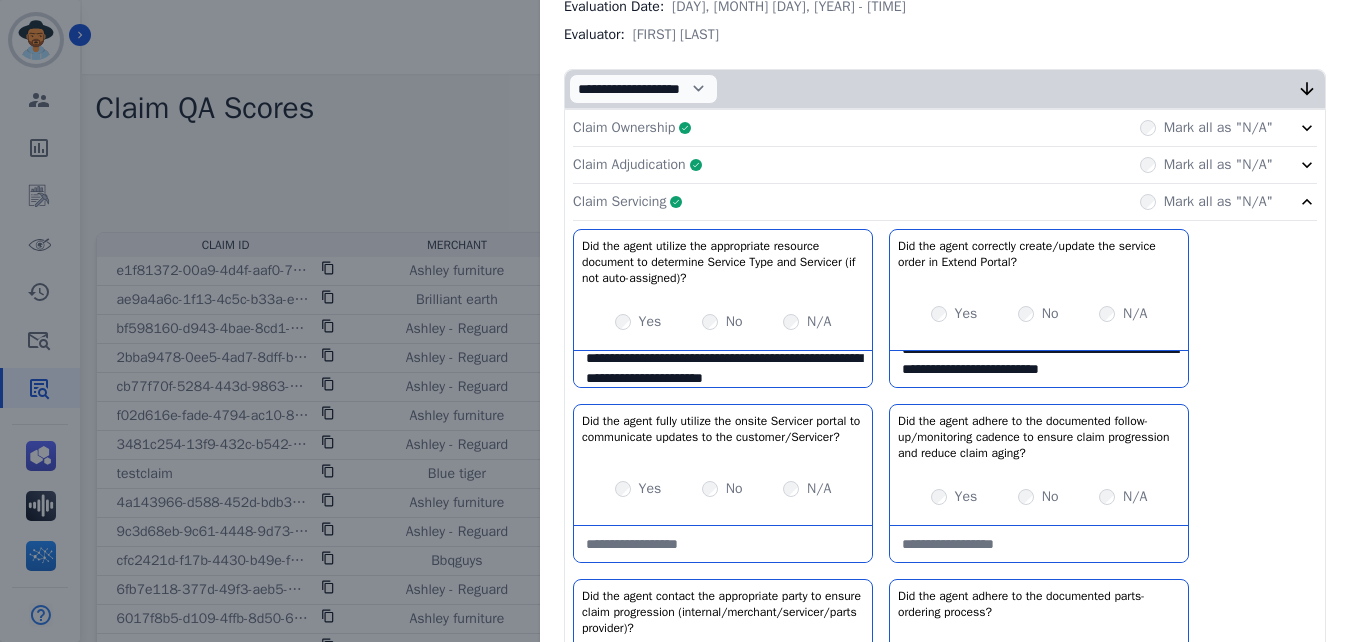 type on "**********" 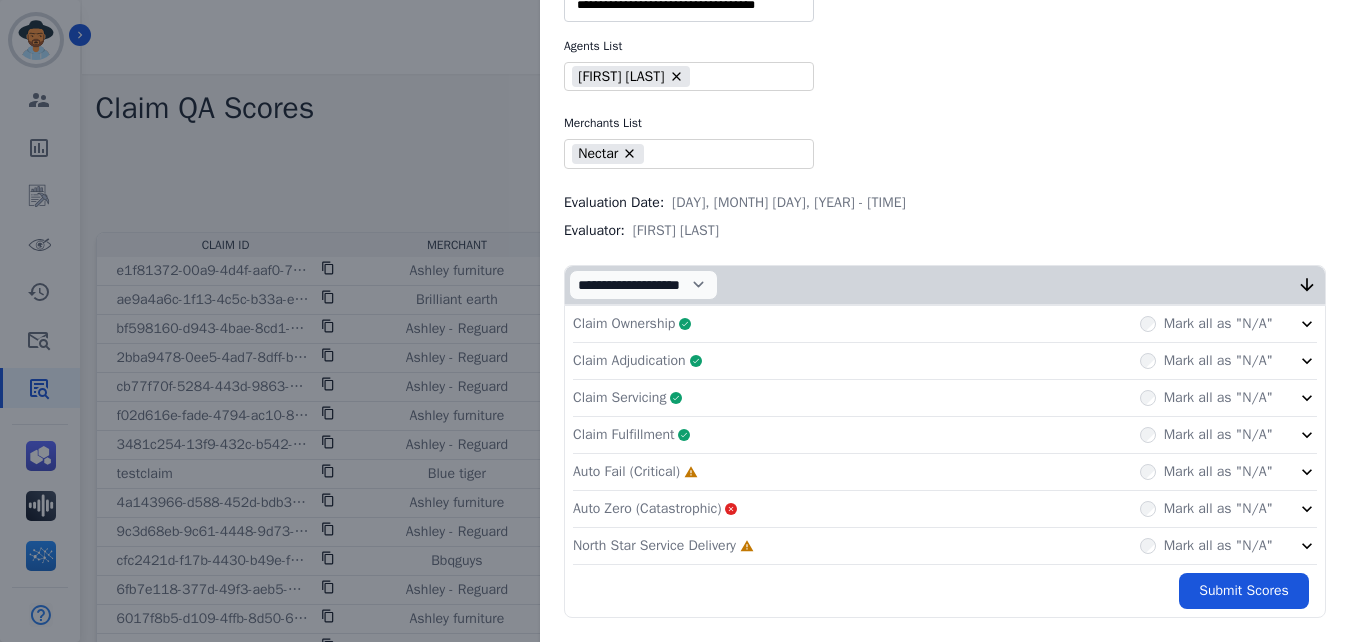 click on "Auto Fail (Critical)     Incomplete         Mark all as "N/A"" 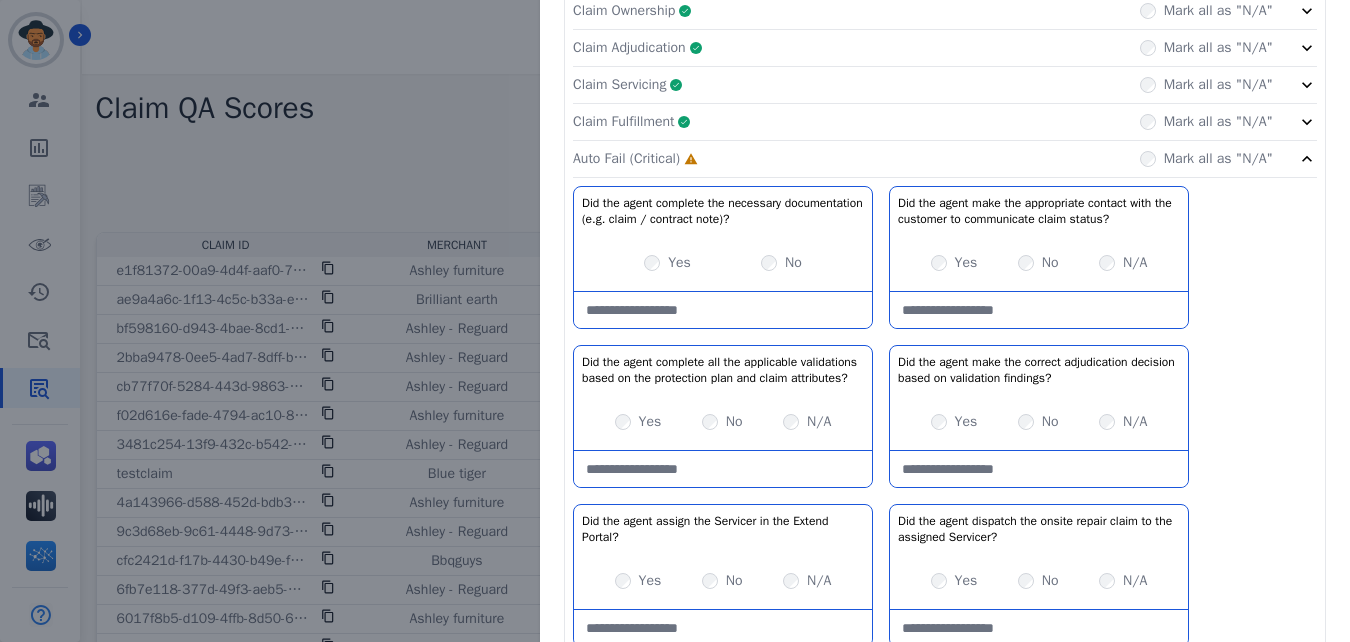 scroll, scrollTop: 374, scrollLeft: 0, axis: vertical 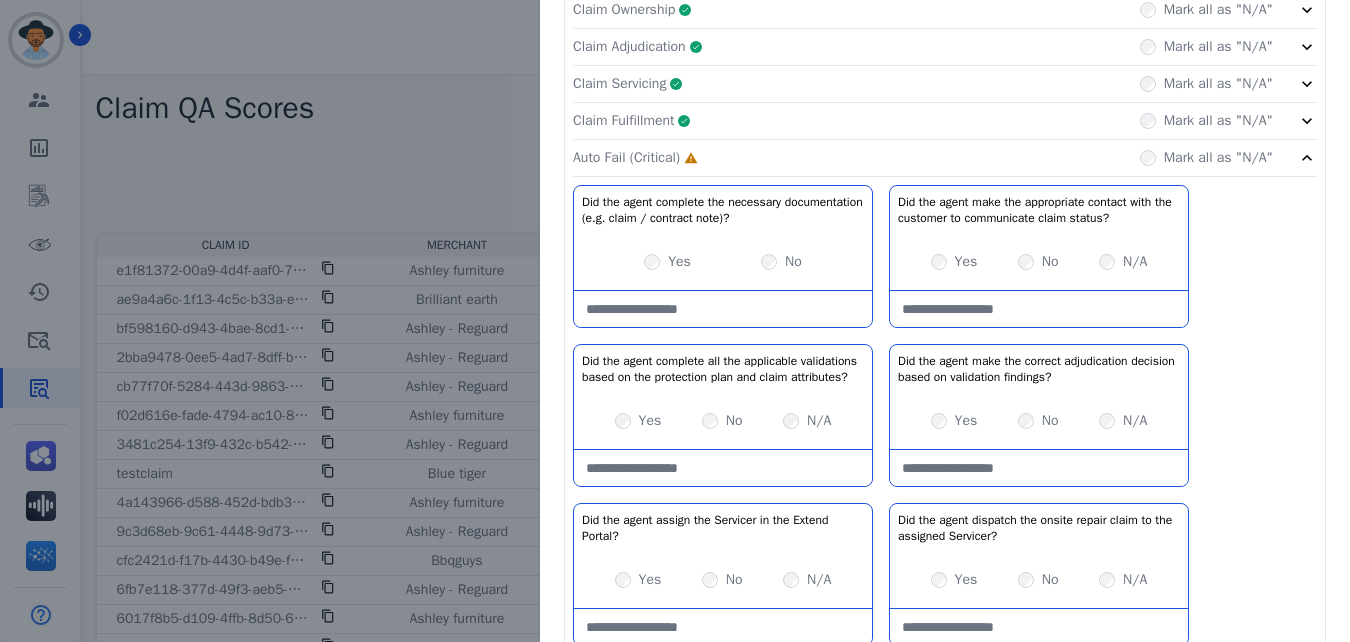 click at bounding box center (723, 309) 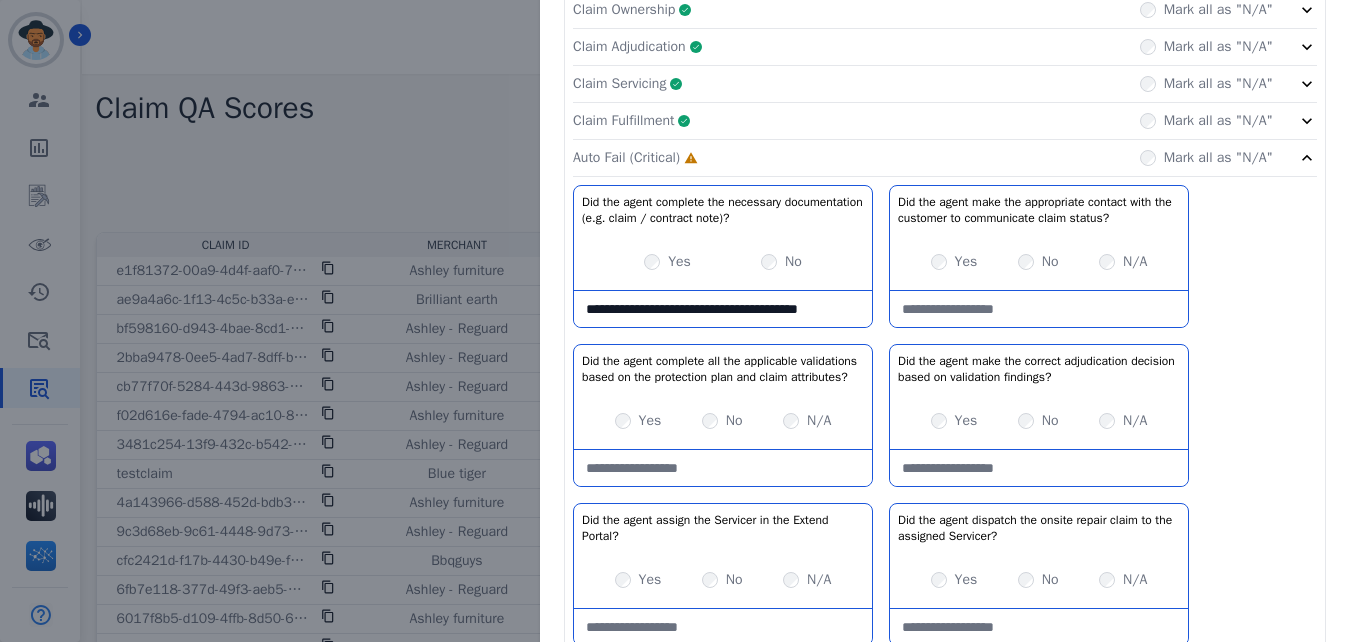 scroll, scrollTop: 11, scrollLeft: 0, axis: vertical 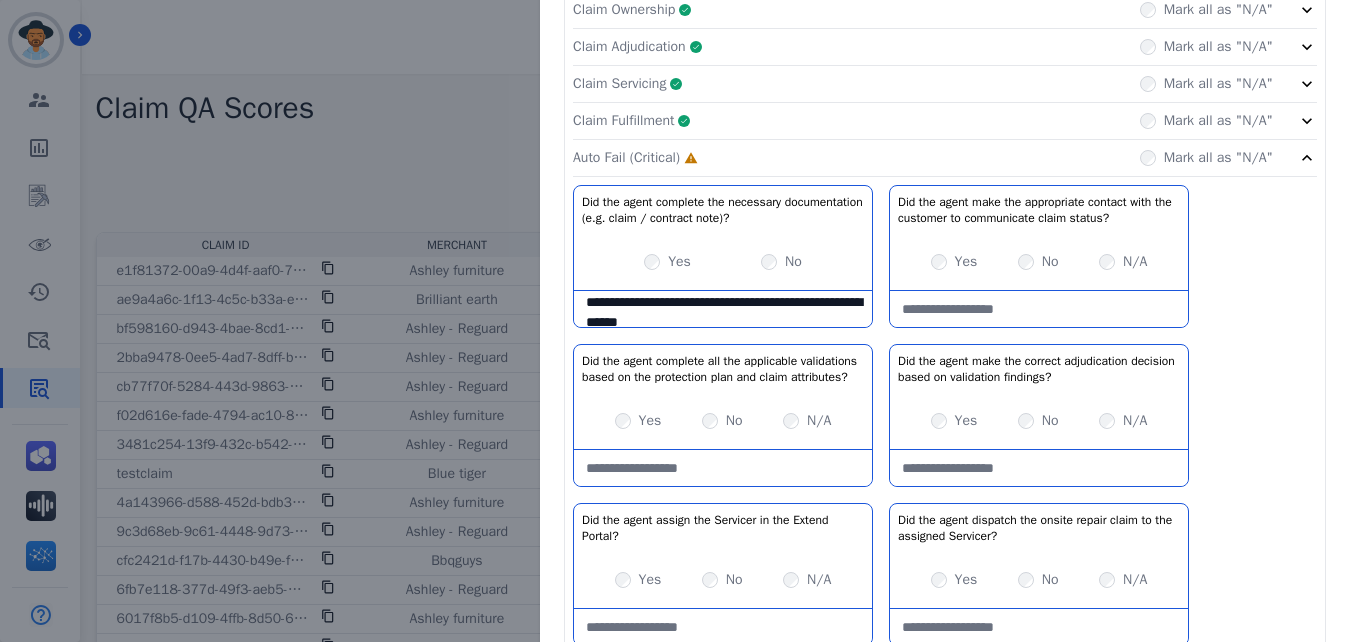 click on "**********" at bounding box center [723, 309] 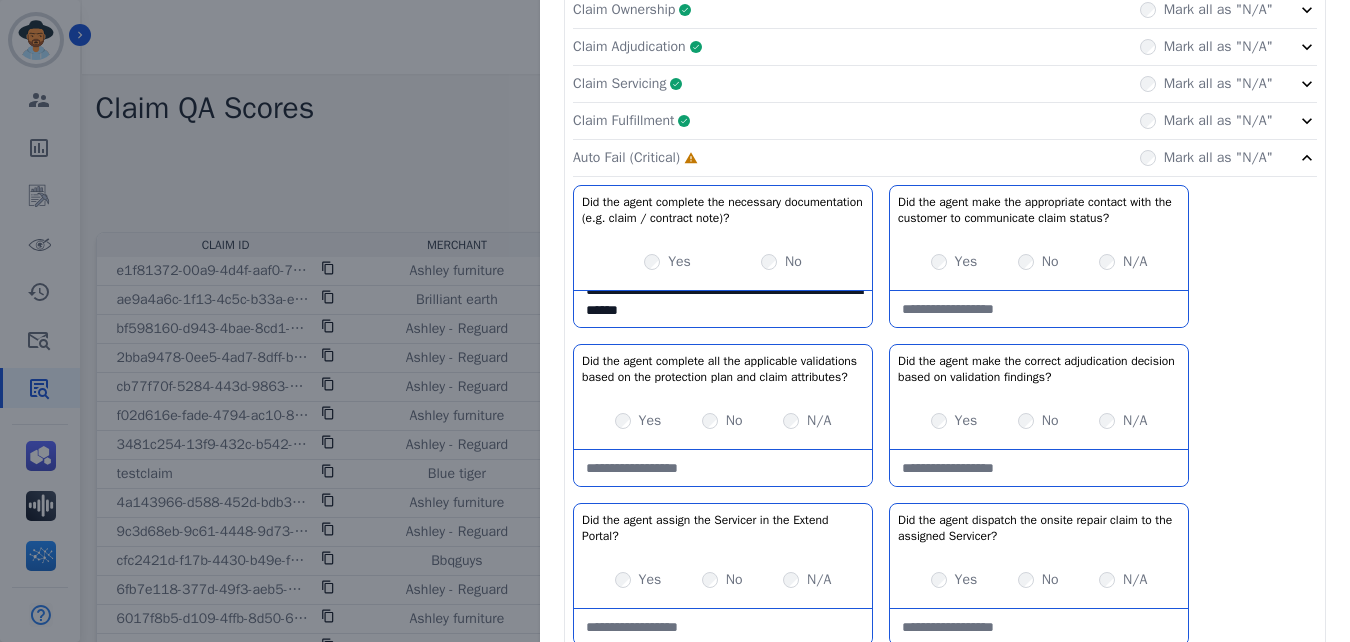 scroll, scrollTop: 20, scrollLeft: 0, axis: vertical 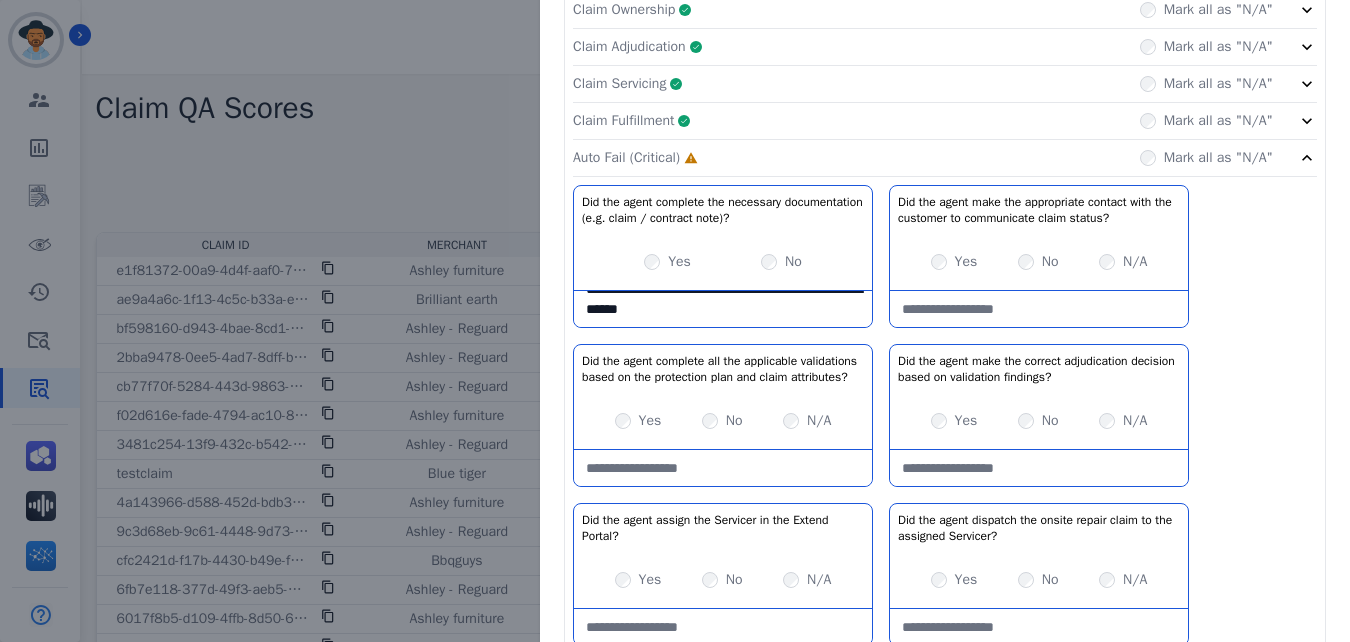 type on "**********" 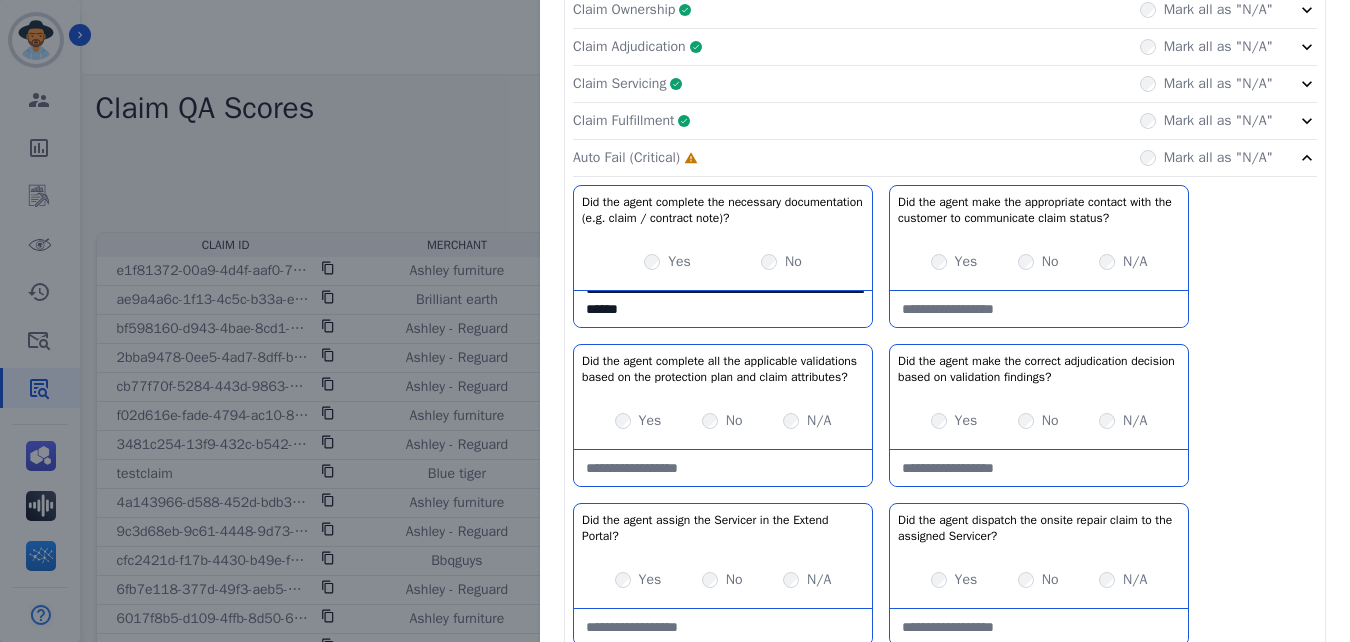 click on "Yes" at bounding box center [638, 421] 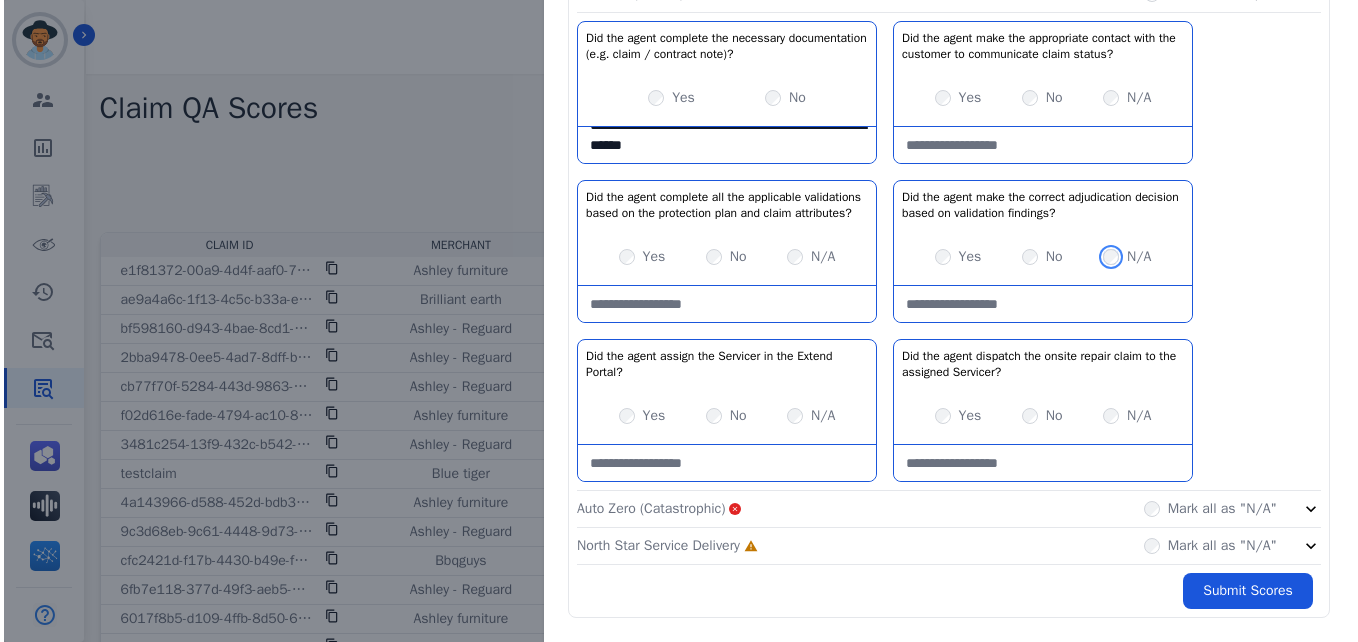 scroll, scrollTop: 554, scrollLeft: 0, axis: vertical 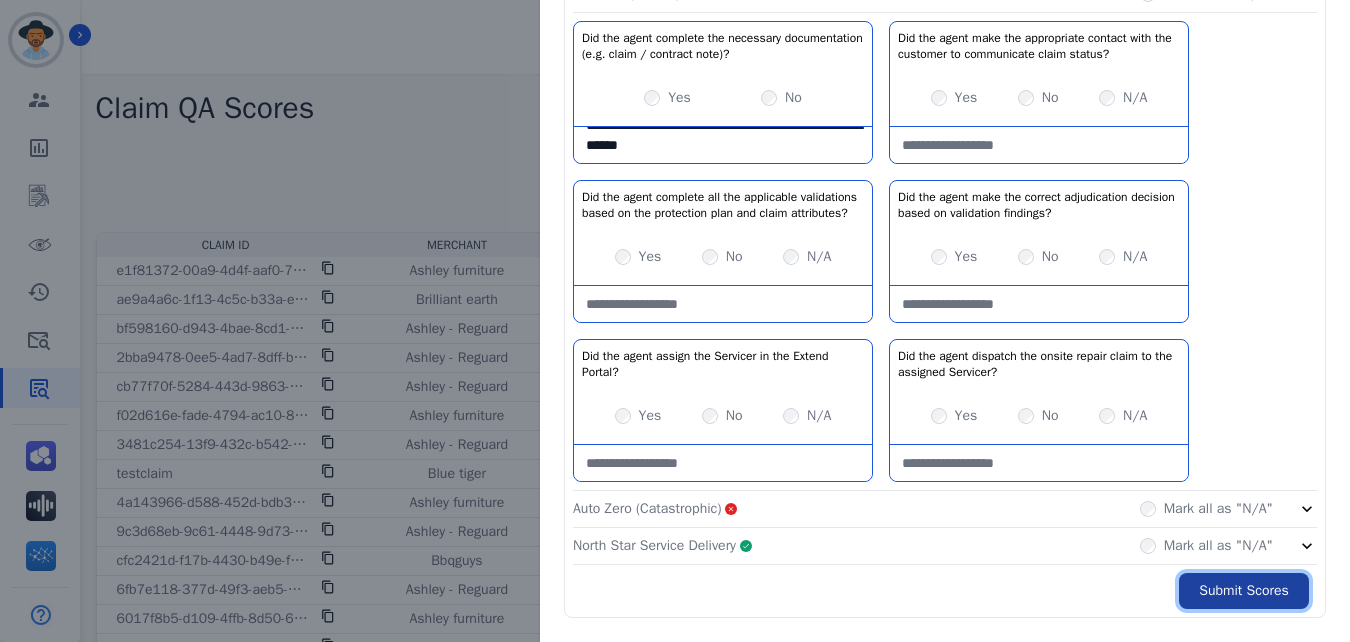 click on "Submit Scores" at bounding box center [1244, 591] 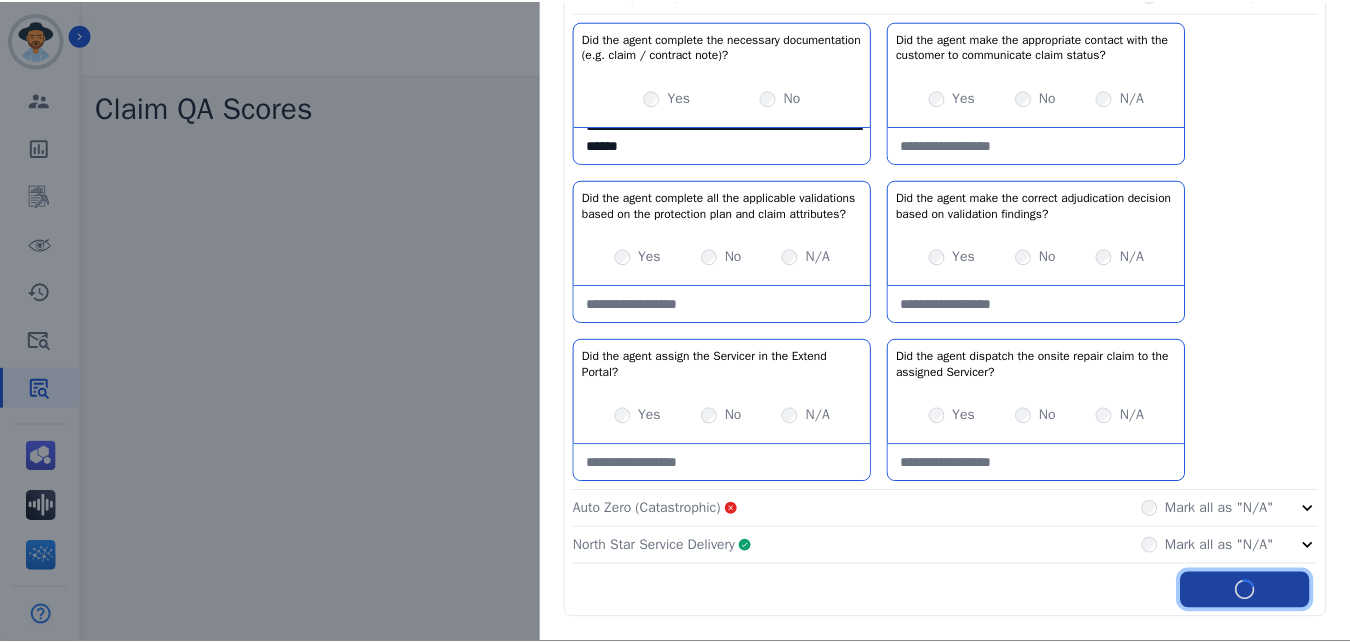 scroll, scrollTop: 666, scrollLeft: 0, axis: vertical 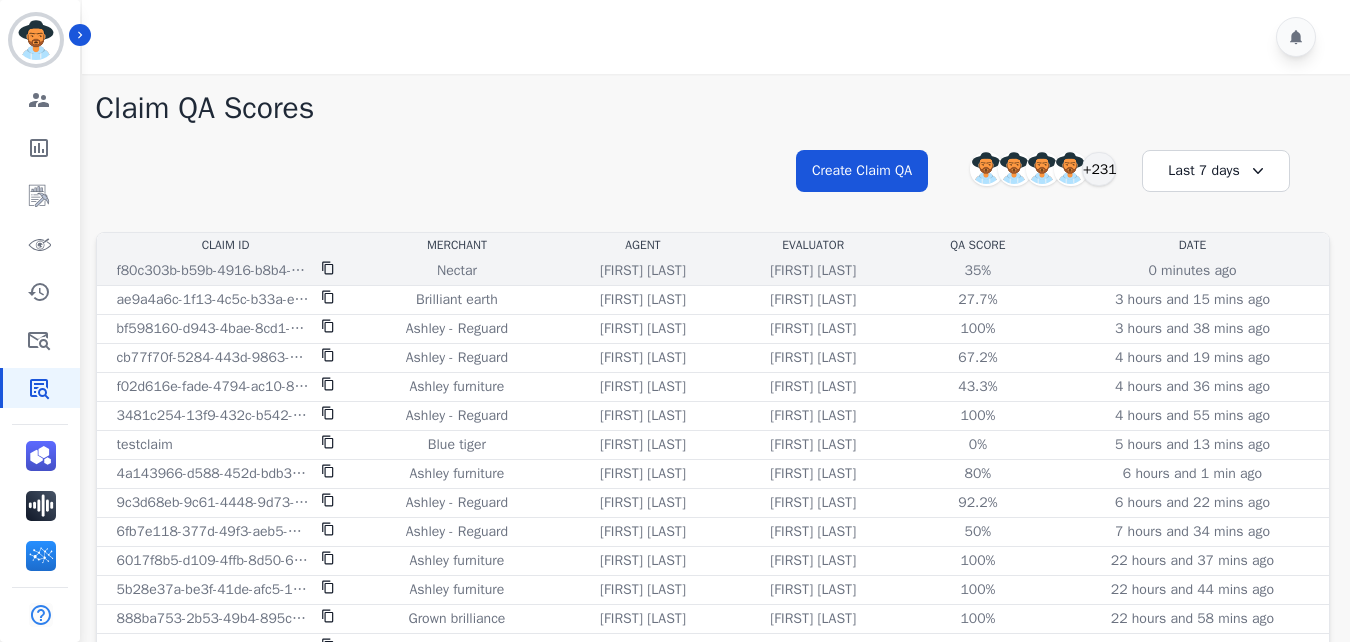 click 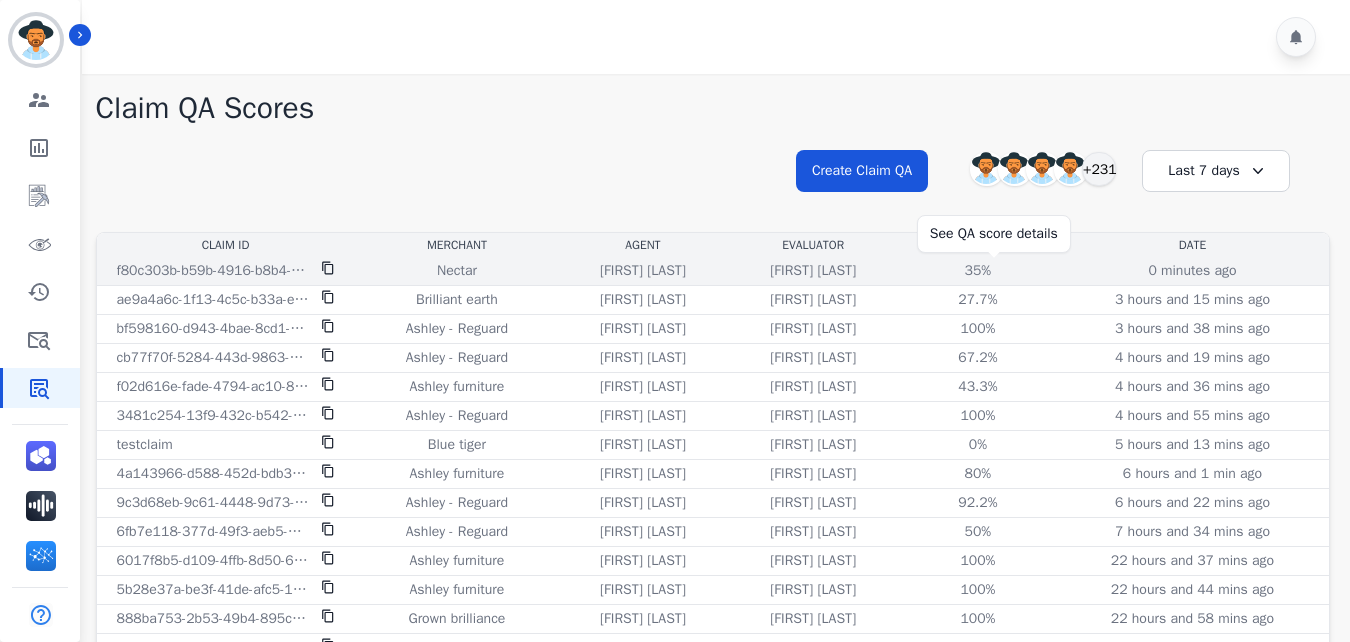 click on "35%" at bounding box center [978, 271] 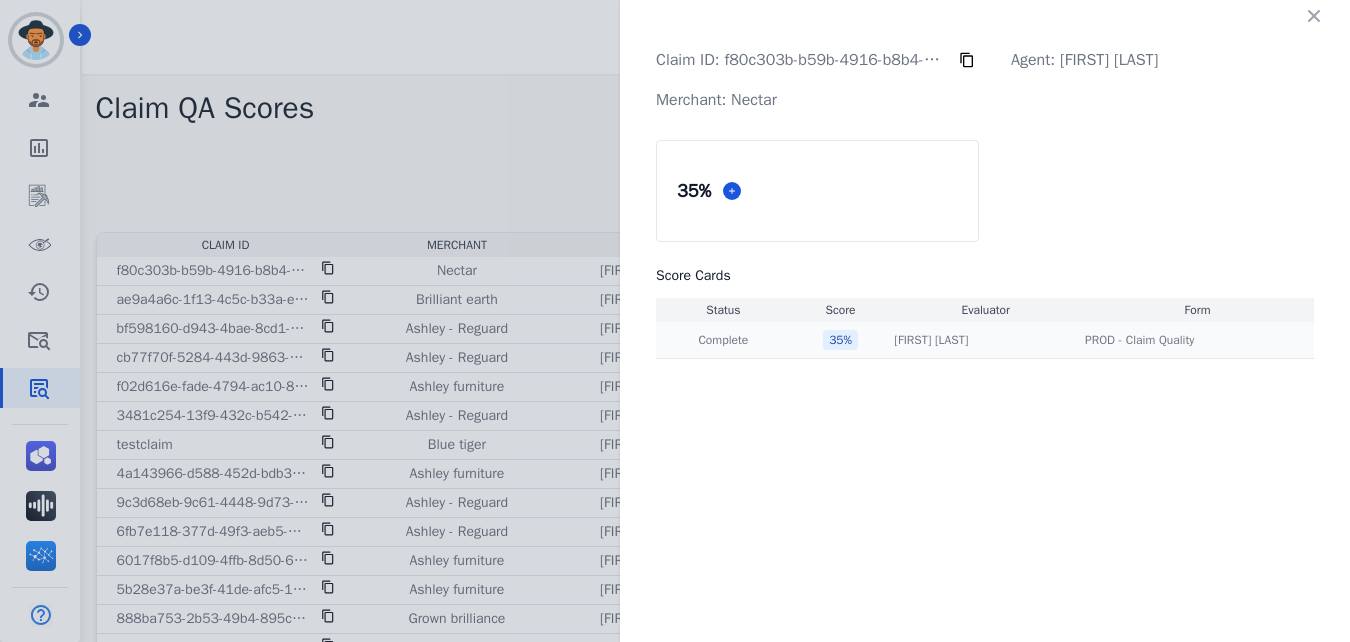 click on "35 %" at bounding box center (840, 340) 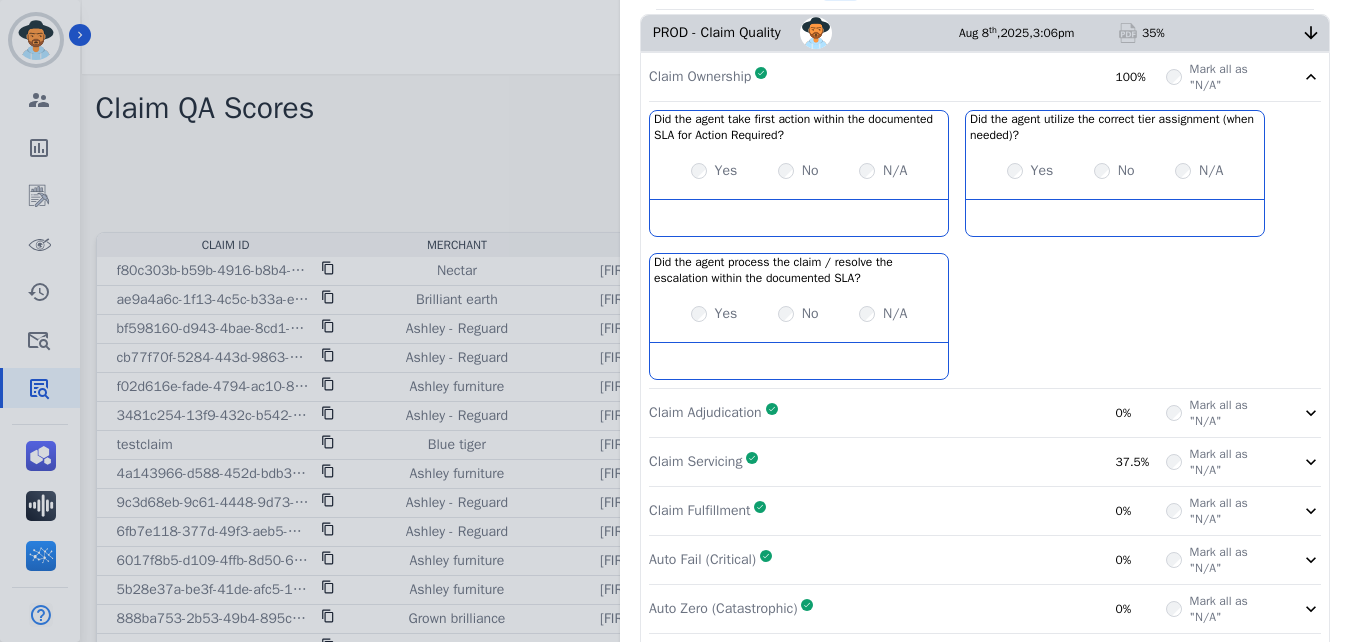 scroll, scrollTop: 411, scrollLeft: 0, axis: vertical 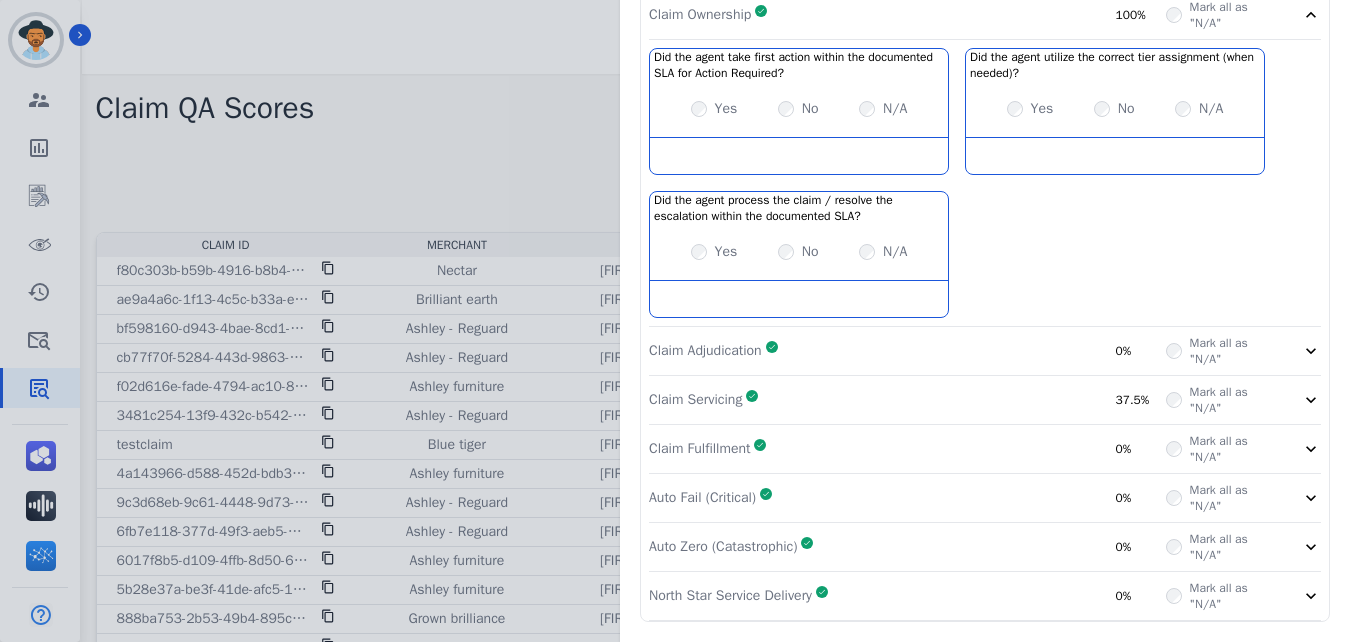 click on "Claim Servicing     Complete       37.5%" at bounding box center (907, 400) 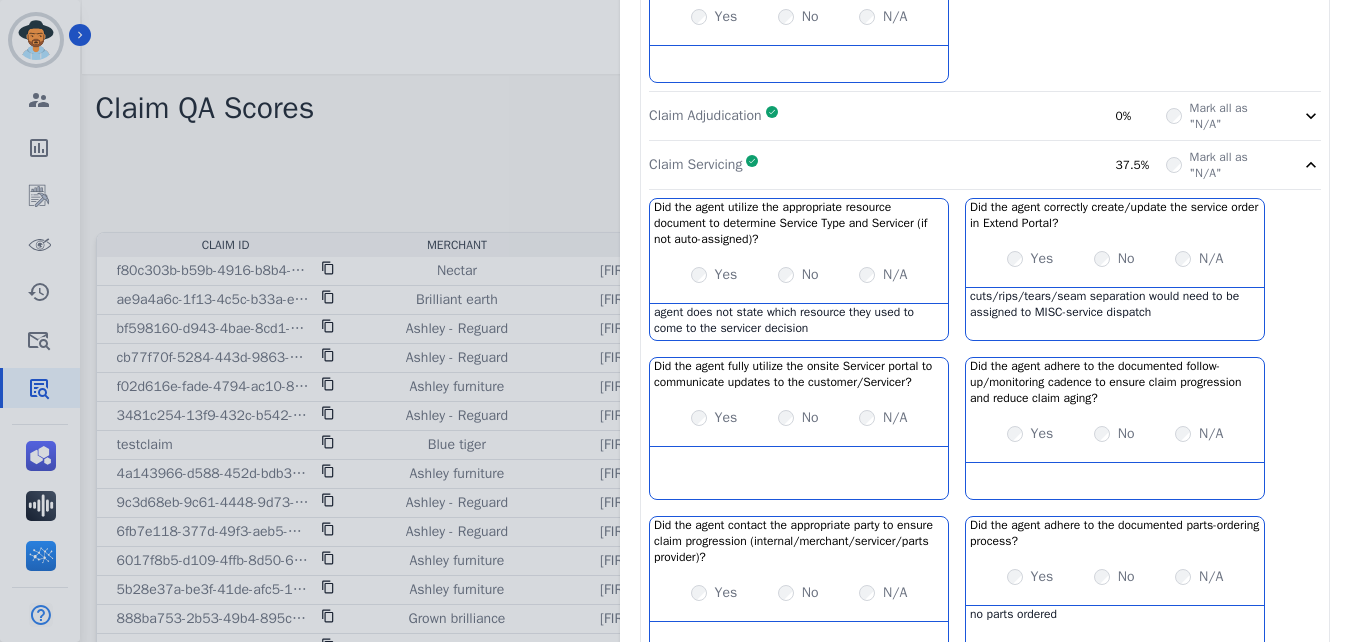 scroll, scrollTop: 889, scrollLeft: 0, axis: vertical 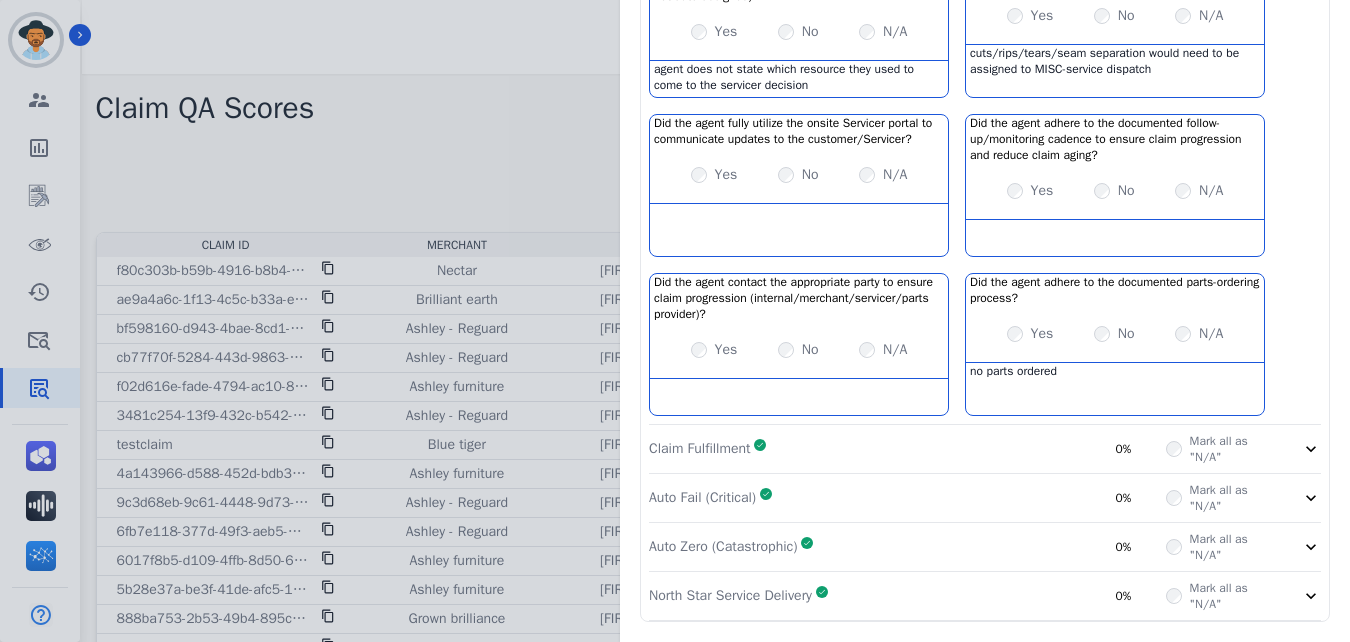 click on "Auto Fail (Critical)     Complete       0%" at bounding box center (907, 498) 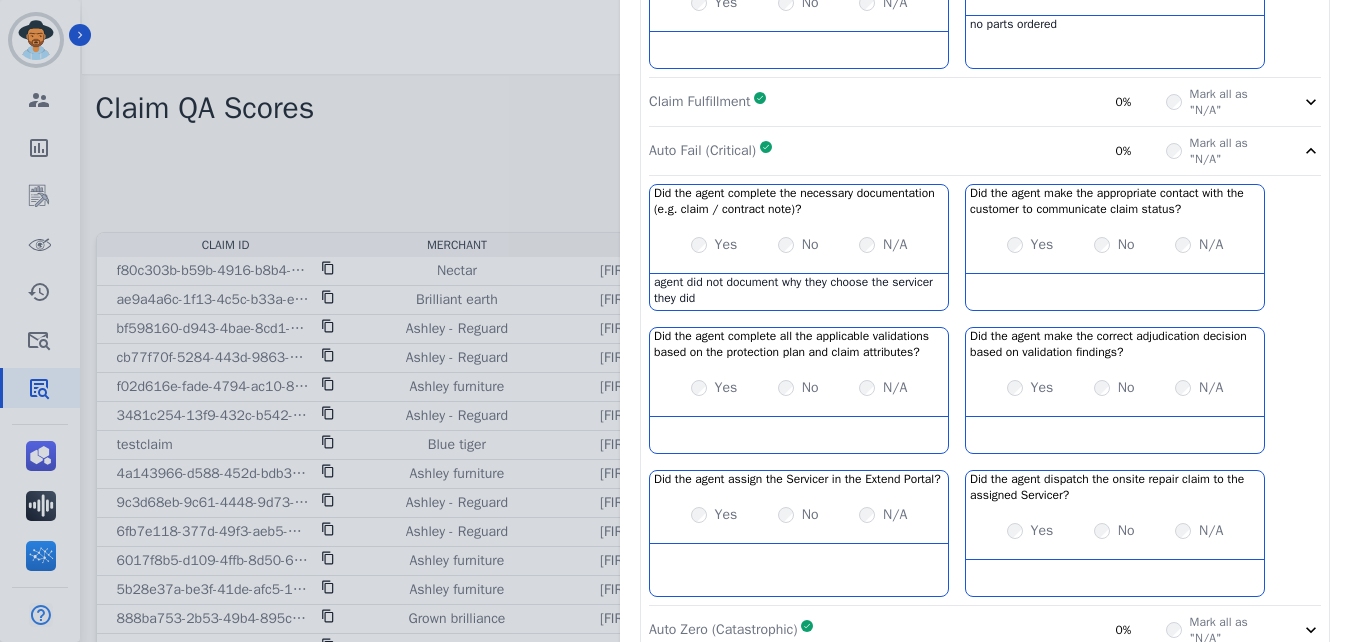 scroll, scrollTop: 0, scrollLeft: 0, axis: both 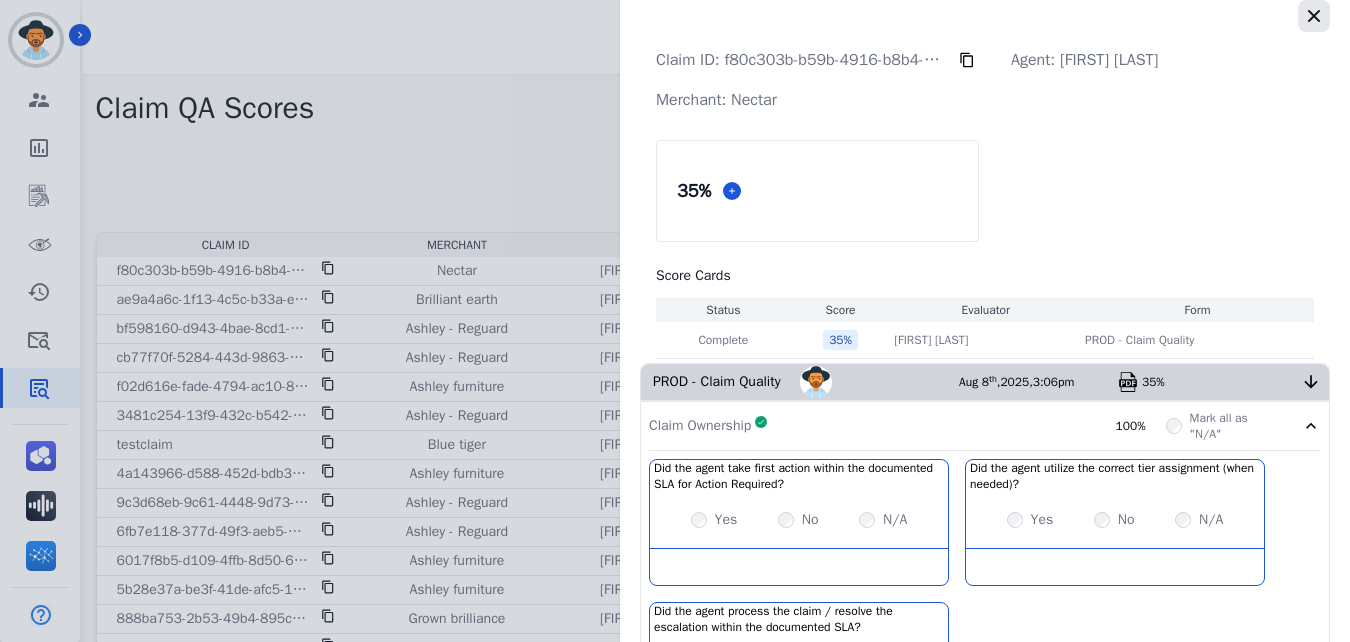 click 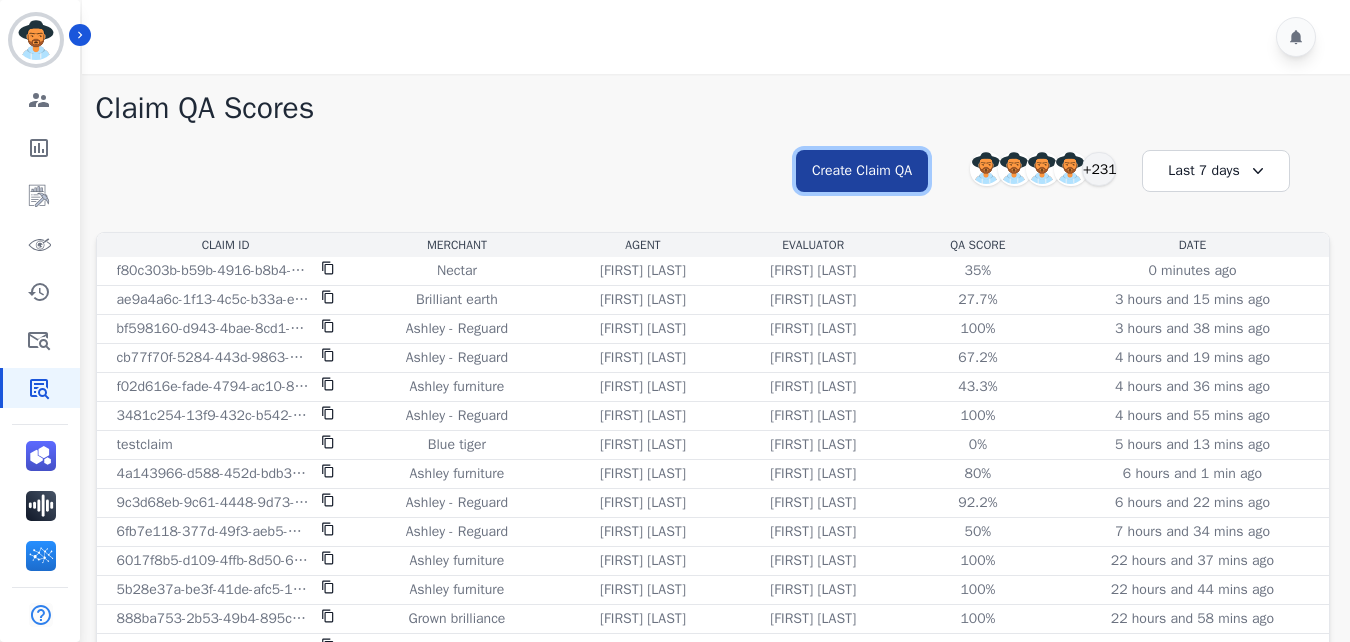 click on "Create Claim QA" at bounding box center (862, 171) 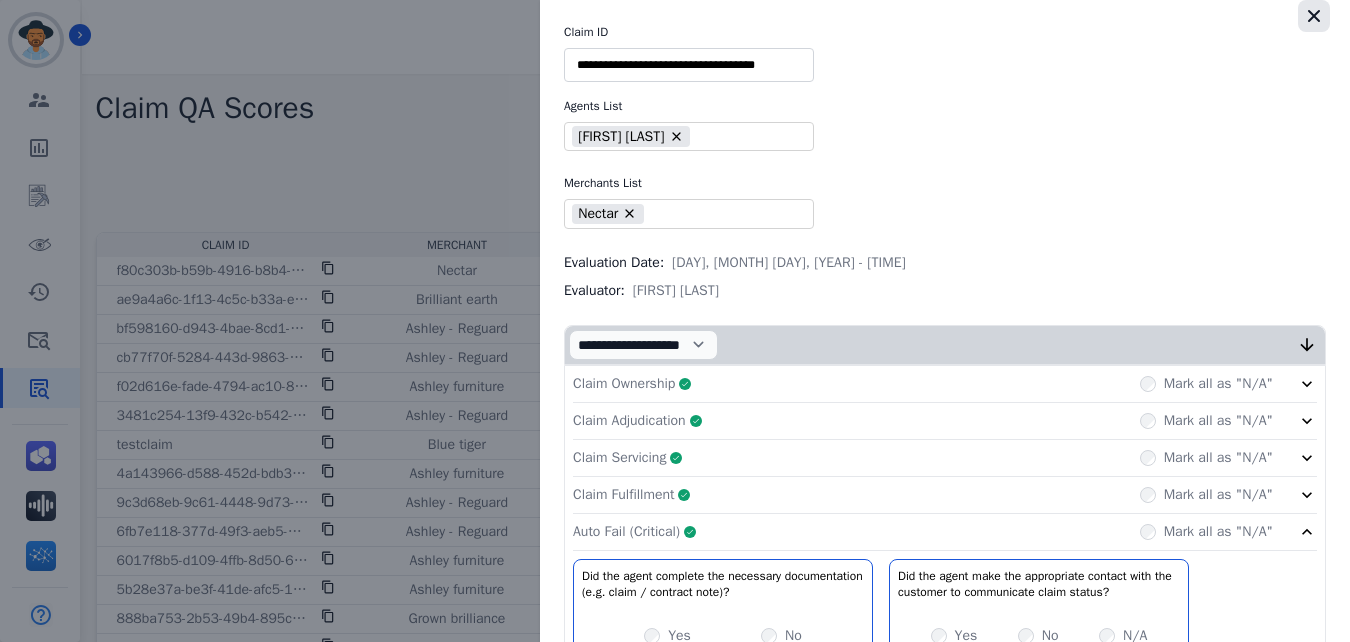 click at bounding box center [1314, 16] 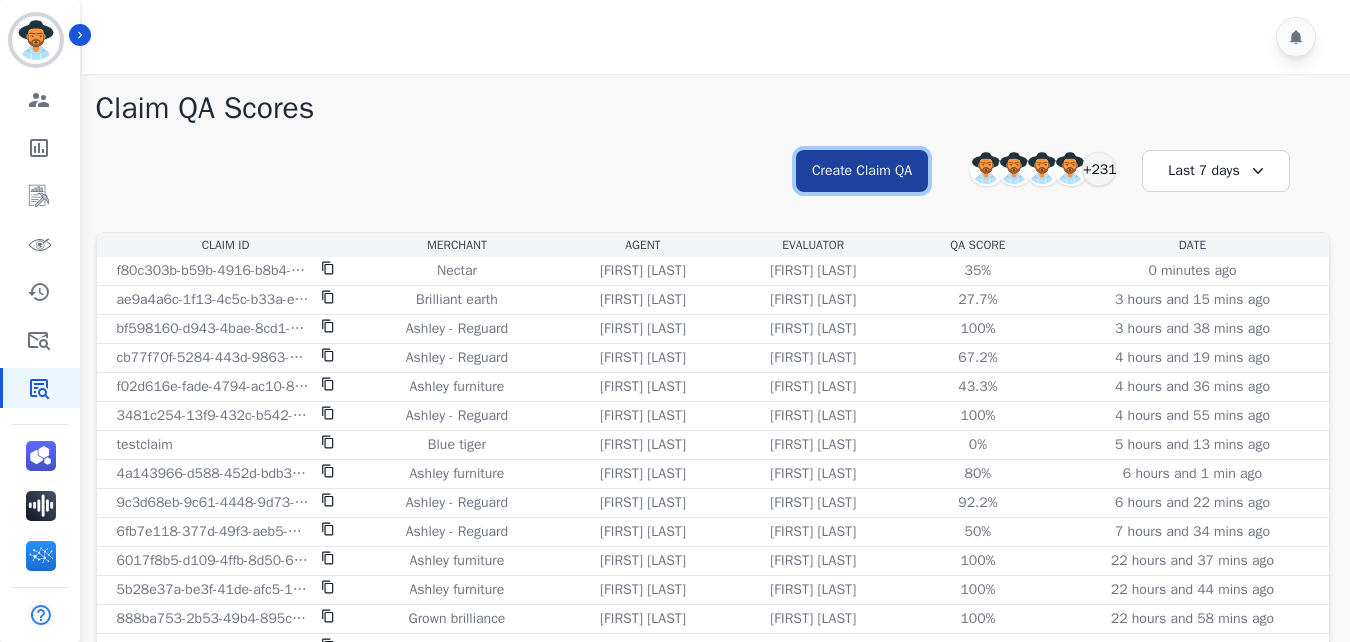 click on "Create Claim QA" at bounding box center (862, 171) 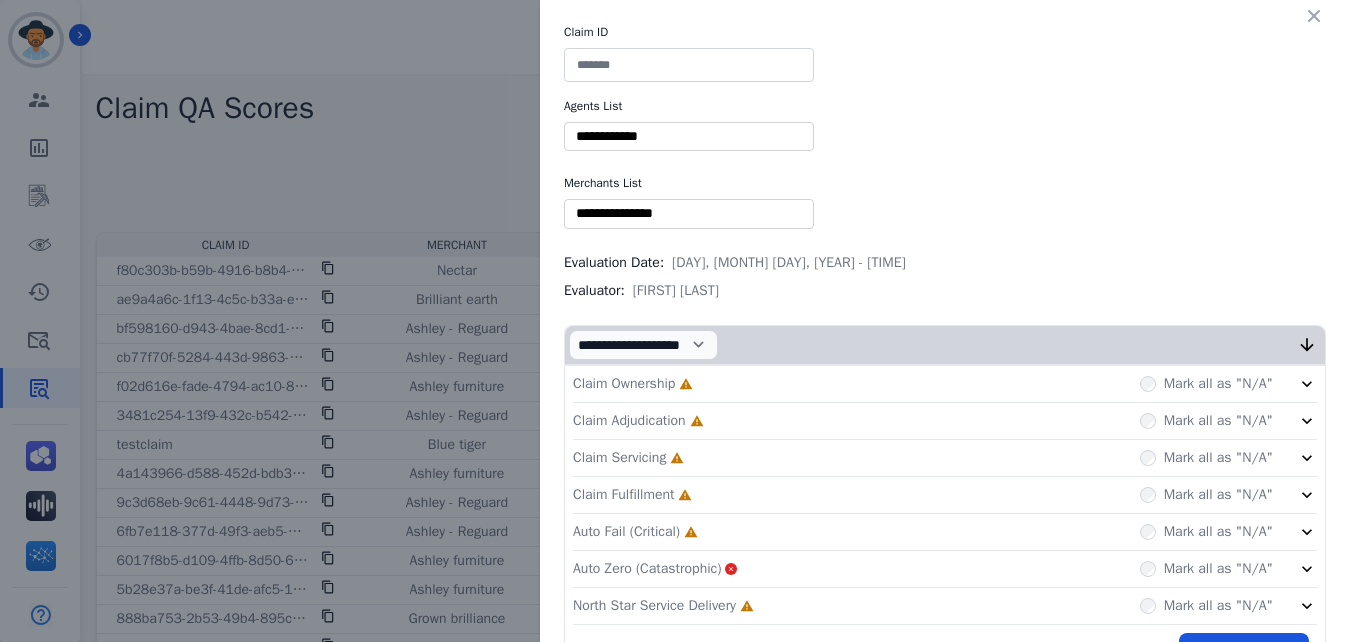 click at bounding box center [689, 65] 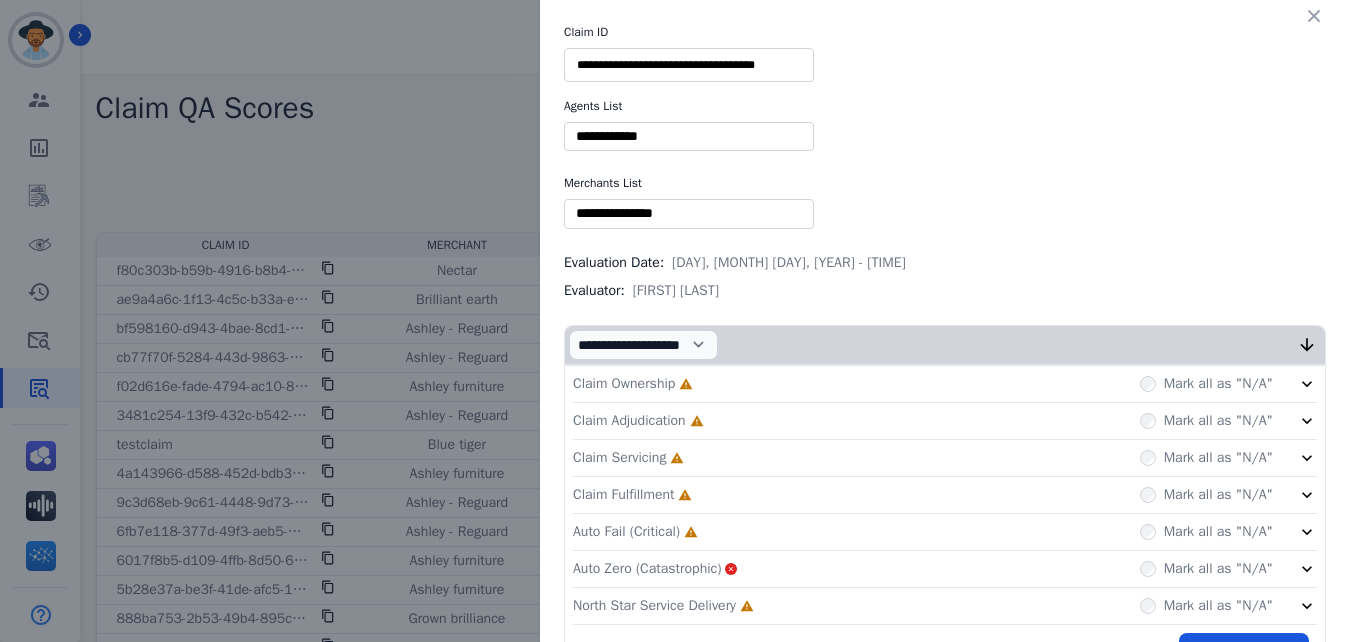 type on "**********" 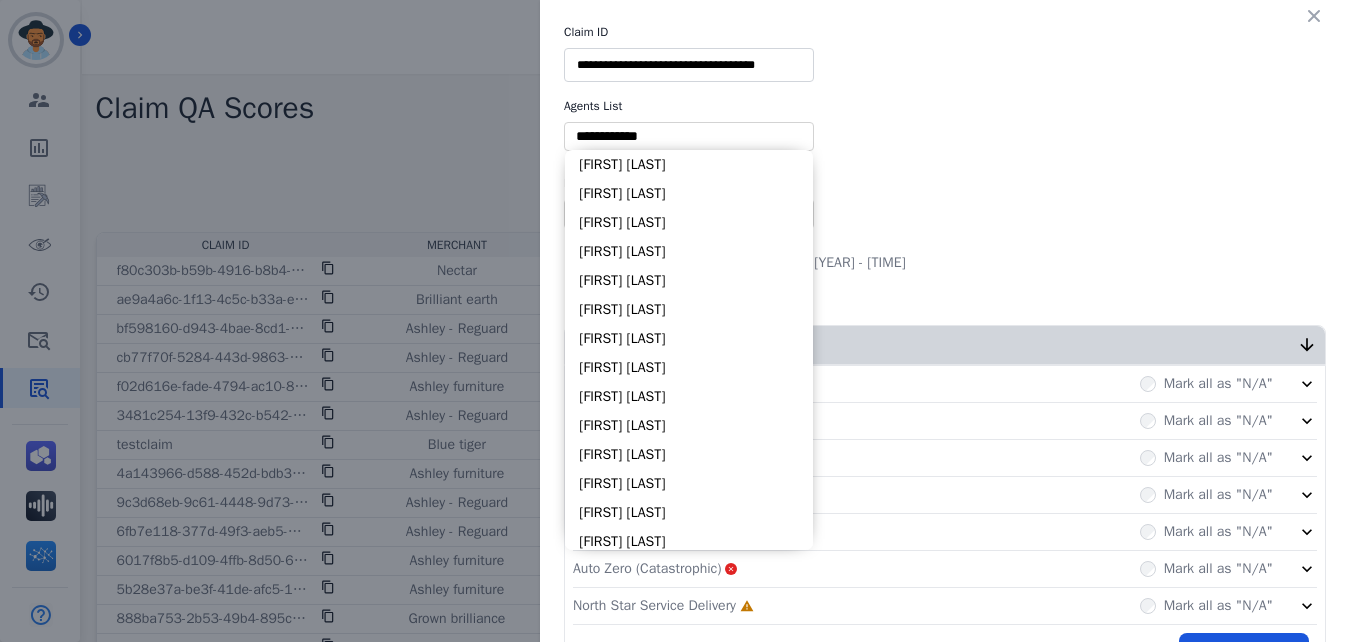 click at bounding box center [689, 136] 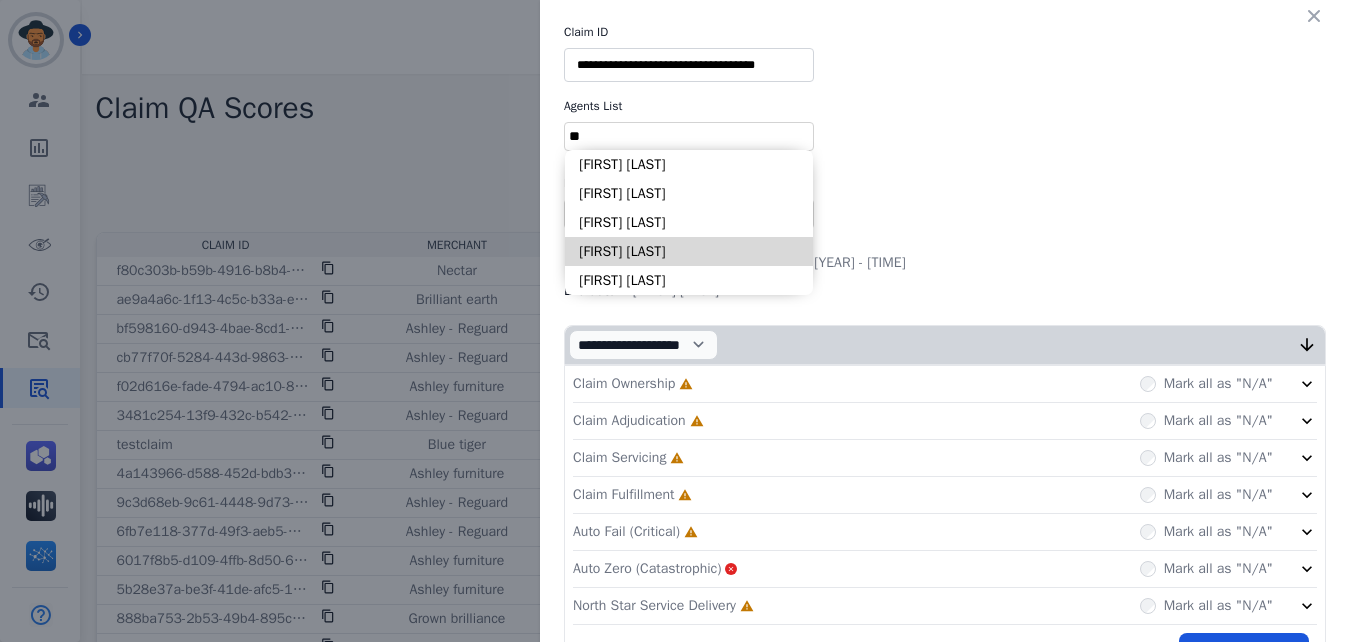 type on "**" 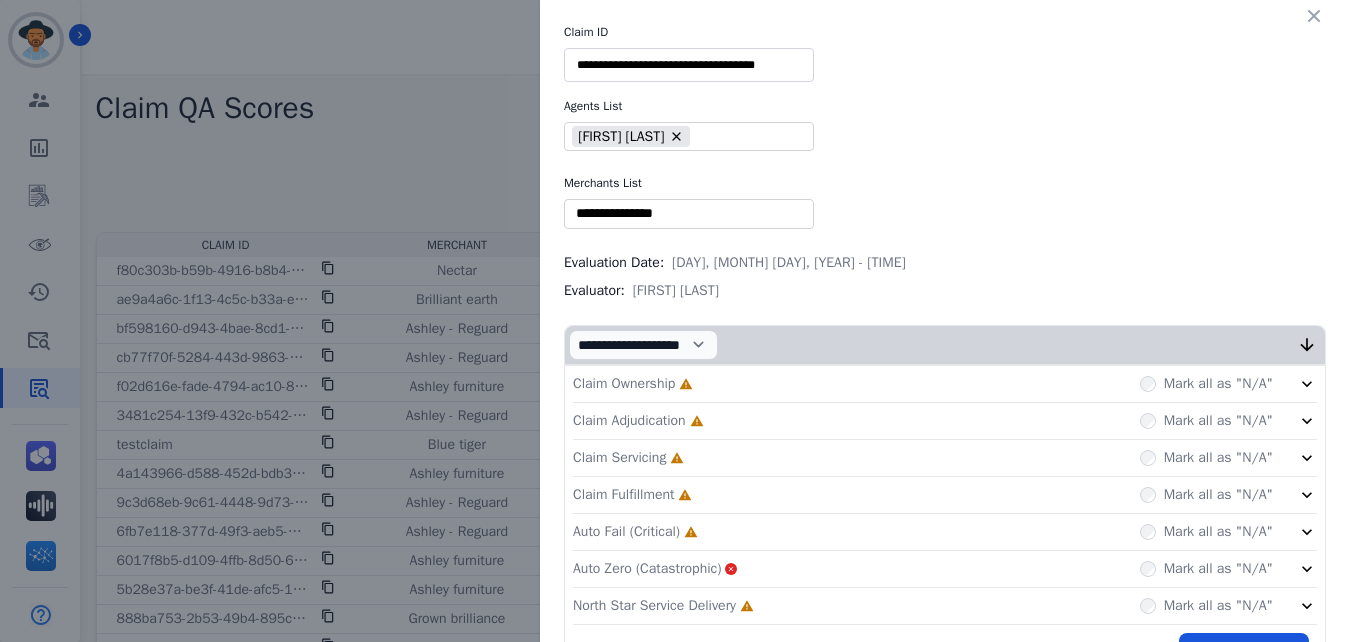 click at bounding box center (689, 213) 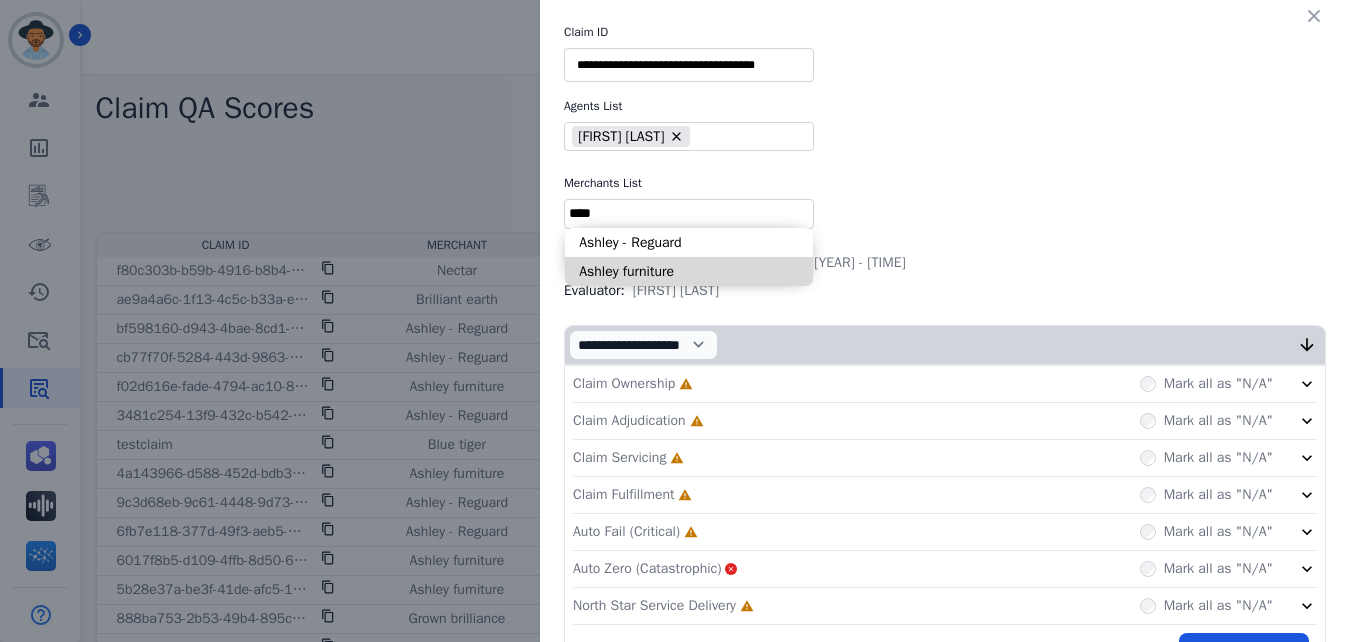 type on "****" 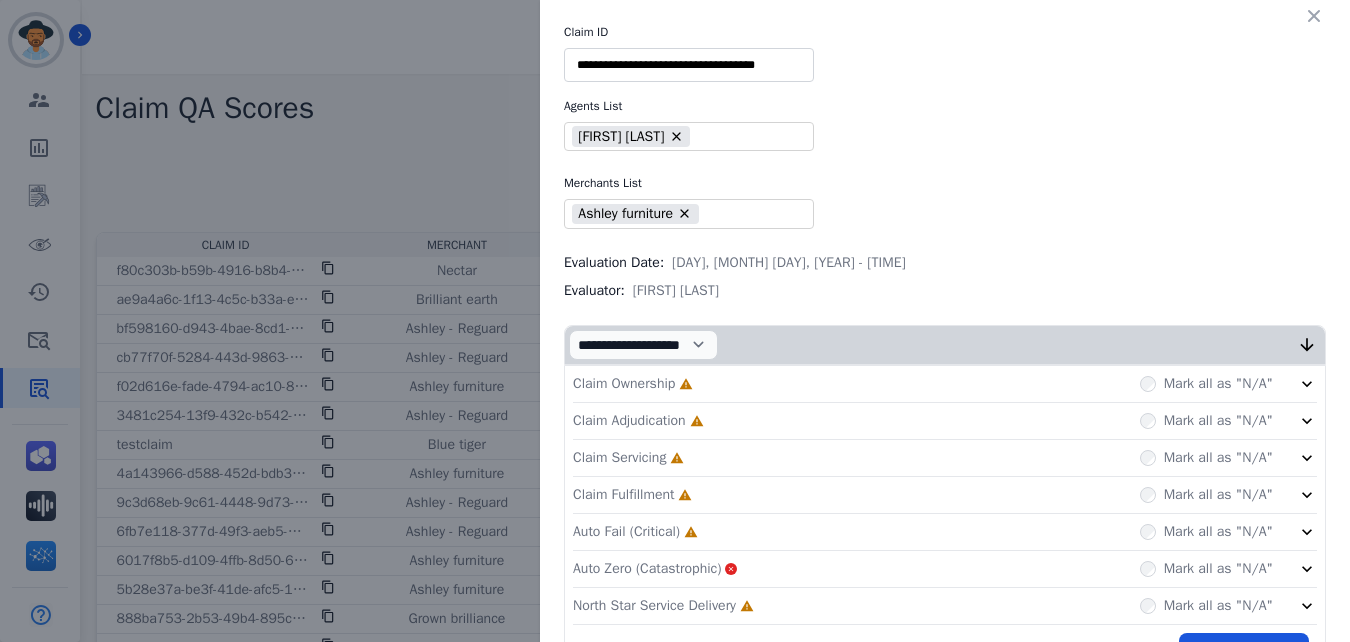 click on "Claim Ownership     Incomplete         Mark all as "N/A"" at bounding box center (945, 384) 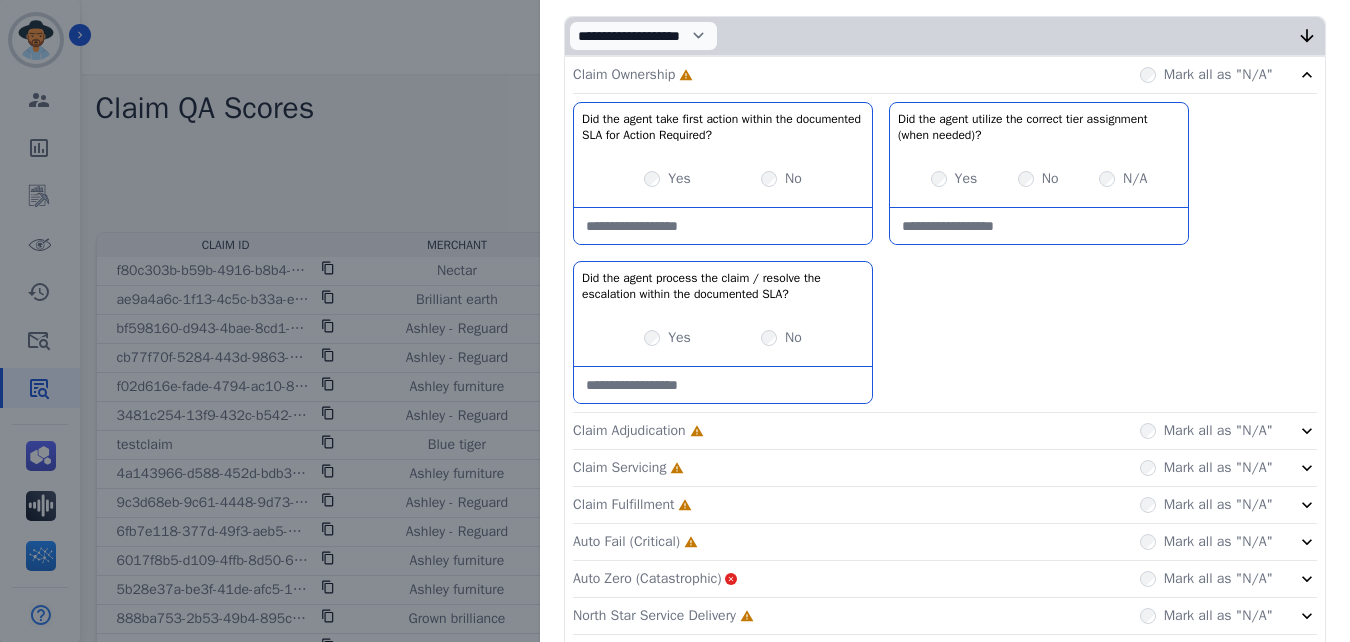 scroll, scrollTop: 347, scrollLeft: 0, axis: vertical 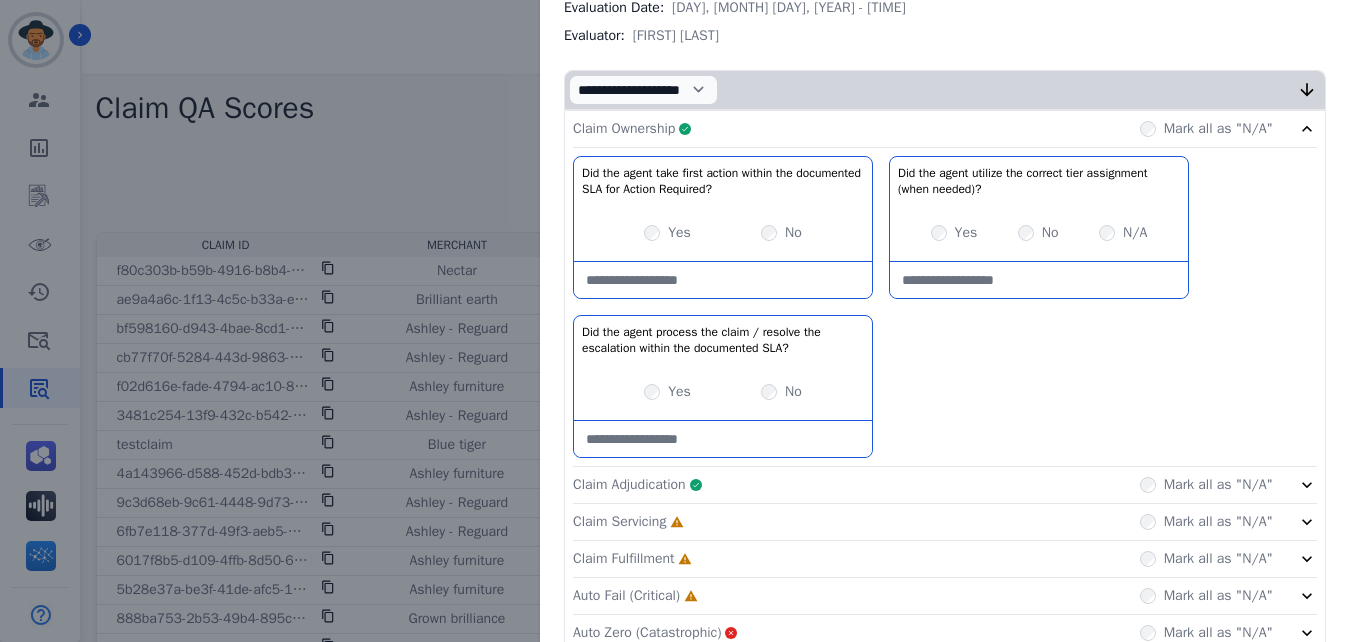 click on "Claim Ownership     Complete         Mark all as "N/A"" at bounding box center [945, 129] 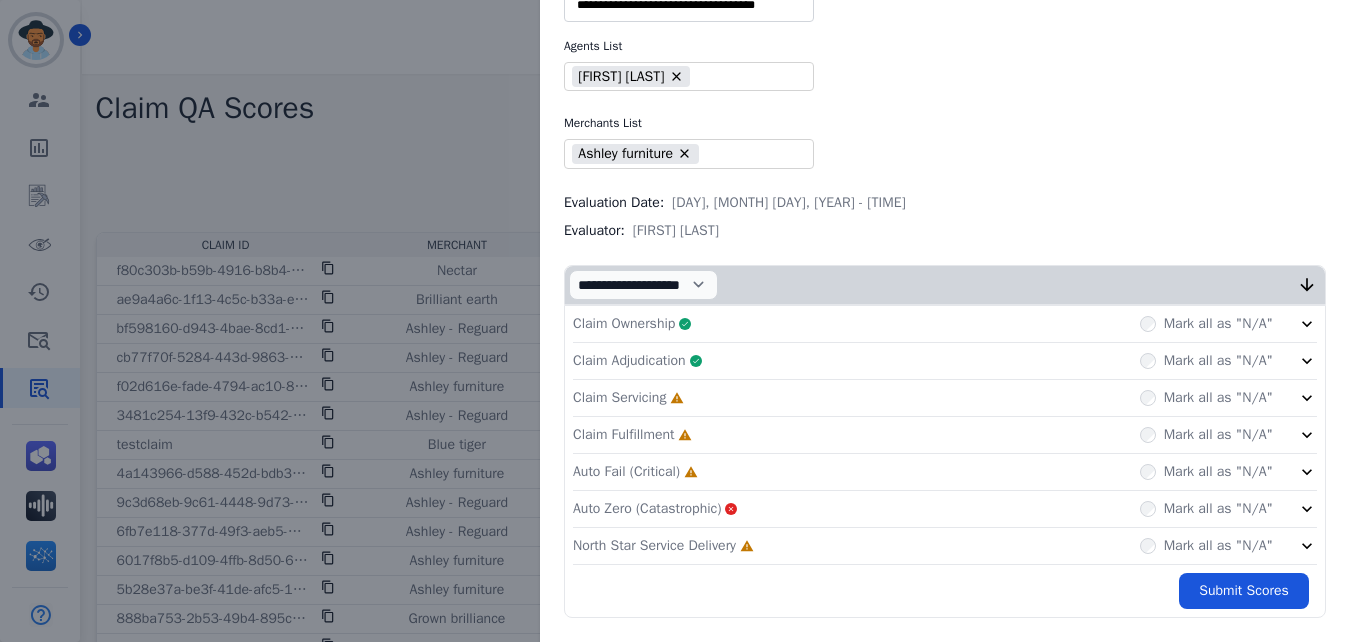 click on "Claim Adjudication     Complete         Mark all as "N/A"" 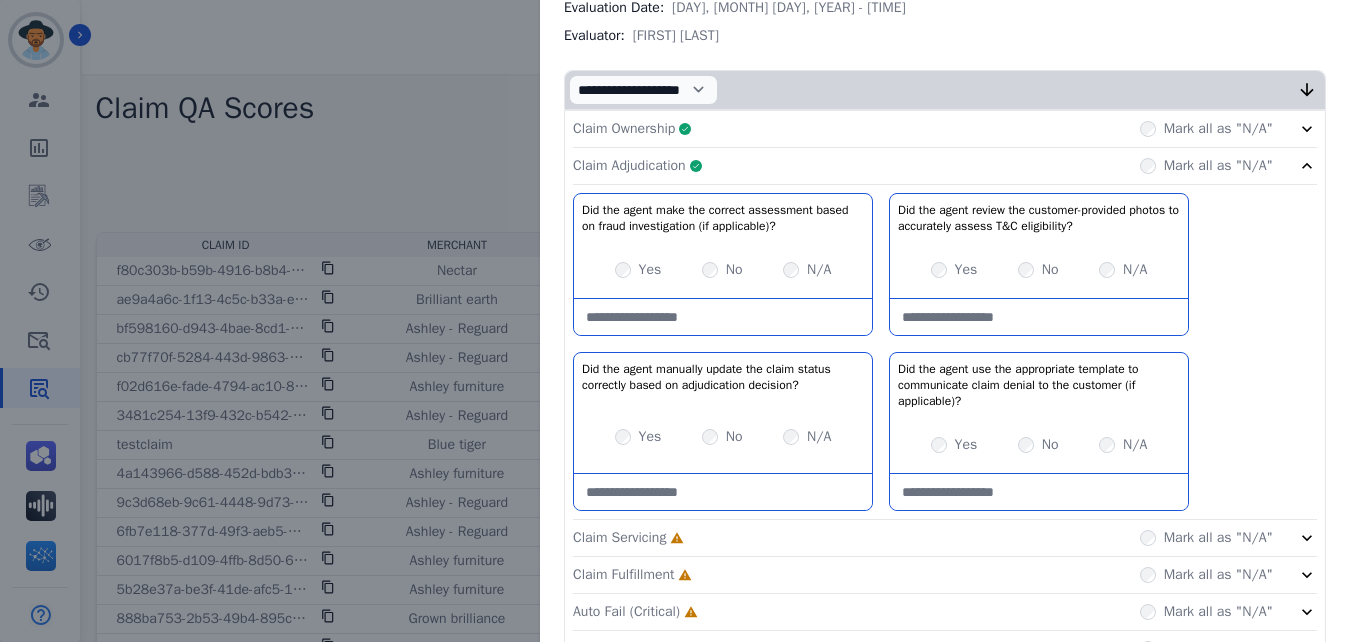 click at bounding box center (723, 317) 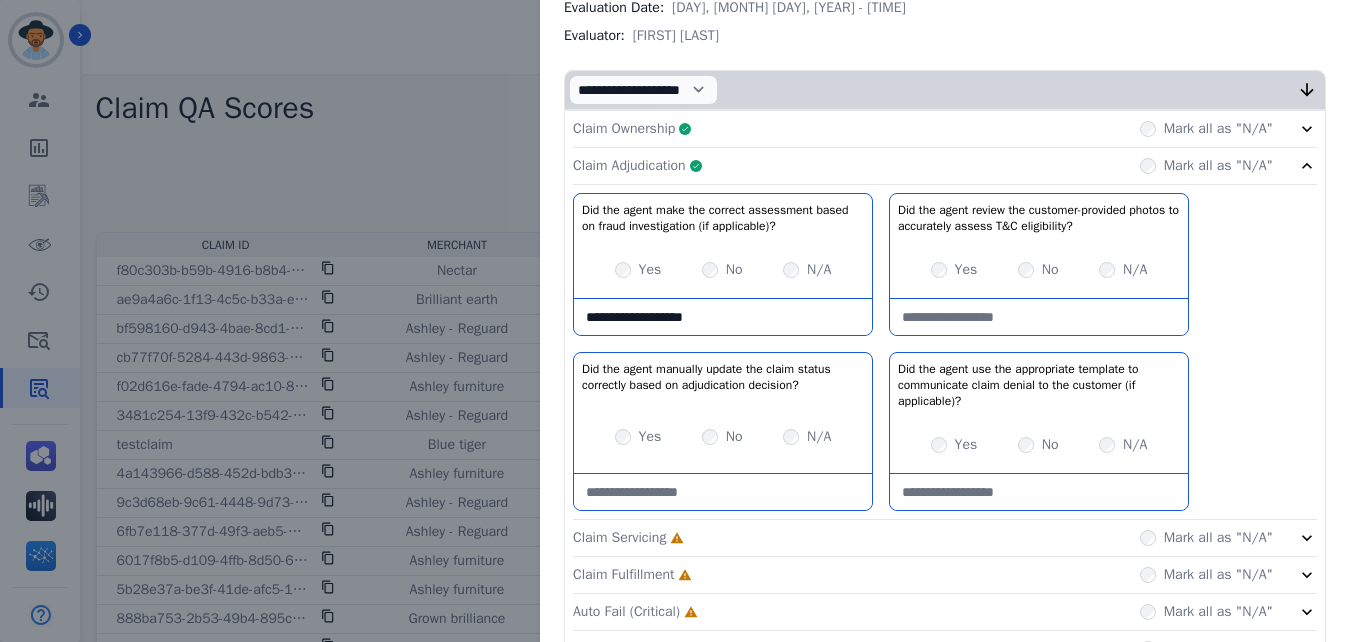 type on "**********" 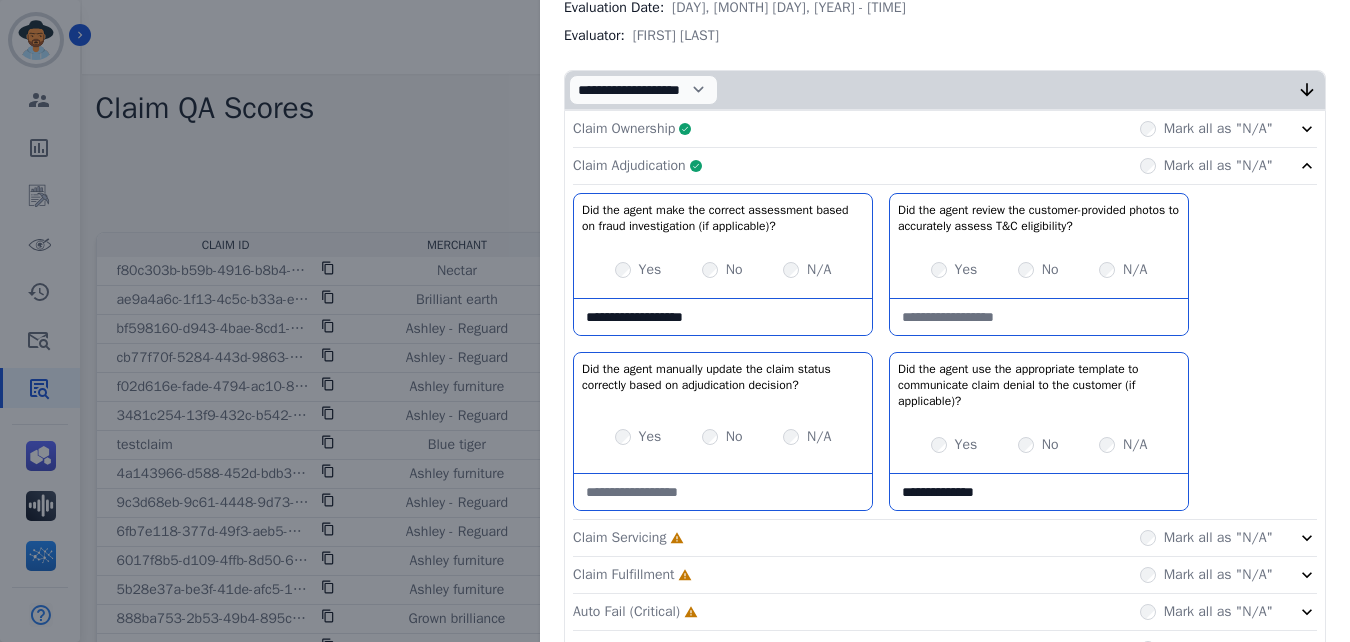 type on "**********" 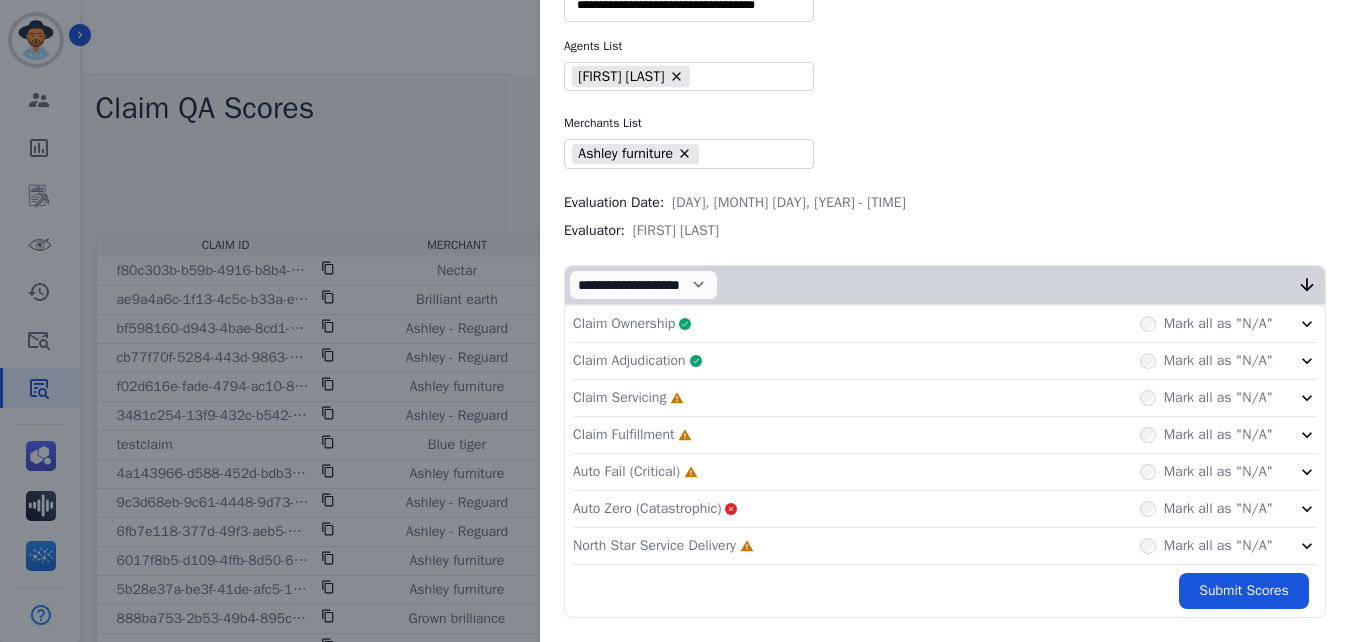 scroll, scrollTop: 60, scrollLeft: 0, axis: vertical 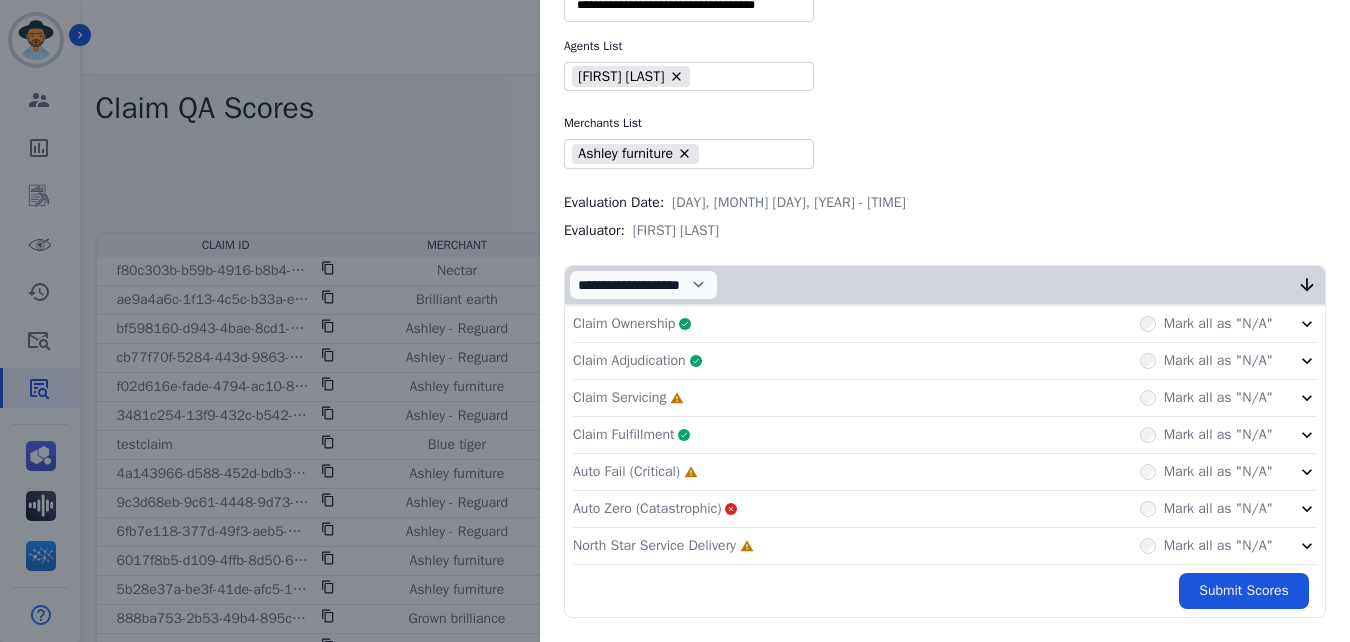 click on "Claim Servicing     Incomplete         Mark all as "N/A"" 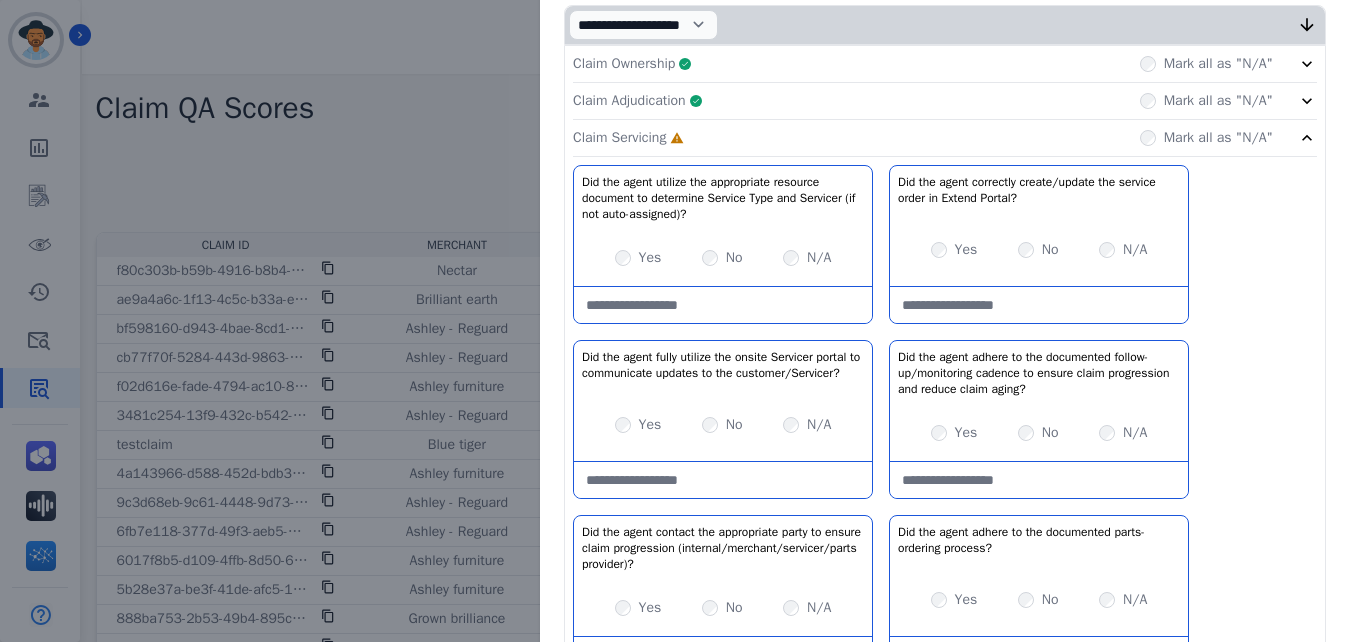 scroll, scrollTop: 322, scrollLeft: 0, axis: vertical 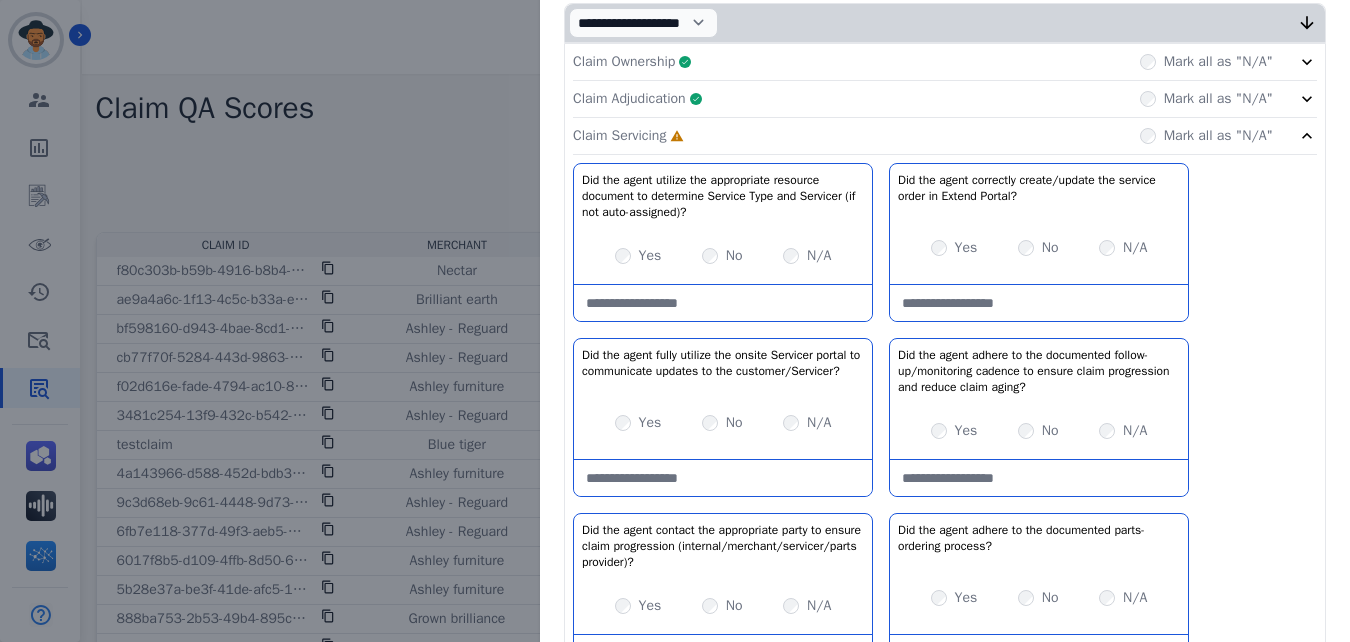 click on "N/A" at bounding box center [807, 423] 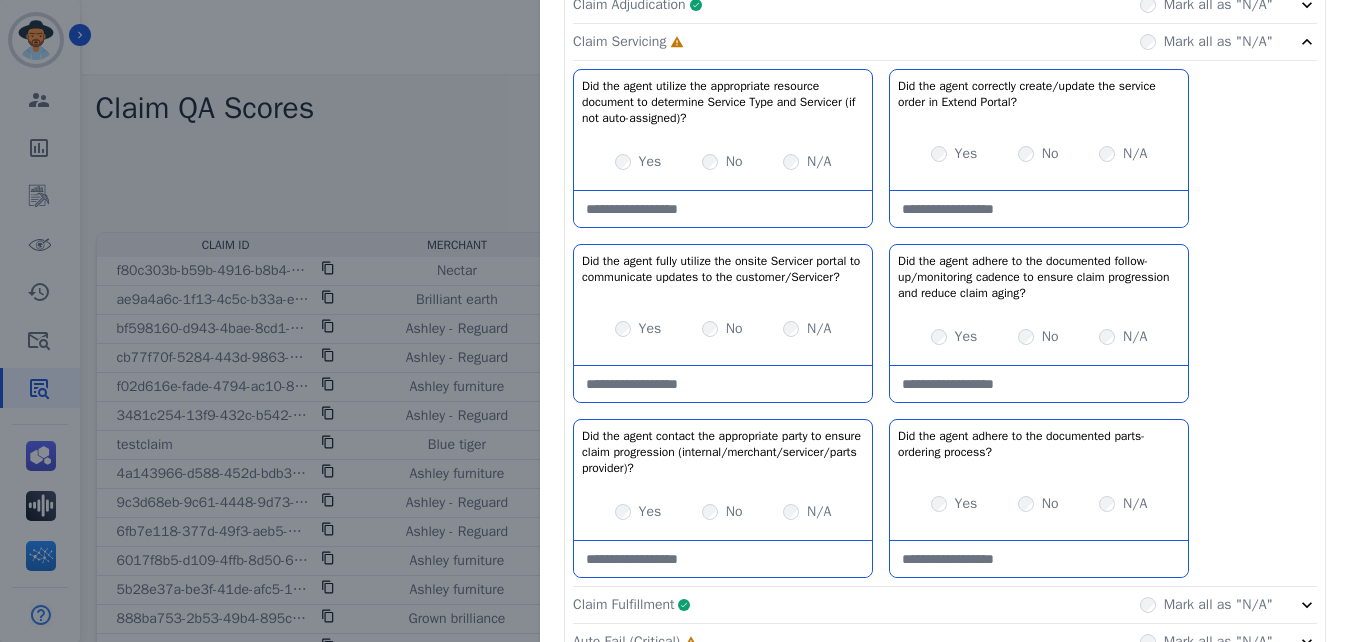 scroll, scrollTop: 418, scrollLeft: 0, axis: vertical 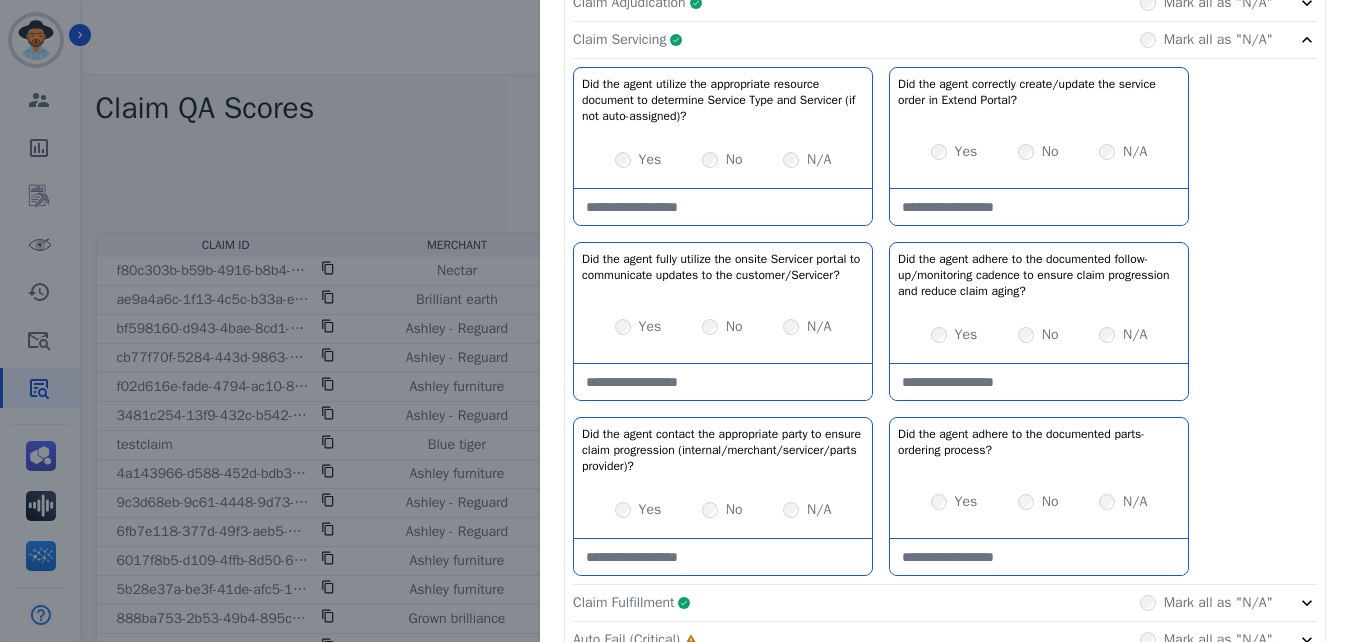 click at bounding box center (1039, 557) 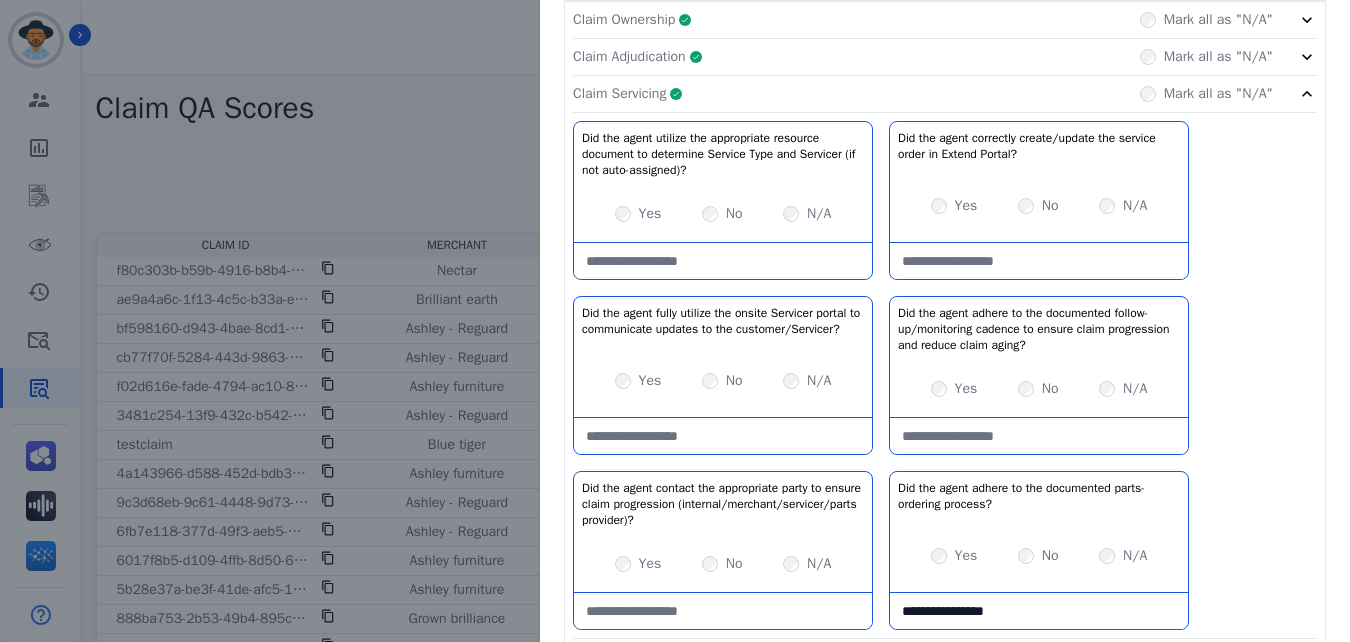 scroll, scrollTop: 361, scrollLeft: 0, axis: vertical 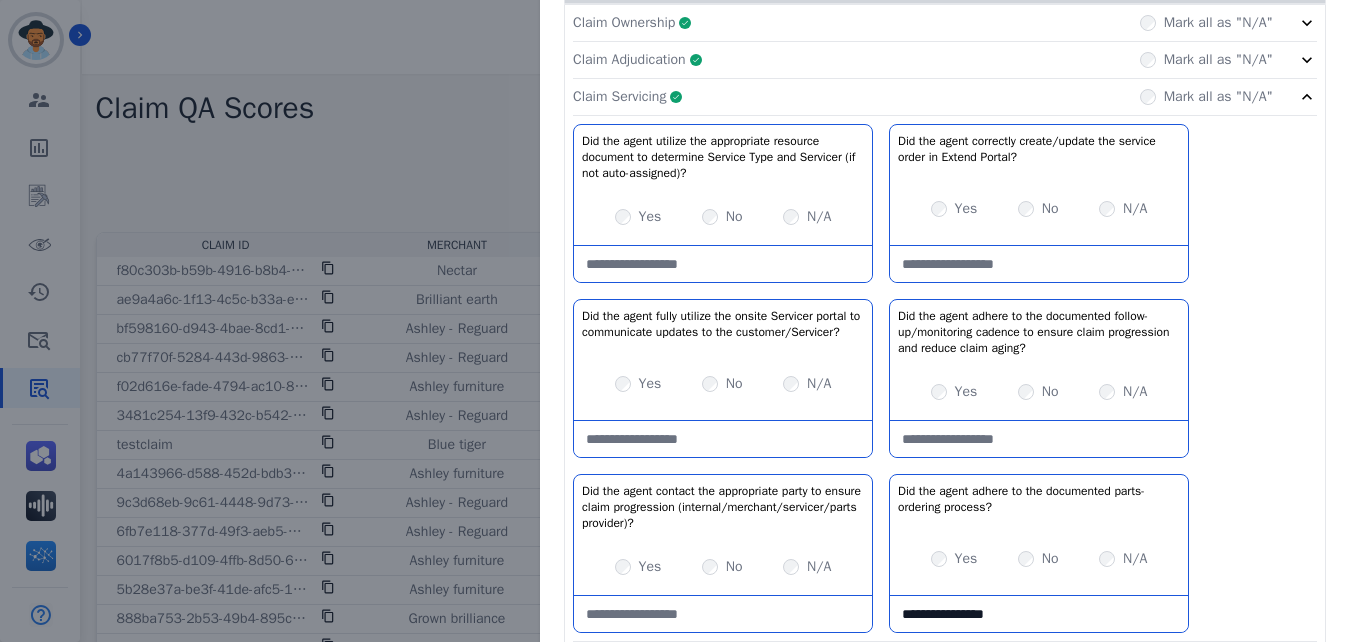 type on "**********" 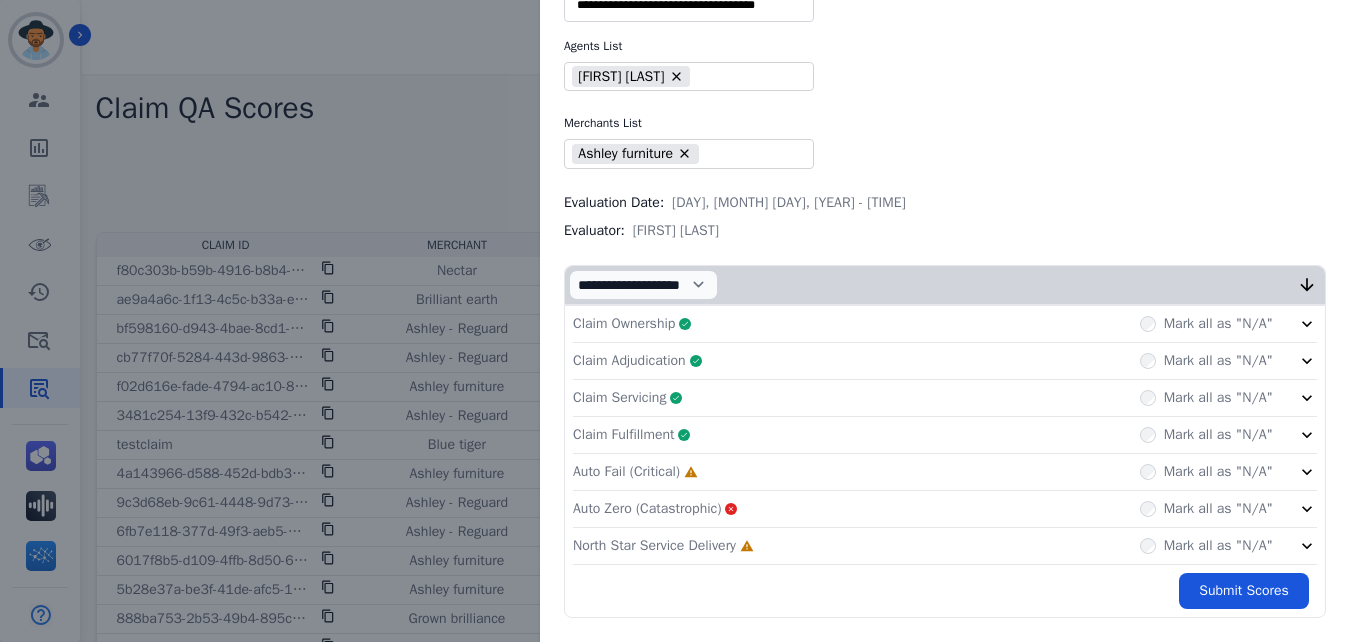 scroll, scrollTop: 60, scrollLeft: 0, axis: vertical 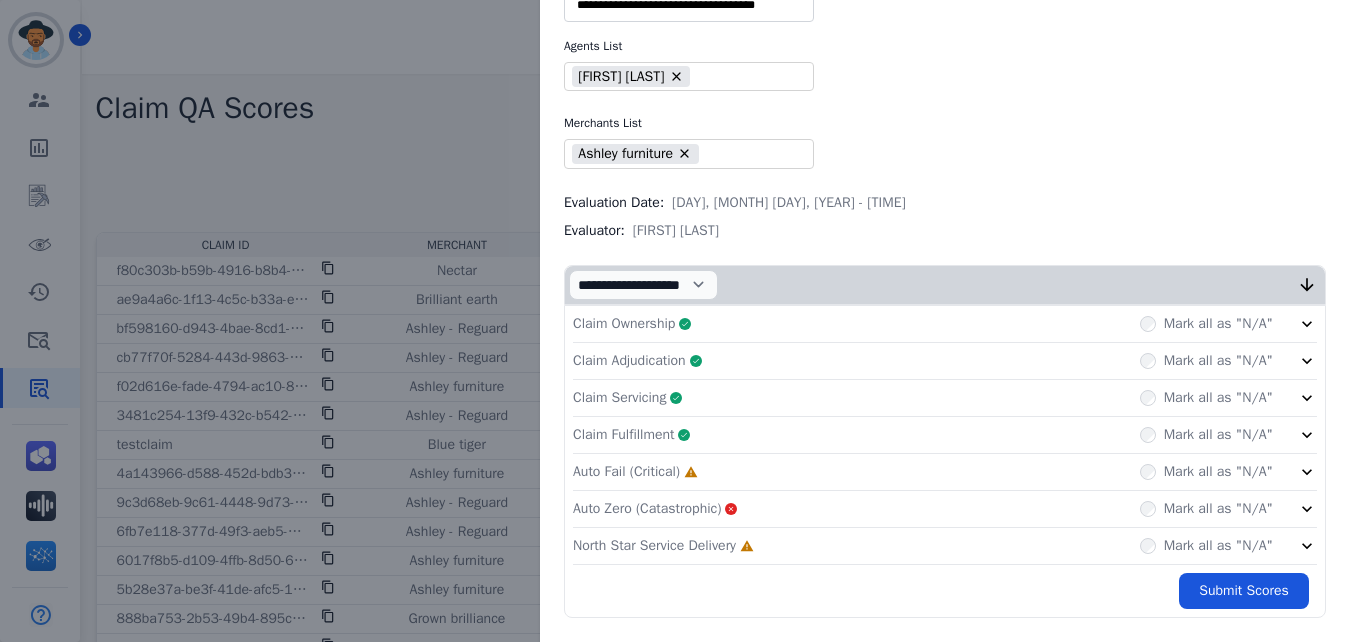 click on "Auto Fail (Critical)     Incomplete         Mark all as "N/A"" 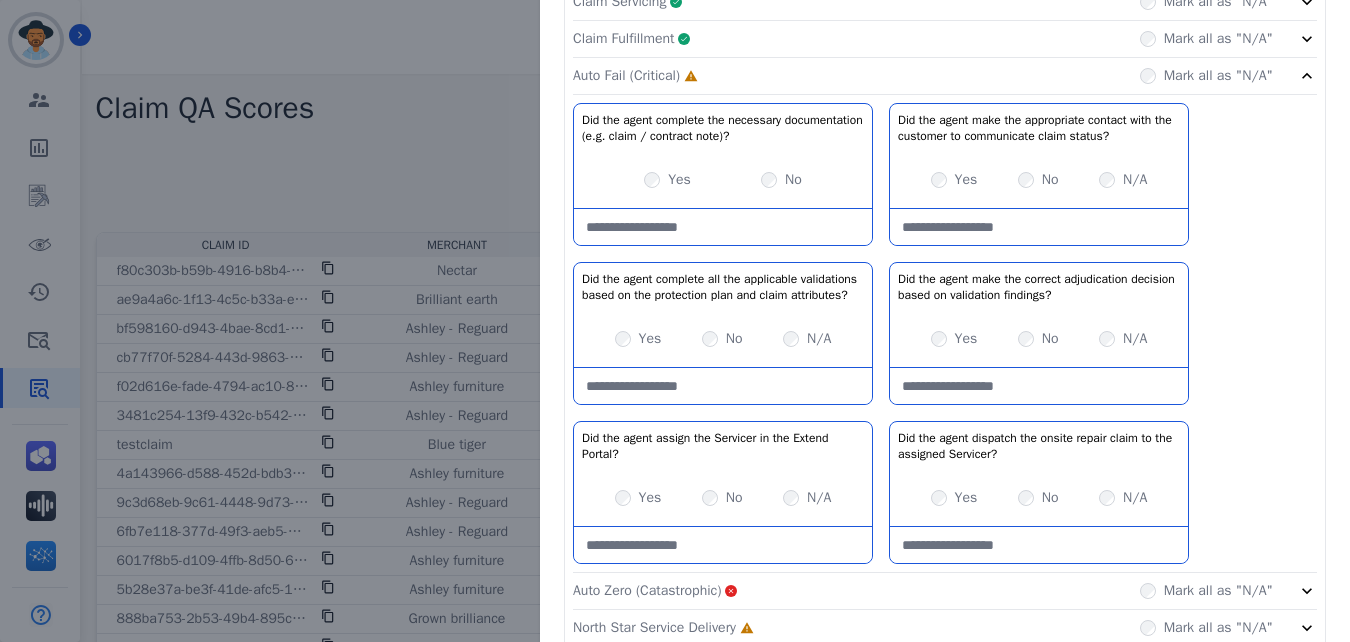 scroll, scrollTop: 457, scrollLeft: 0, axis: vertical 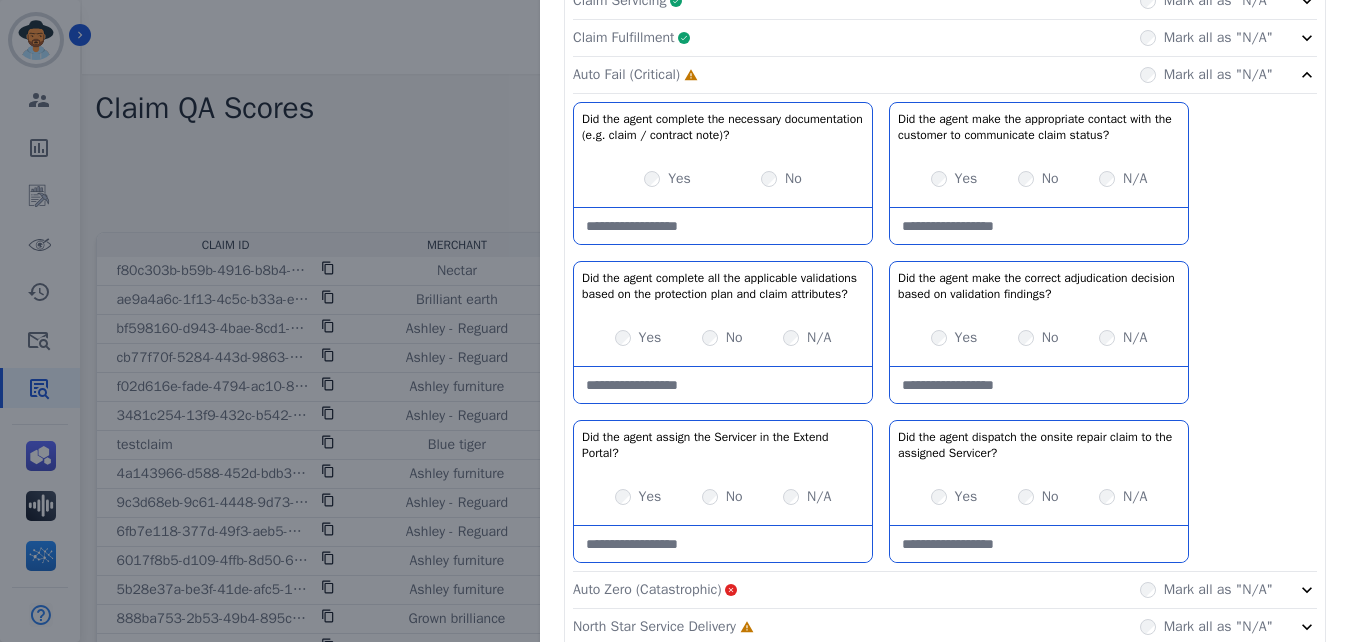click at bounding box center (723, 226) 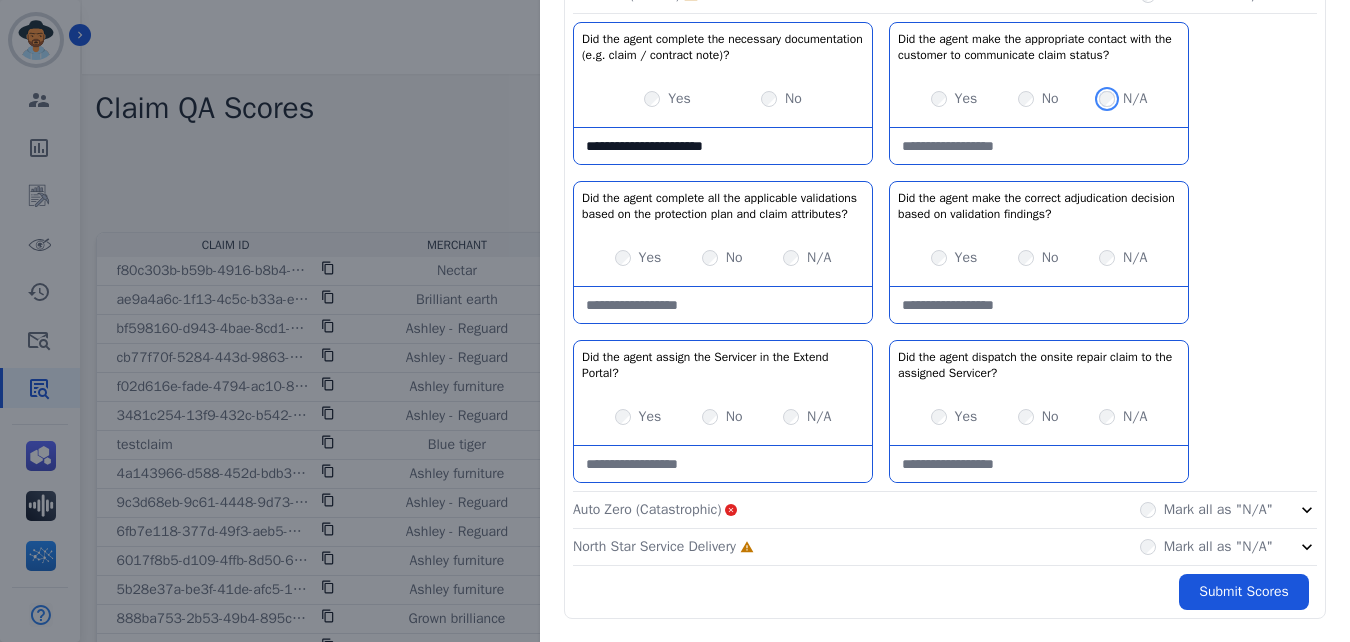 scroll, scrollTop: 538, scrollLeft: 0, axis: vertical 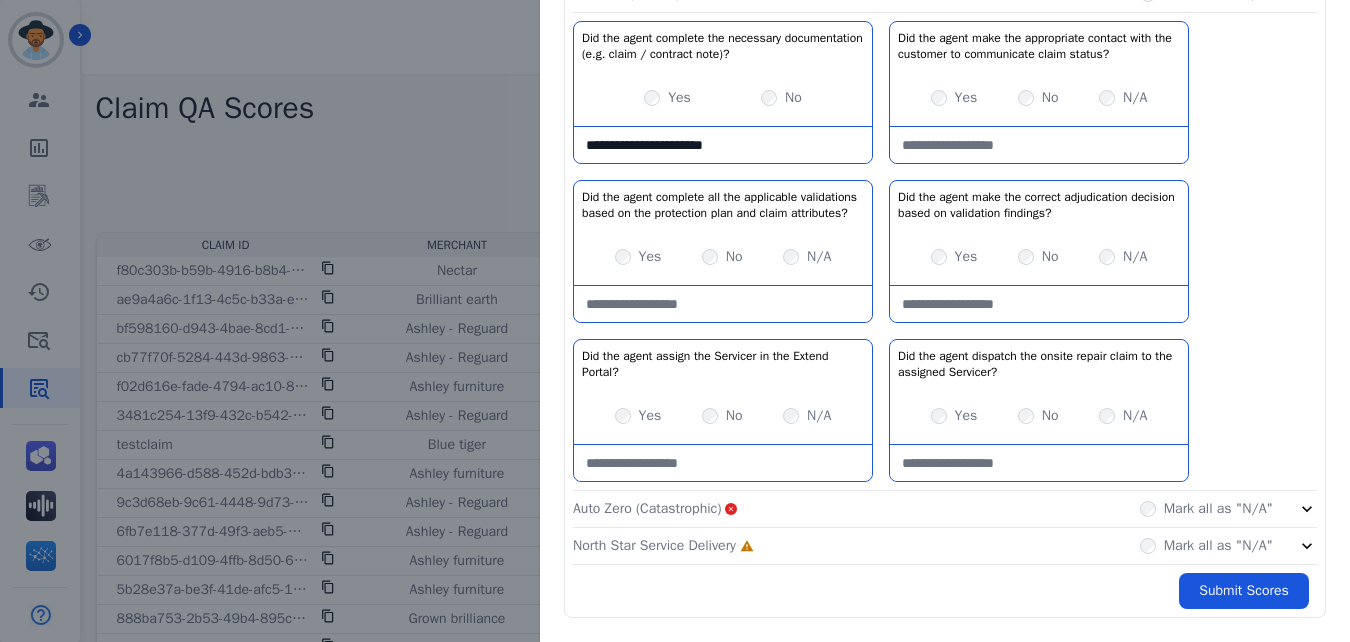 click on "**********" at bounding box center (723, 145) 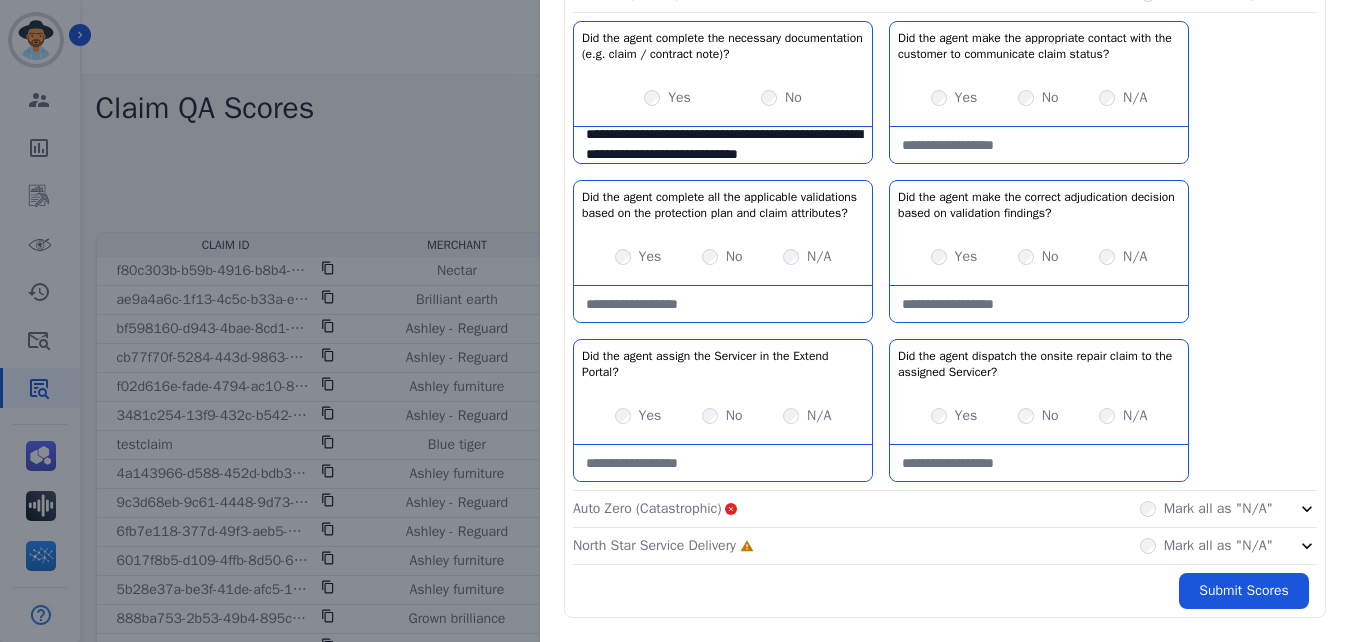 scroll, scrollTop: 31, scrollLeft: 0, axis: vertical 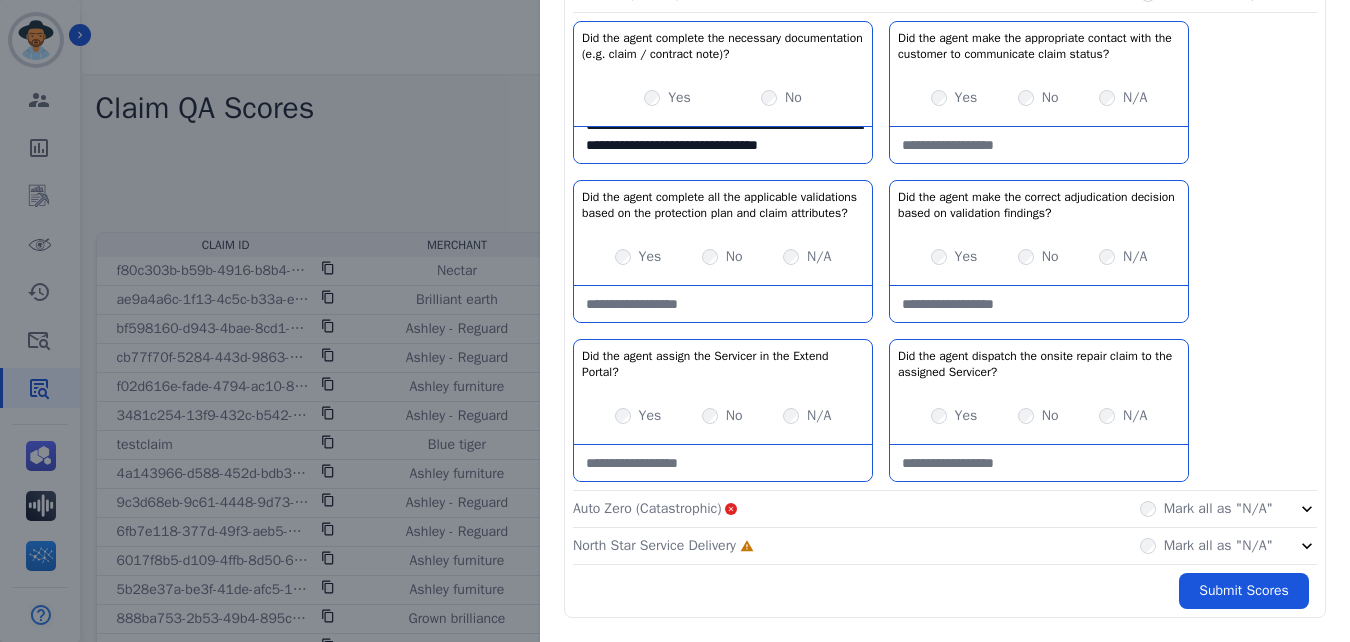 type on "**********" 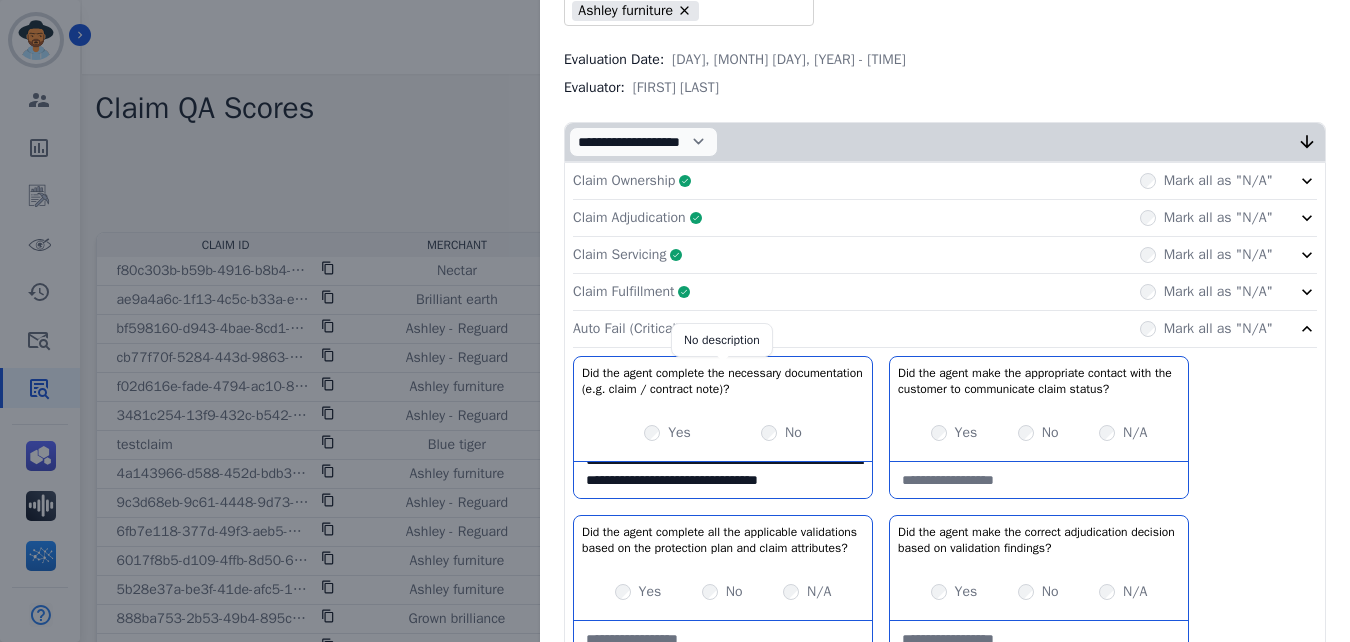scroll, scrollTop: 202, scrollLeft: 0, axis: vertical 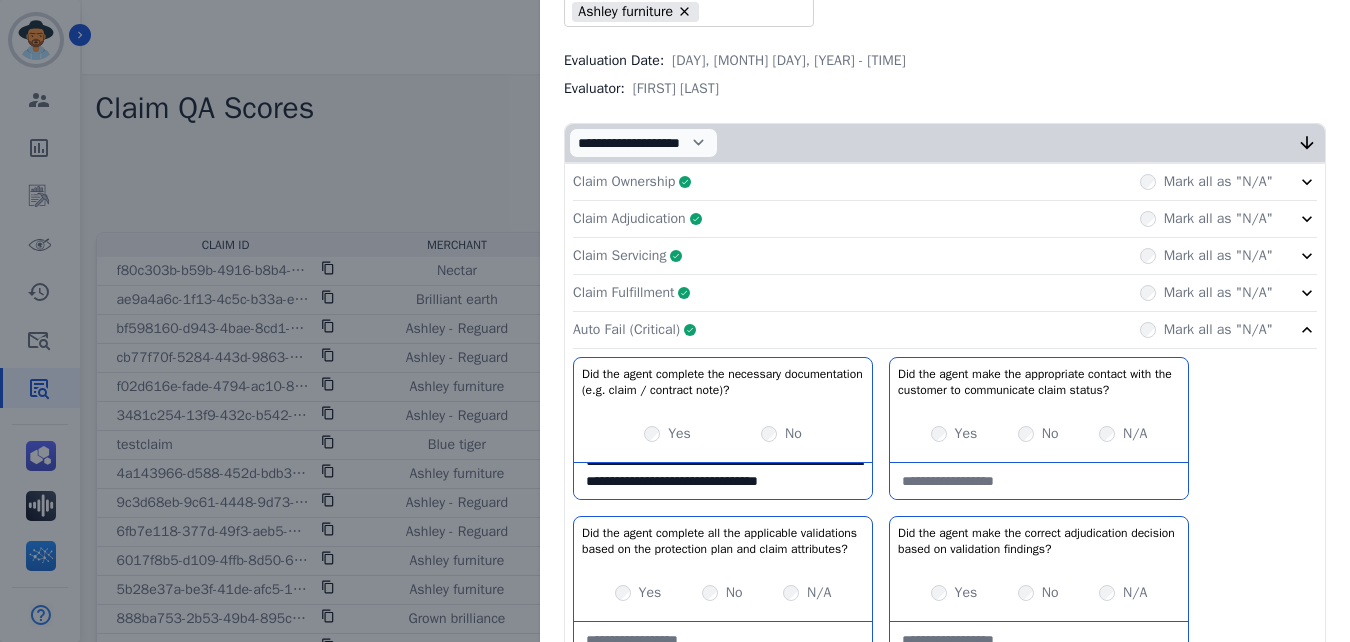 click on "Auto Fail (Critical)     Complete         Mark all as "N/A"" 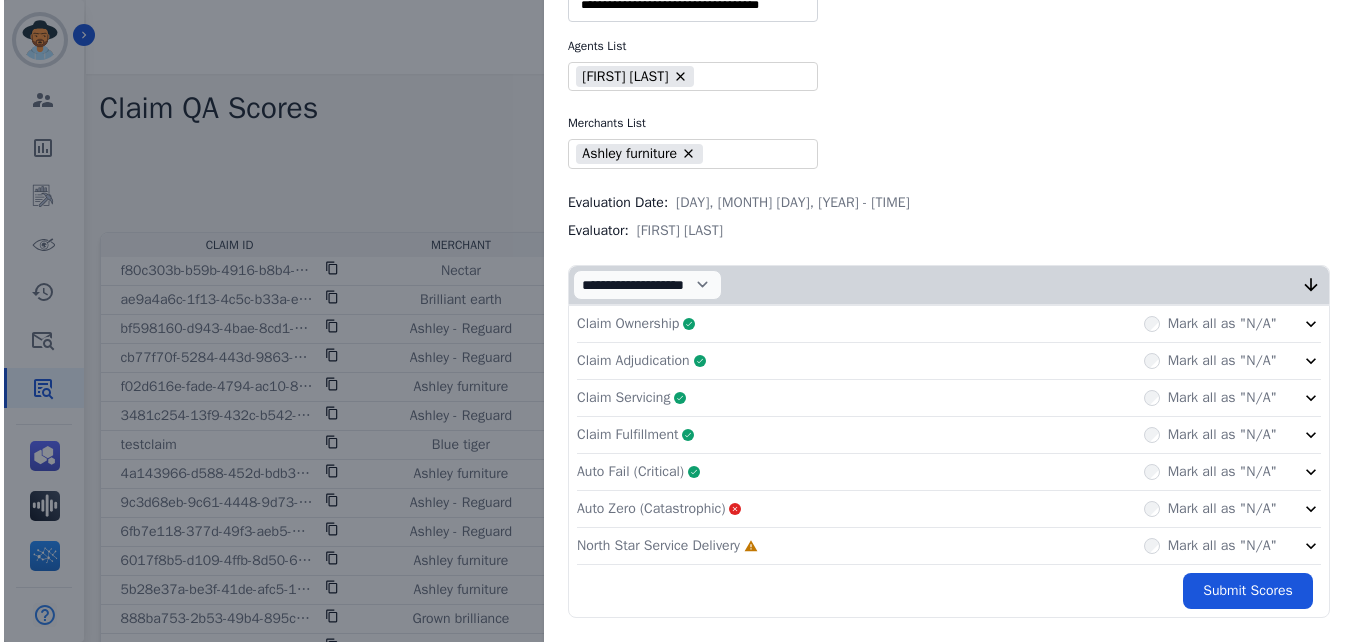 scroll, scrollTop: 60, scrollLeft: 0, axis: vertical 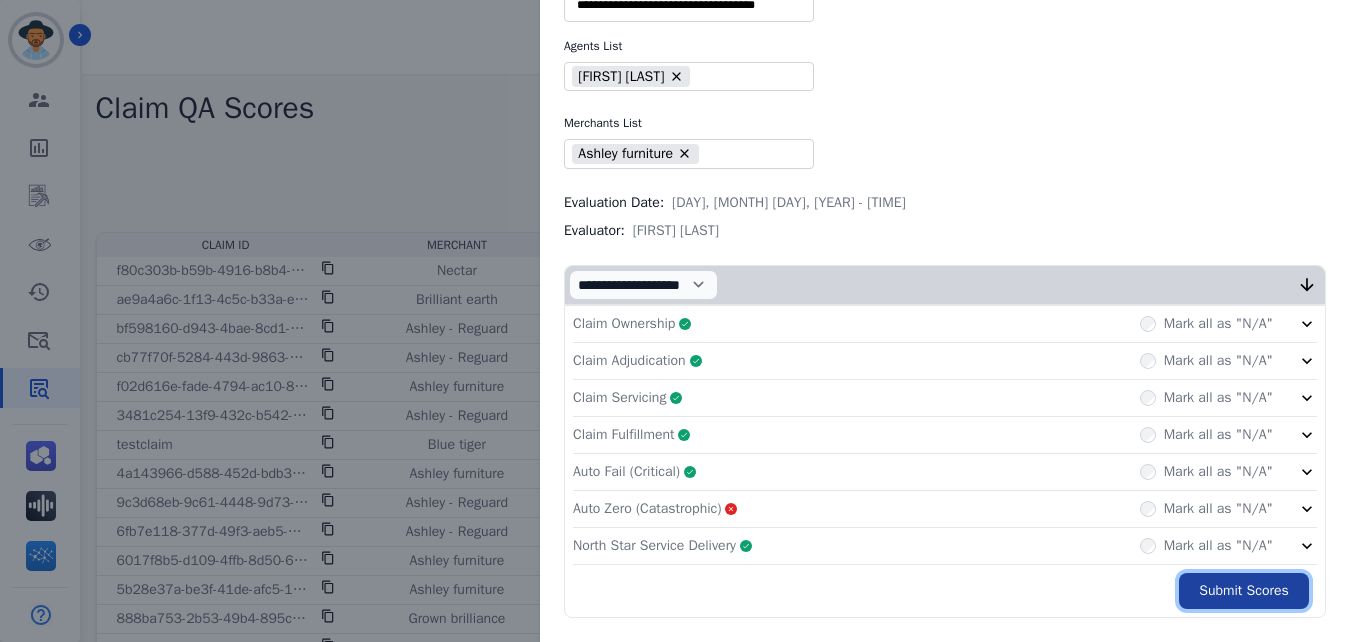 click on "Submit Scores" at bounding box center [1244, 591] 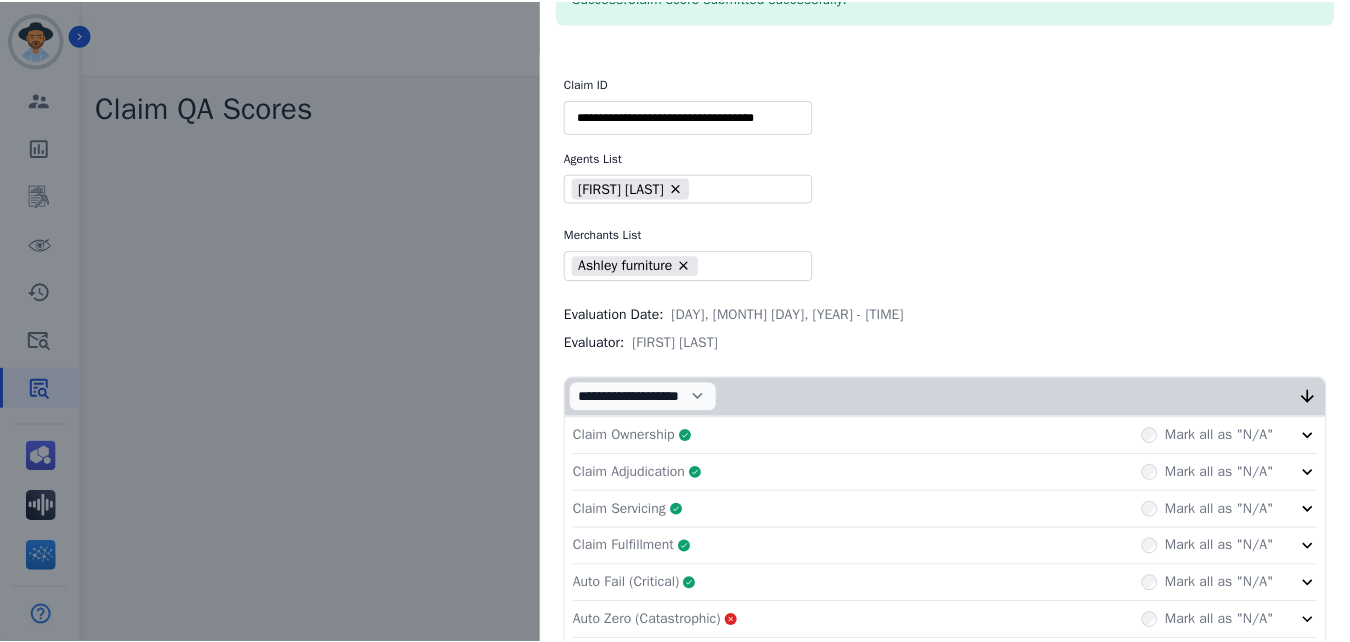scroll, scrollTop: 172, scrollLeft: 0, axis: vertical 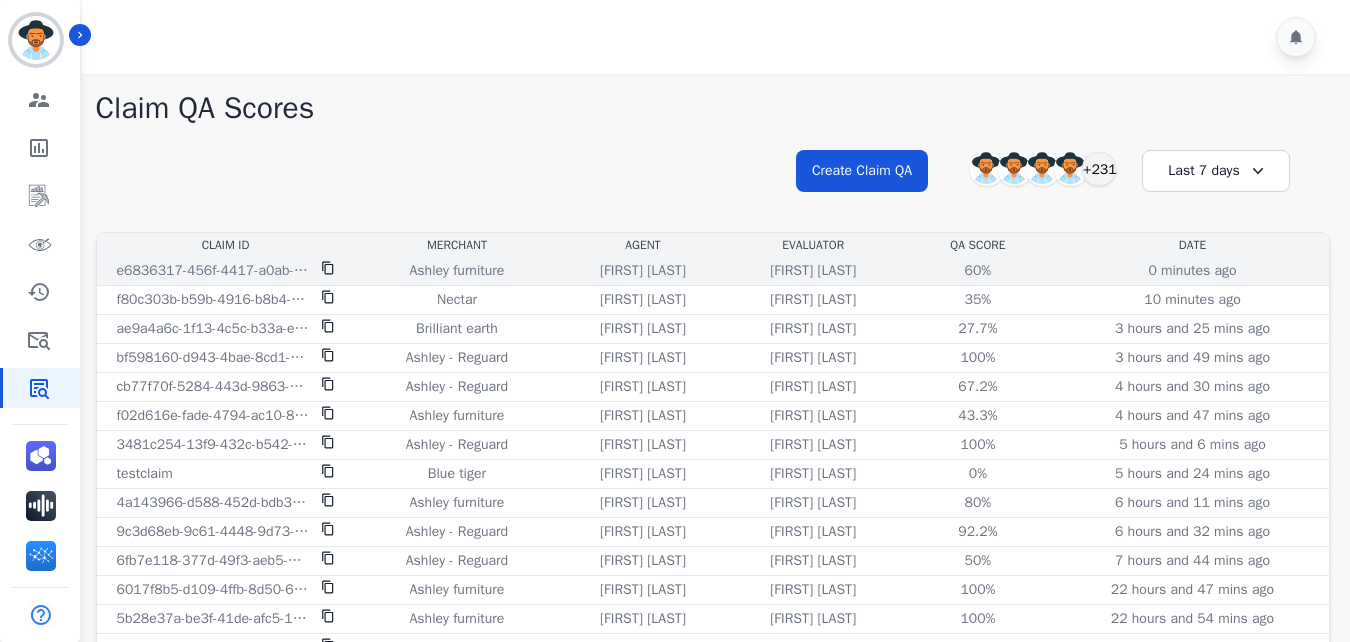 click 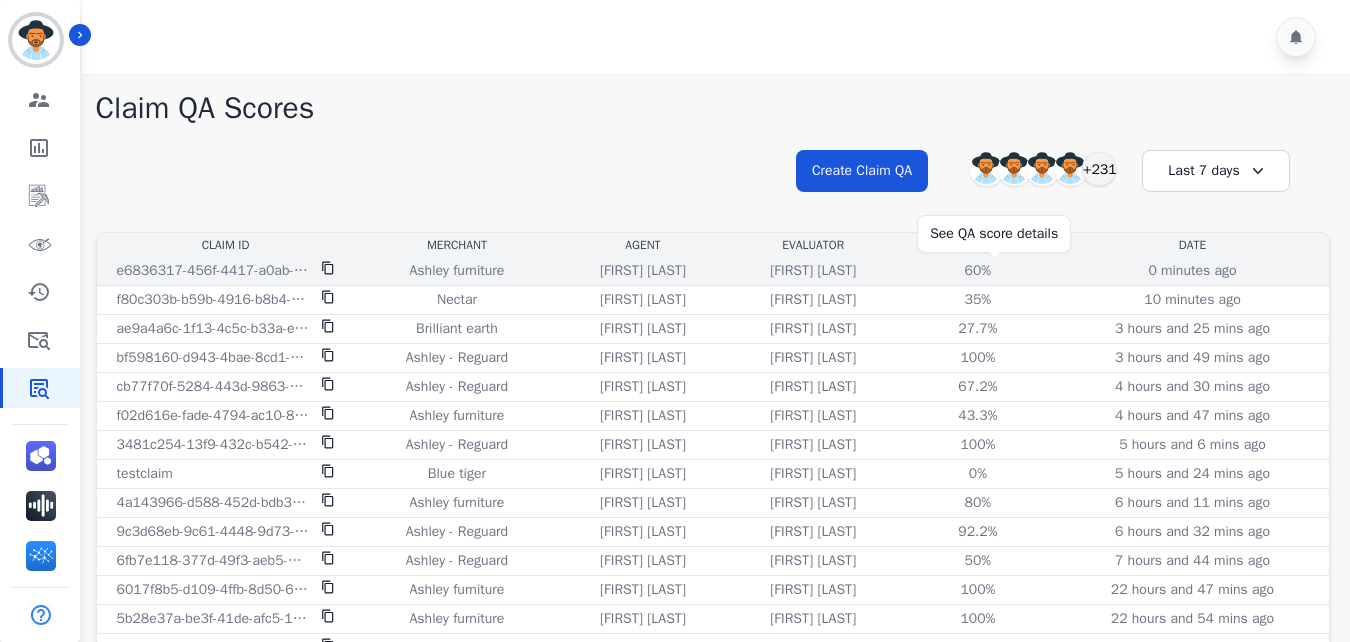 click on "60%" at bounding box center [978, 271] 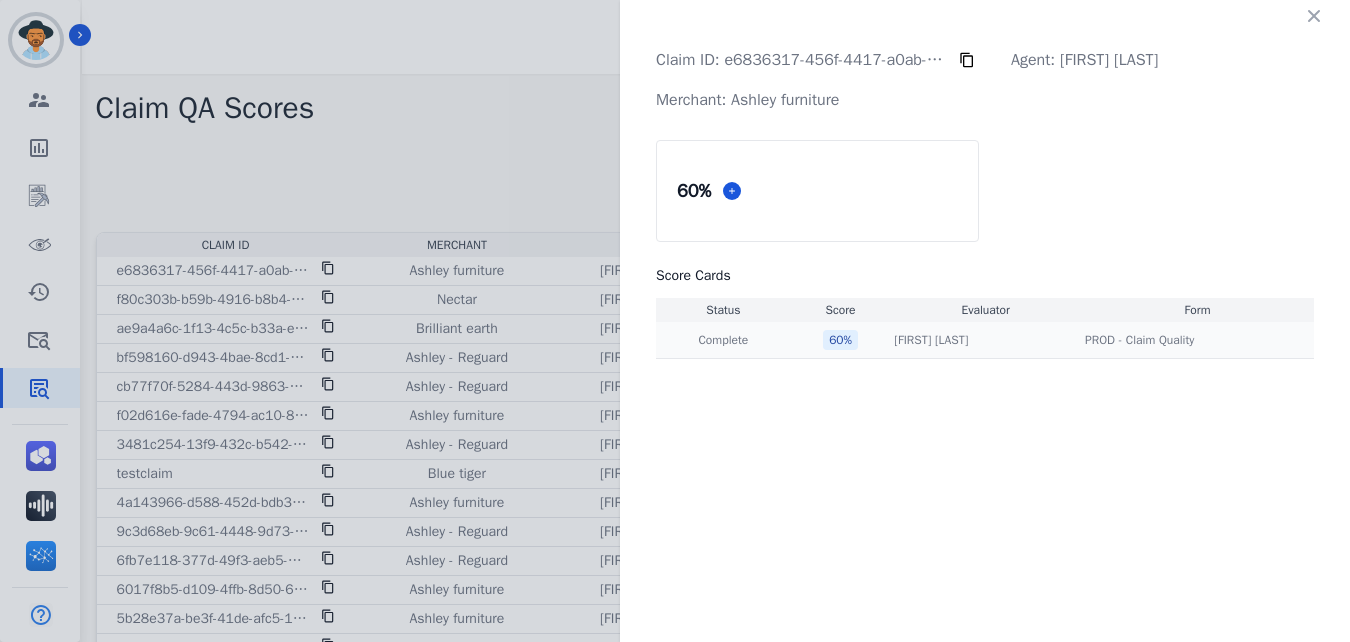click on "60 %" at bounding box center [840, 340] 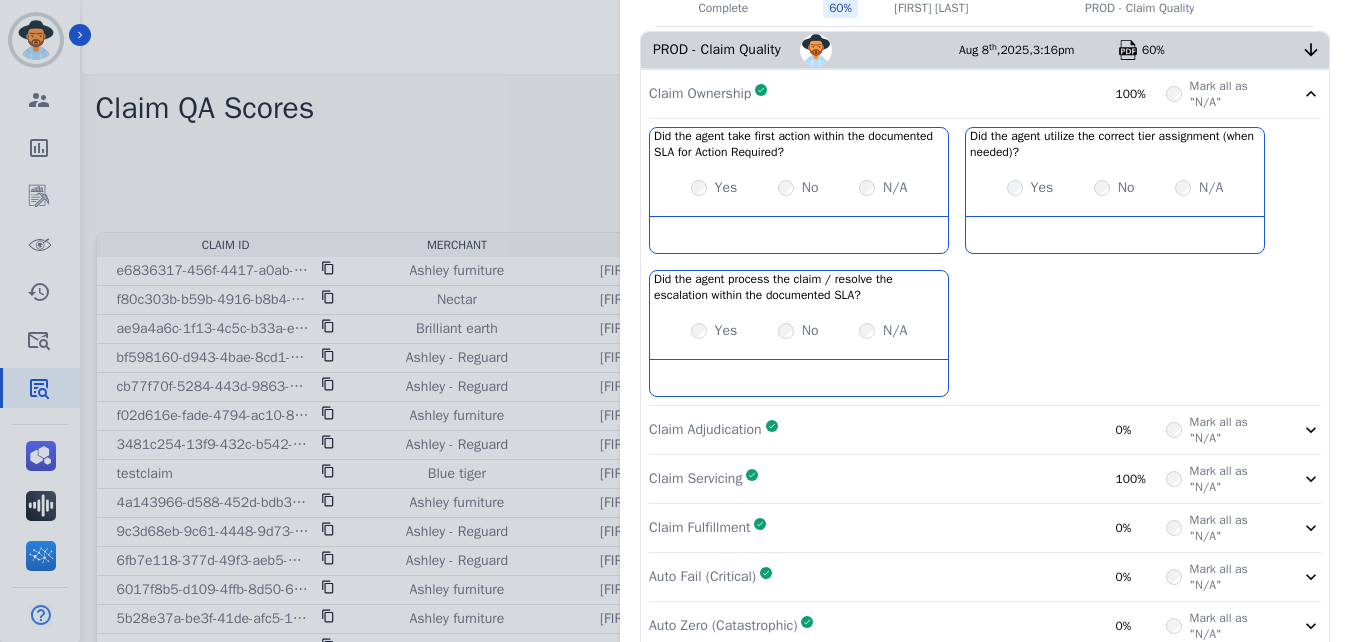 scroll, scrollTop: 411, scrollLeft: 0, axis: vertical 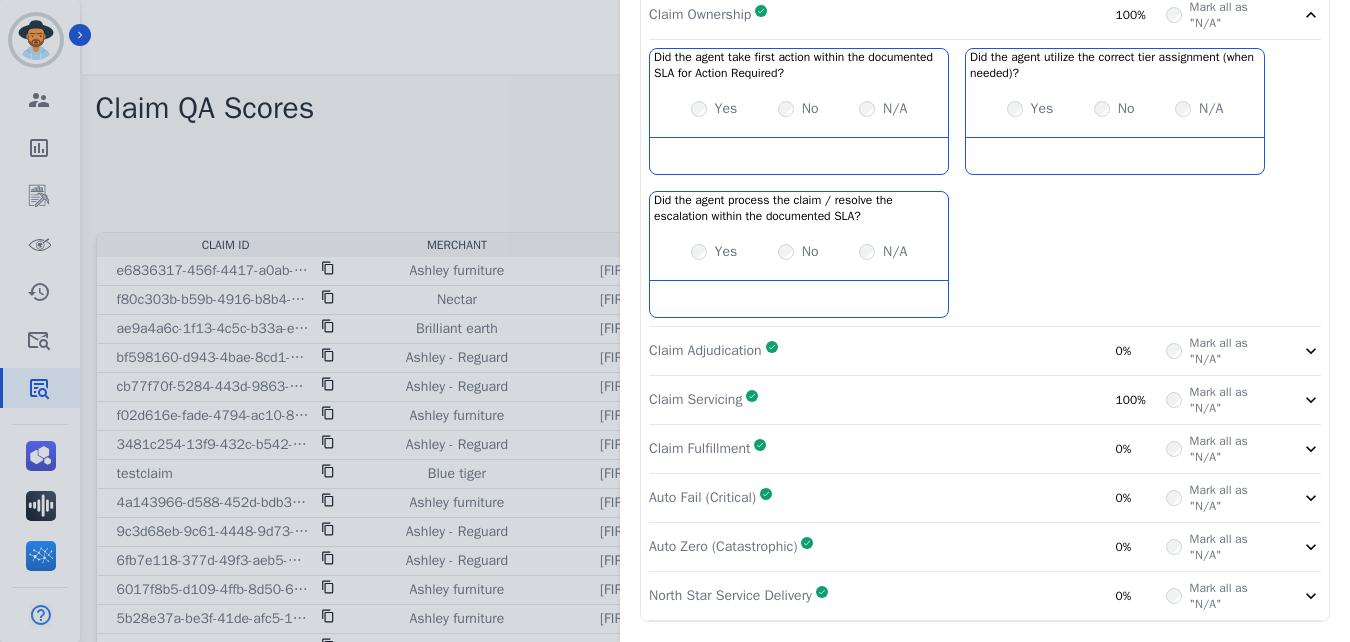 click on "Claim Servicing     Complete       100%" at bounding box center [907, 400] 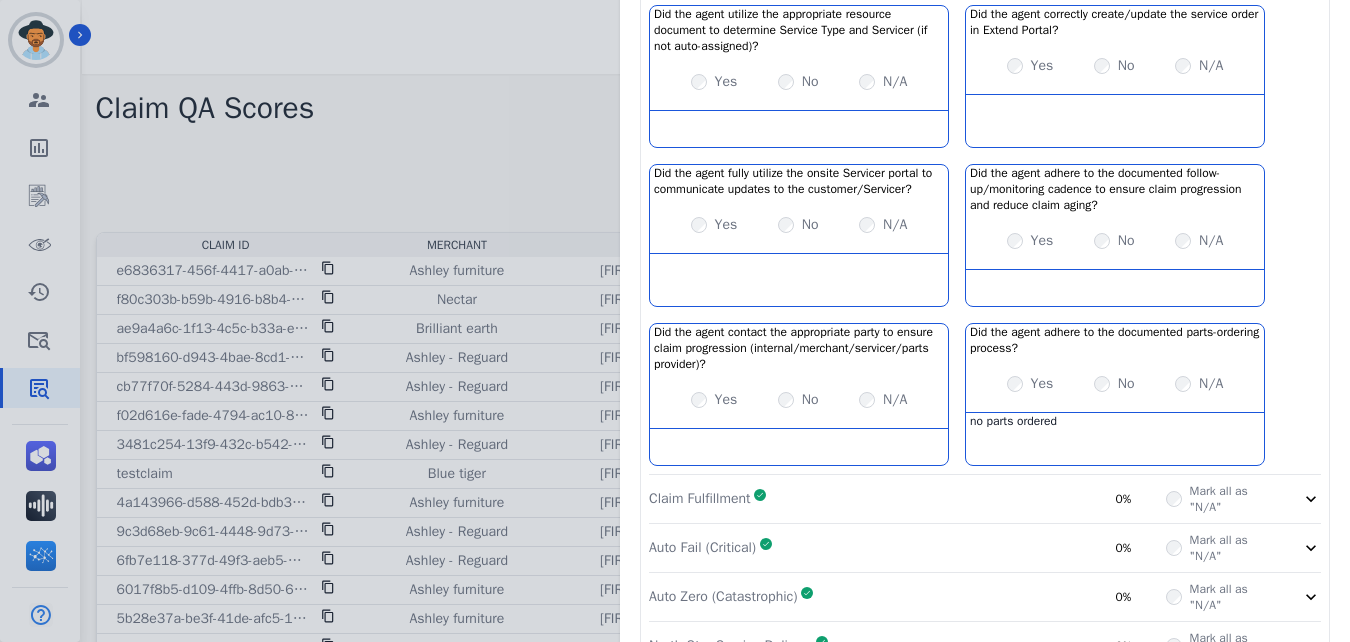 scroll, scrollTop: 889, scrollLeft: 0, axis: vertical 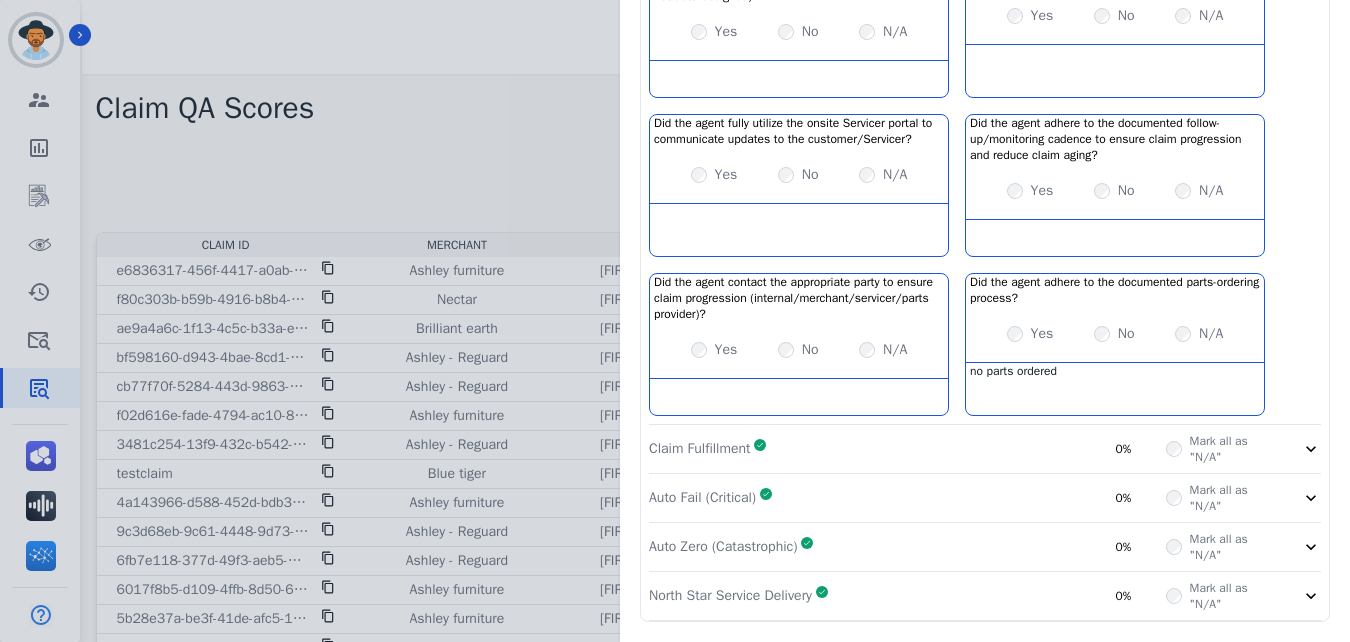 click on "Claim Fulfillment     Complete       0%" at bounding box center (907, 449) 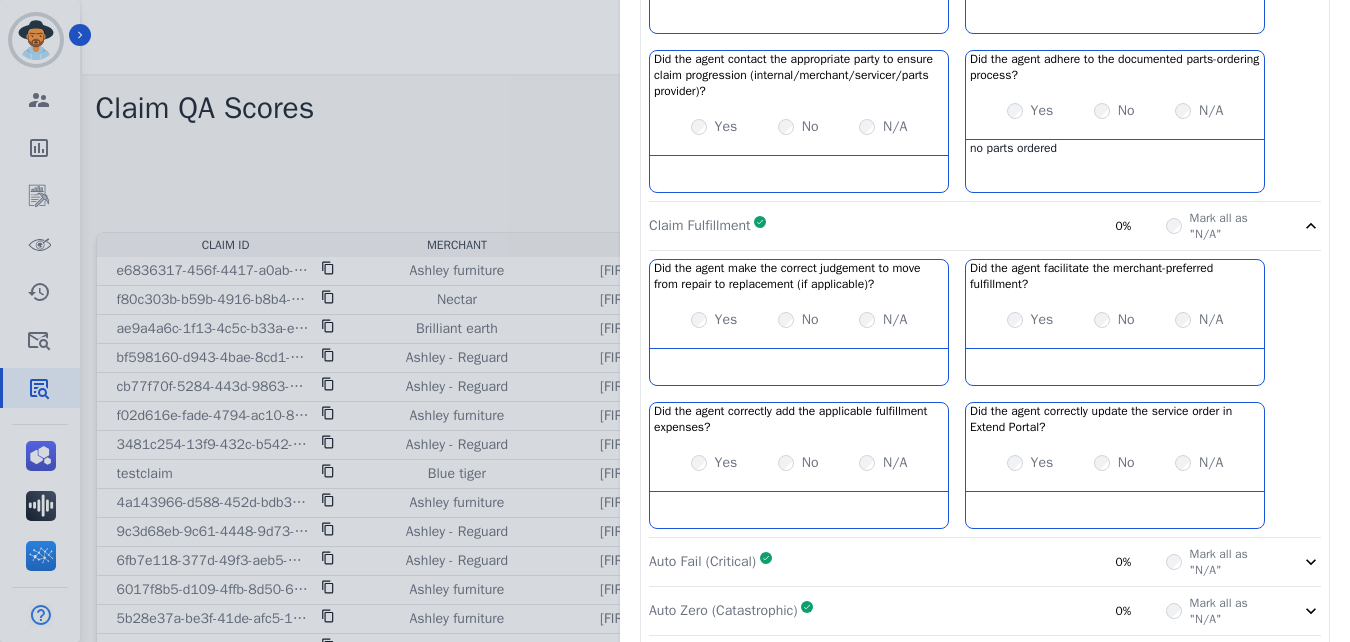 scroll, scrollTop: 1176, scrollLeft: 0, axis: vertical 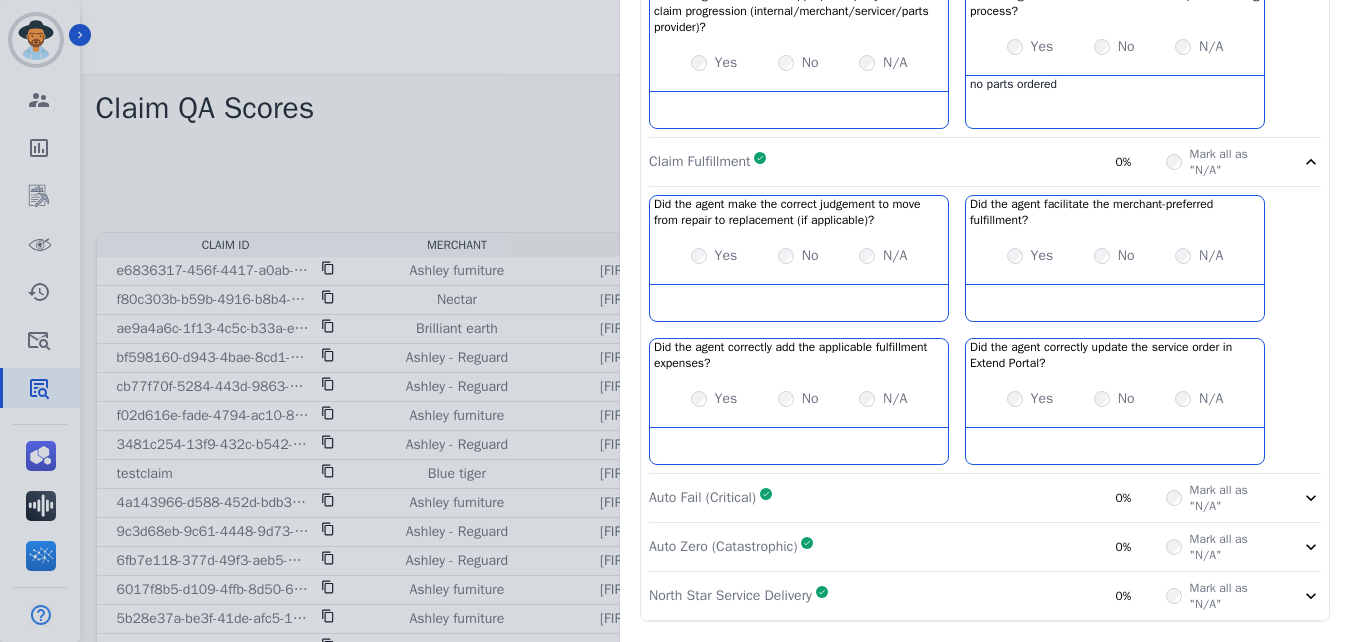 click on "Auto Fail (Critical)     Complete       0%" at bounding box center [907, 498] 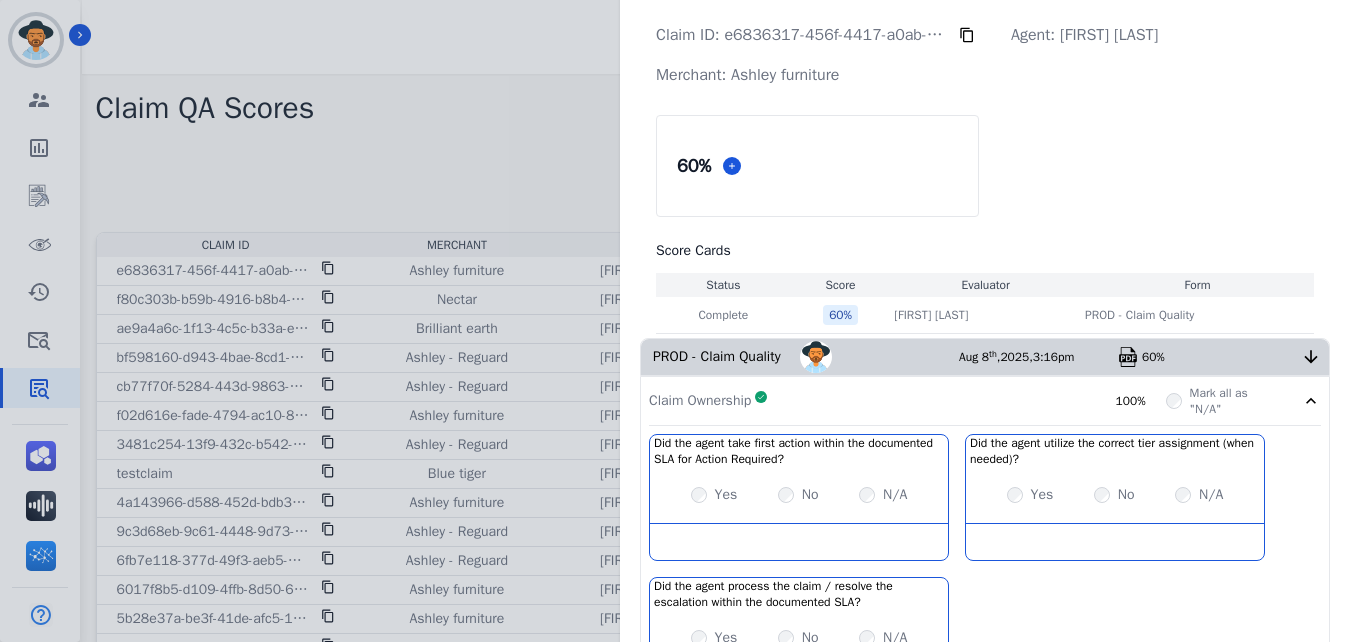 scroll, scrollTop: 0, scrollLeft: 0, axis: both 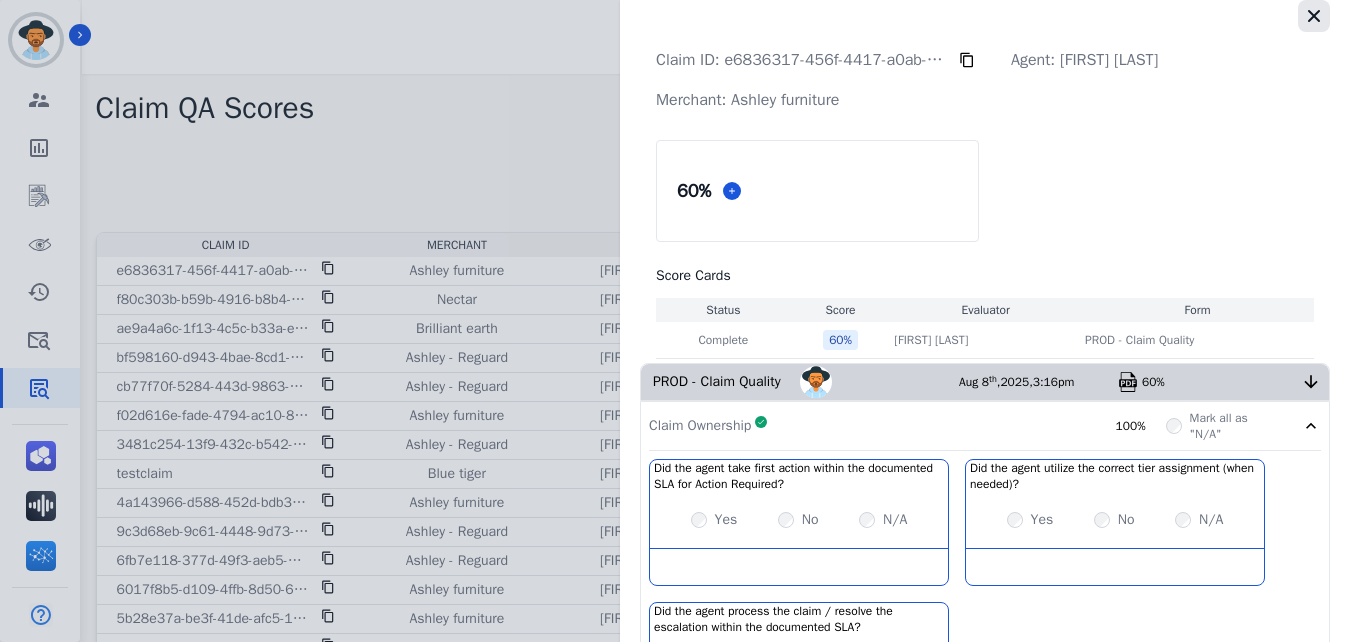 click 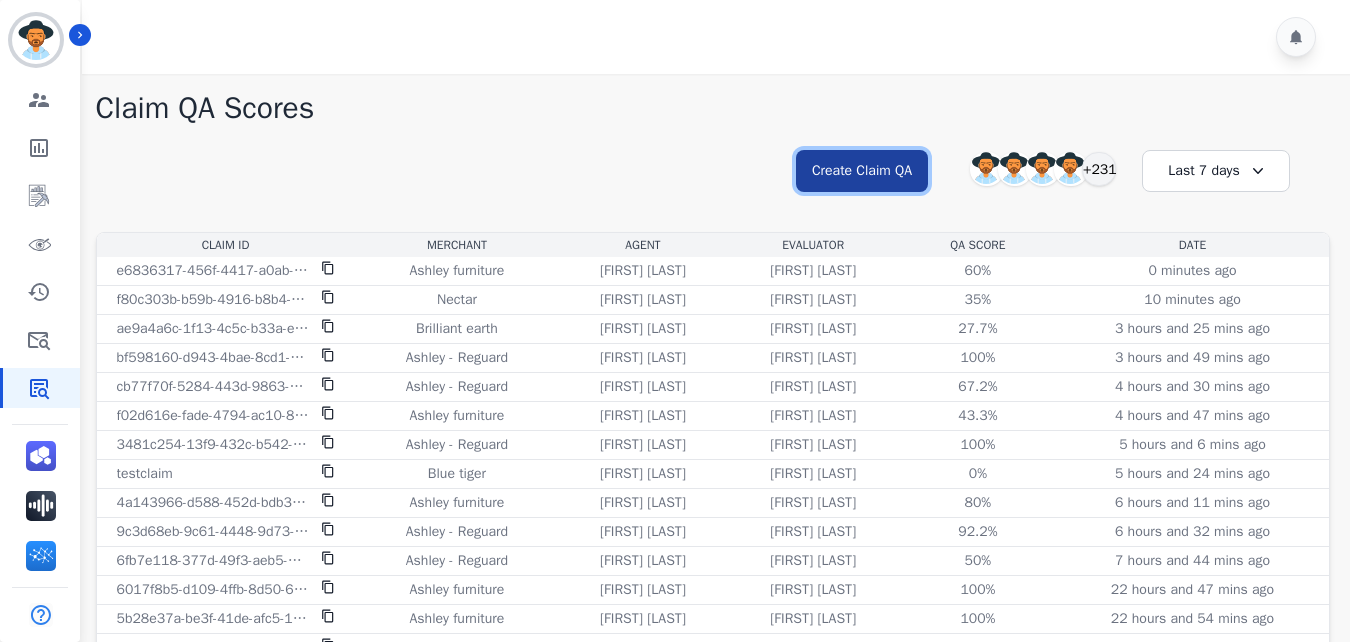 click on "Create Claim QA" at bounding box center (862, 171) 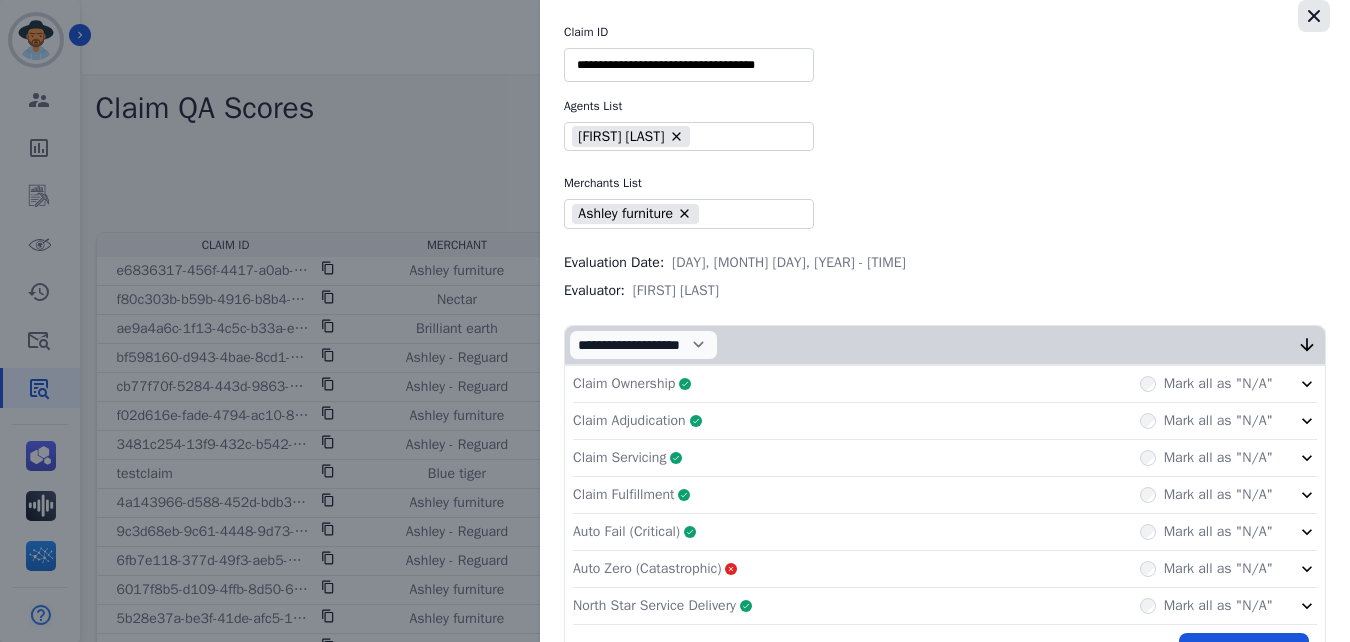 click 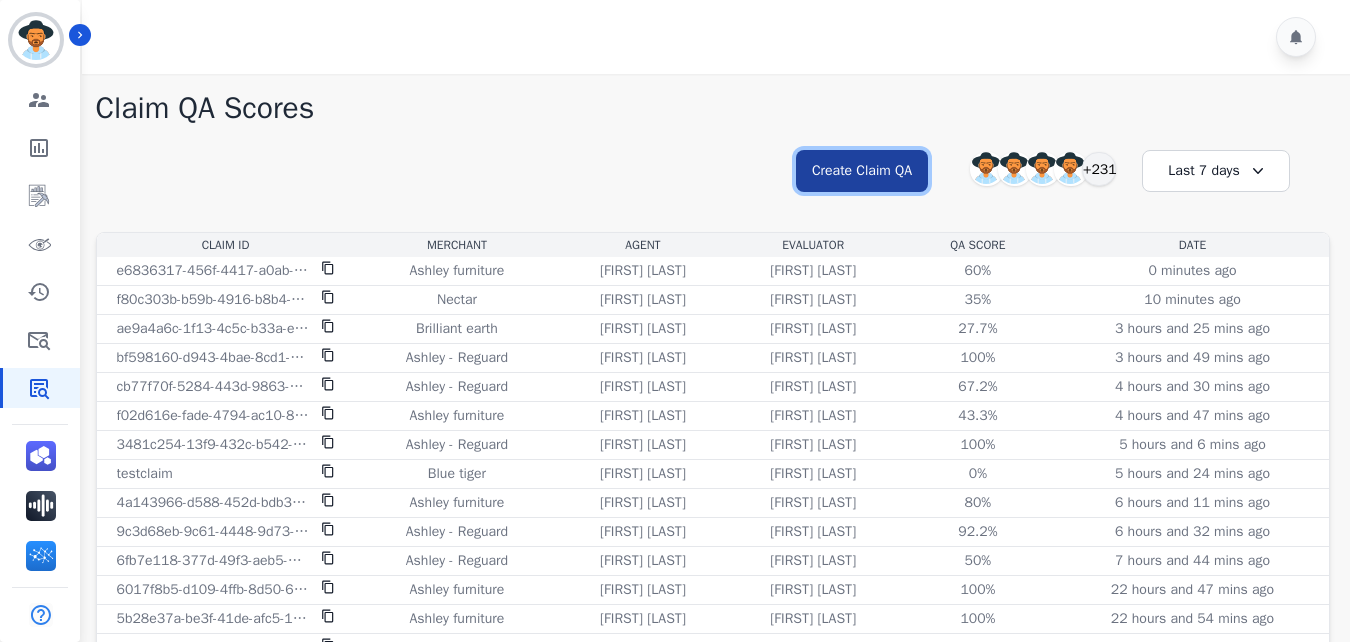 click on "Create Claim QA" at bounding box center (862, 171) 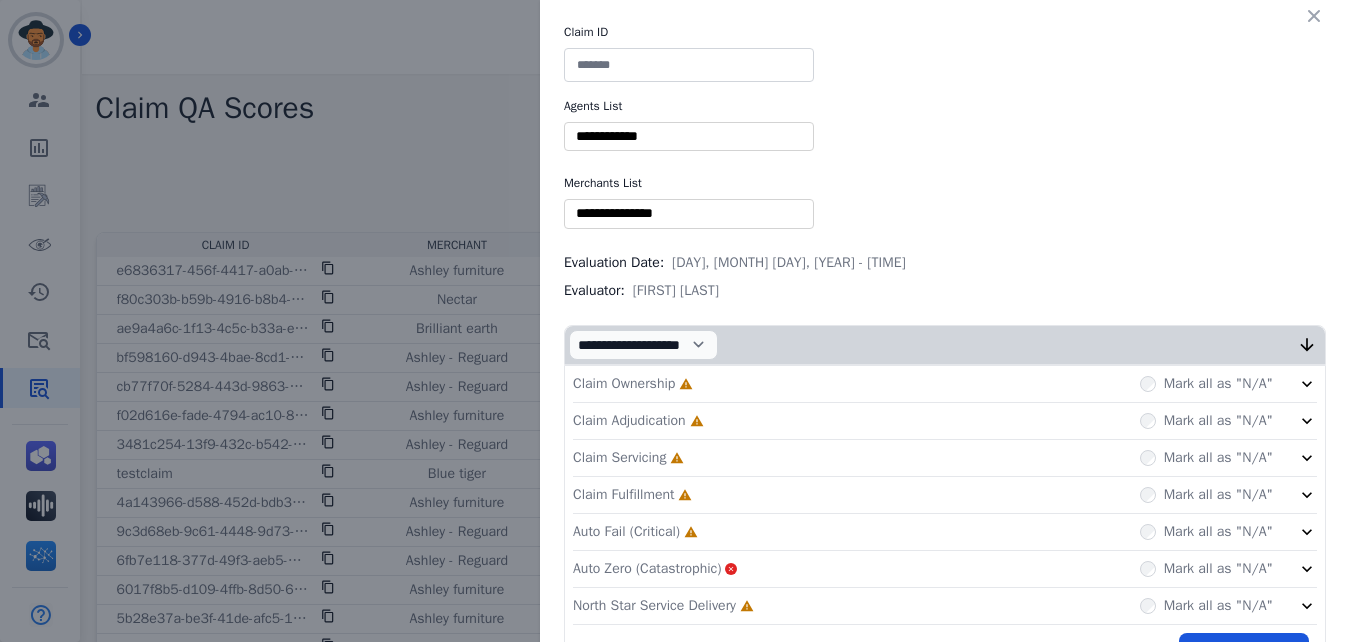 click at bounding box center (689, 65) 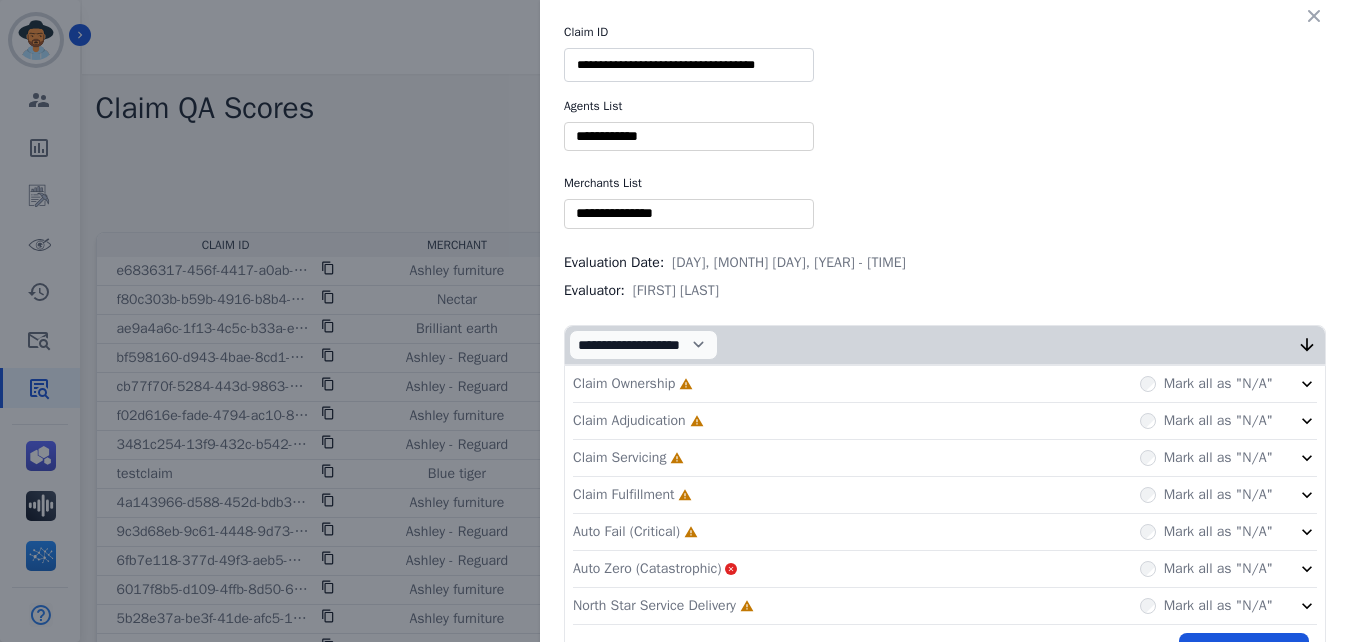 scroll, scrollTop: 0, scrollLeft: 1, axis: horizontal 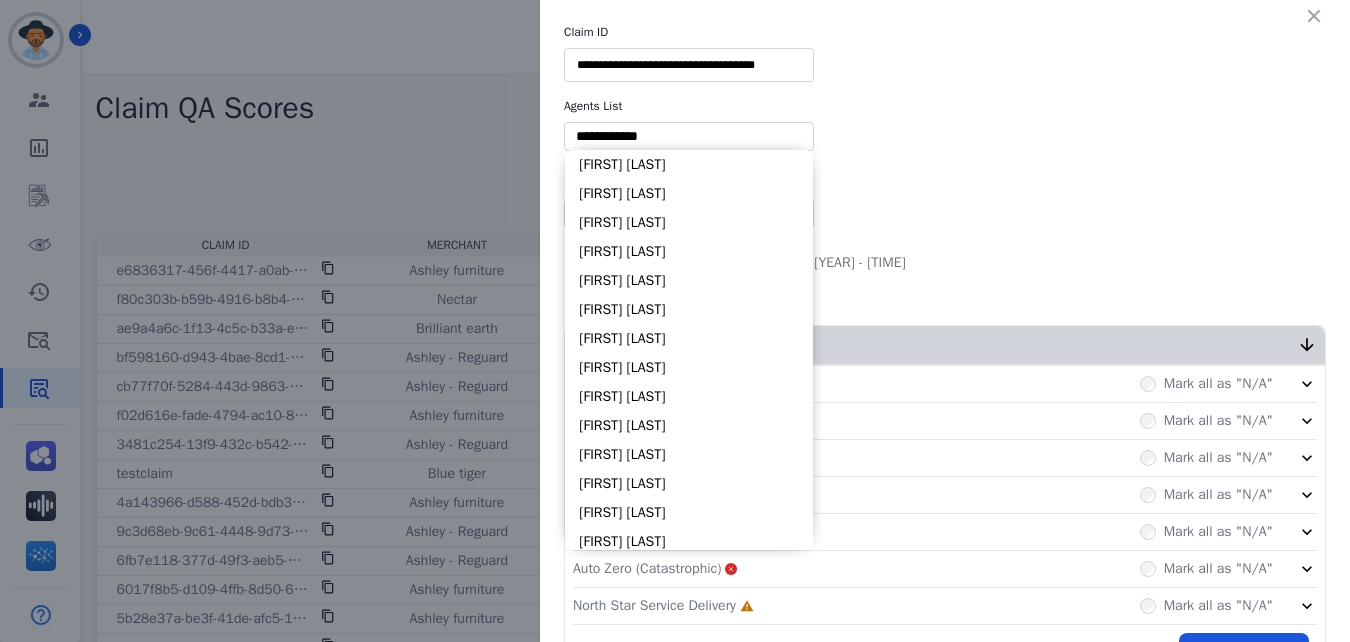 click at bounding box center [689, 136] 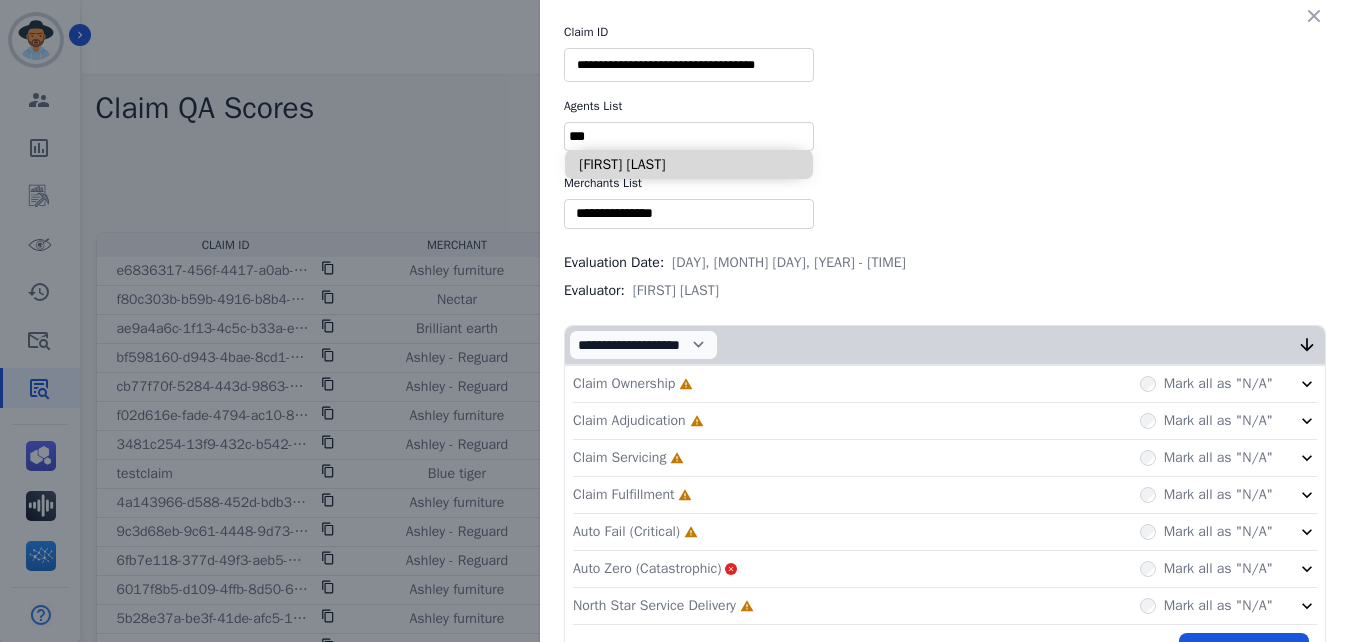 type on "***" 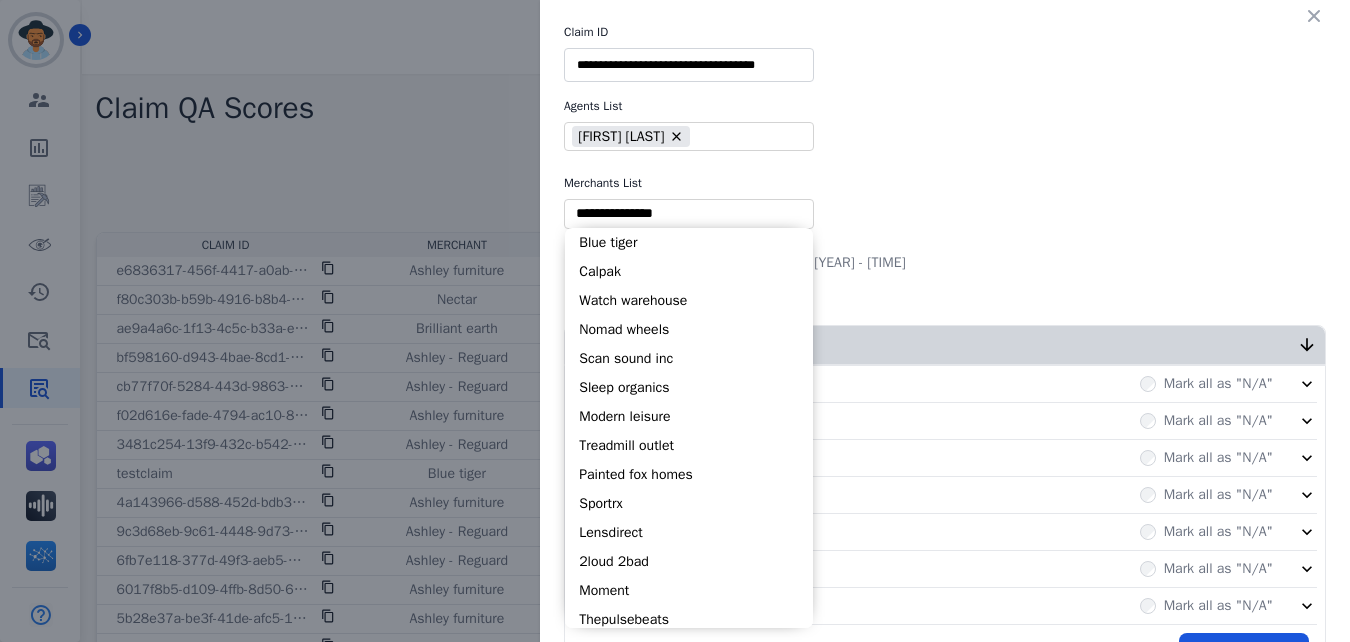 click at bounding box center [689, 213] 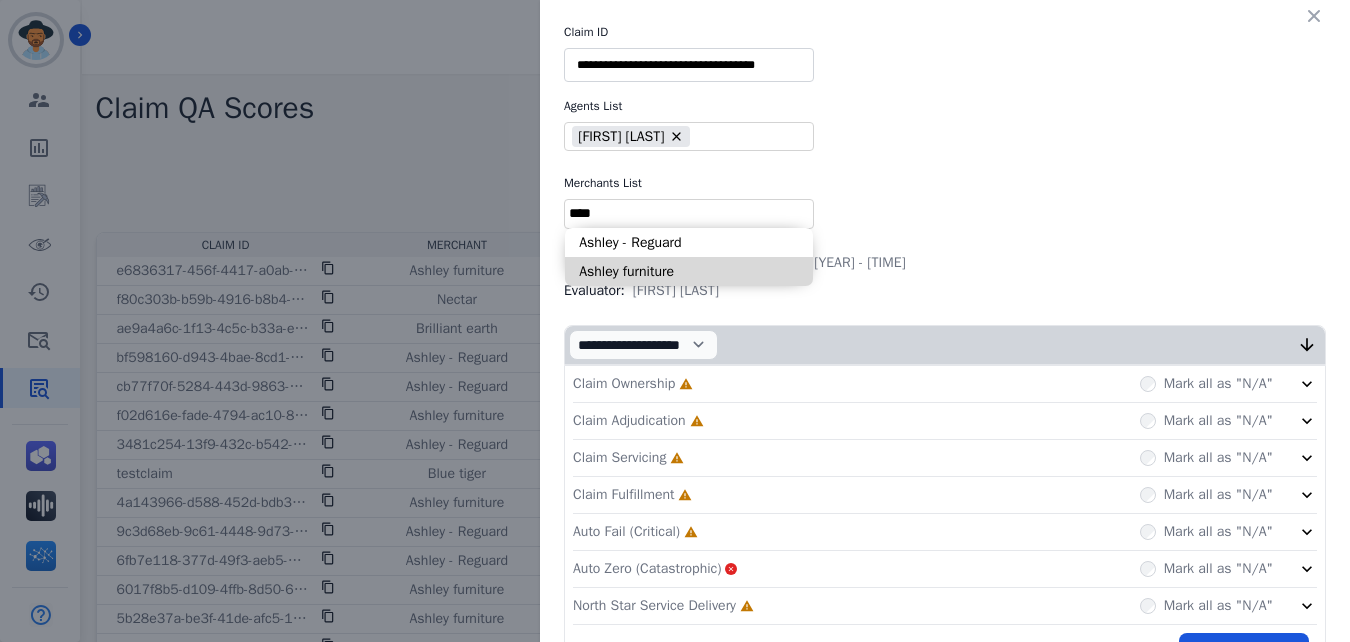 type on "****" 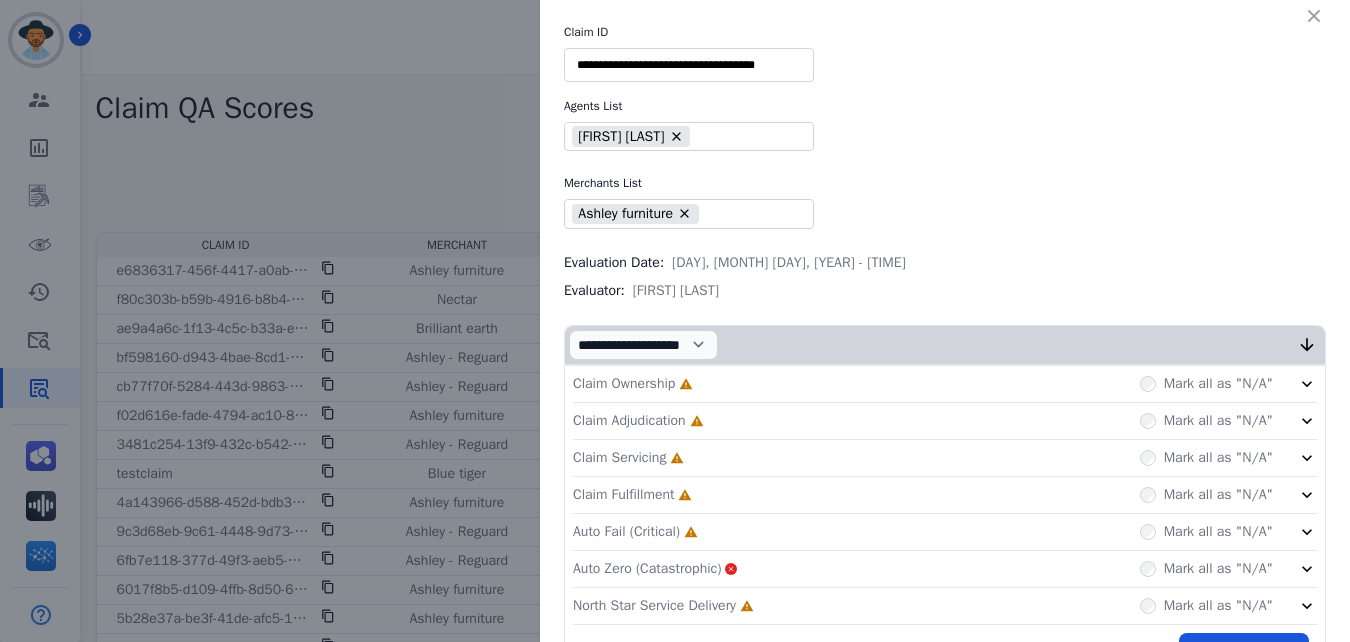 click on "Claim Ownership     Incomplete         Mark all as "N/A"" at bounding box center (945, 384) 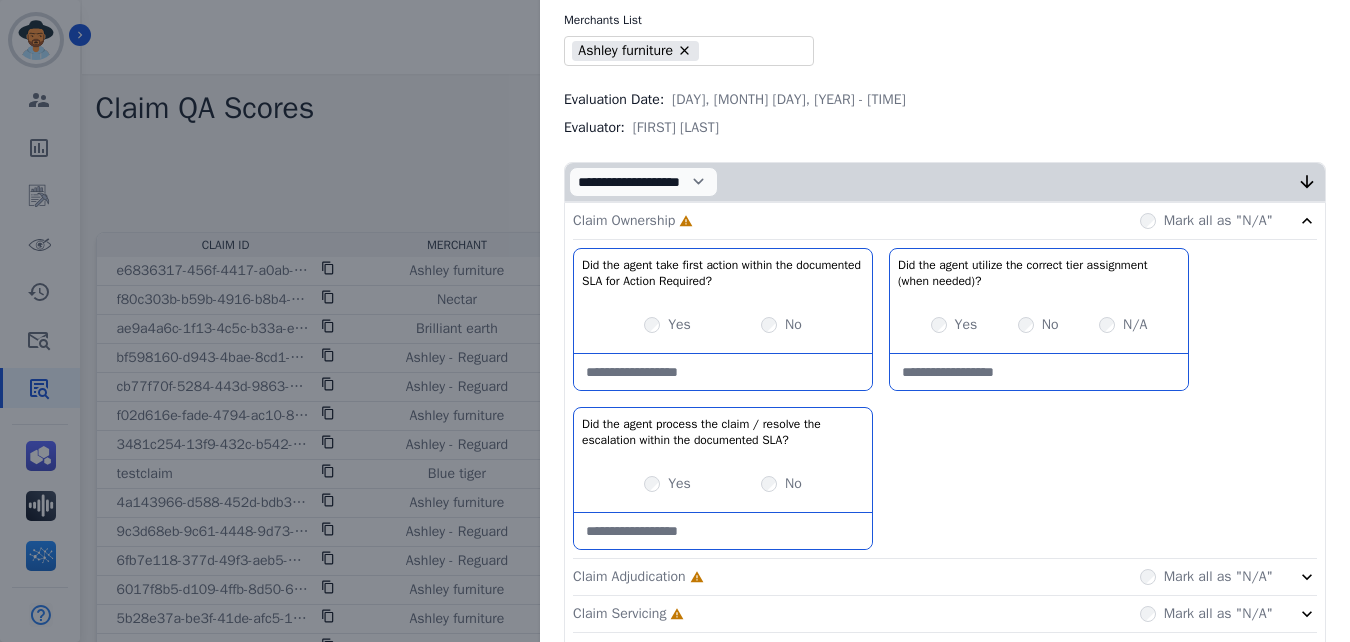 scroll, scrollTop: 172, scrollLeft: 0, axis: vertical 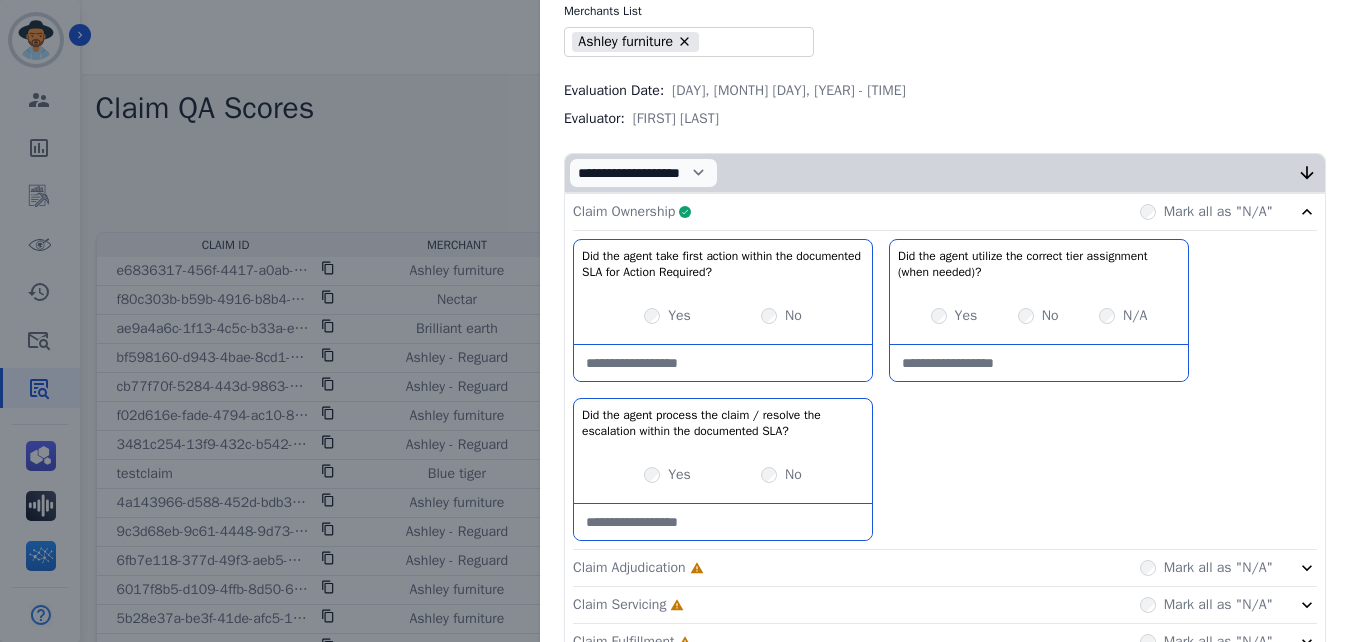 click on "Claim Adjudication     Incomplete         Mark all as "N/A"" 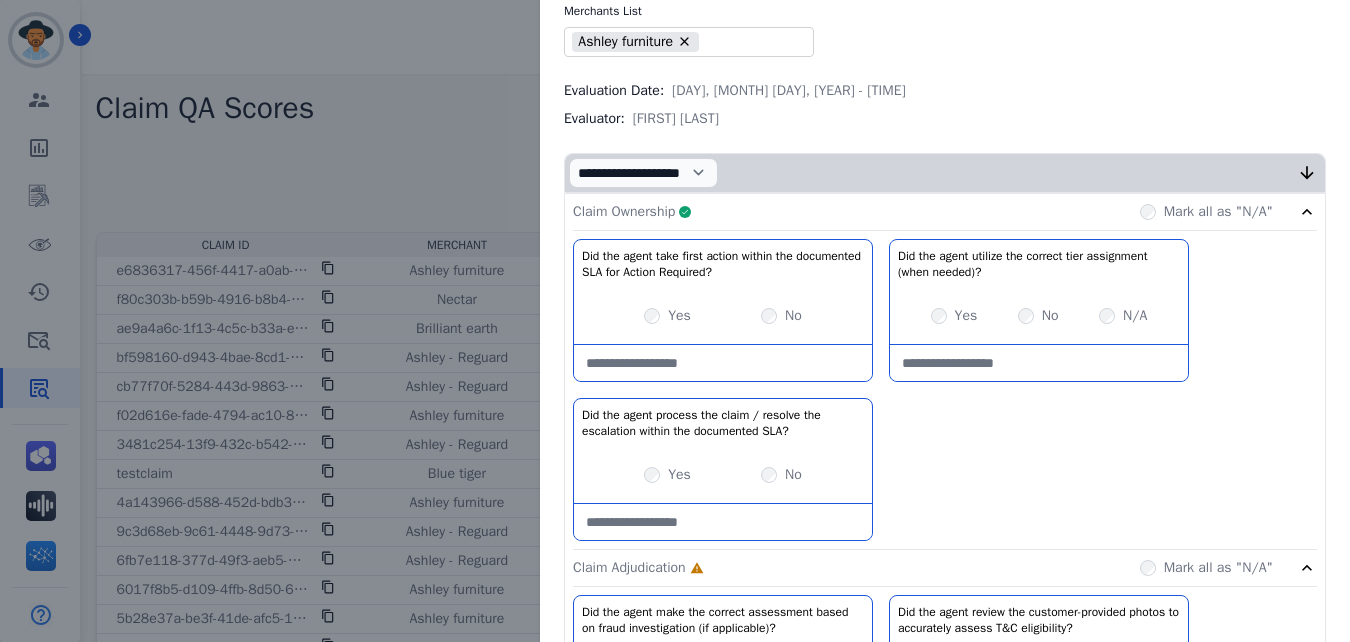 click on "Claim Ownership     Complete         Mark all as "N/A"" at bounding box center [945, 212] 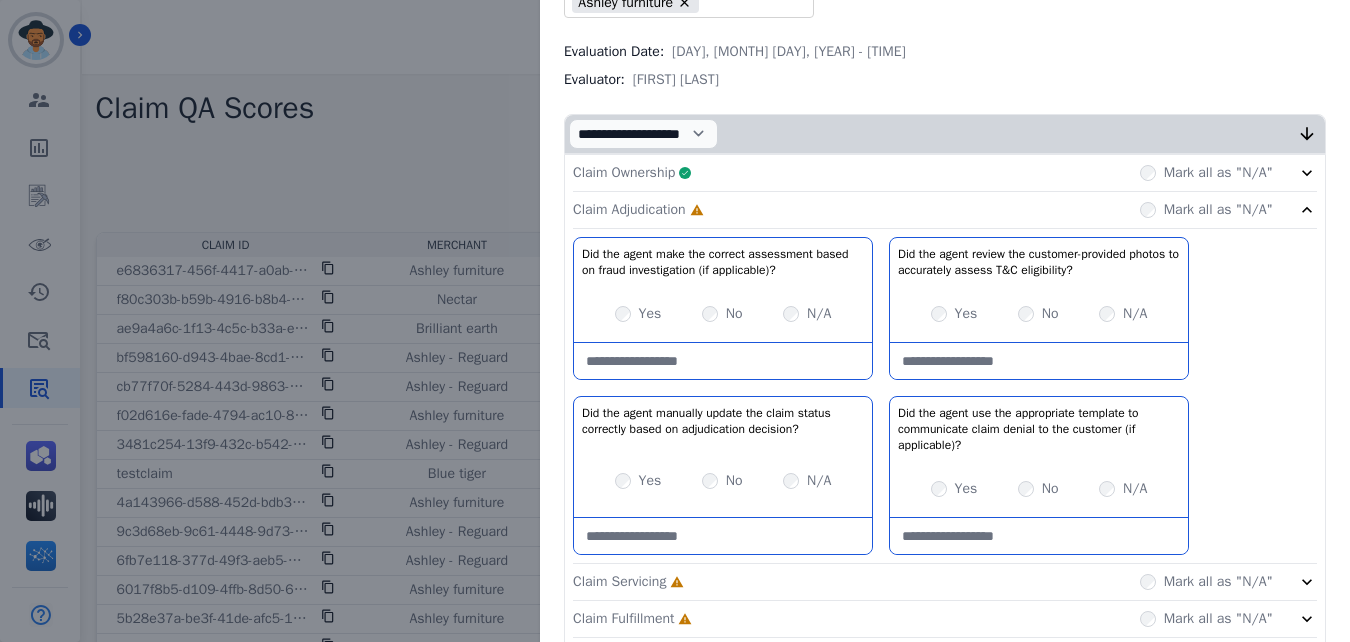 scroll, scrollTop: 212, scrollLeft: 0, axis: vertical 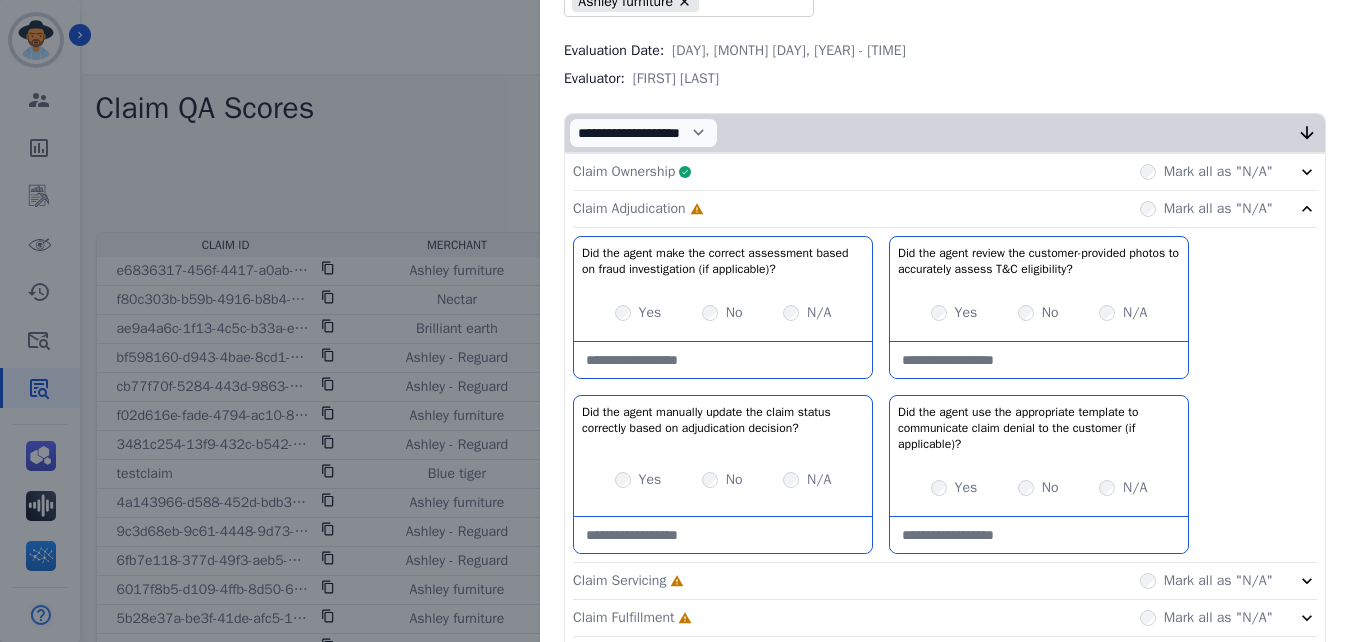click at bounding box center [723, 360] 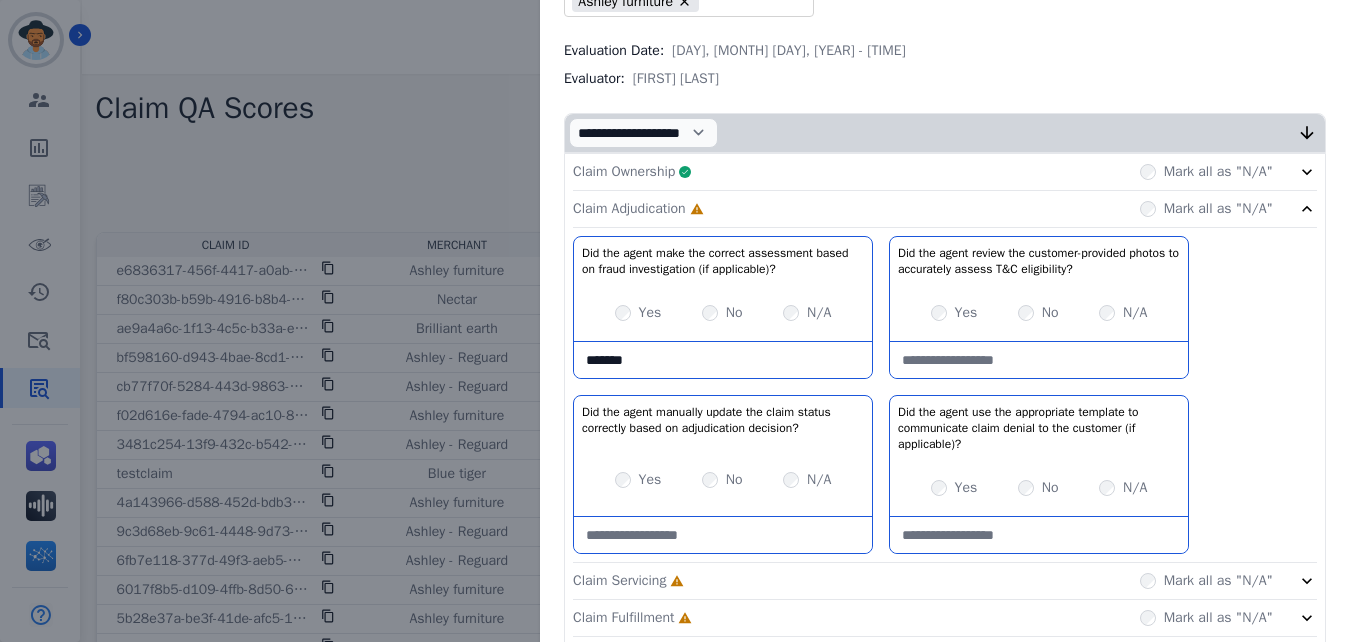 type on "*******" 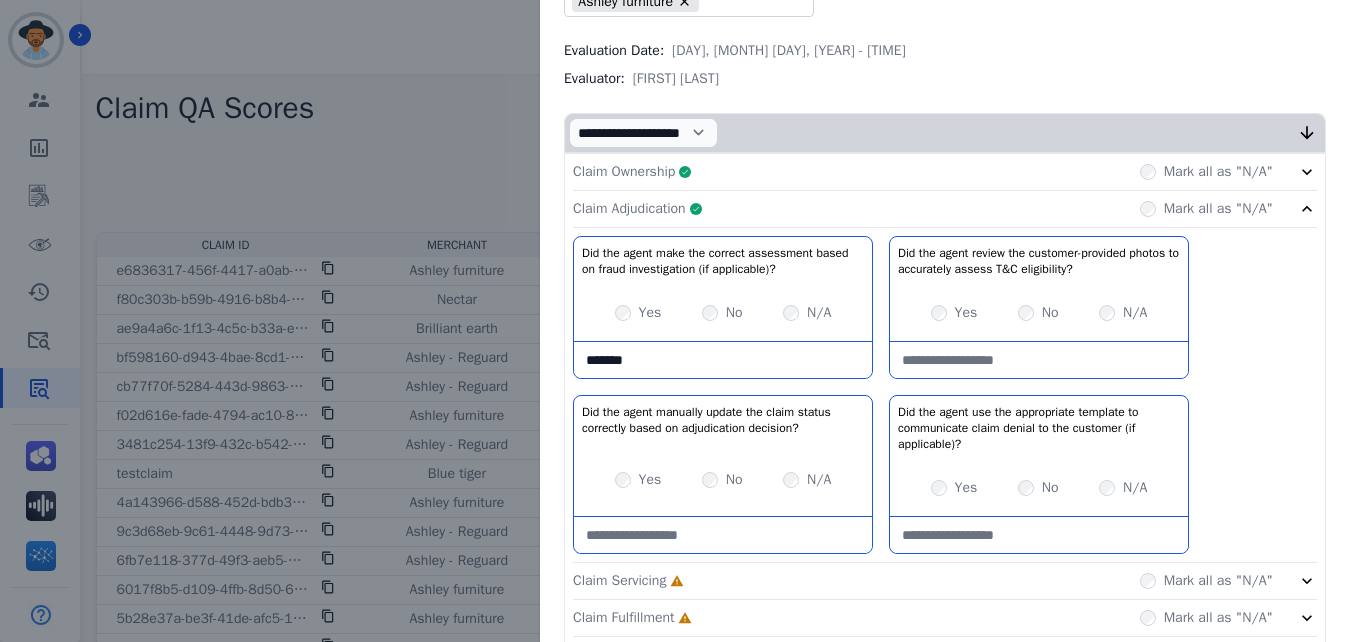 click at bounding box center (1039, 535) 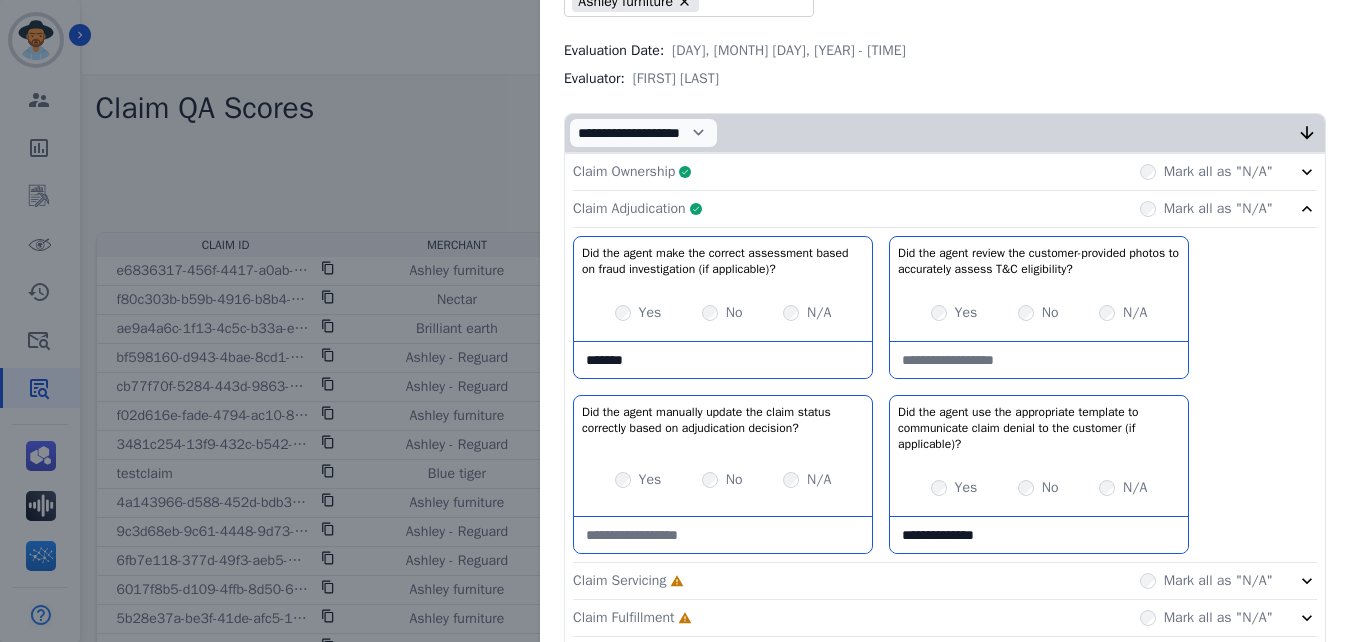 type on "**********" 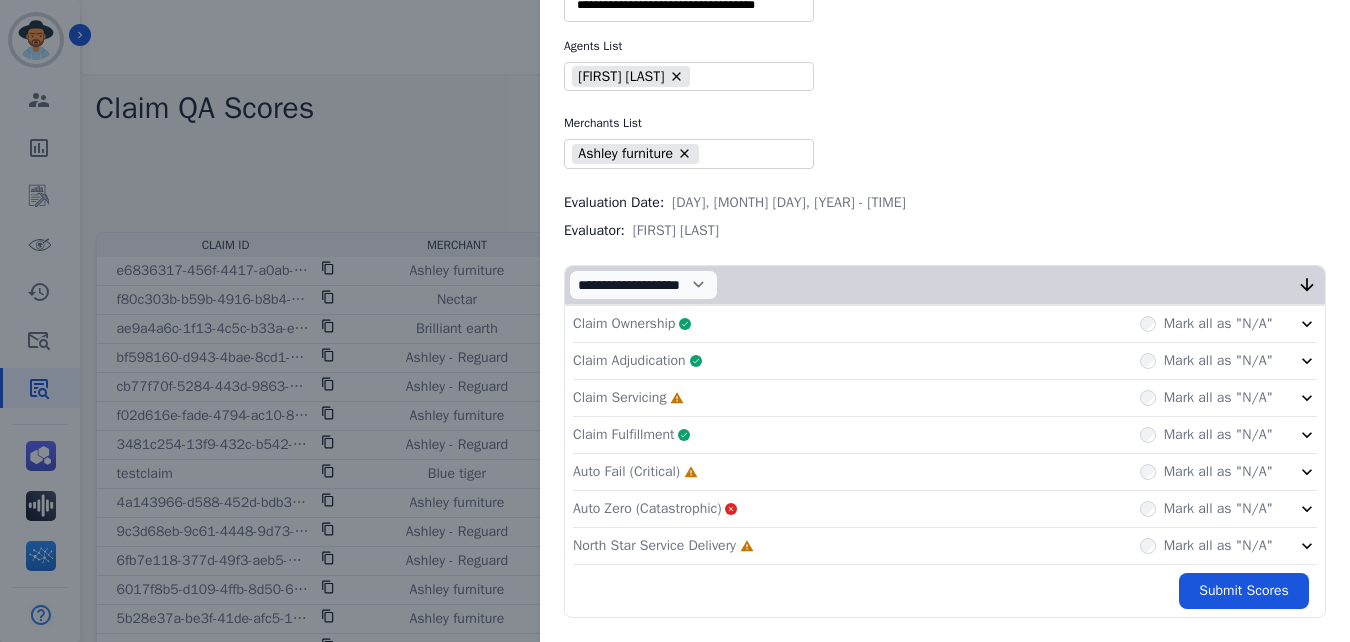 click on "Claim Servicing     Incomplete         Mark all as "N/A"" 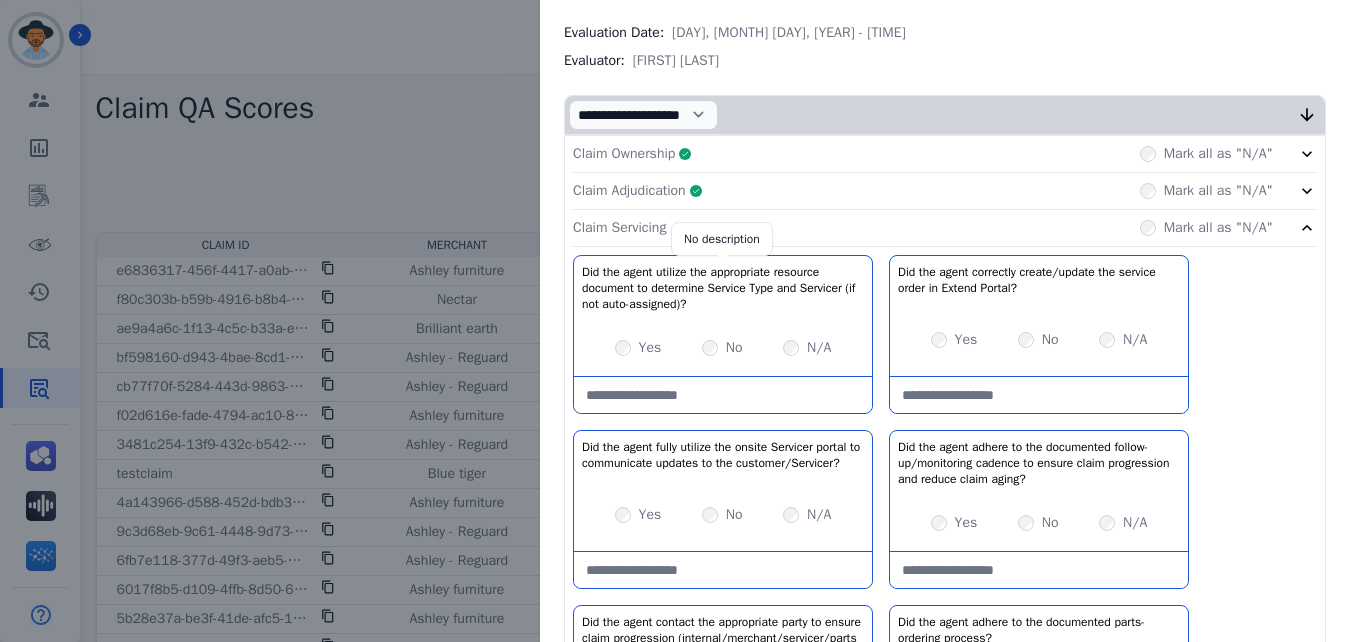 scroll, scrollTop: 231, scrollLeft: 0, axis: vertical 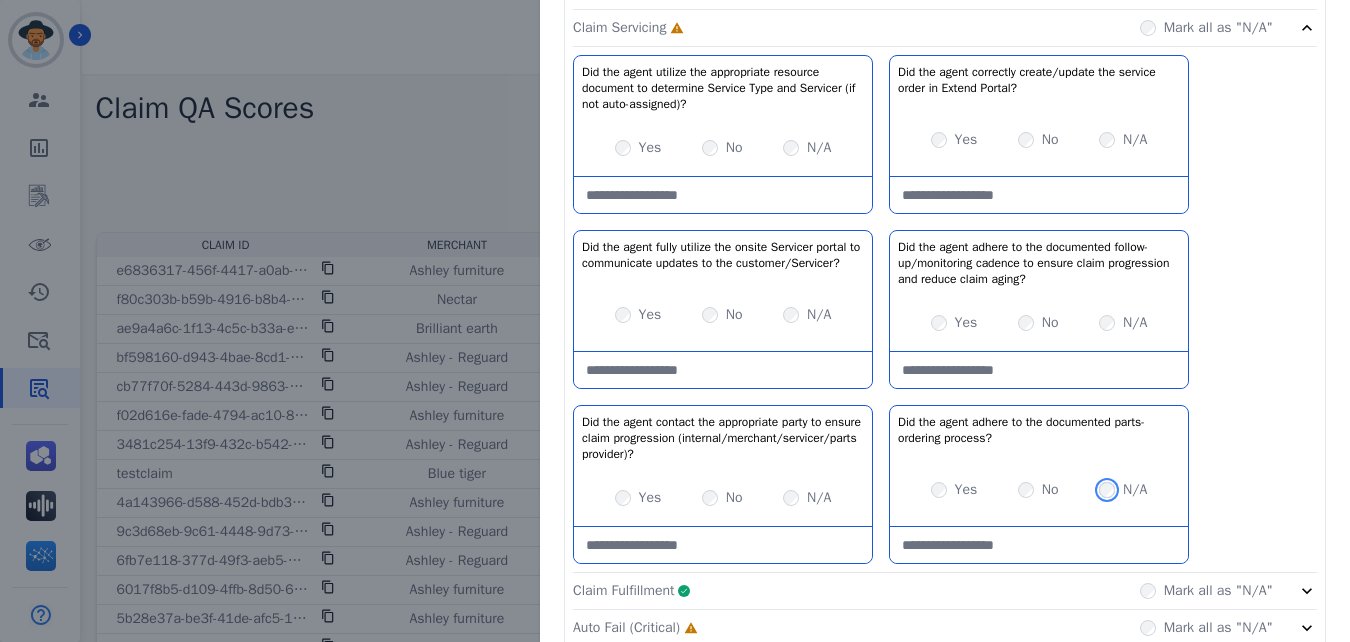 click on "Did the agent adhere to the documented parts-ordering process?   No description         Yes     No     N/A" at bounding box center (1039, 484) 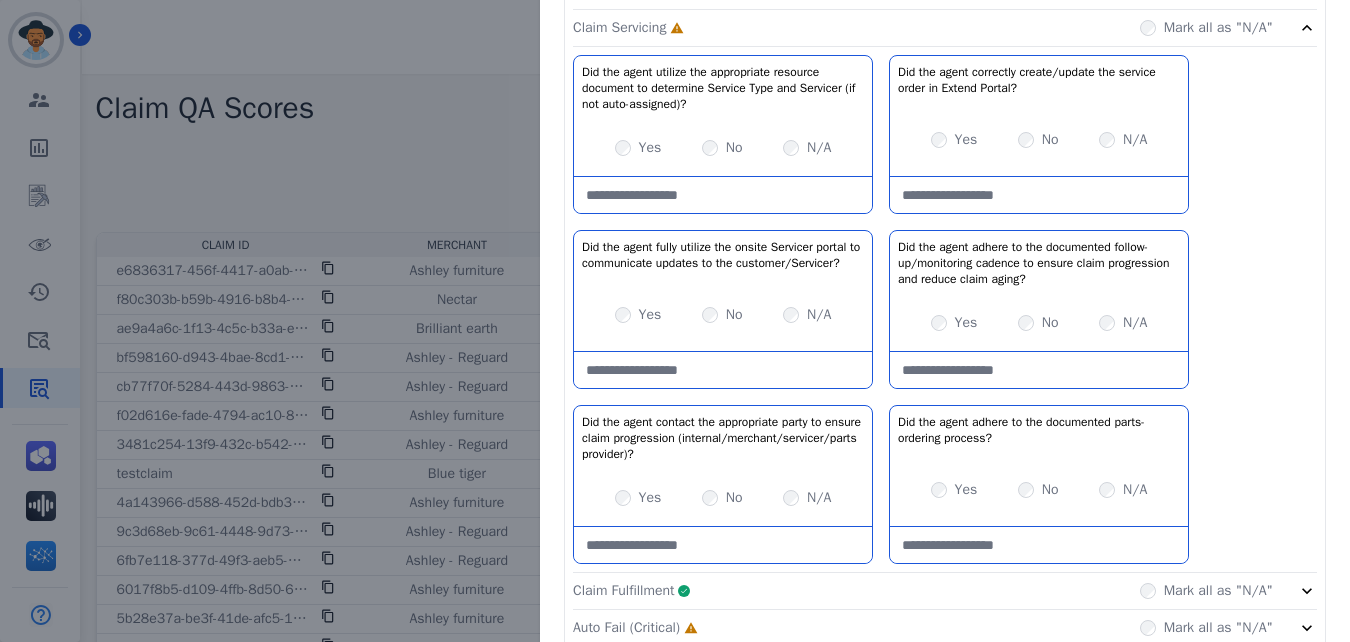 click at bounding box center [1039, 545] 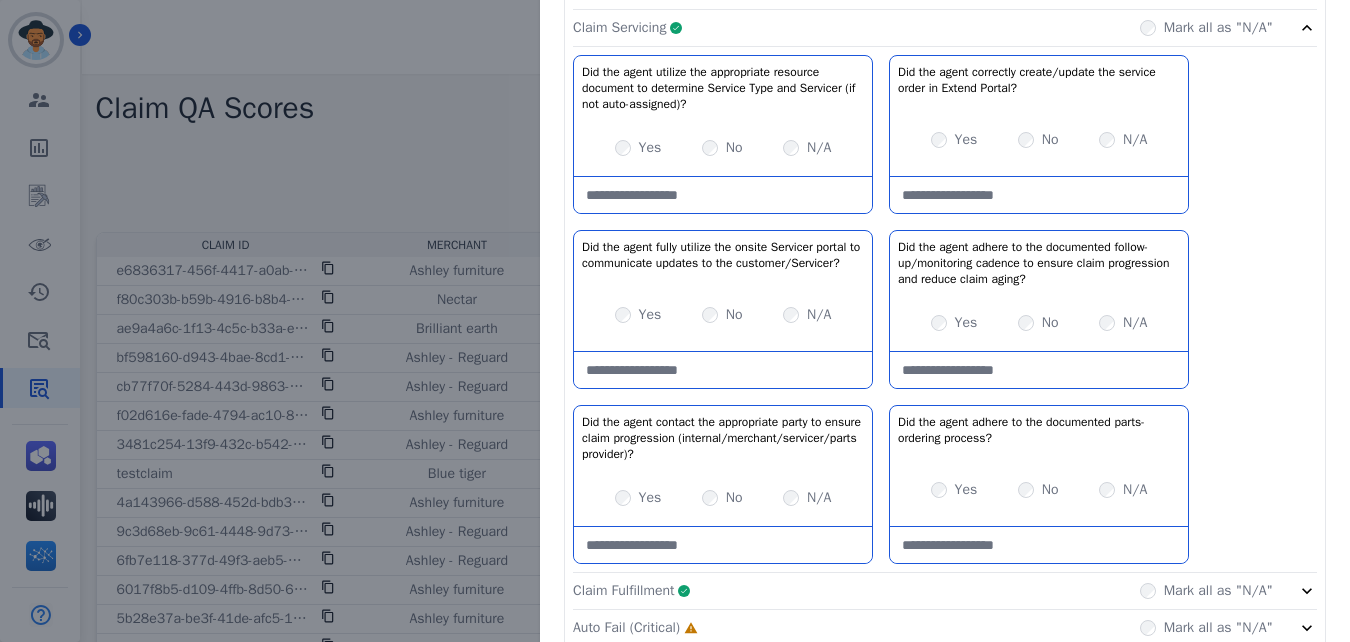 click at bounding box center [1039, 545] 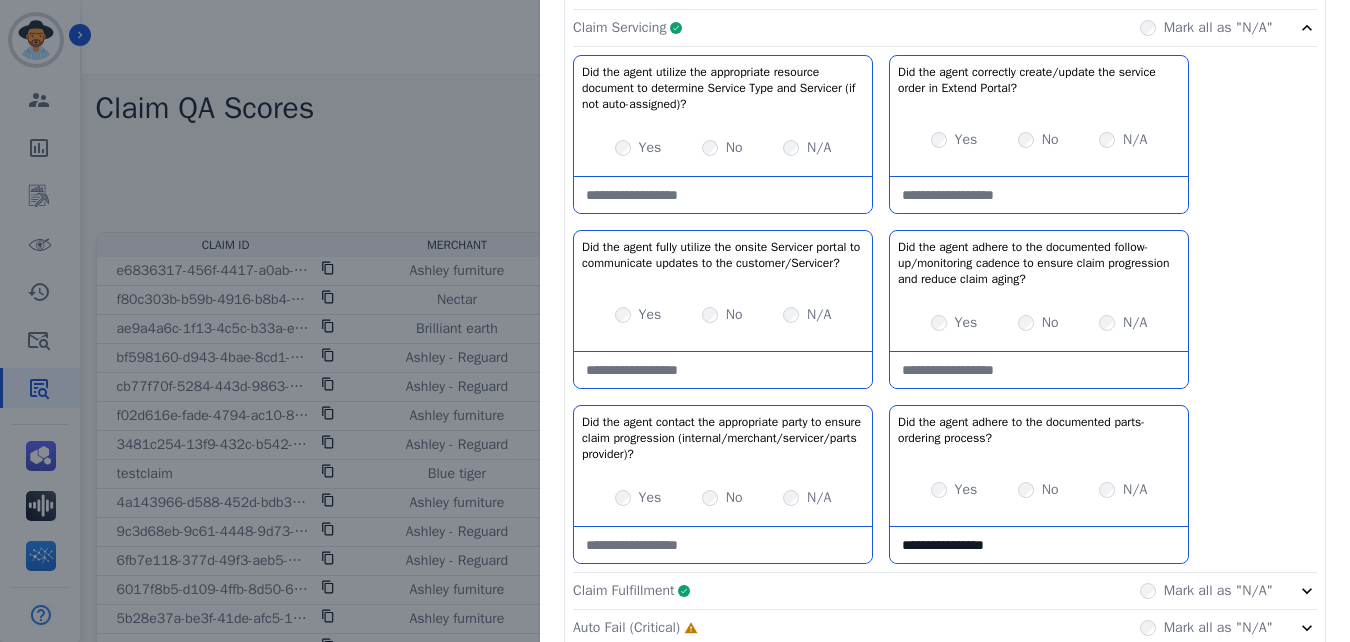 type on "**********" 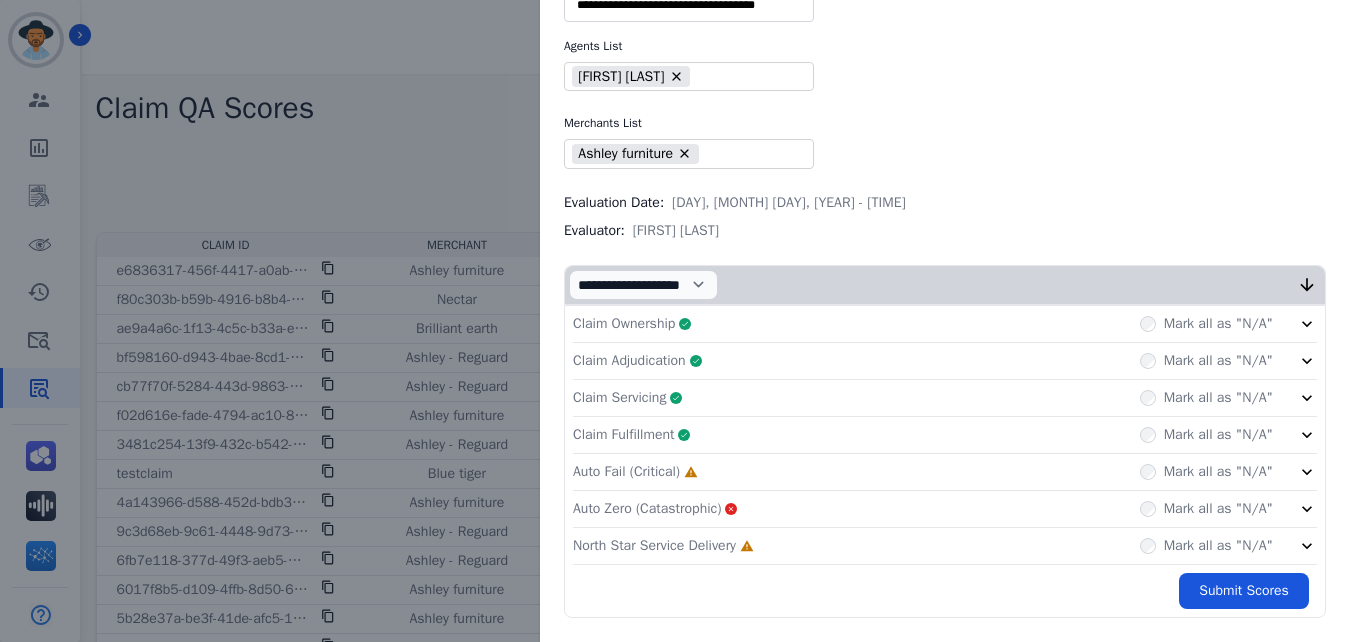 click on "Auto Fail (Critical)     Incomplete         Mark all as "N/A"" 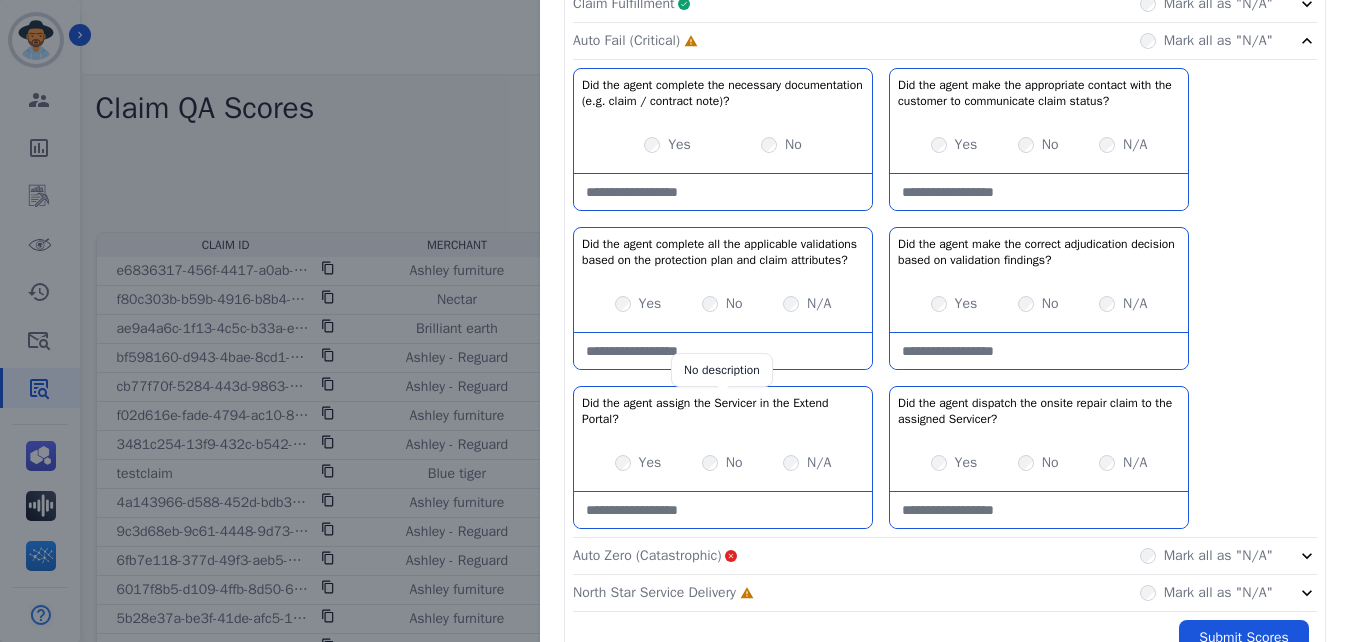 scroll, scrollTop: 492, scrollLeft: 0, axis: vertical 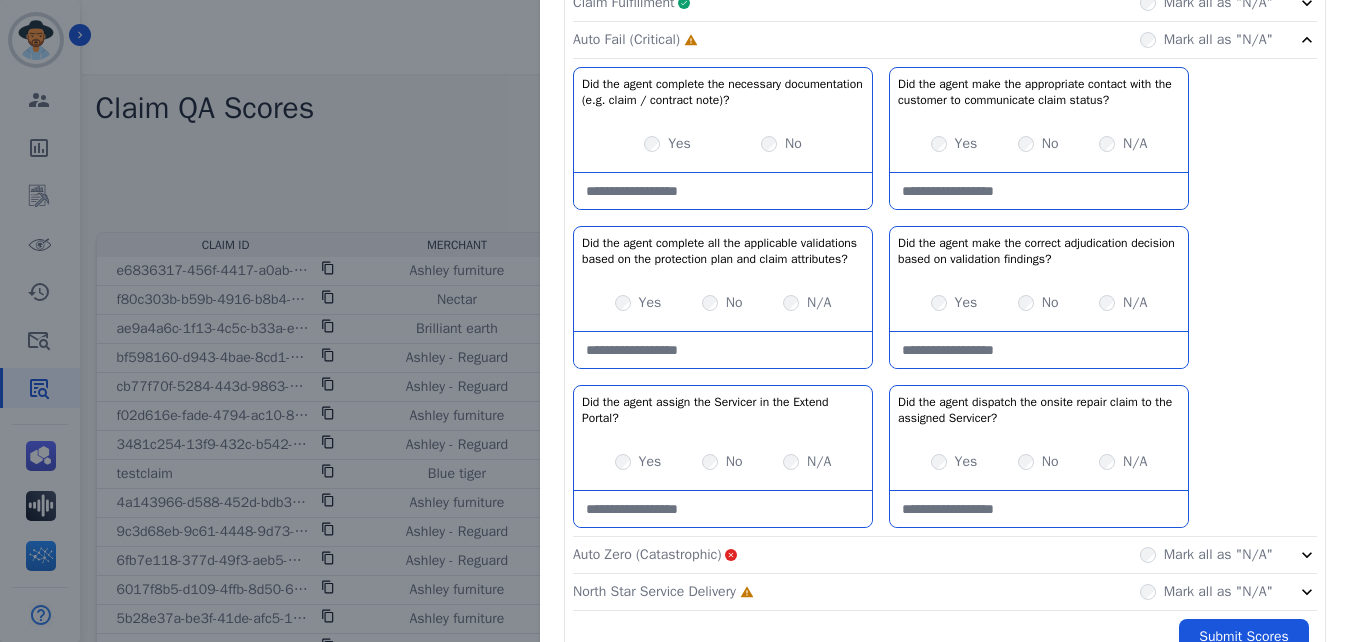 click on "N/A" at bounding box center [1123, 144] 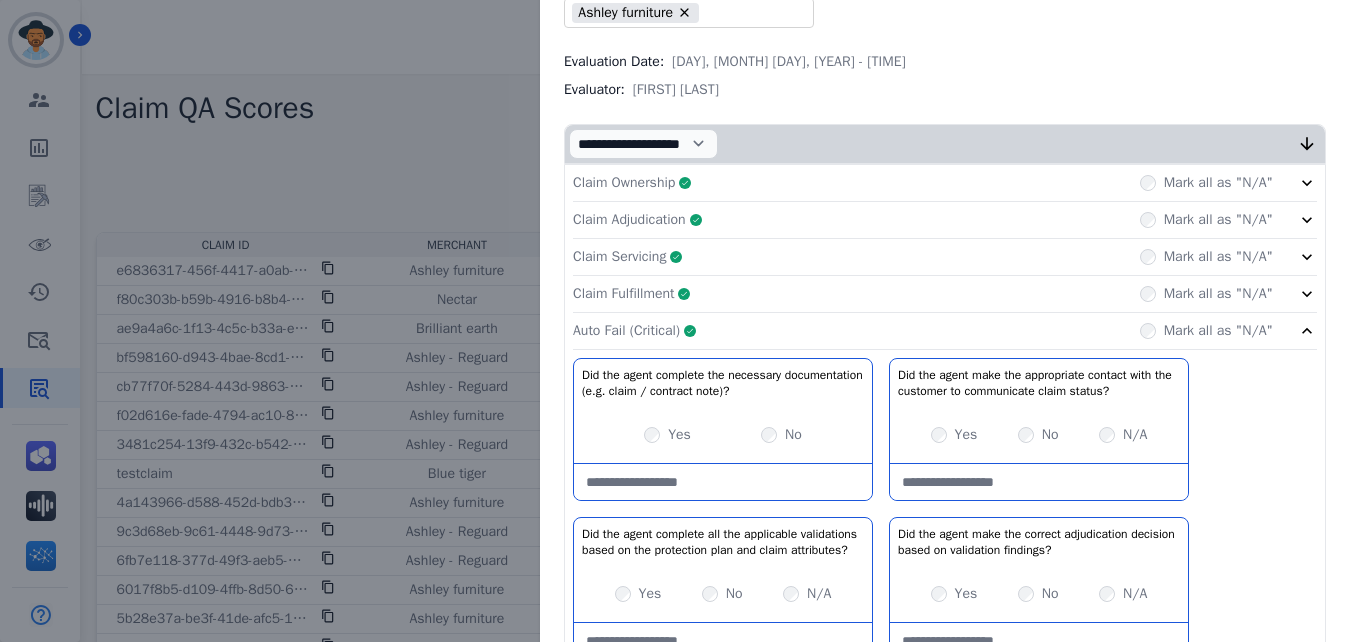 scroll, scrollTop: 195, scrollLeft: 0, axis: vertical 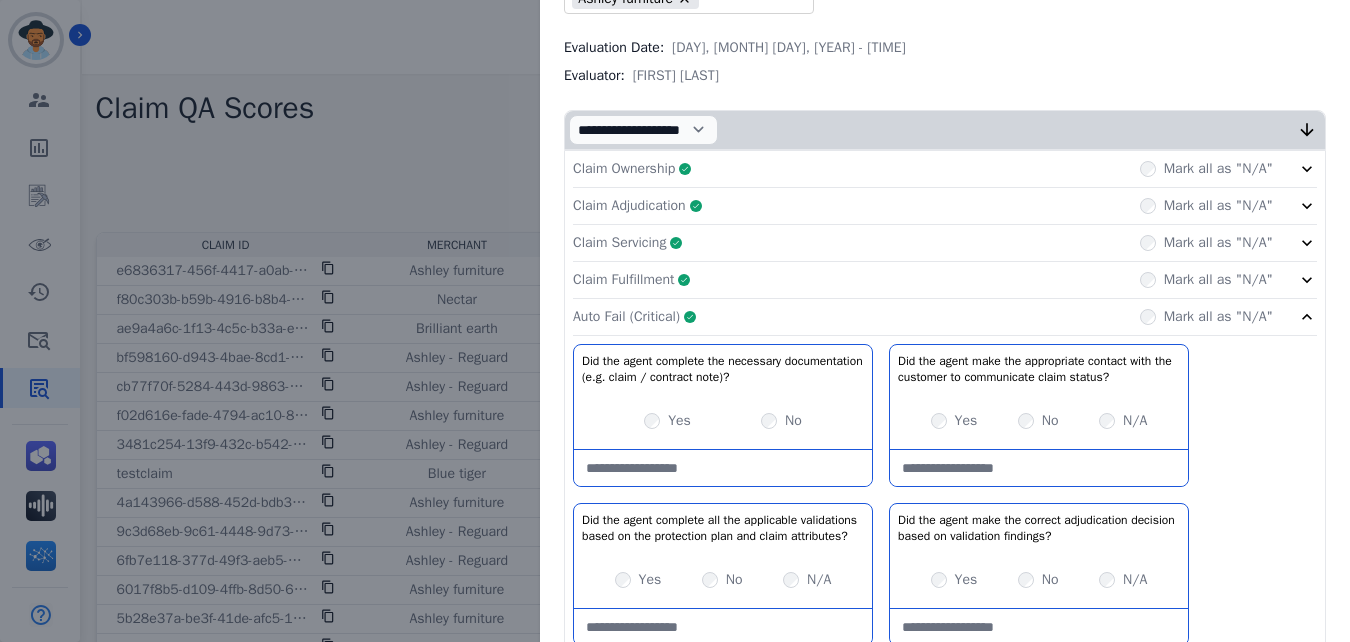 click on "Auto Fail (Critical)     Complete         Mark all as "N/A"" 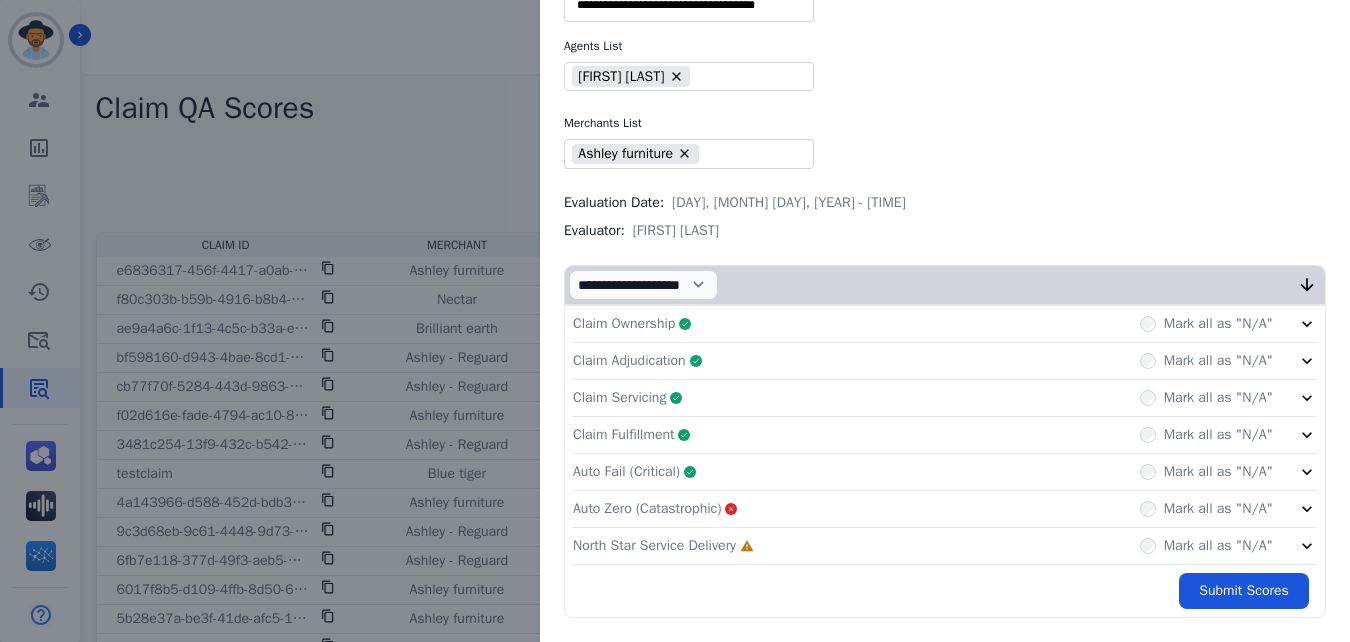 click on "Claim Servicing     Complete         Mark all as "N/A"" 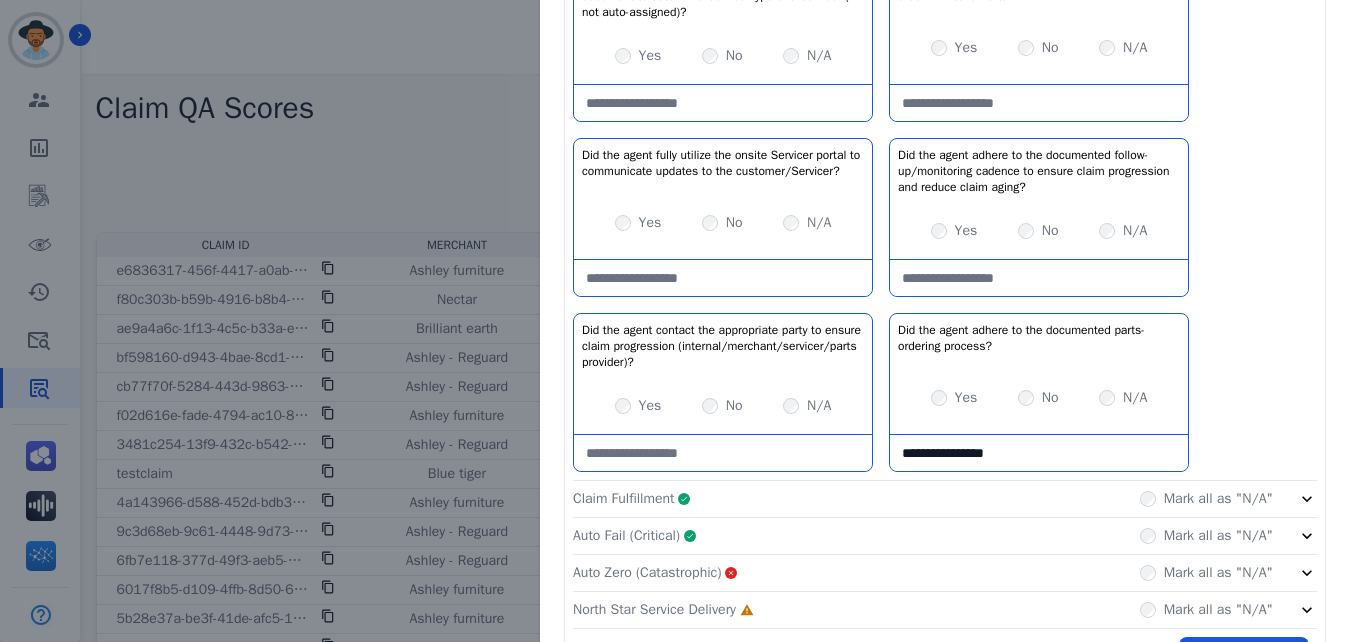 scroll, scrollTop: 523, scrollLeft: 0, axis: vertical 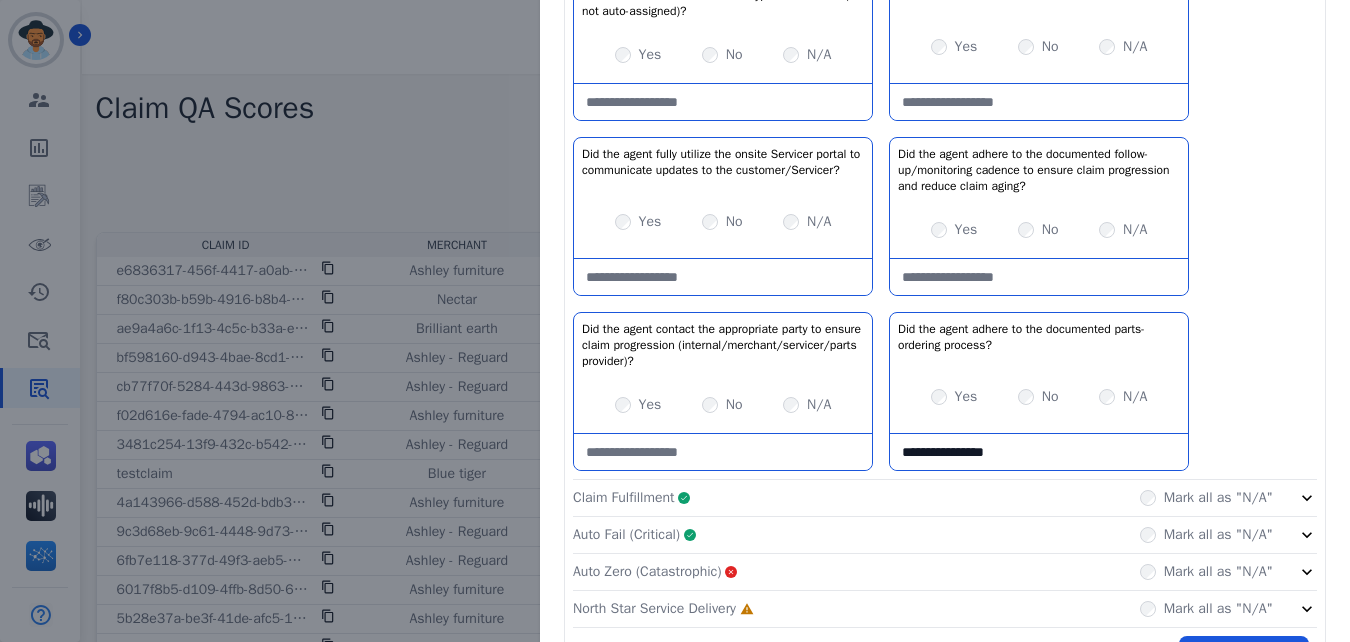 drag, startPoint x: 1012, startPoint y: 458, endPoint x: 825, endPoint y: 452, distance: 187.09624 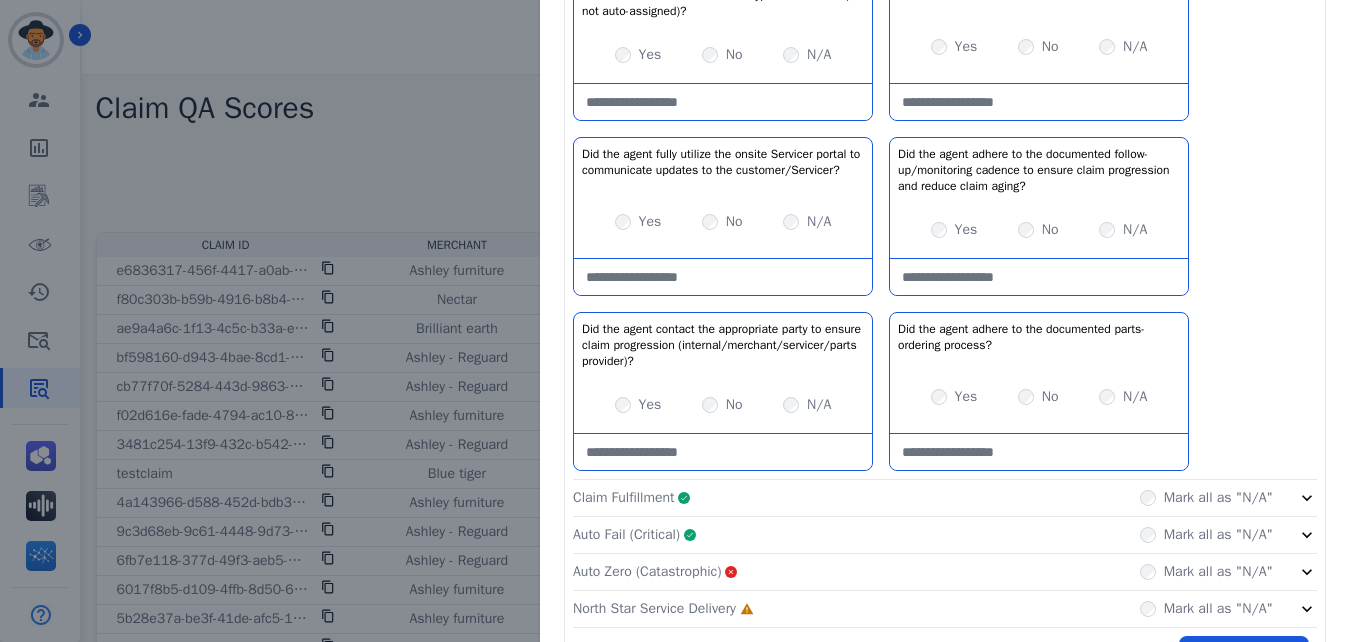 type 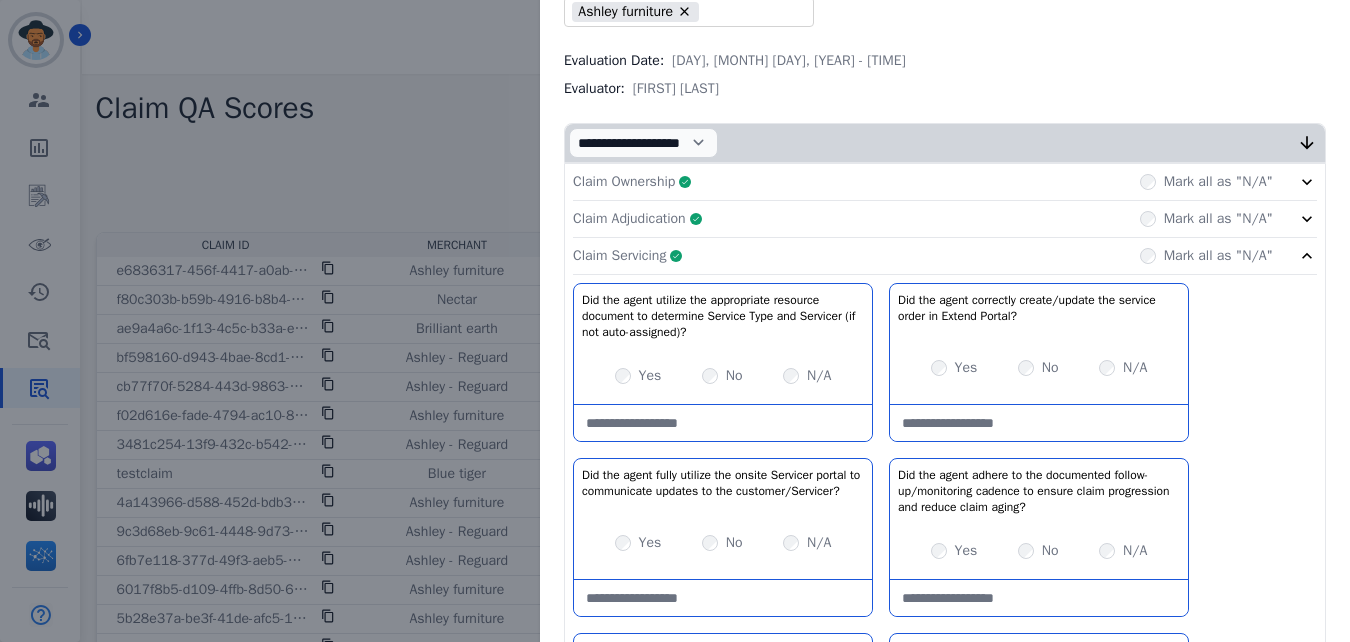 scroll, scrollTop: 192, scrollLeft: 0, axis: vertical 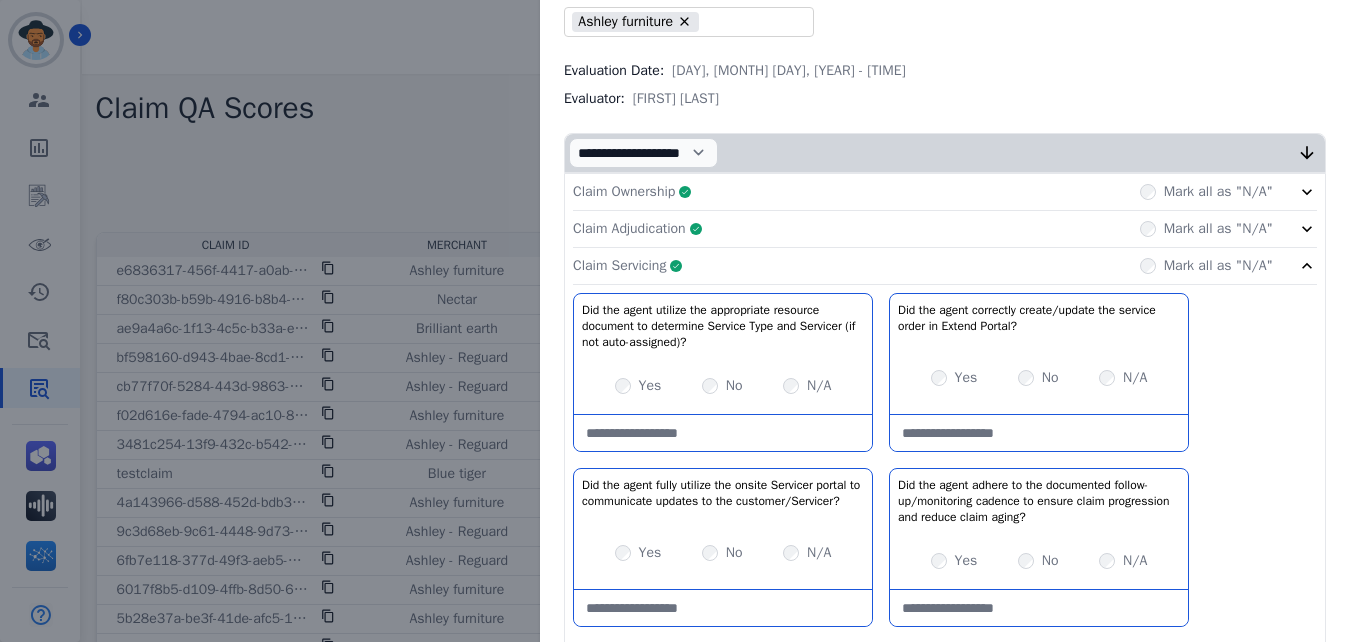 click on "Claim Servicing     Complete         Mark all as "N/A"" 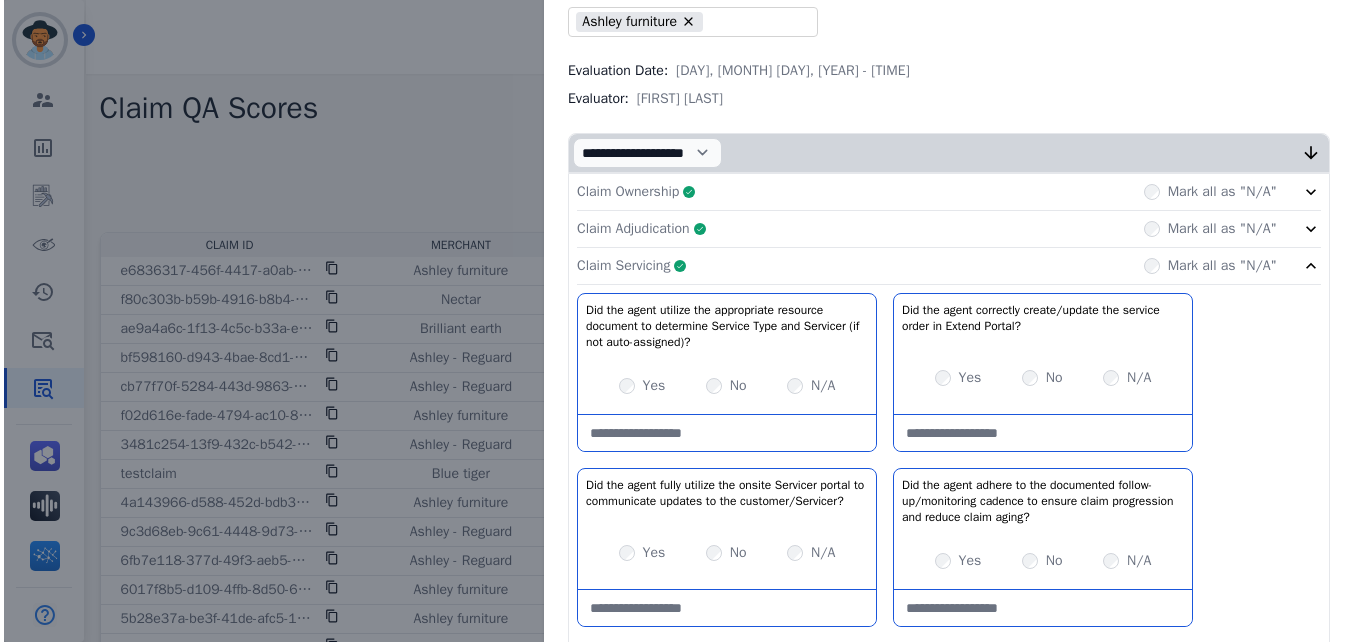 scroll, scrollTop: 60, scrollLeft: 0, axis: vertical 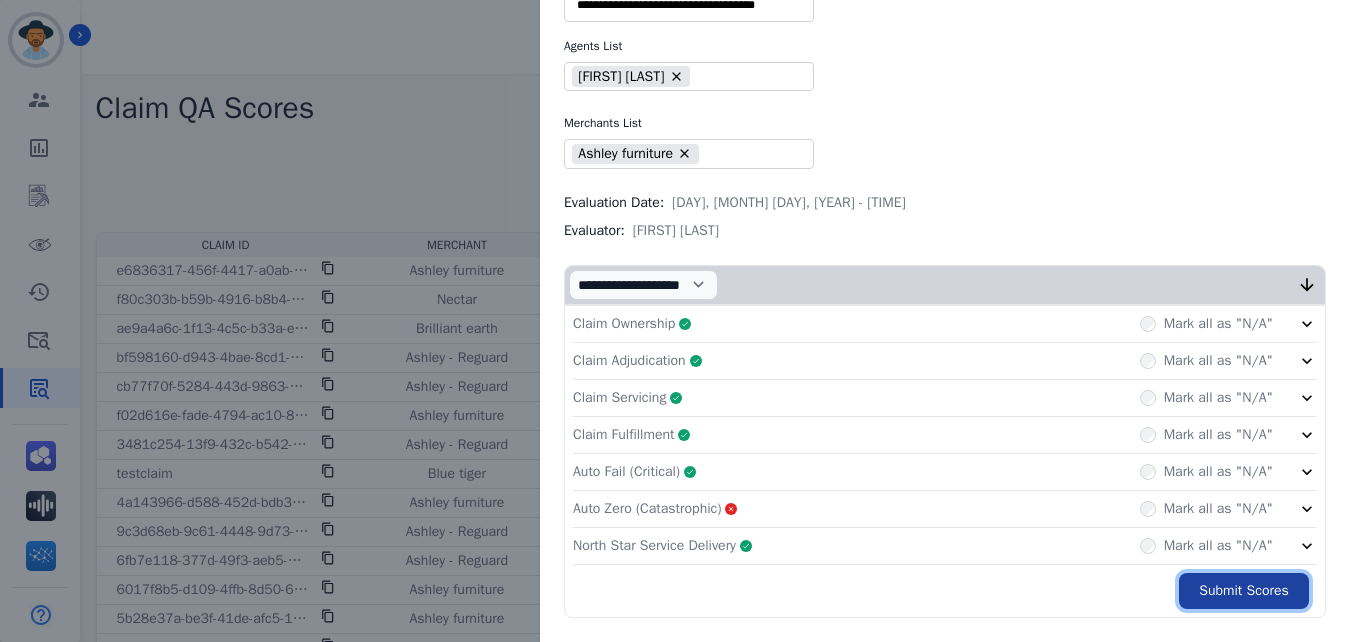 click on "Submit Scores" at bounding box center (1244, 591) 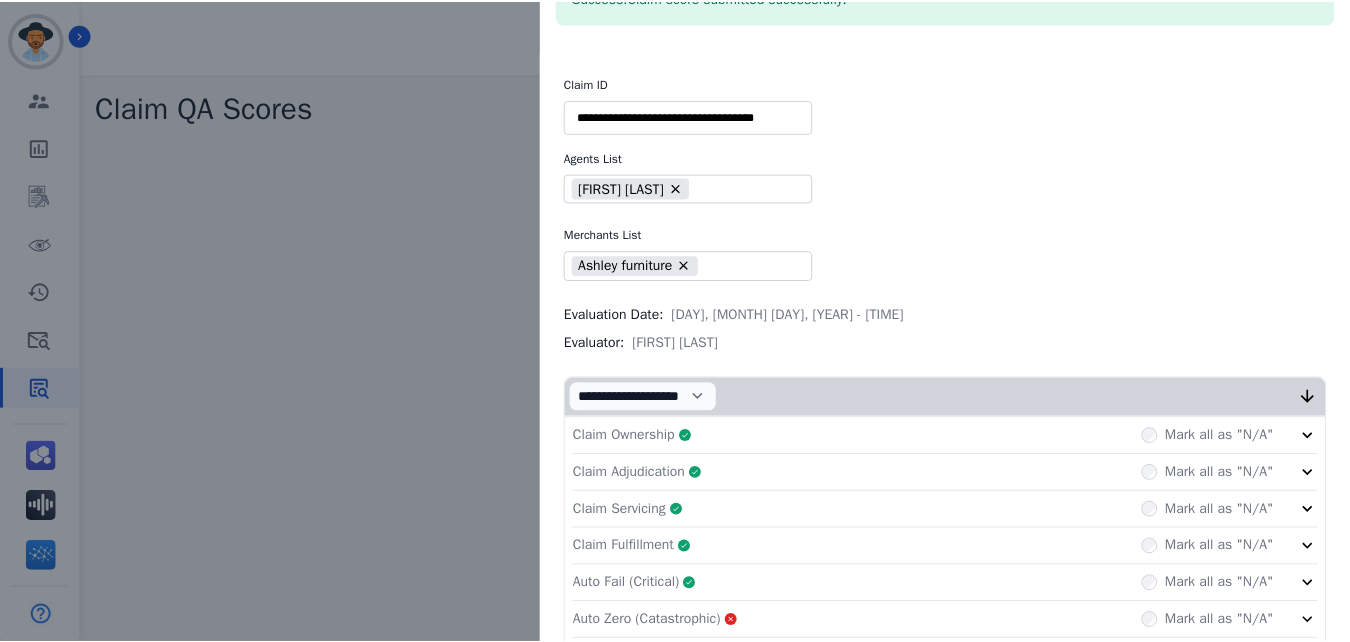 scroll, scrollTop: 172, scrollLeft: 0, axis: vertical 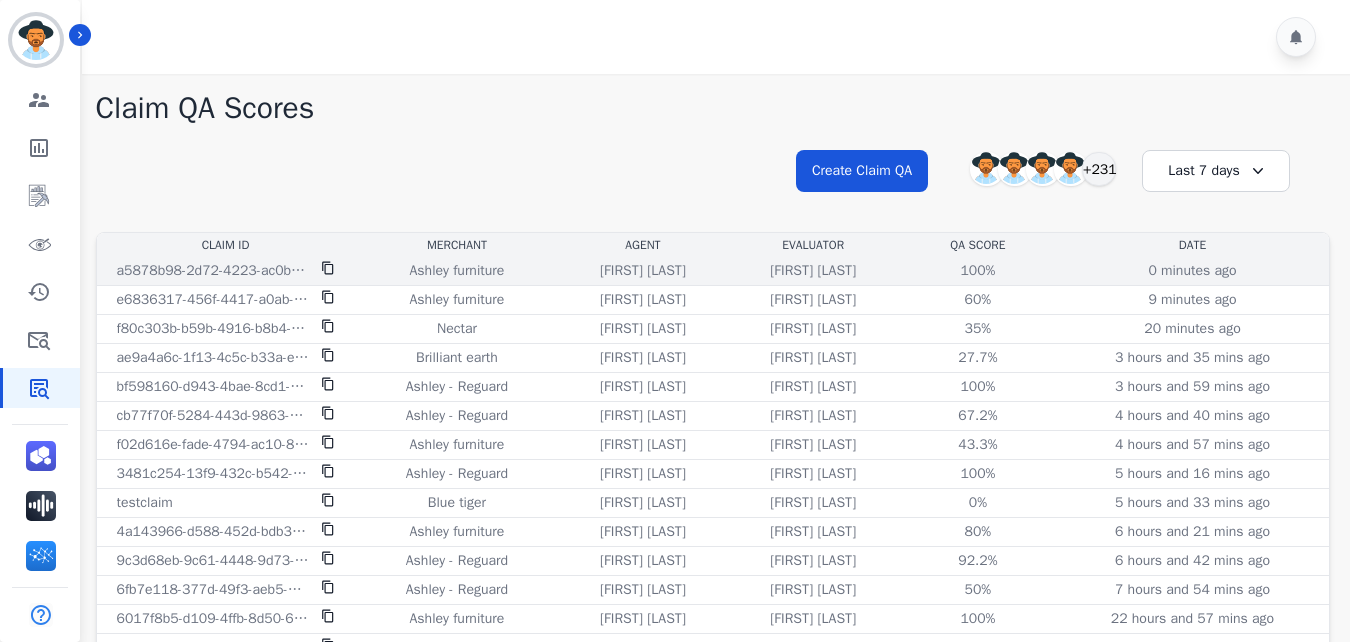 click 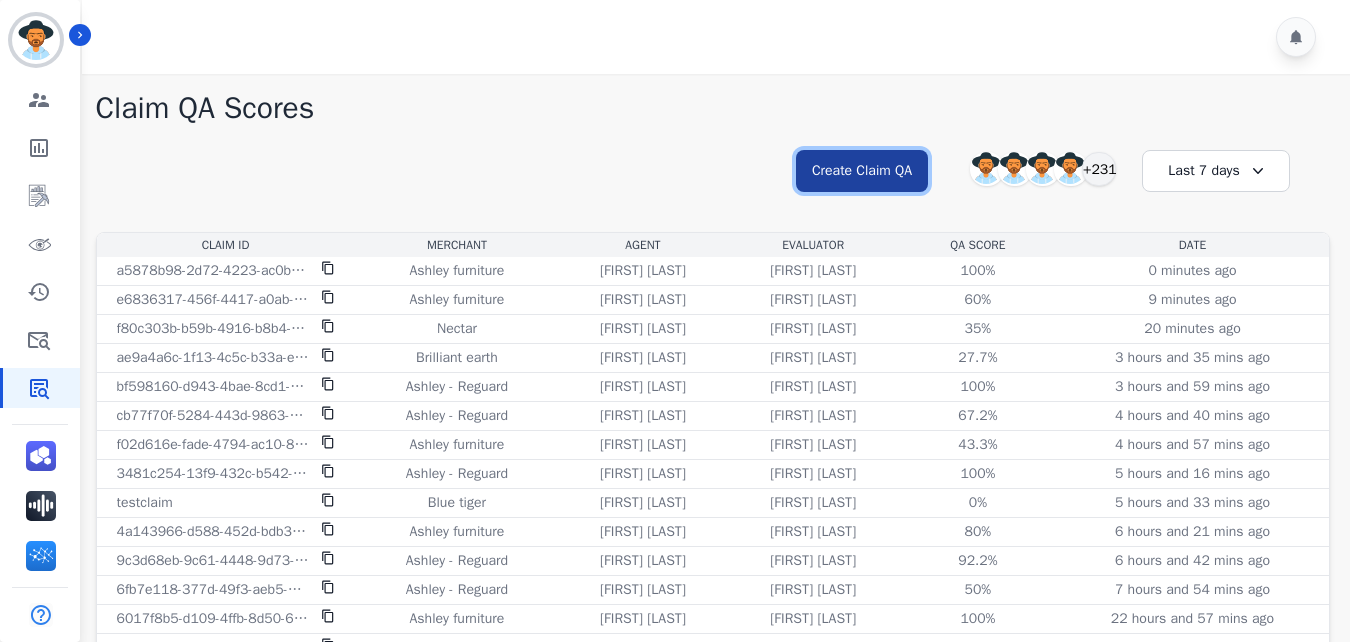 click on "Create Claim QA" at bounding box center (862, 171) 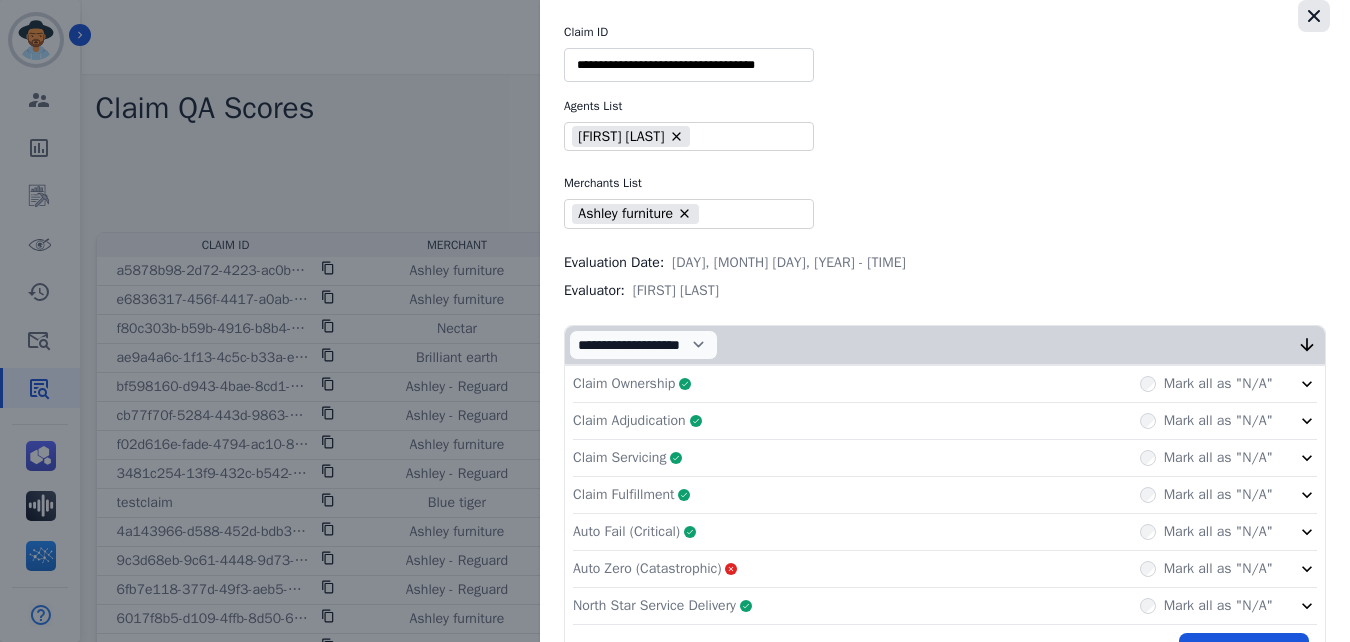 click 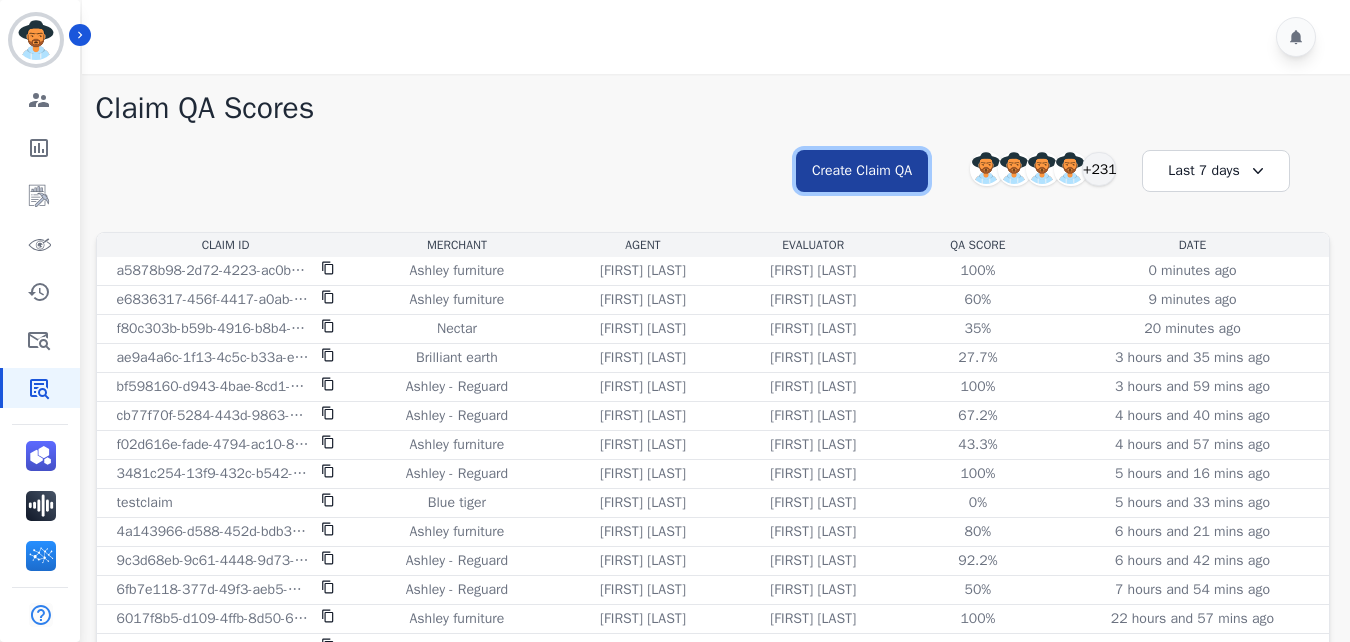 click on "Create Claim QA" at bounding box center [862, 171] 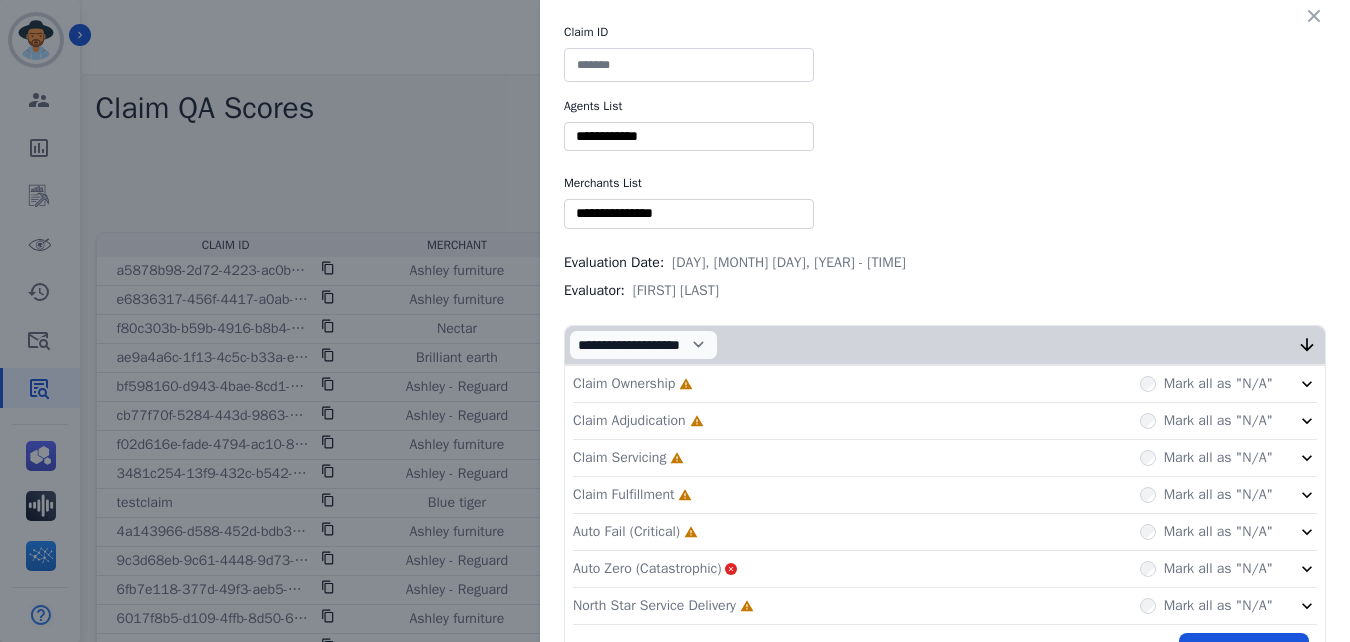 click at bounding box center (689, 65) 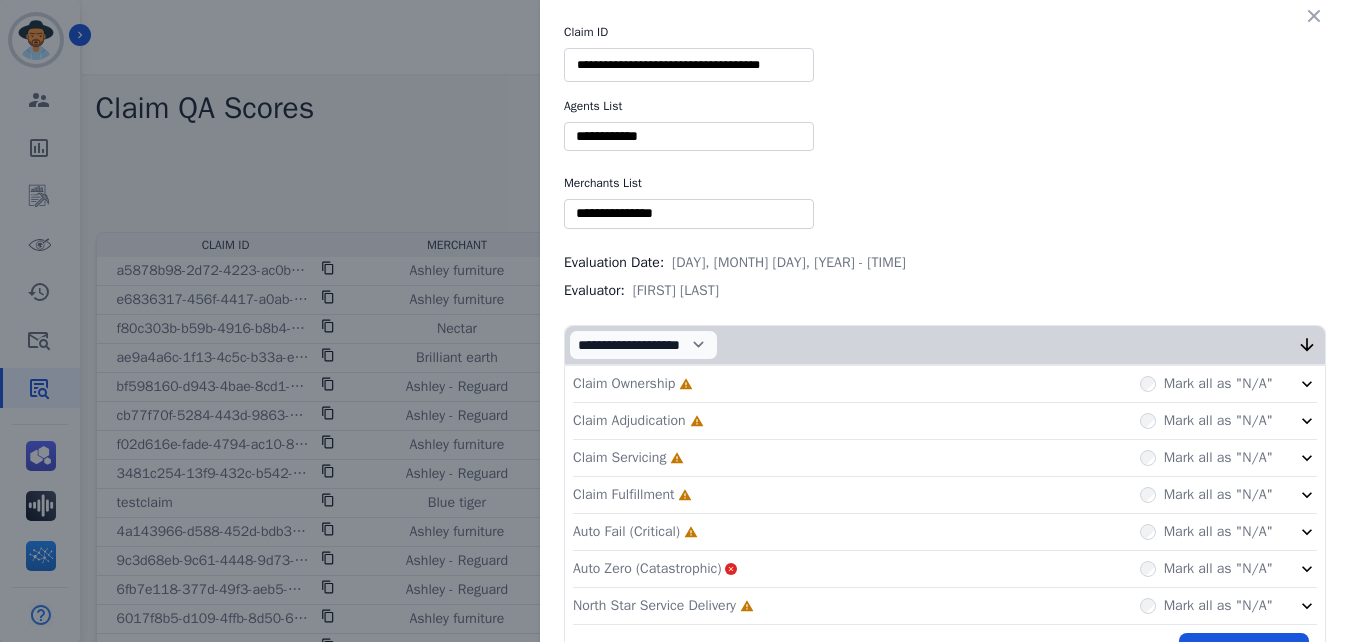 type on "**********" 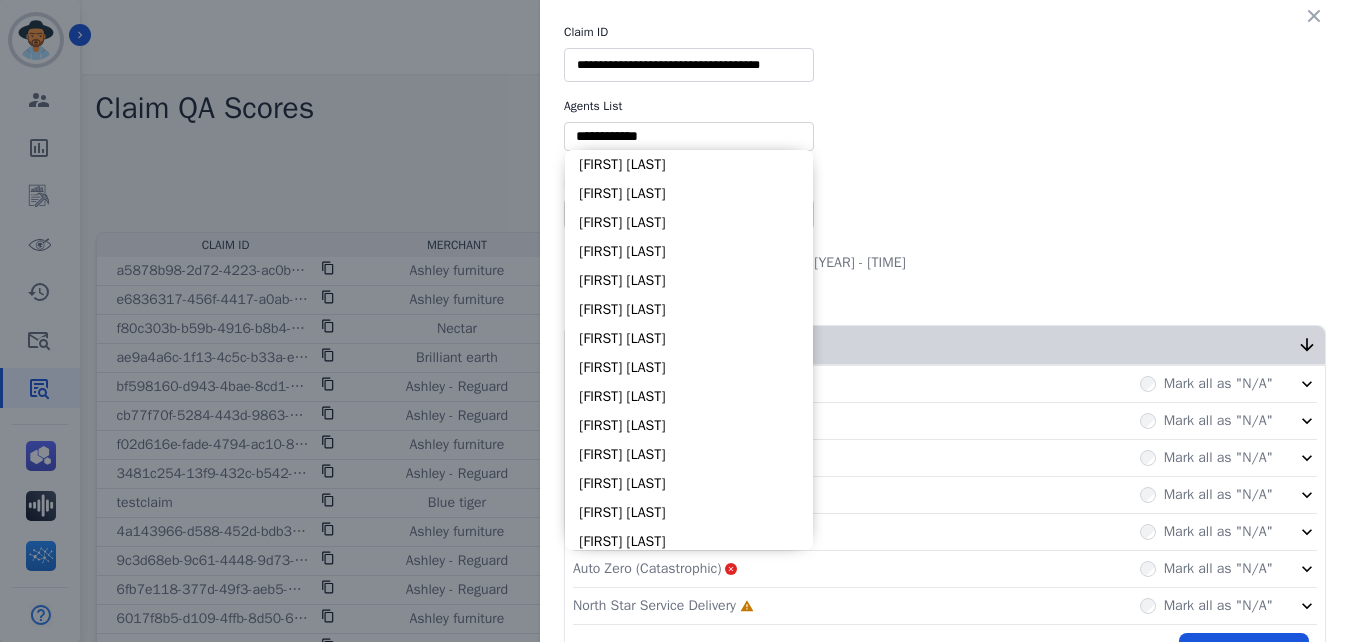 click at bounding box center [689, 136] 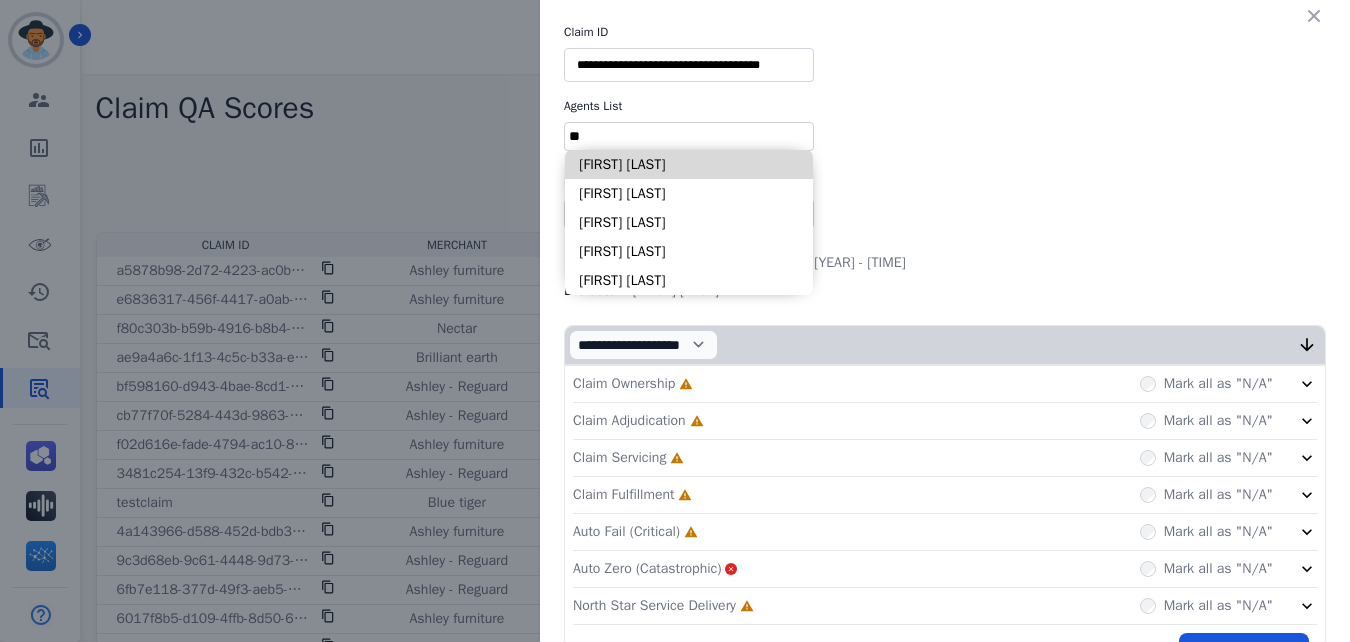 type on "*" 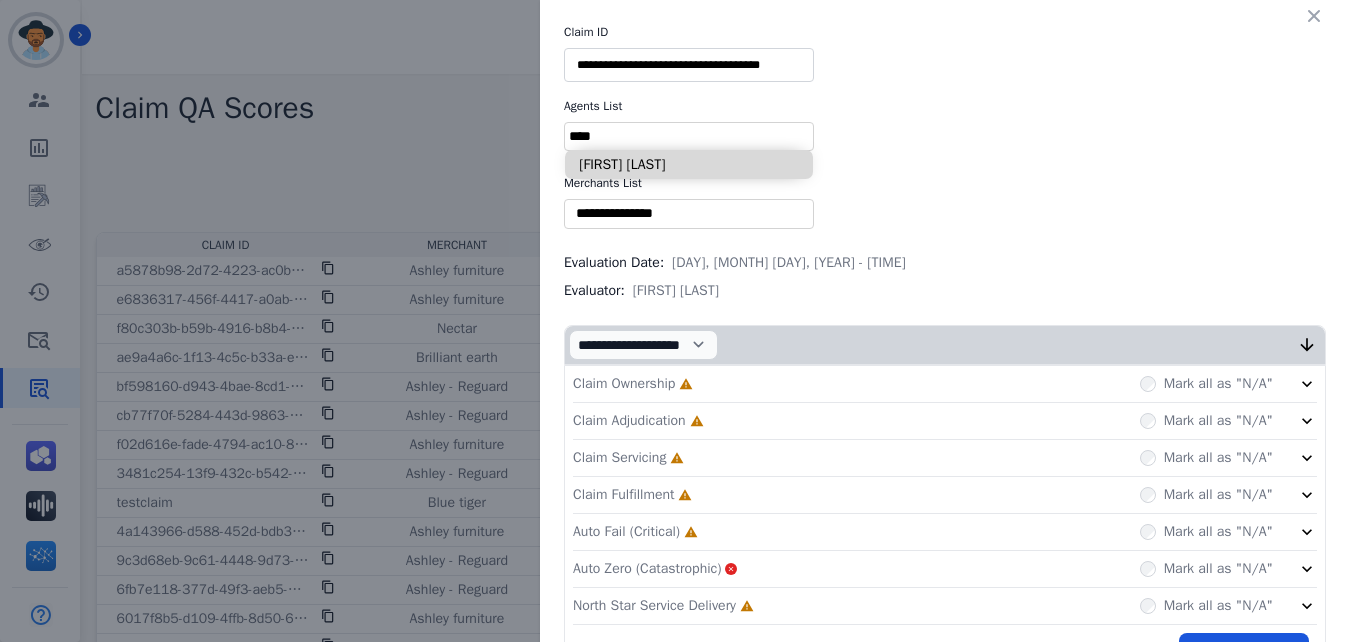 type on "****" 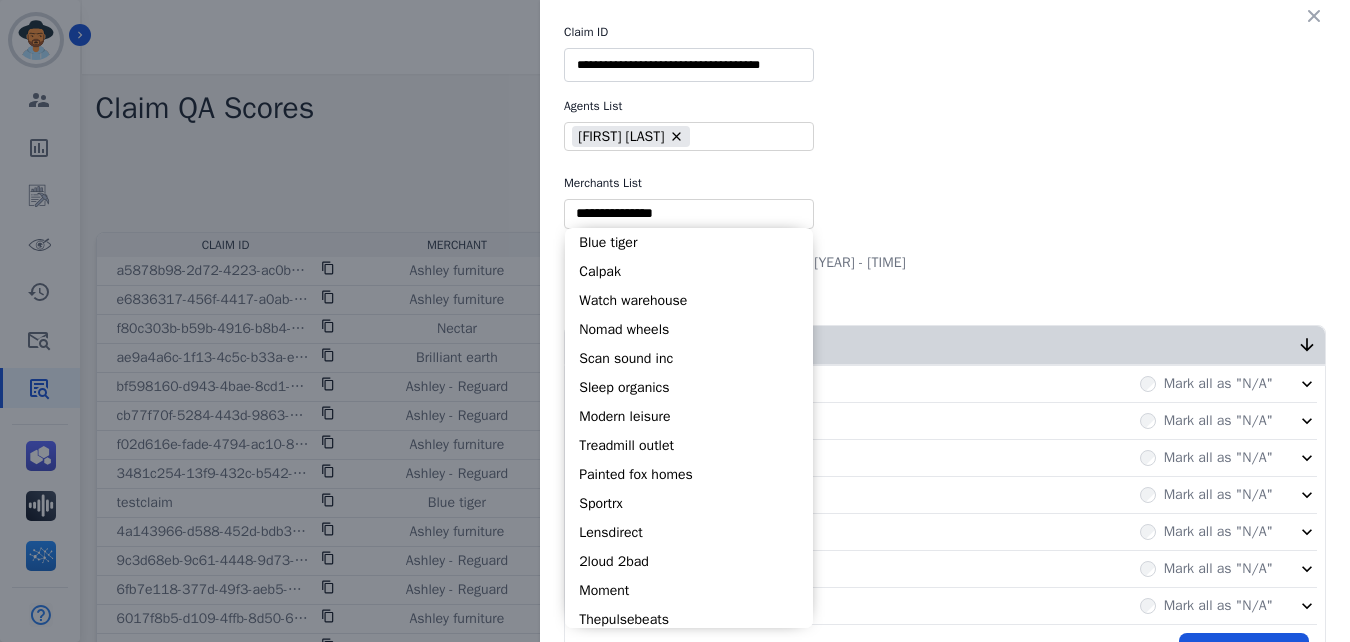 click at bounding box center [689, 213] 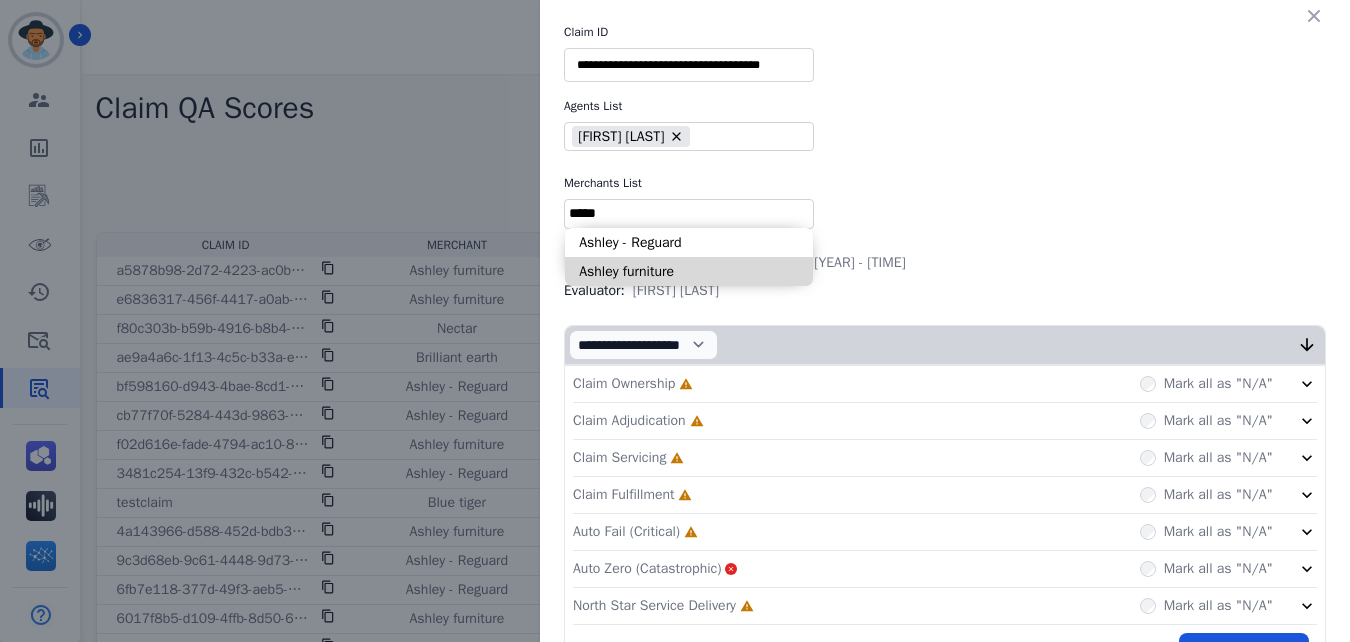 type on "*****" 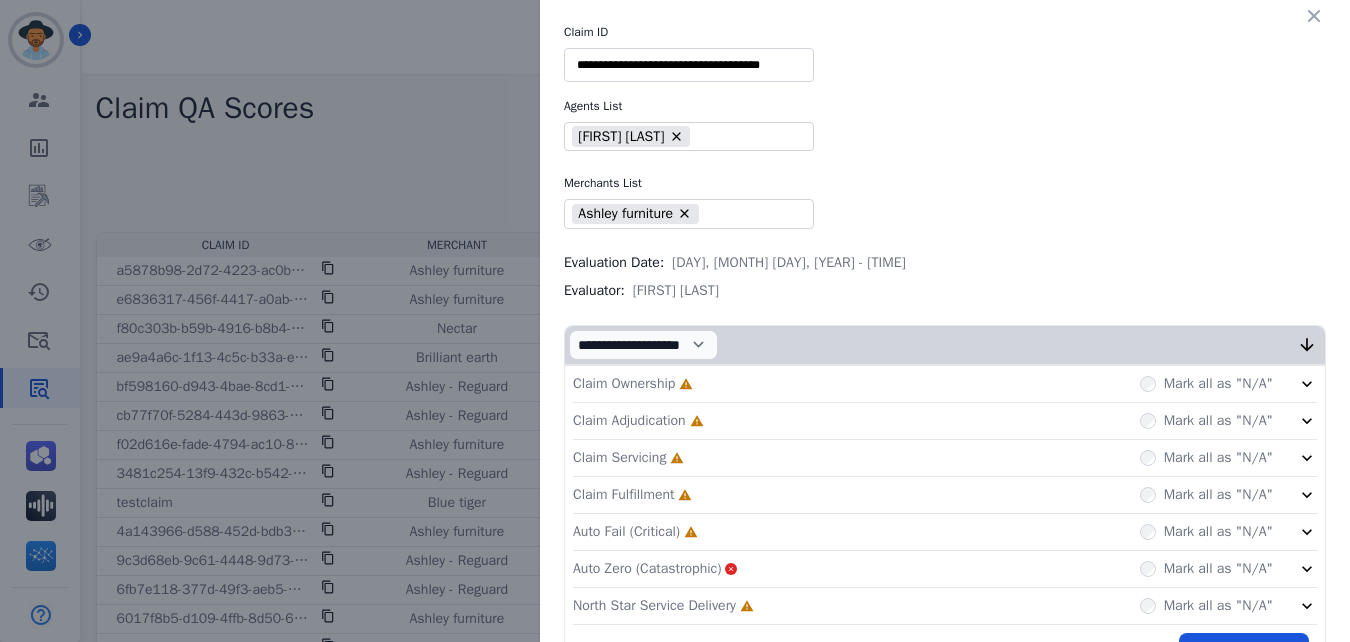 scroll, scrollTop: 60, scrollLeft: 0, axis: vertical 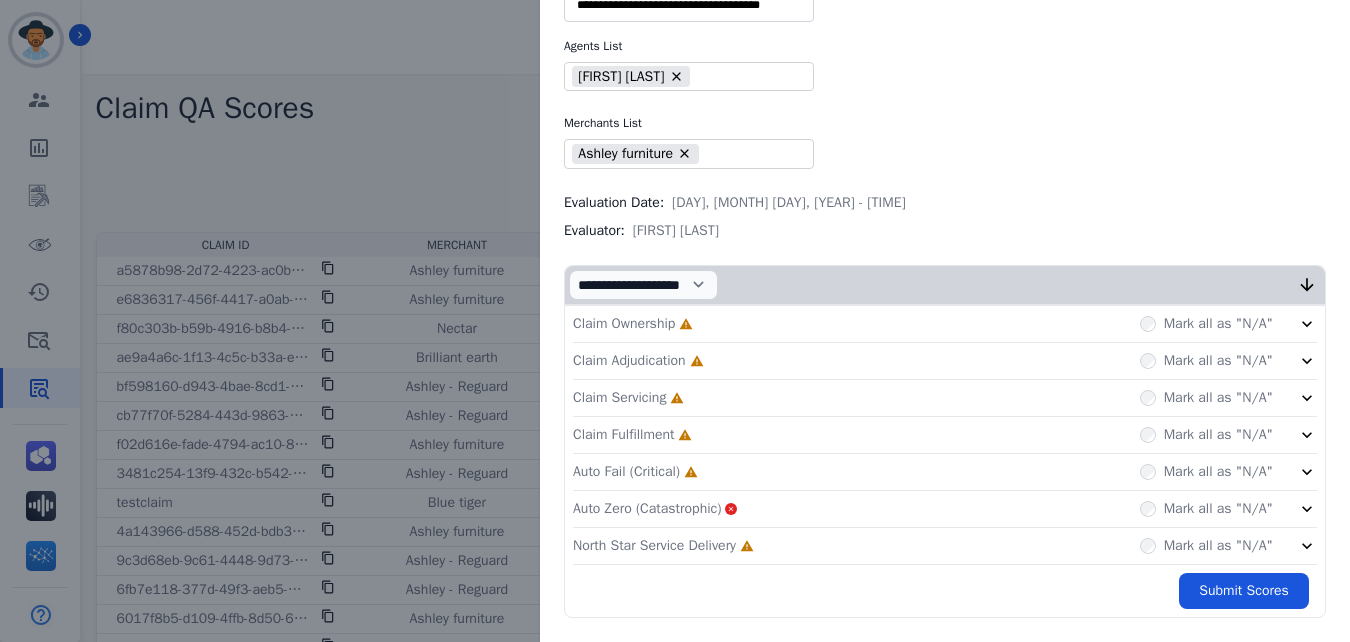 click on "Claim Ownership     Incomplete         Mark all as "N/A"" at bounding box center (945, 324) 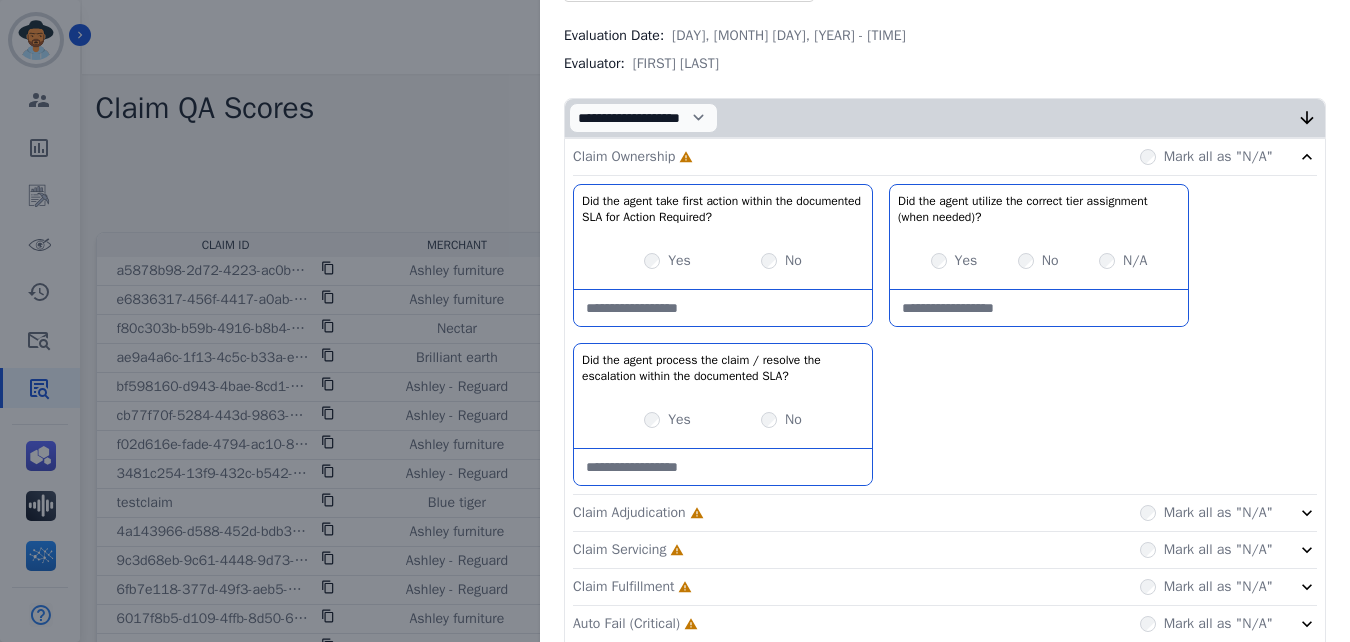 scroll, scrollTop: 251, scrollLeft: 0, axis: vertical 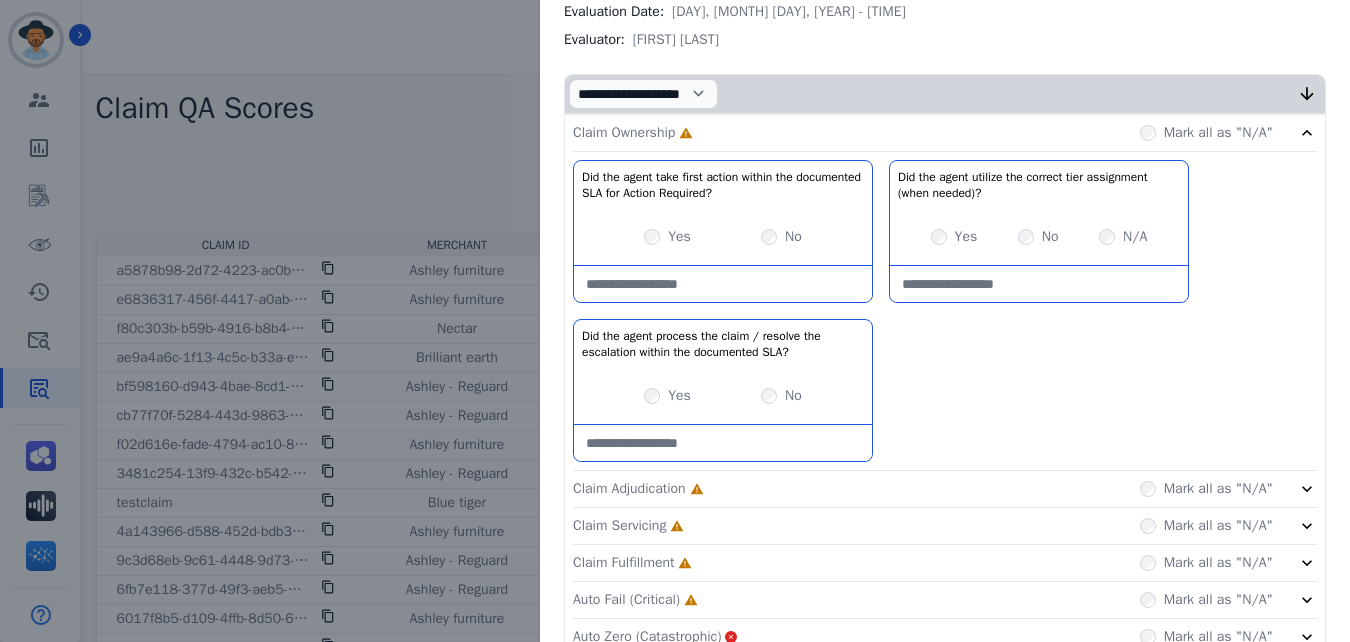 click on "Yes" at bounding box center [667, 396] 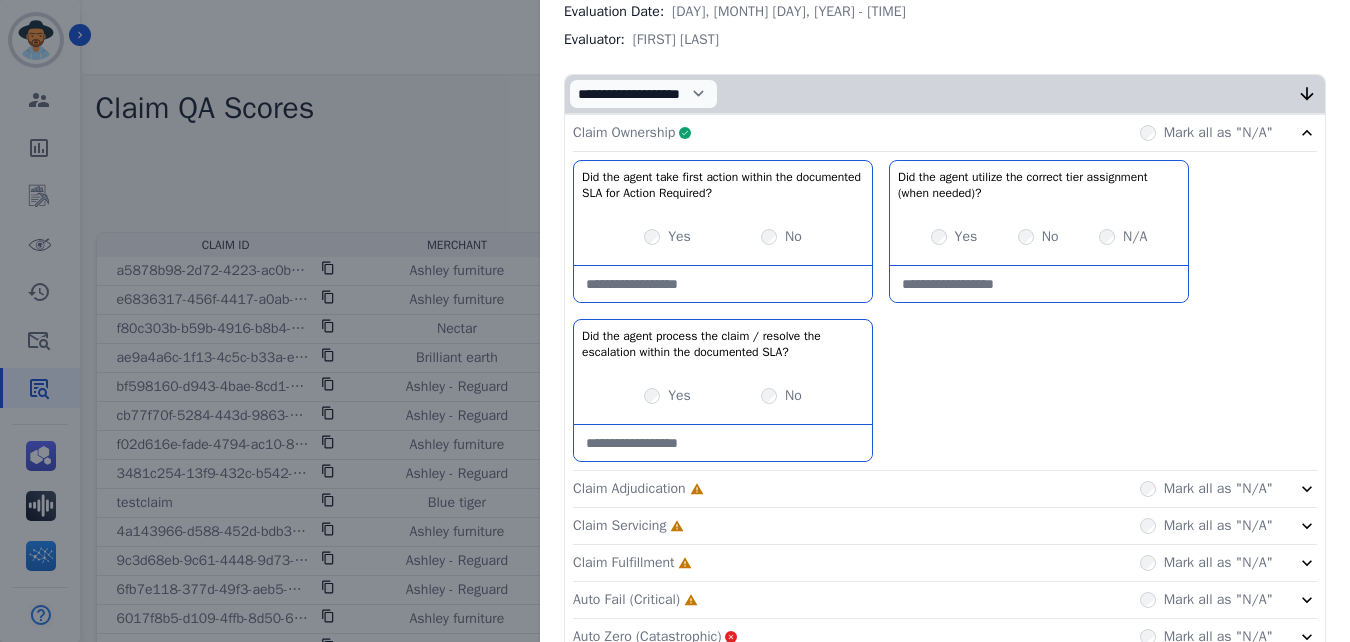 click on "Claim Adjudication     Incomplete         Mark all as "N/A"" 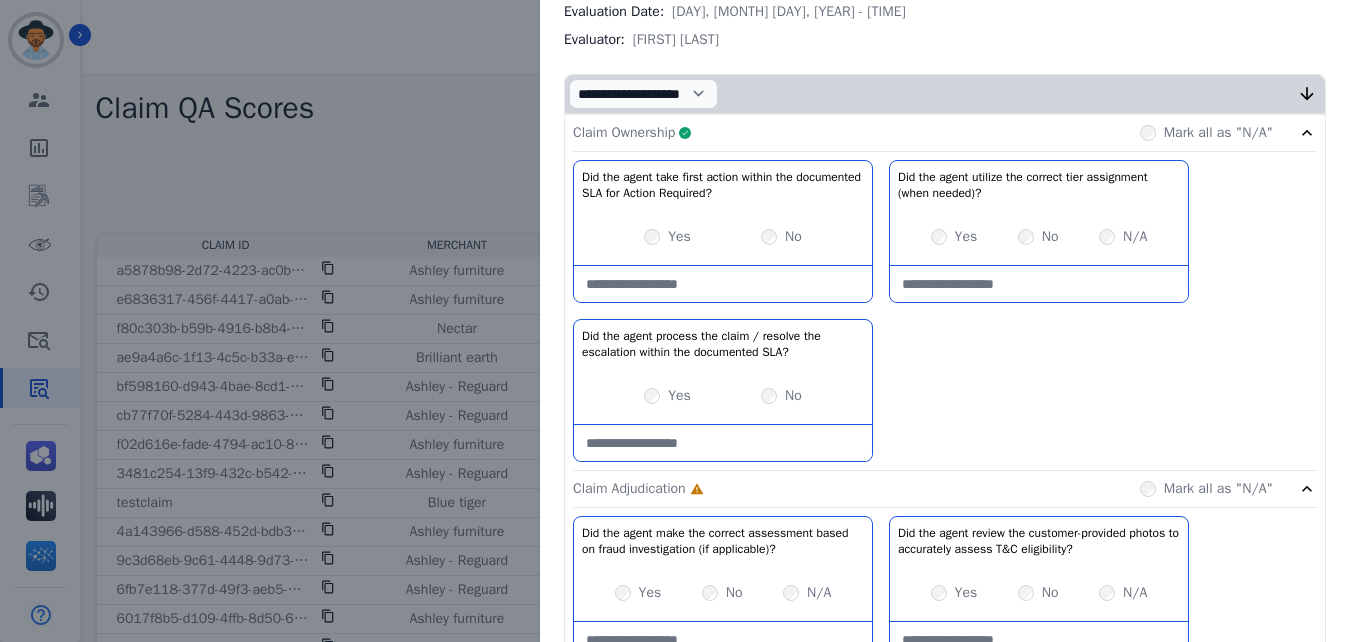 click on "Claim Ownership     Complete         Mark all as "N/A"" at bounding box center [945, 133] 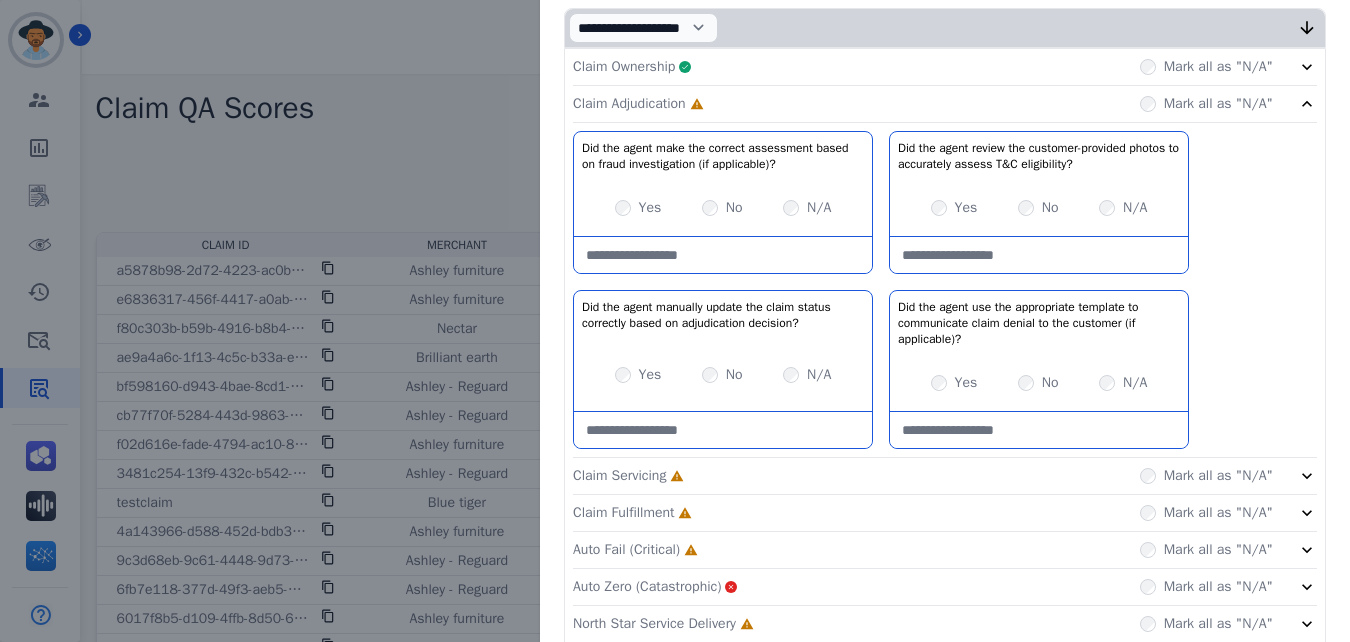 scroll, scrollTop: 319, scrollLeft: 0, axis: vertical 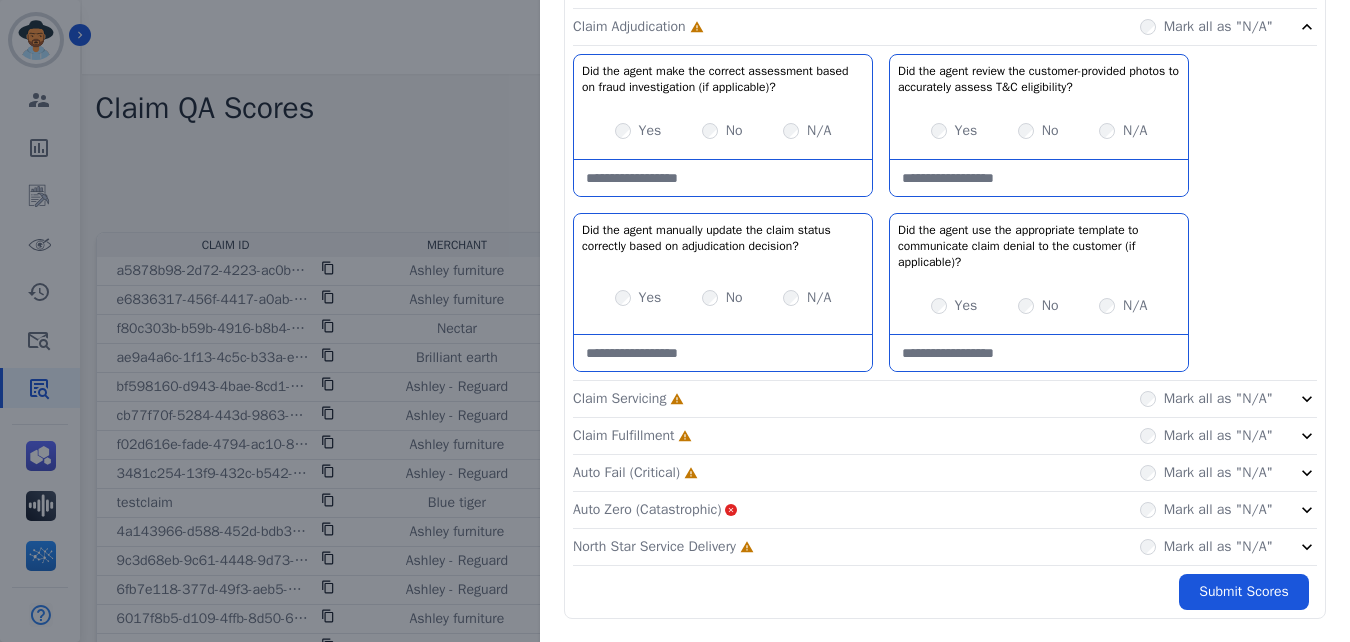 click at bounding box center (723, 353) 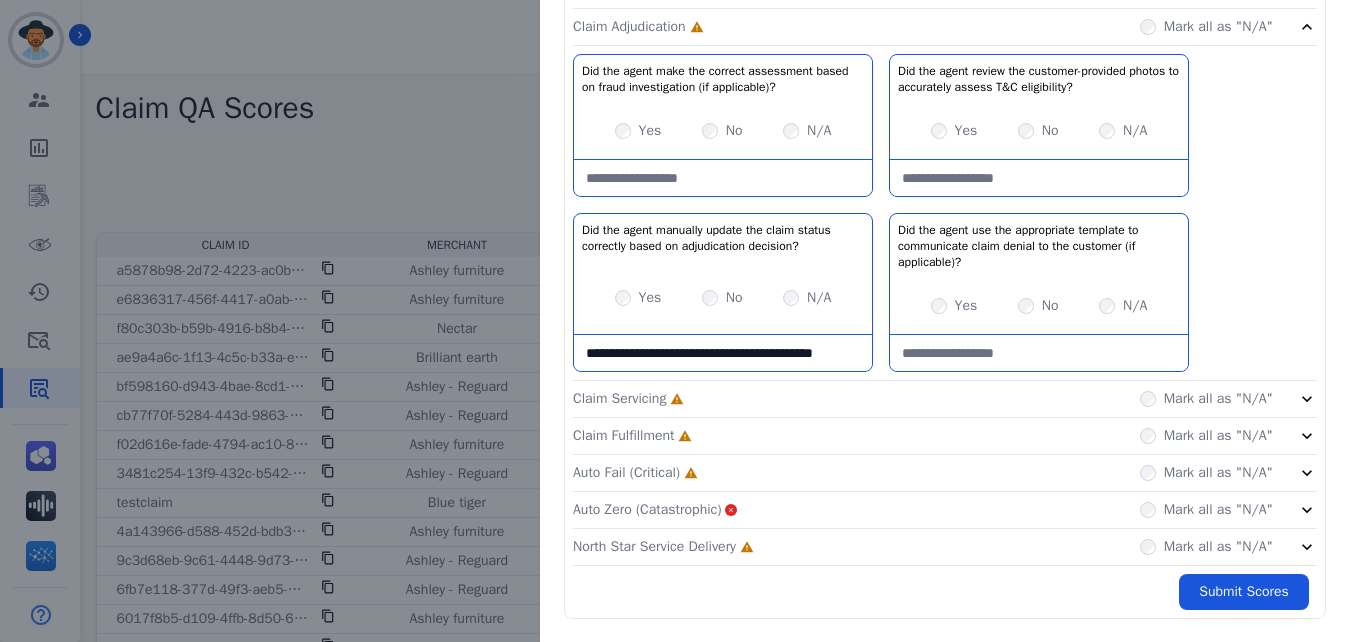 scroll, scrollTop: 11, scrollLeft: 0, axis: vertical 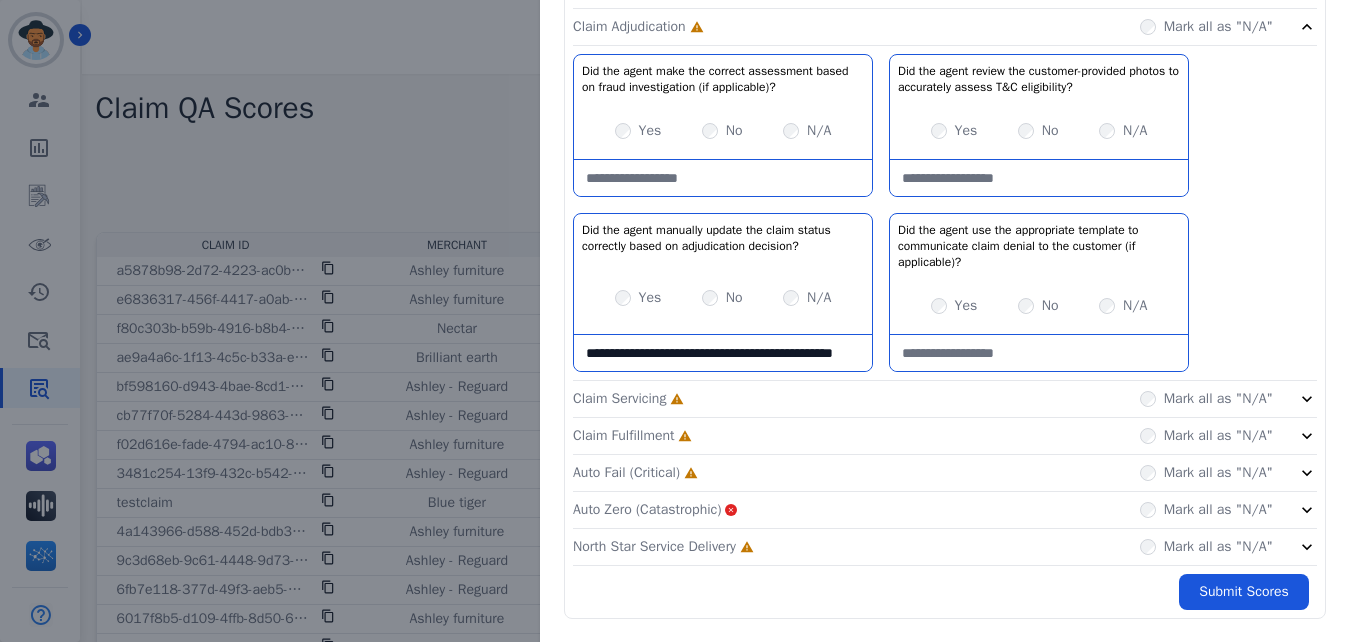 type on "**********" 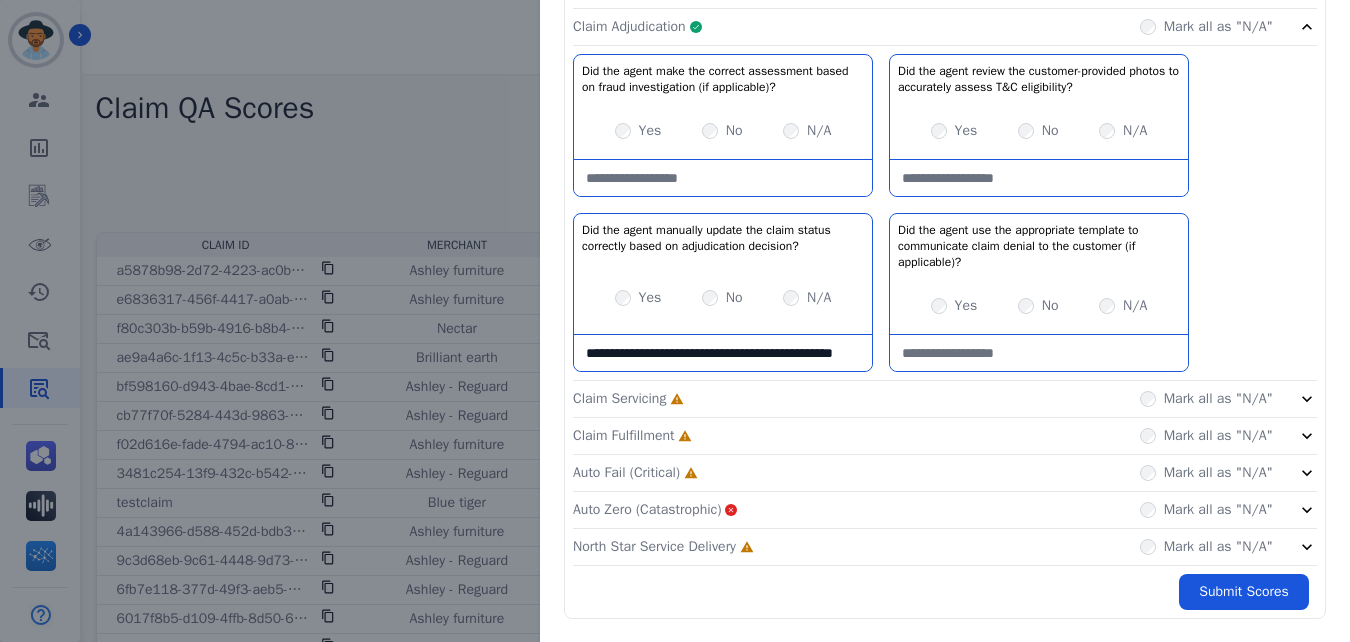 click at bounding box center (1039, 353) 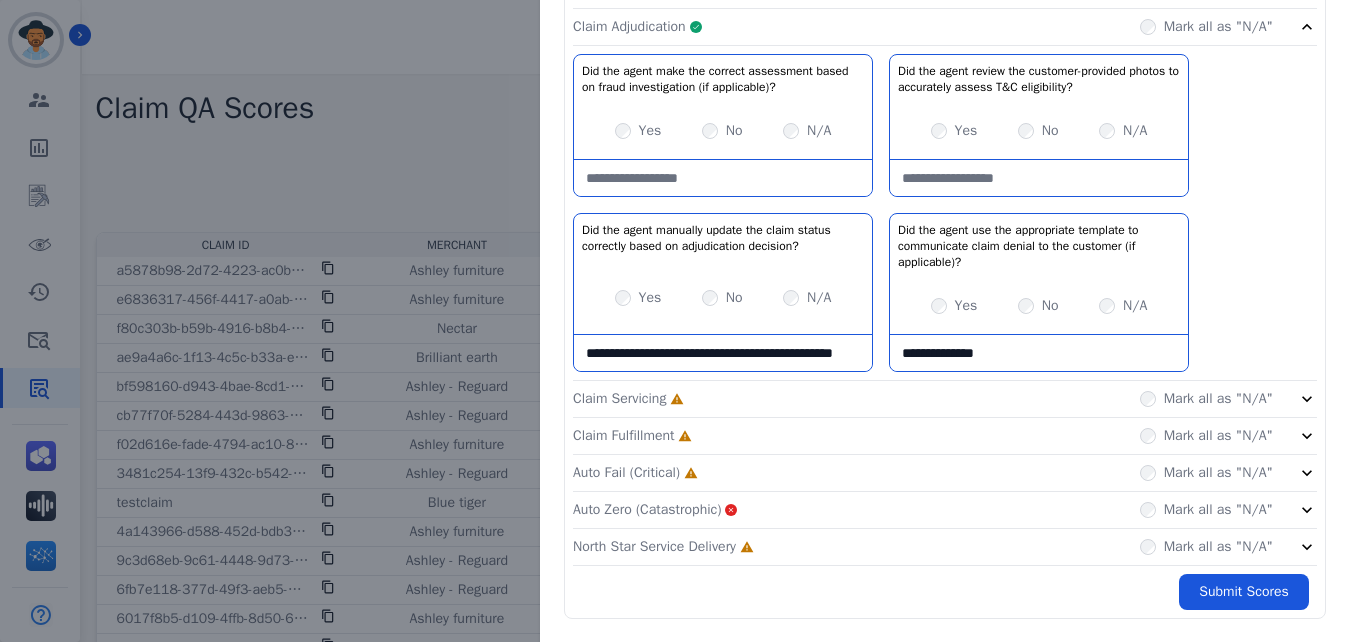 type on "**********" 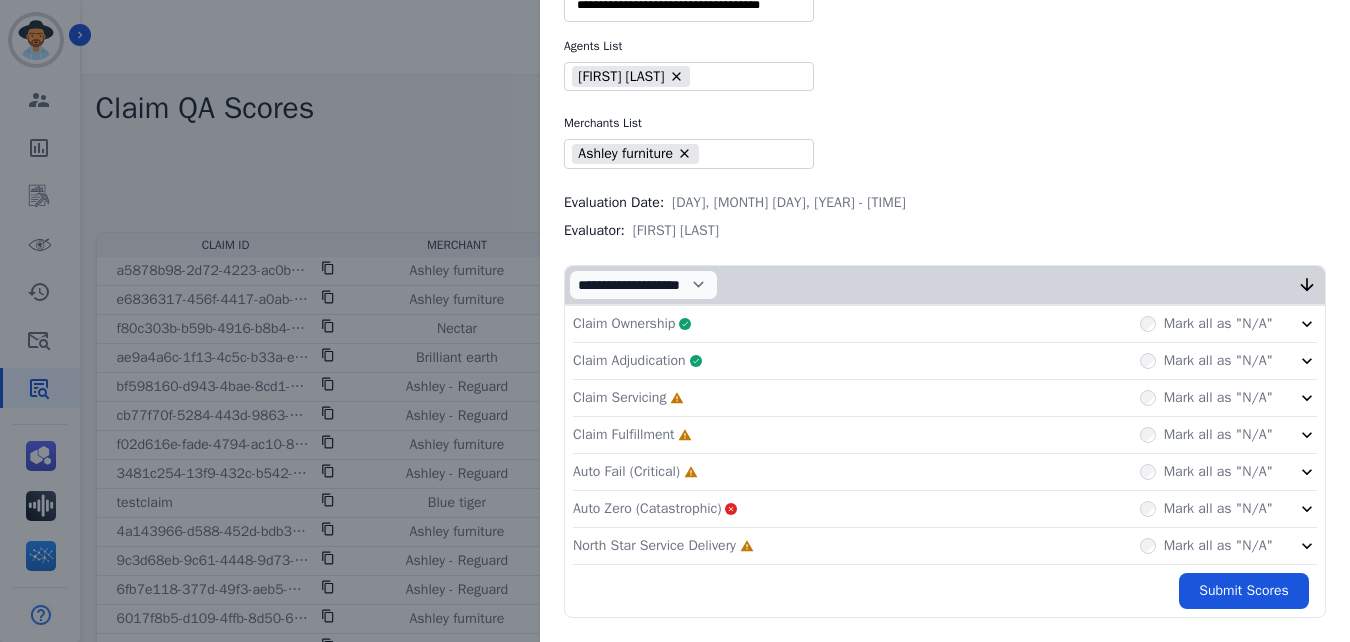 scroll, scrollTop: 60, scrollLeft: 0, axis: vertical 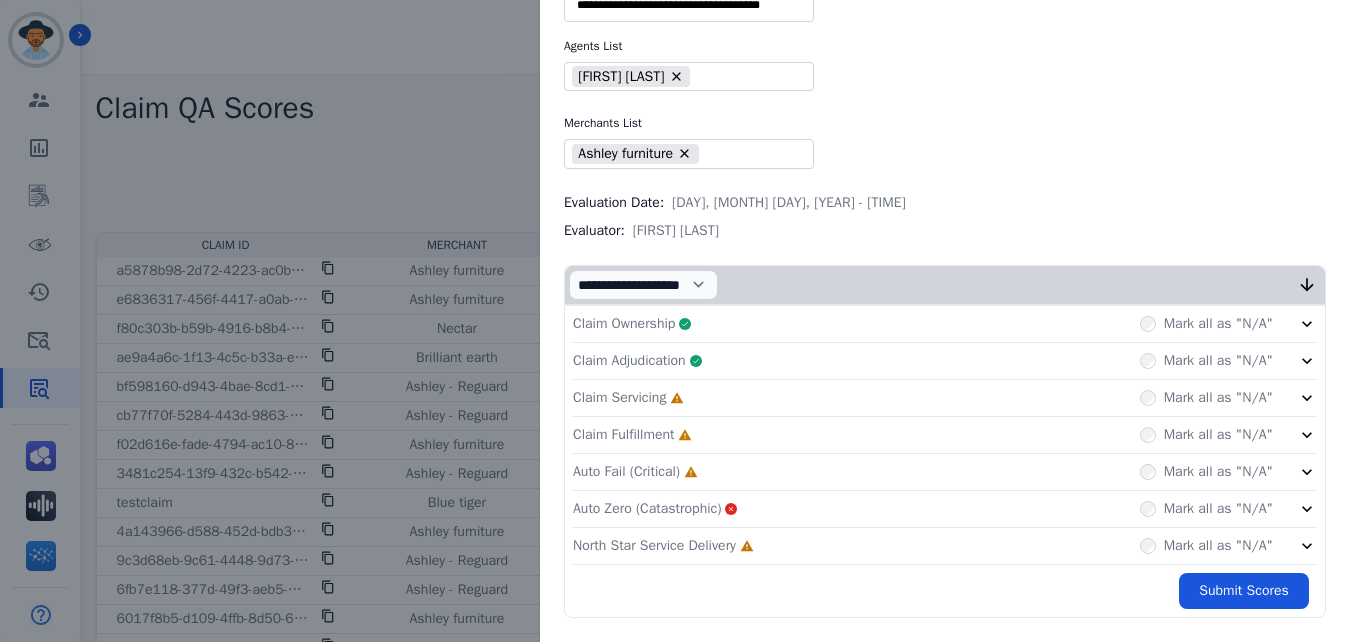 click on "Claim Servicing     Incomplete         Mark all as "N/A"" 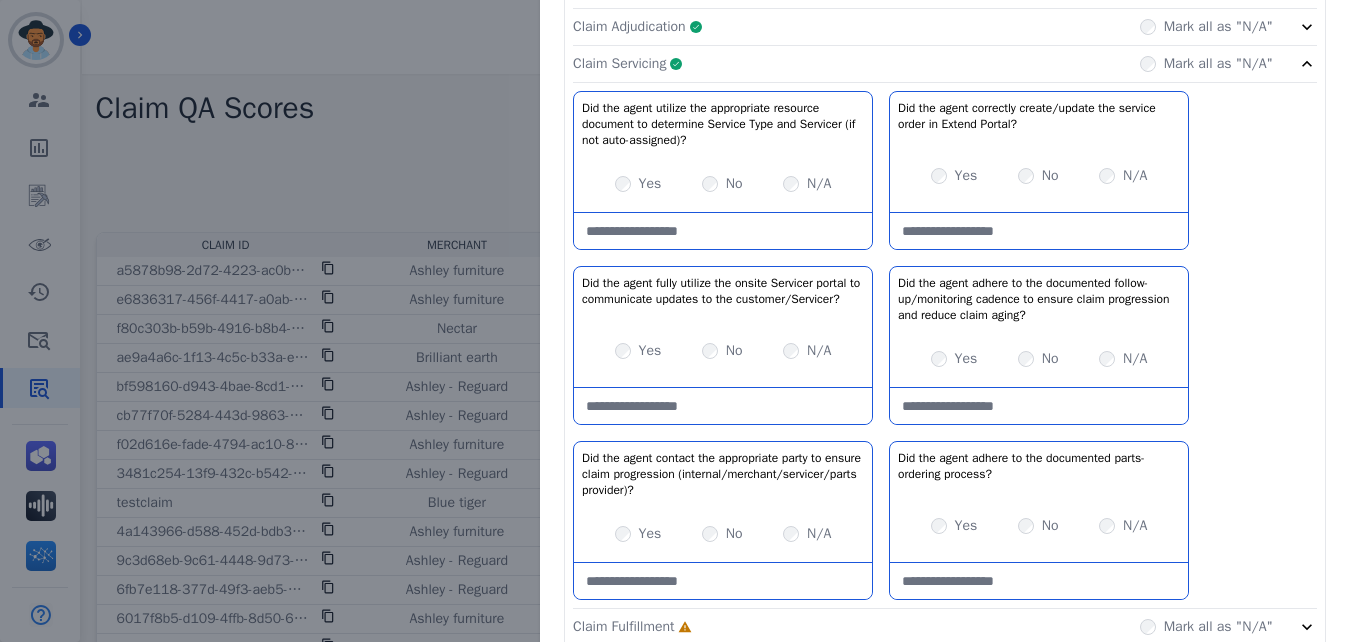 click at bounding box center [723, 231] 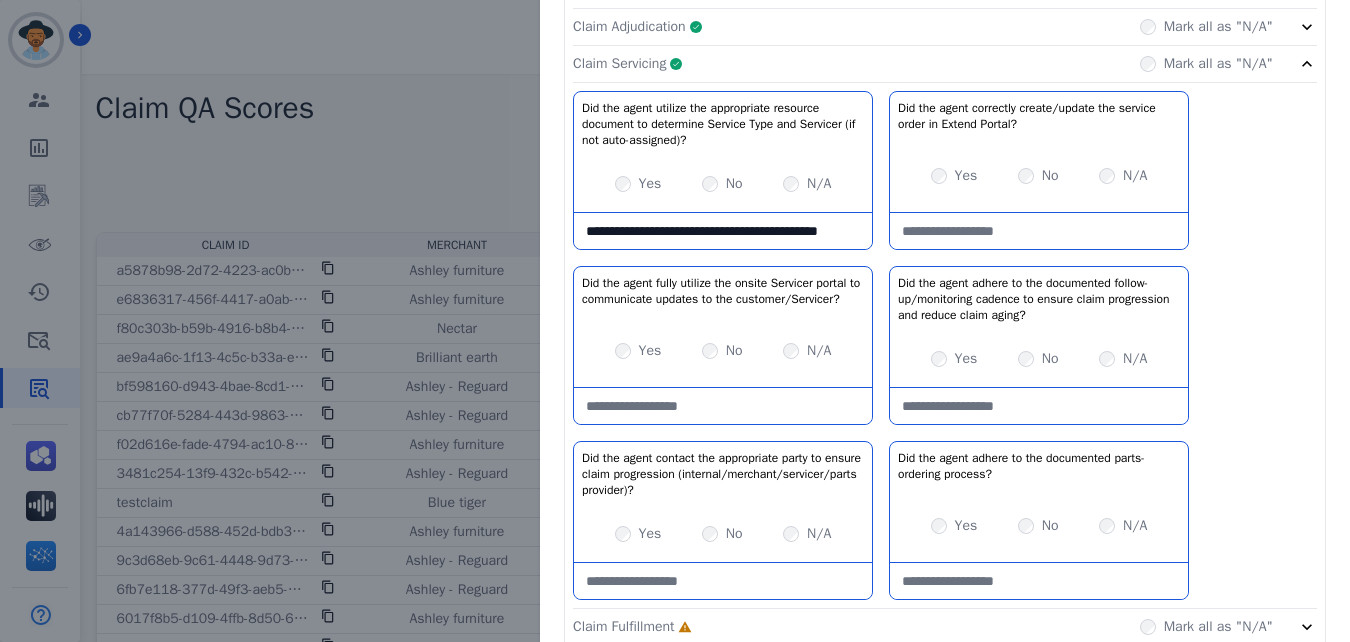 scroll, scrollTop: 11, scrollLeft: 0, axis: vertical 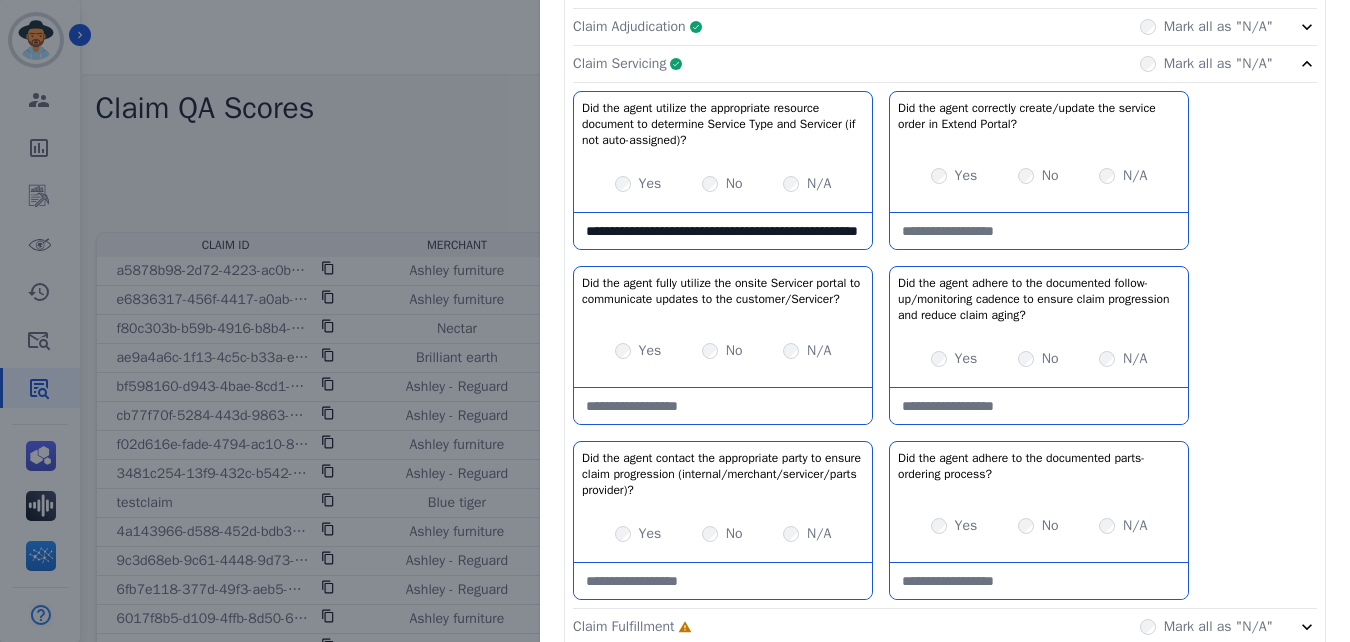 click on "**********" at bounding box center (723, 231) 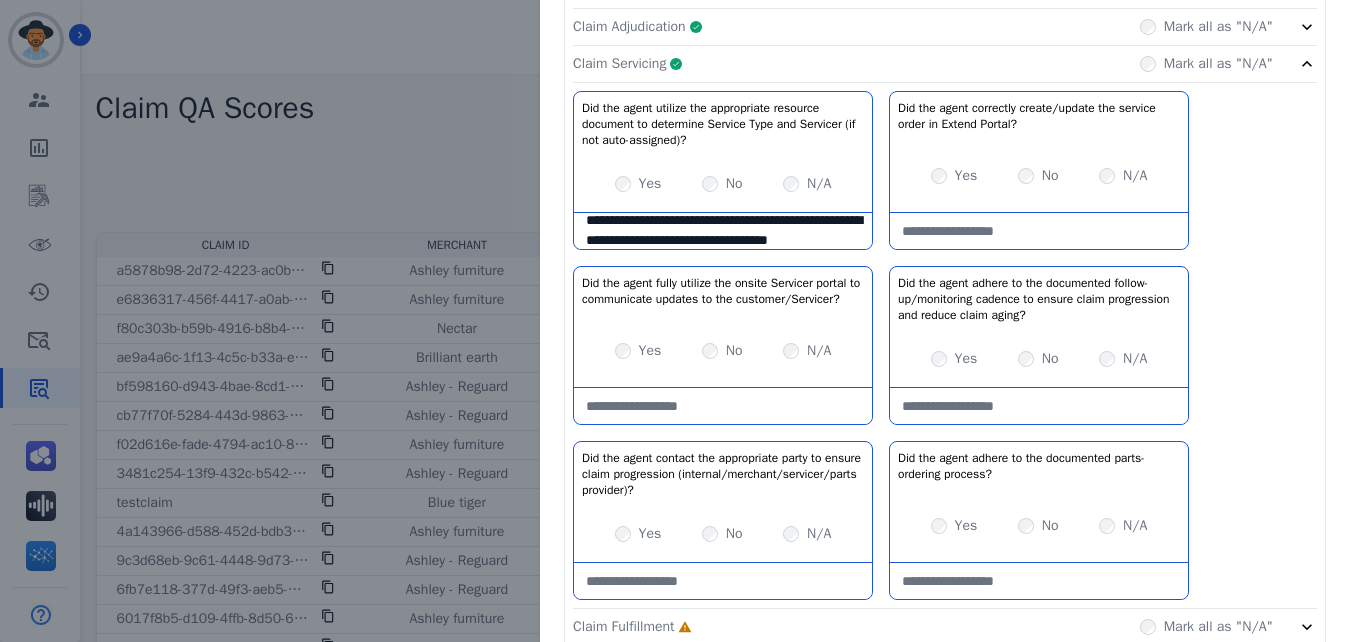 scroll, scrollTop: 31, scrollLeft: 0, axis: vertical 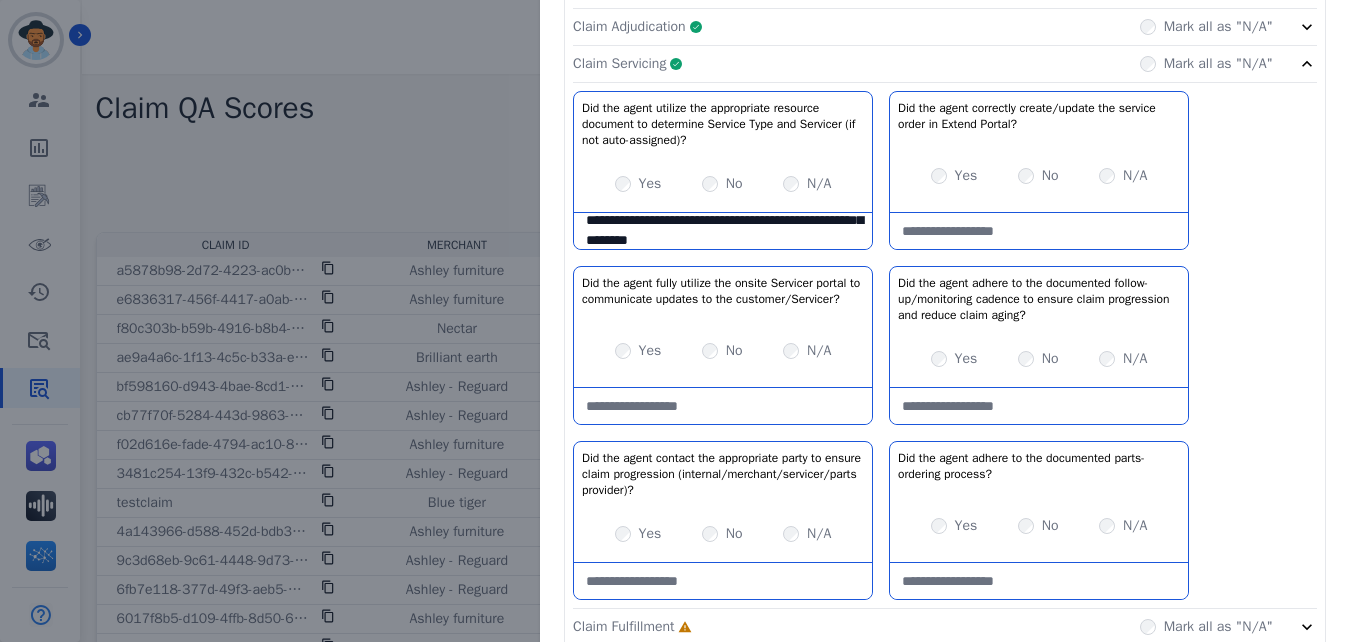 type on "**********" 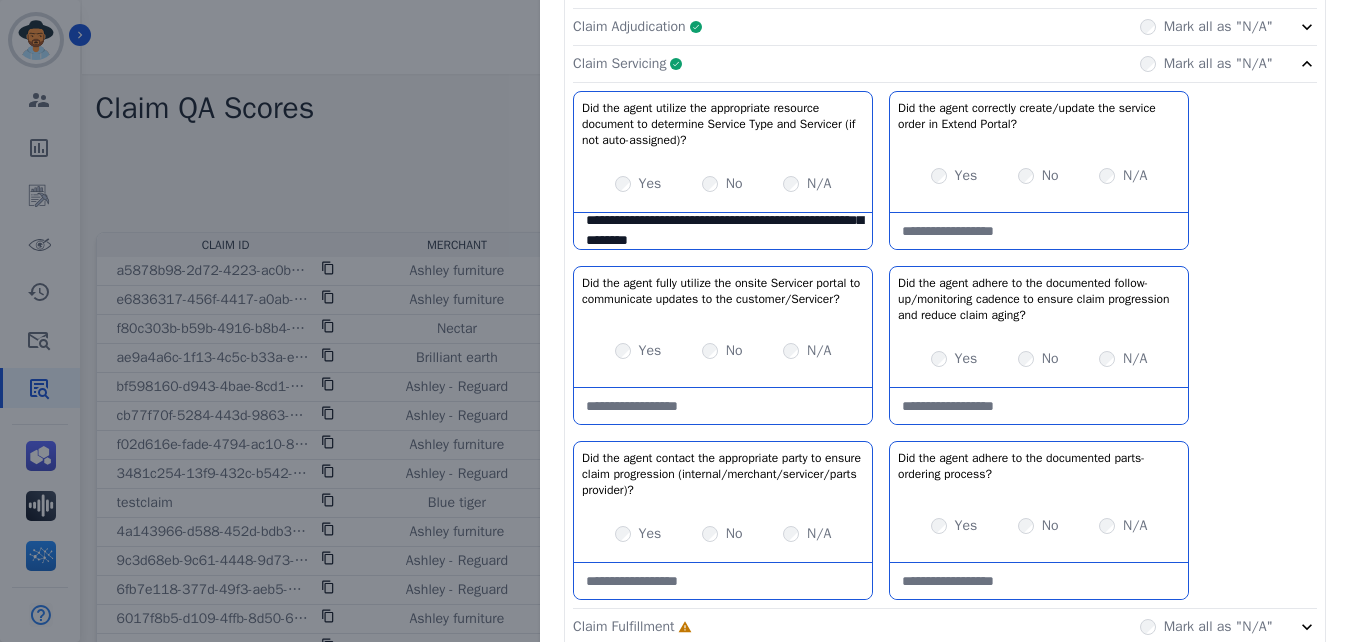 click on "Claim Servicing     Complete         Mark all as "N/A"" 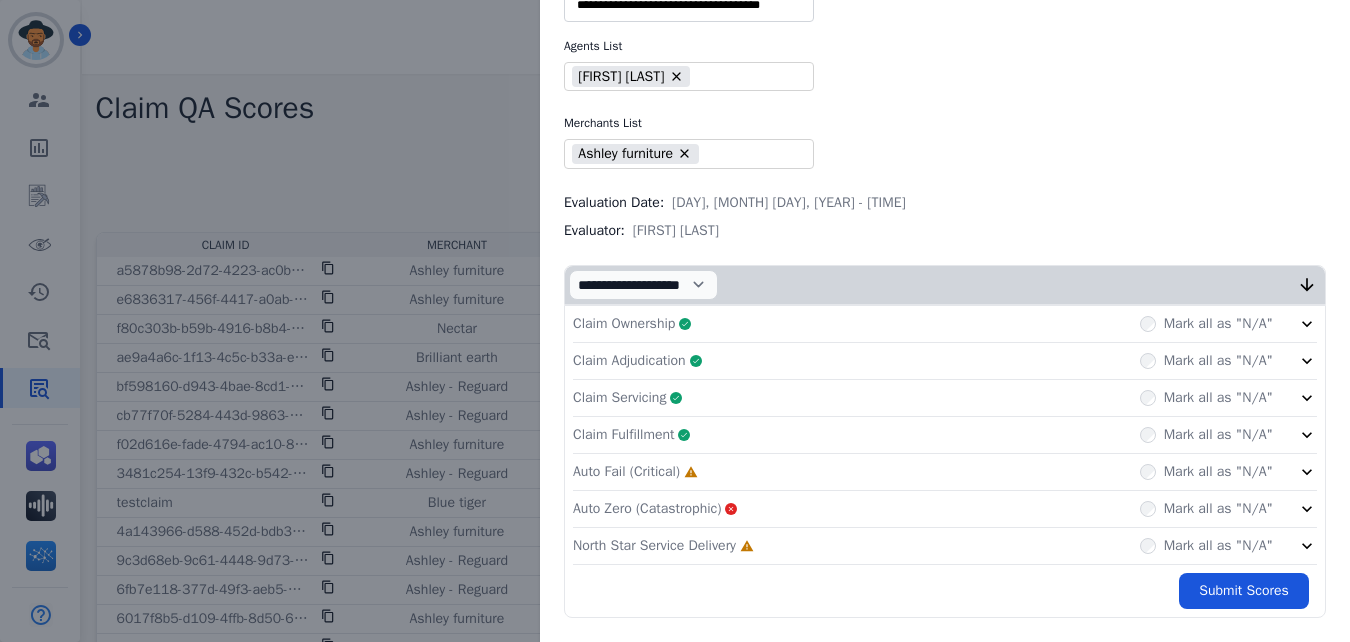 click on "Auto Fail (Critical)     Incomplete         Mark all as "N/A"" 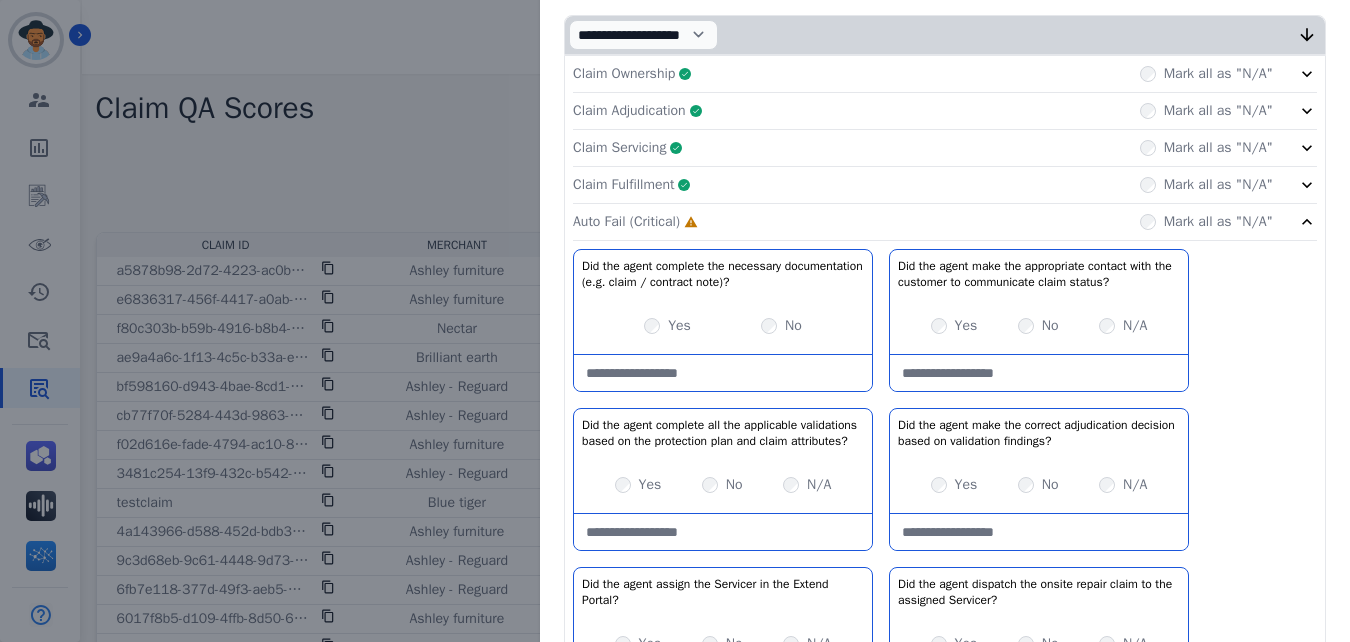 scroll, scrollTop: 372, scrollLeft: 0, axis: vertical 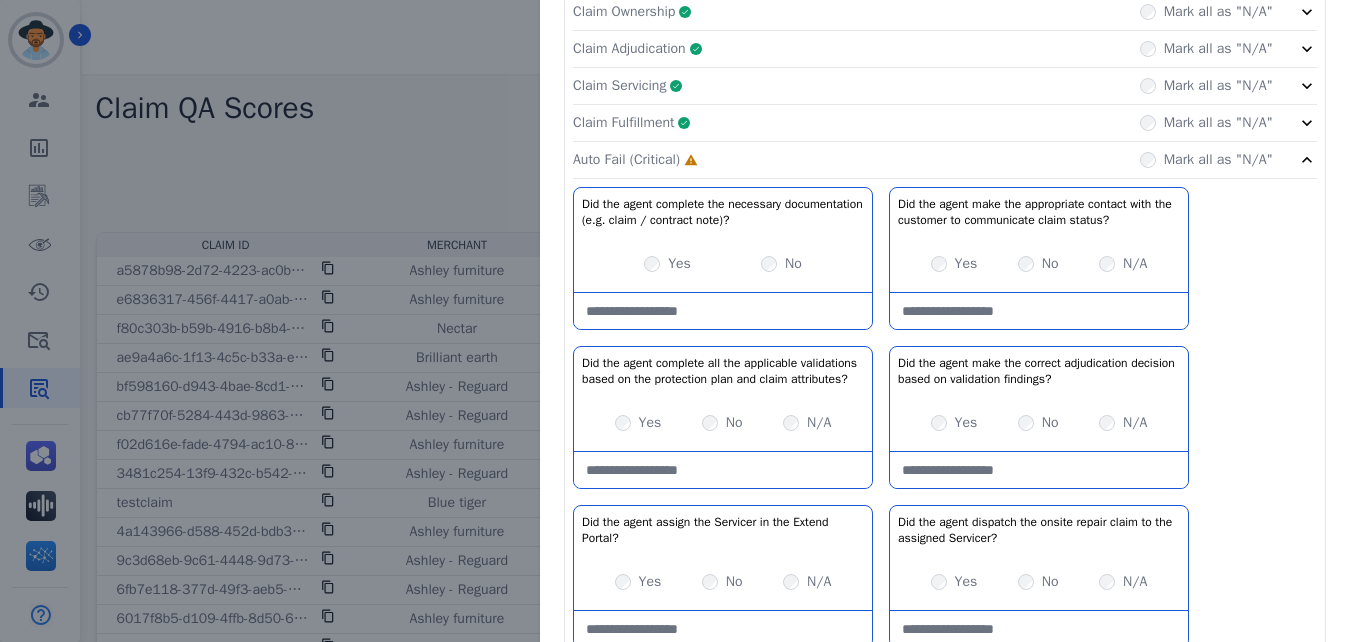 click at bounding box center (723, 311) 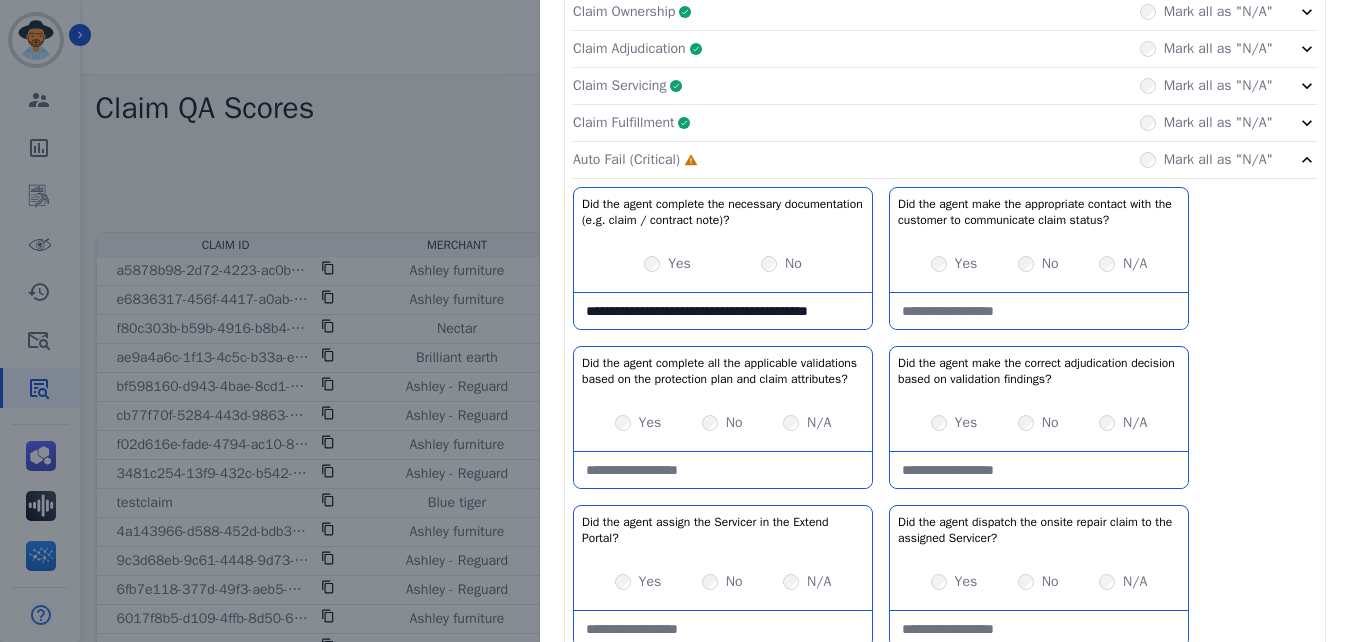 scroll, scrollTop: 11, scrollLeft: 0, axis: vertical 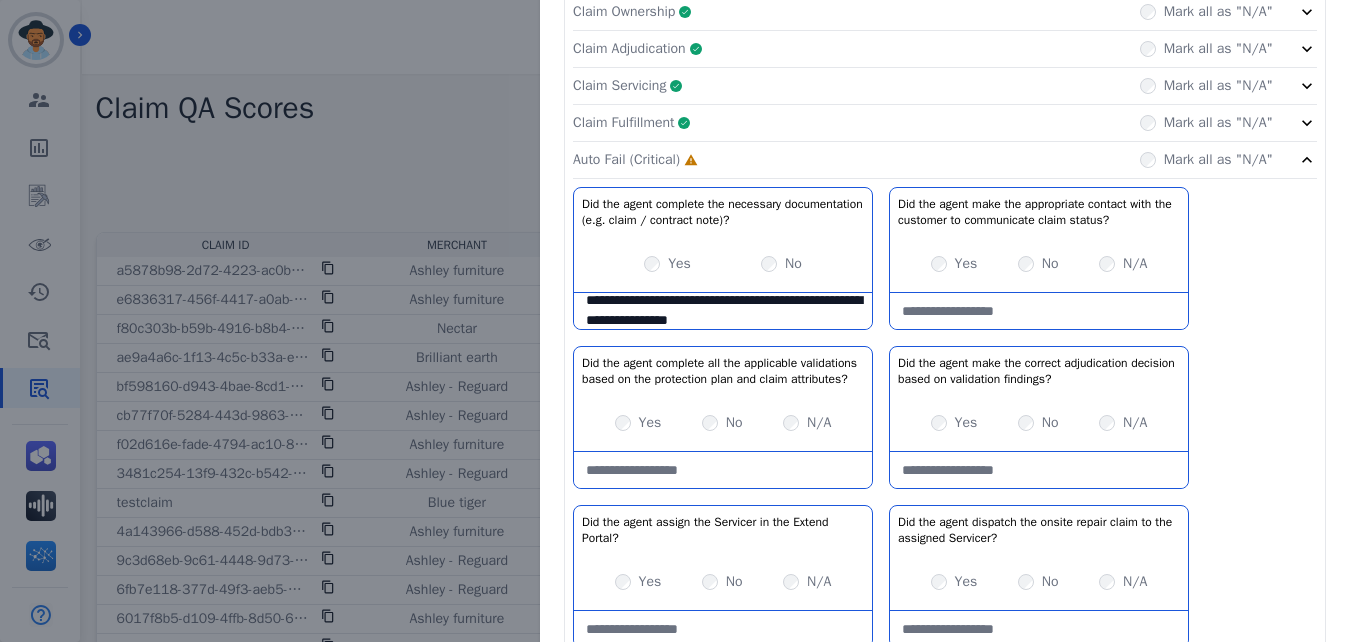 type on "**********" 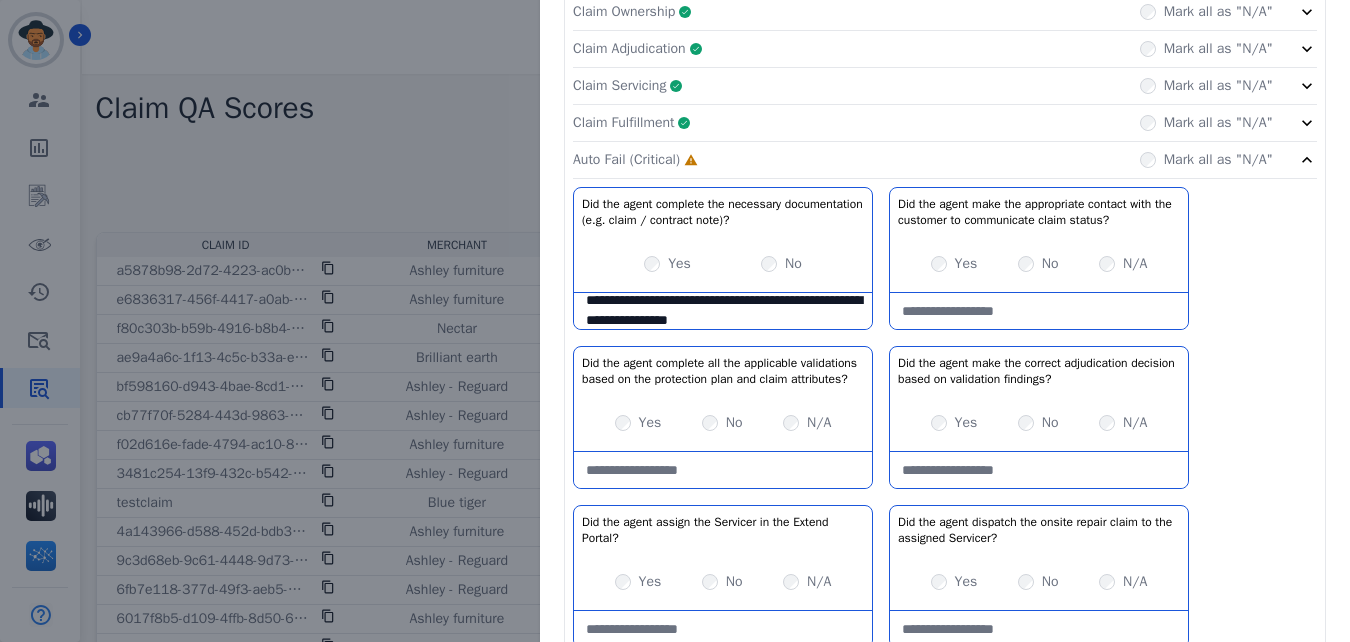 click at bounding box center (1039, 470) 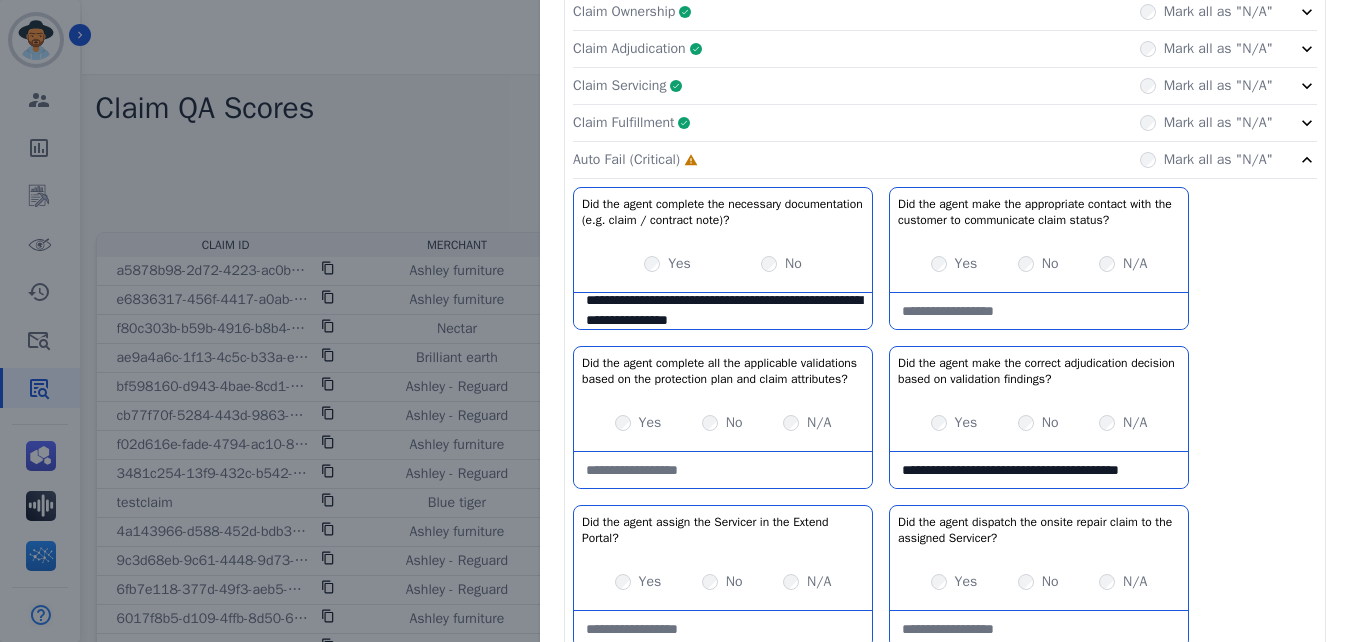 scroll, scrollTop: 11, scrollLeft: 0, axis: vertical 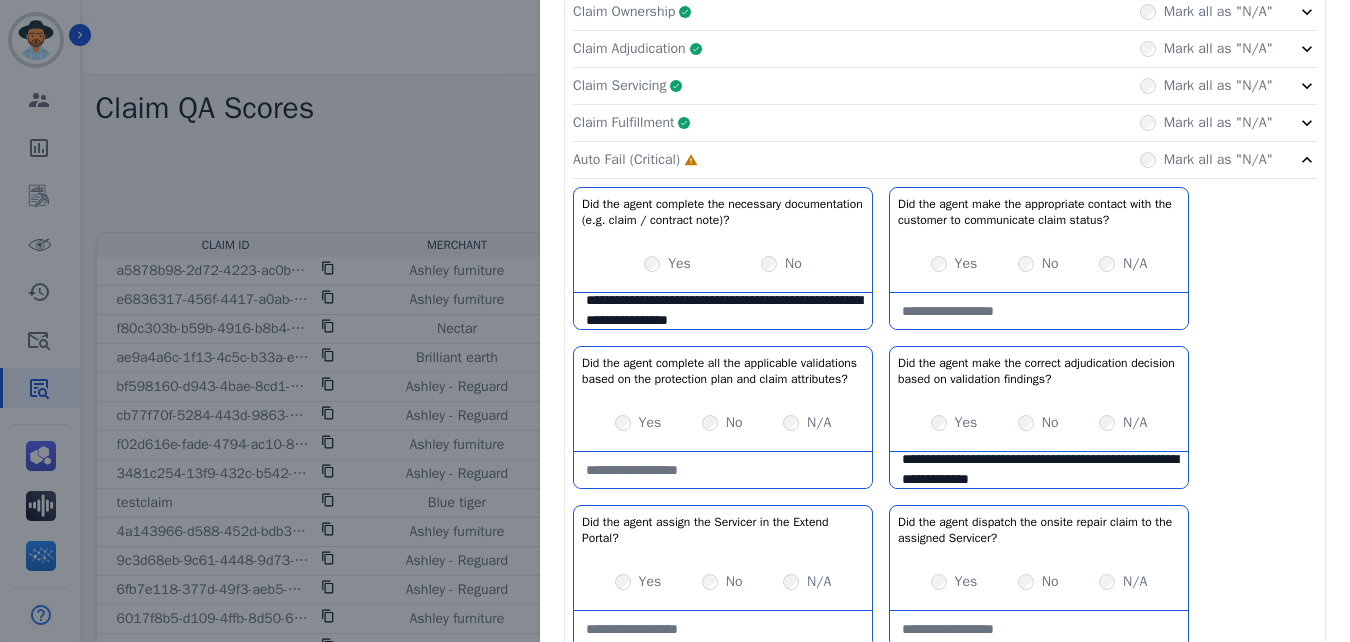 type on "**********" 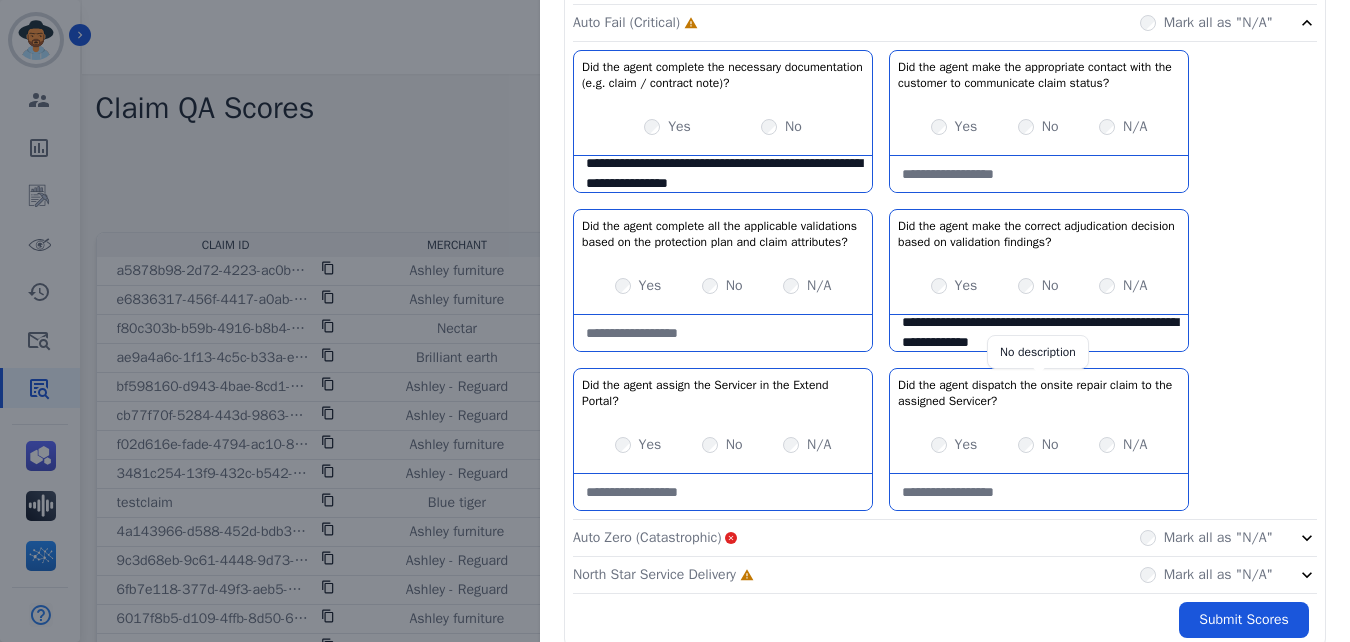scroll, scrollTop: 554, scrollLeft: 0, axis: vertical 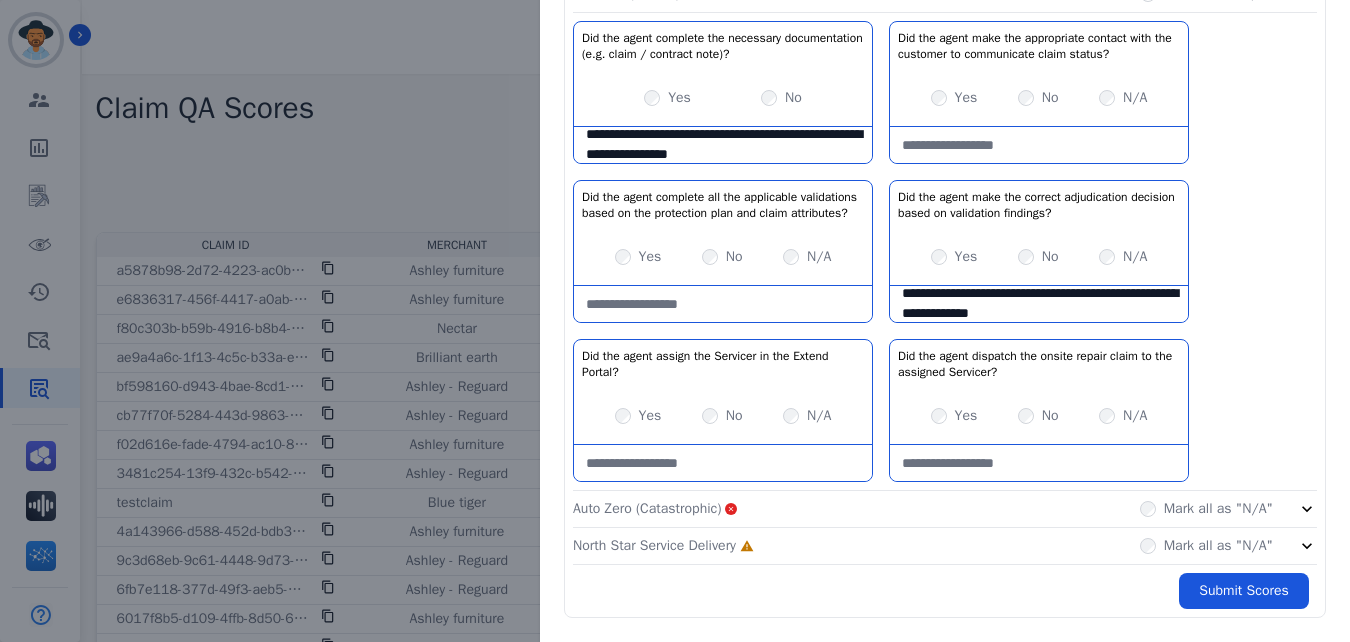 click on "Yes     No     N/A" at bounding box center [723, 257] 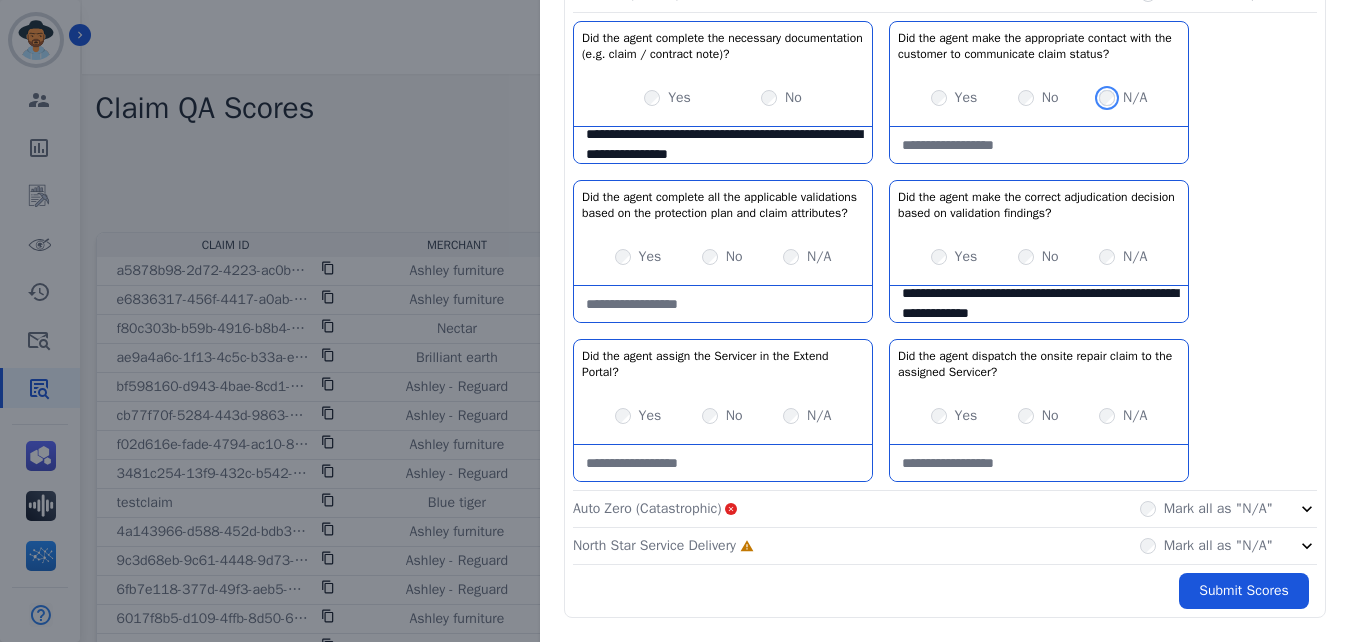 scroll, scrollTop: 39, scrollLeft: 0, axis: vertical 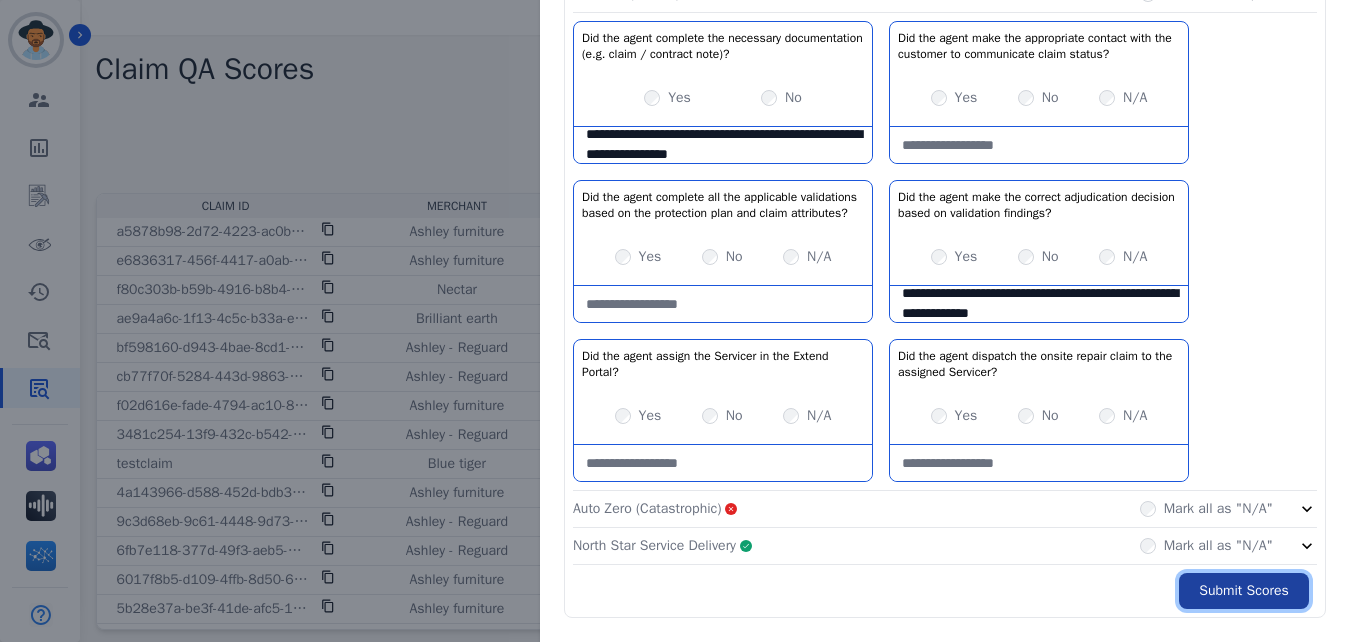 click on "Submit Scores" at bounding box center (1244, 591) 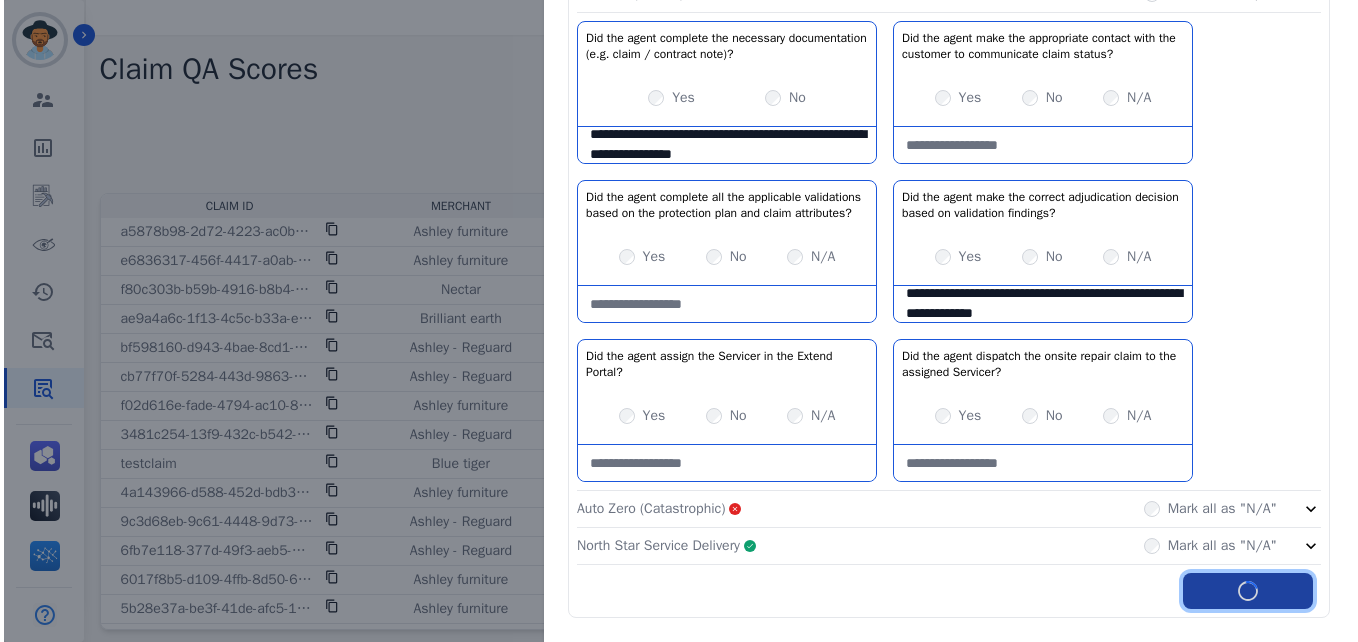 scroll, scrollTop: 0, scrollLeft: 0, axis: both 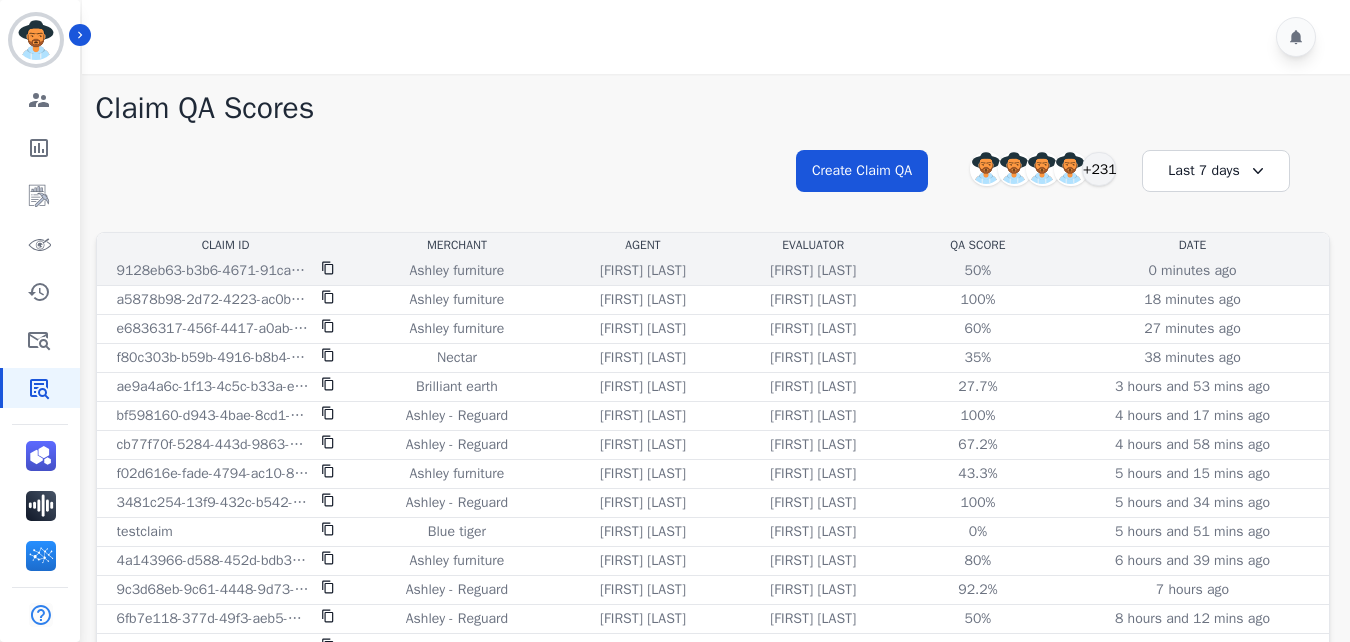 click 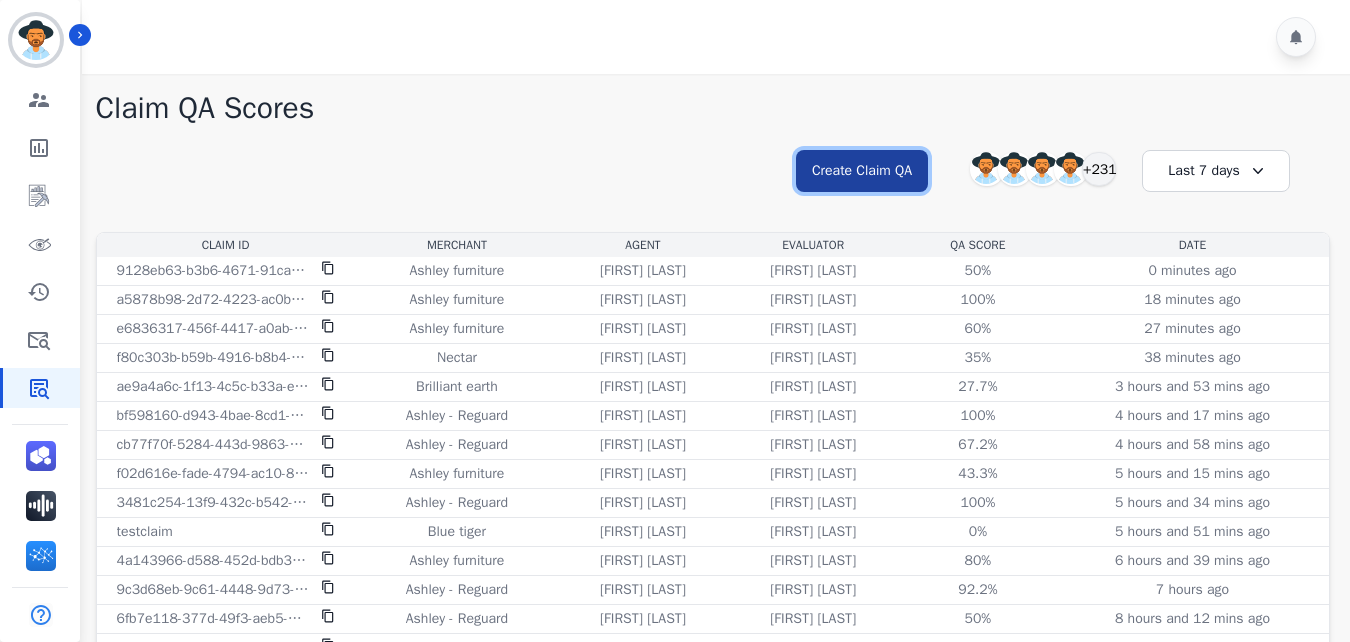 click on "Create Claim QA" at bounding box center (862, 171) 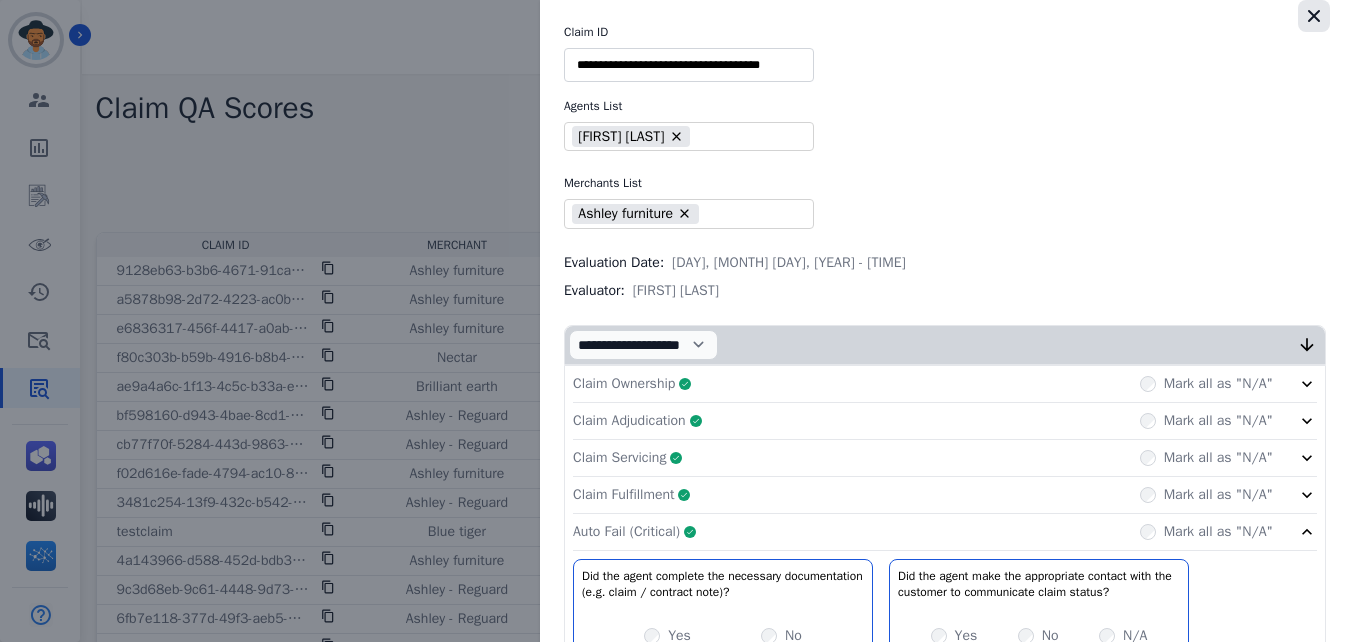 click 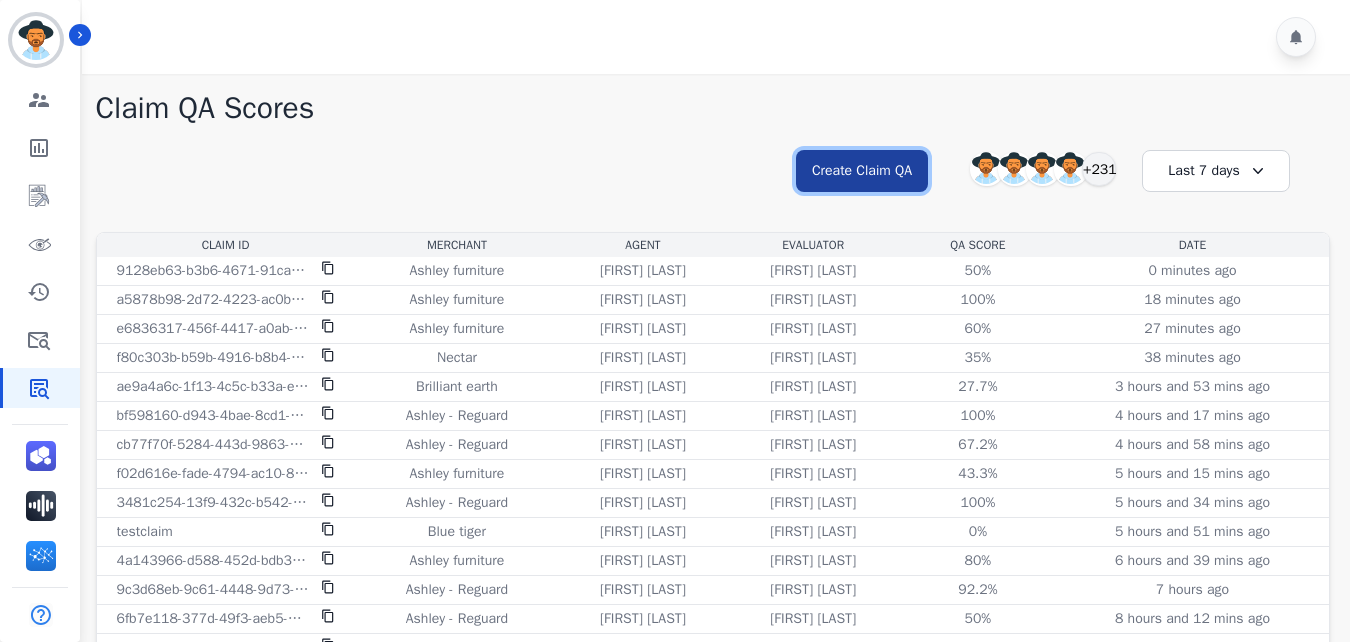 click on "Create Claim QA" at bounding box center [862, 171] 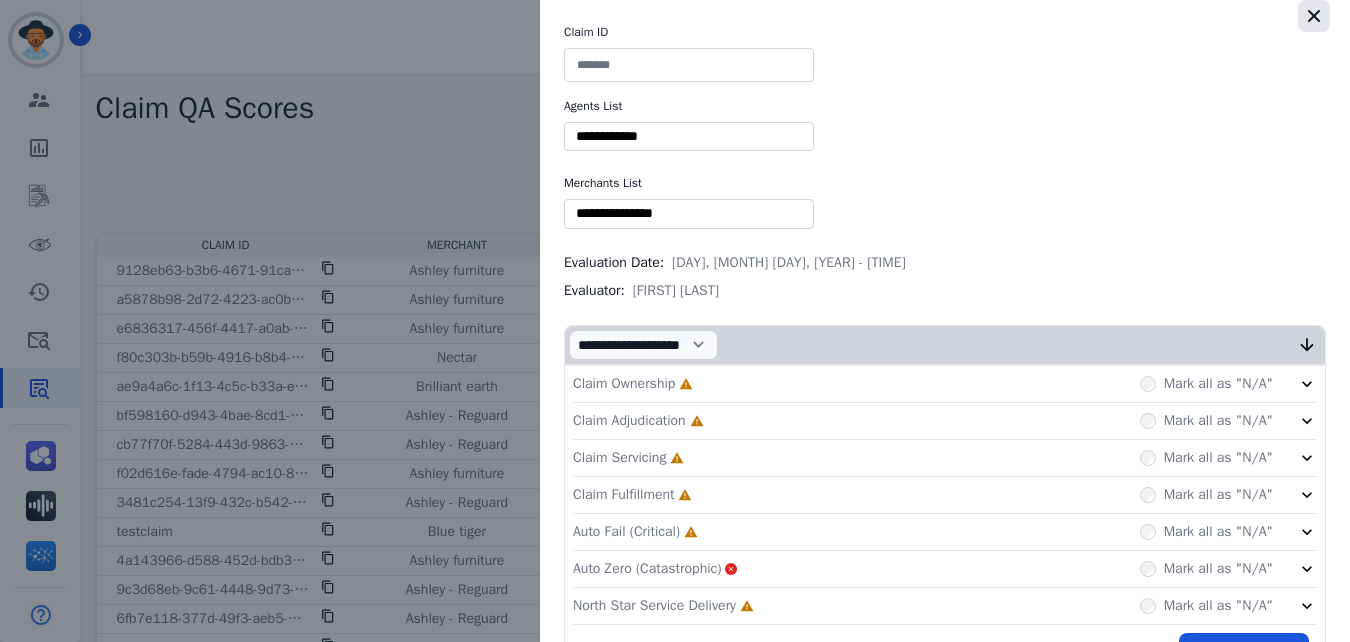 click 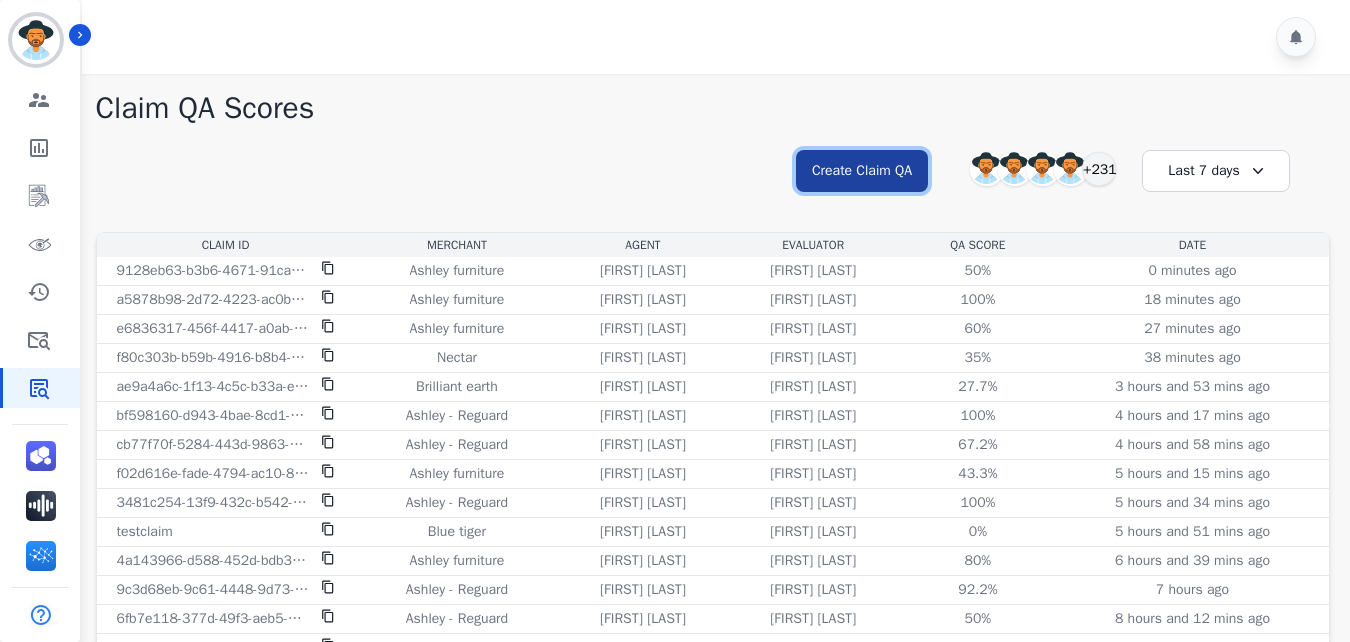 click on "Create Claim QA" at bounding box center [862, 171] 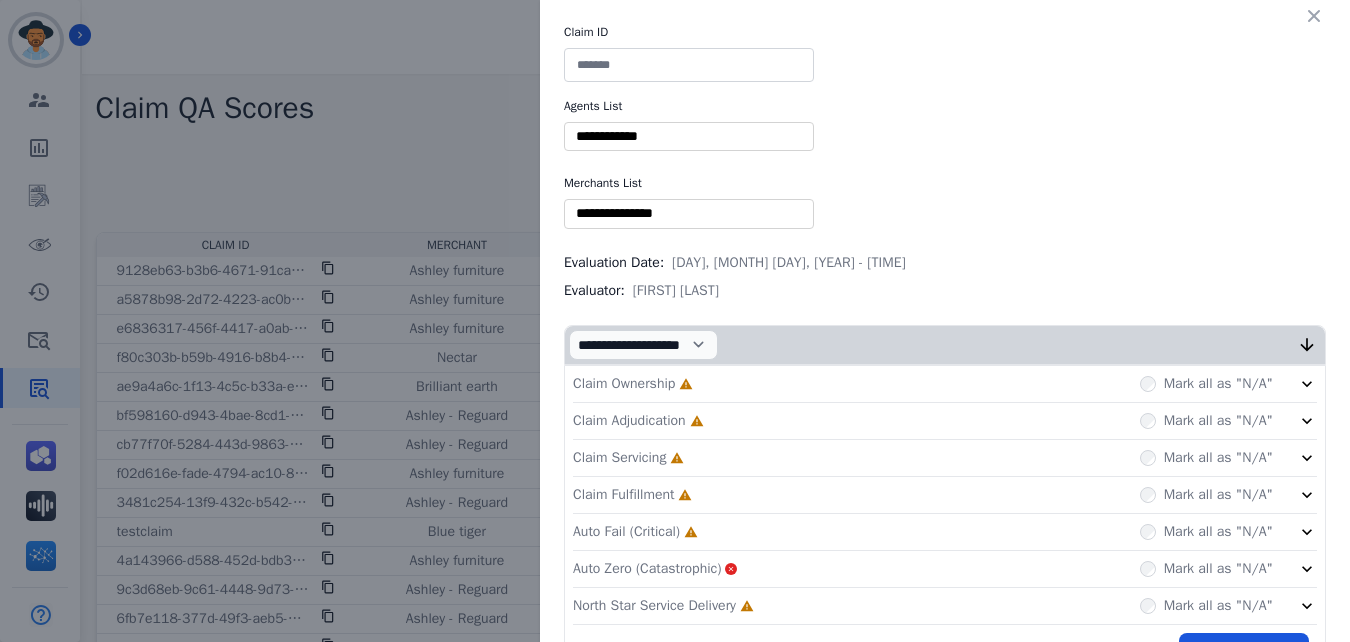 click at bounding box center [689, 65] 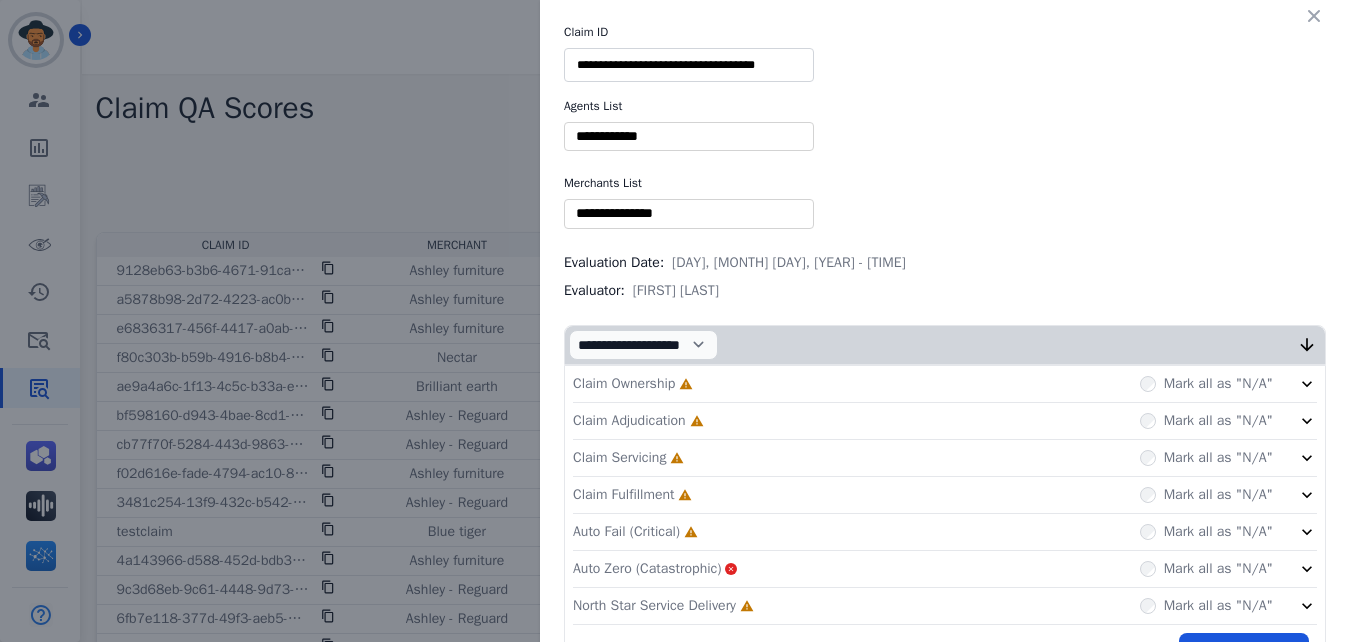type on "**********" 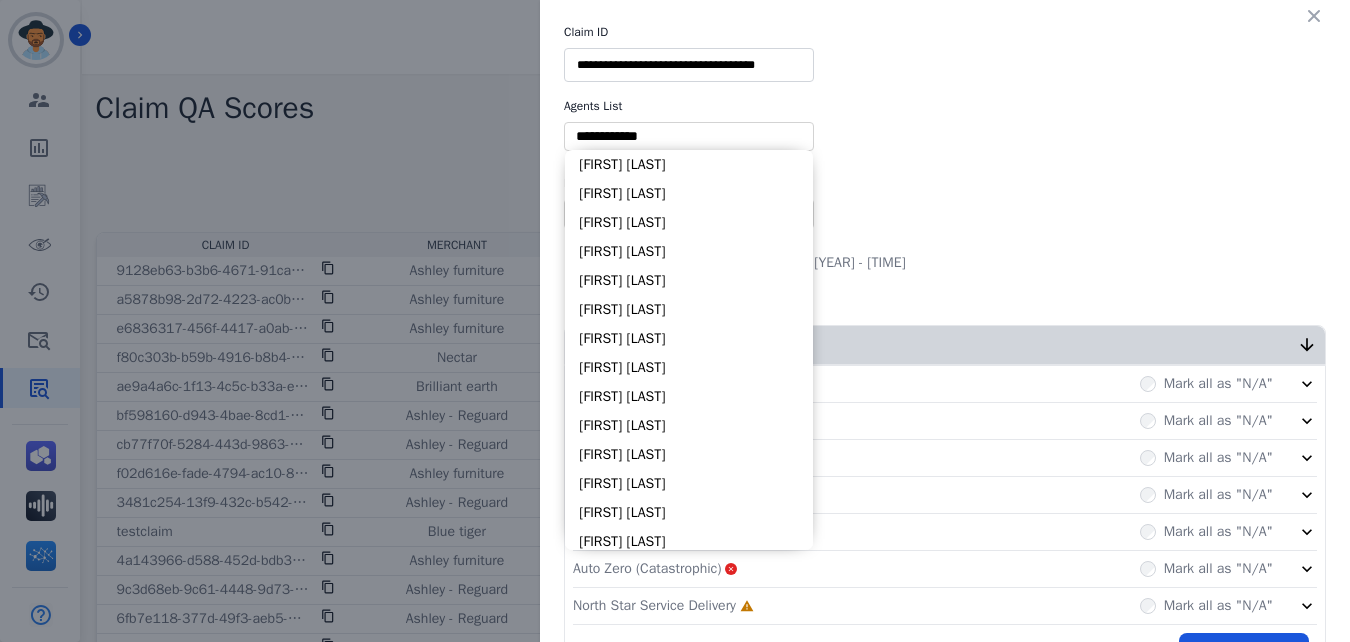 click at bounding box center [689, 136] 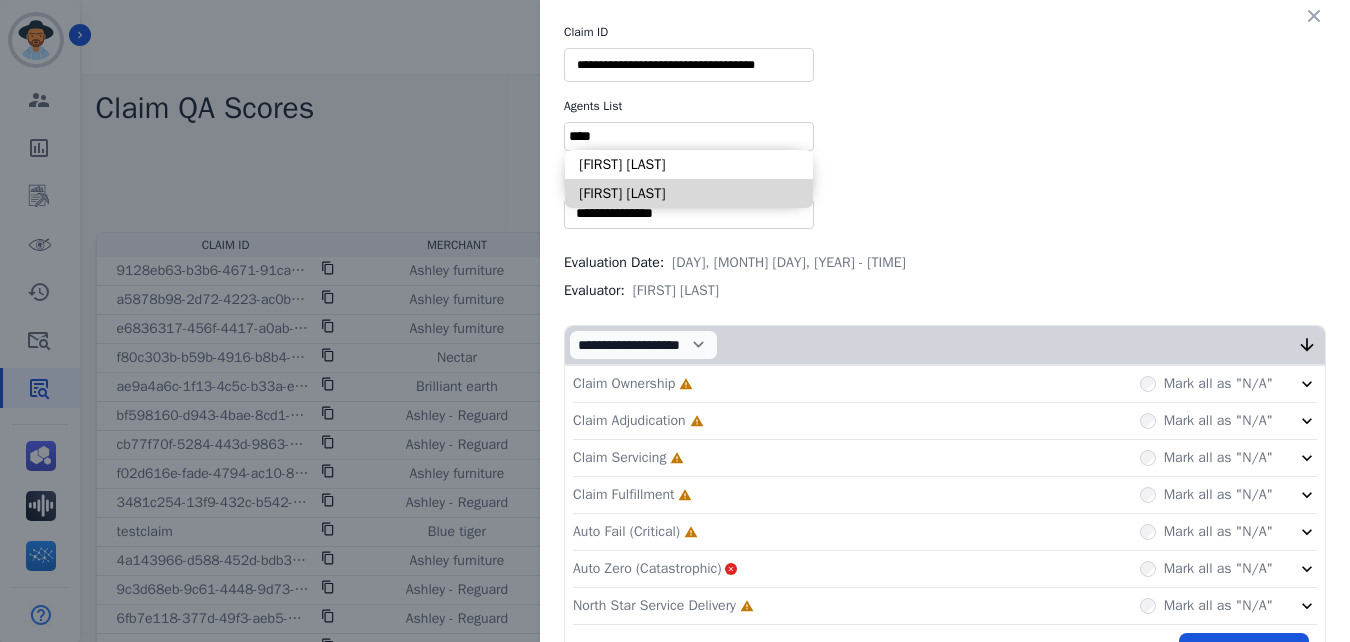 type on "****" 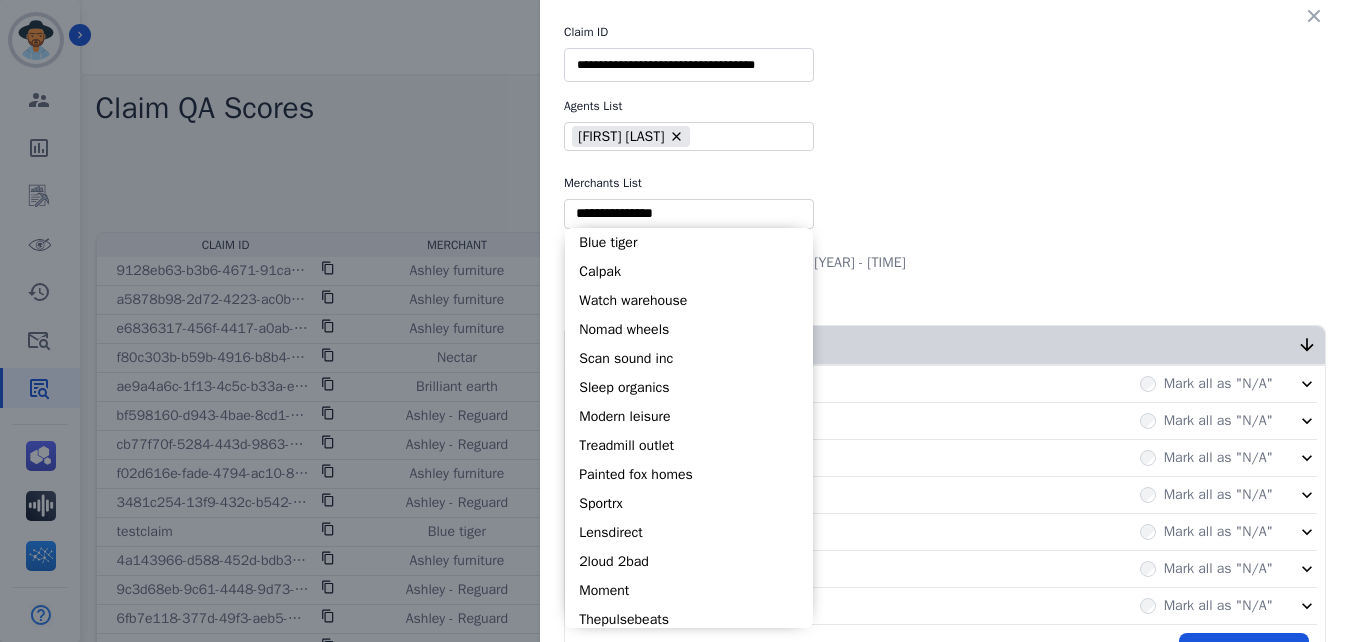 click at bounding box center [689, 213] 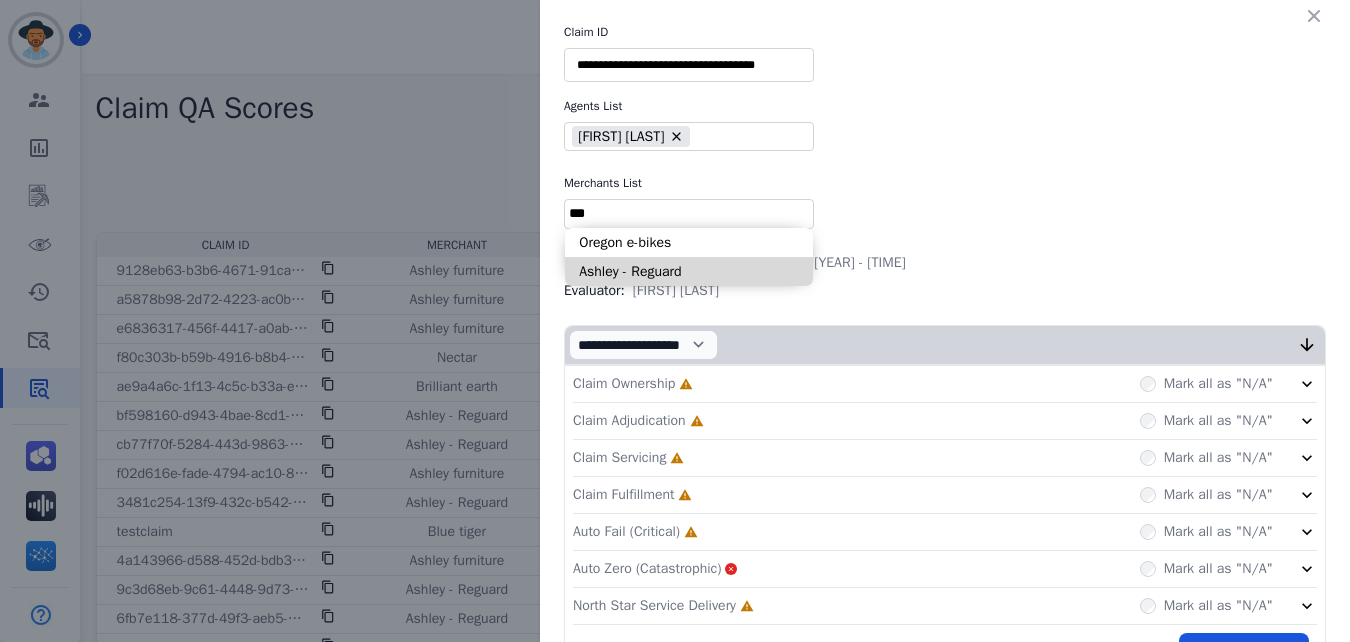type on "***" 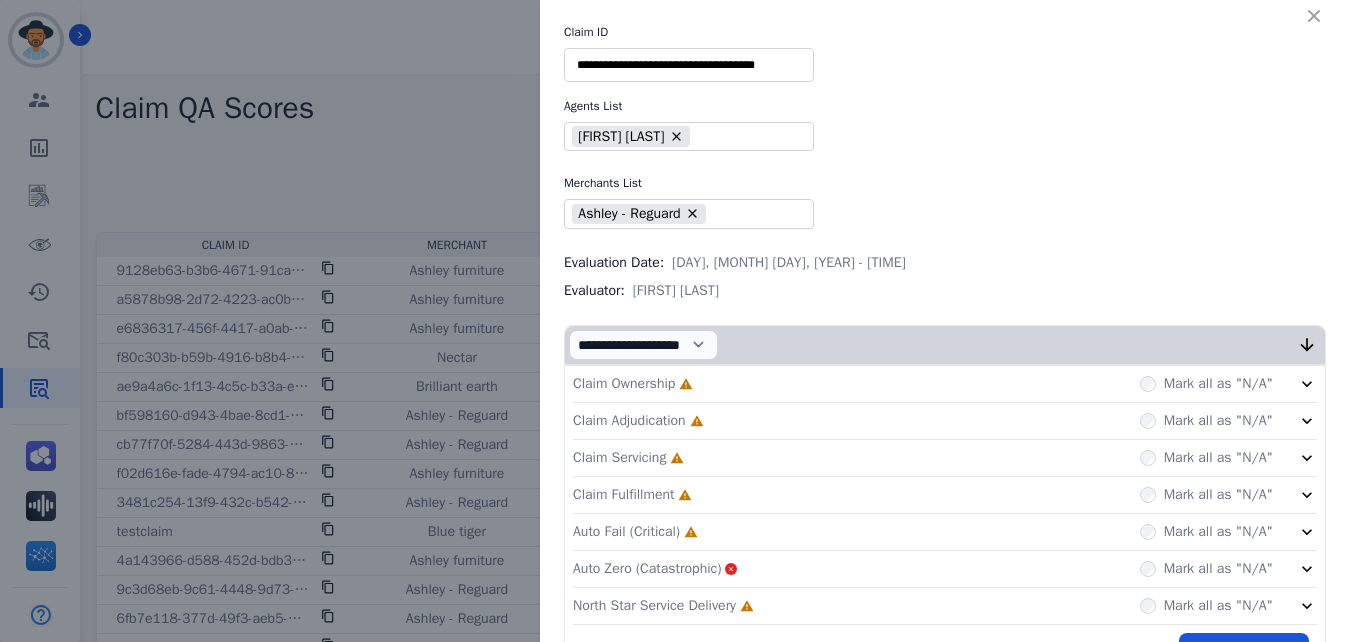scroll, scrollTop: 60, scrollLeft: 0, axis: vertical 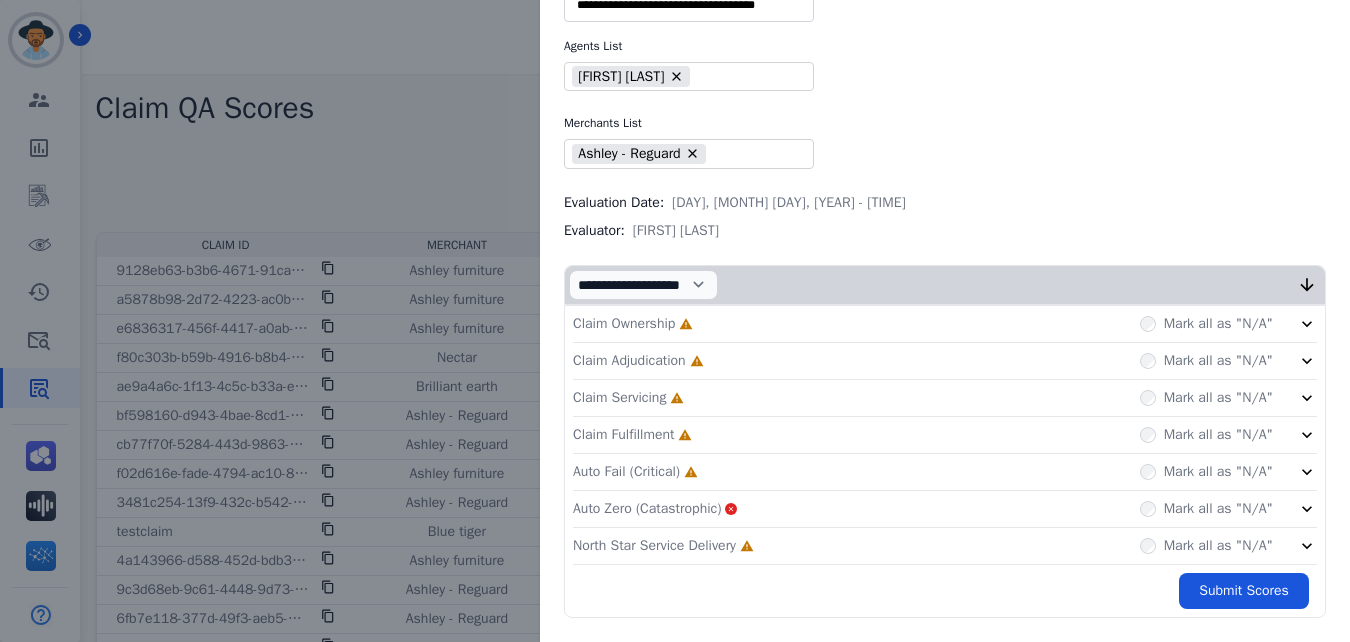 click on "Claim Ownership     Incomplete         Mark all as "N/A"" at bounding box center (945, 324) 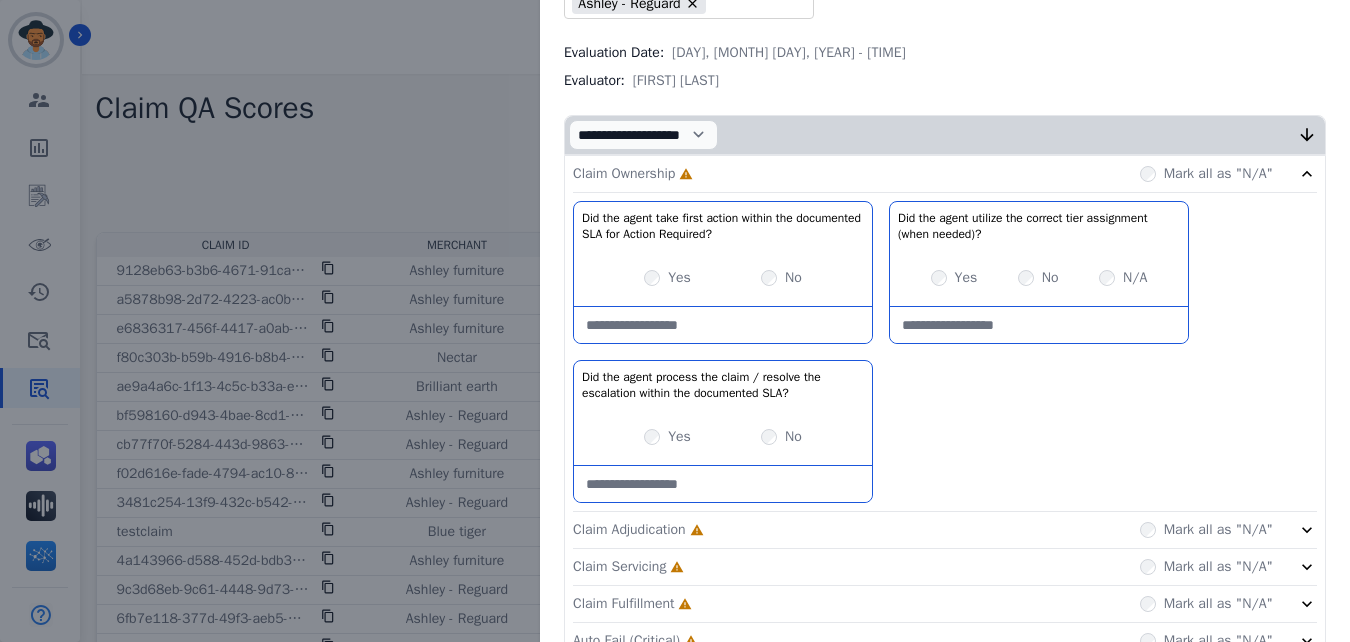scroll, scrollTop: 233, scrollLeft: 0, axis: vertical 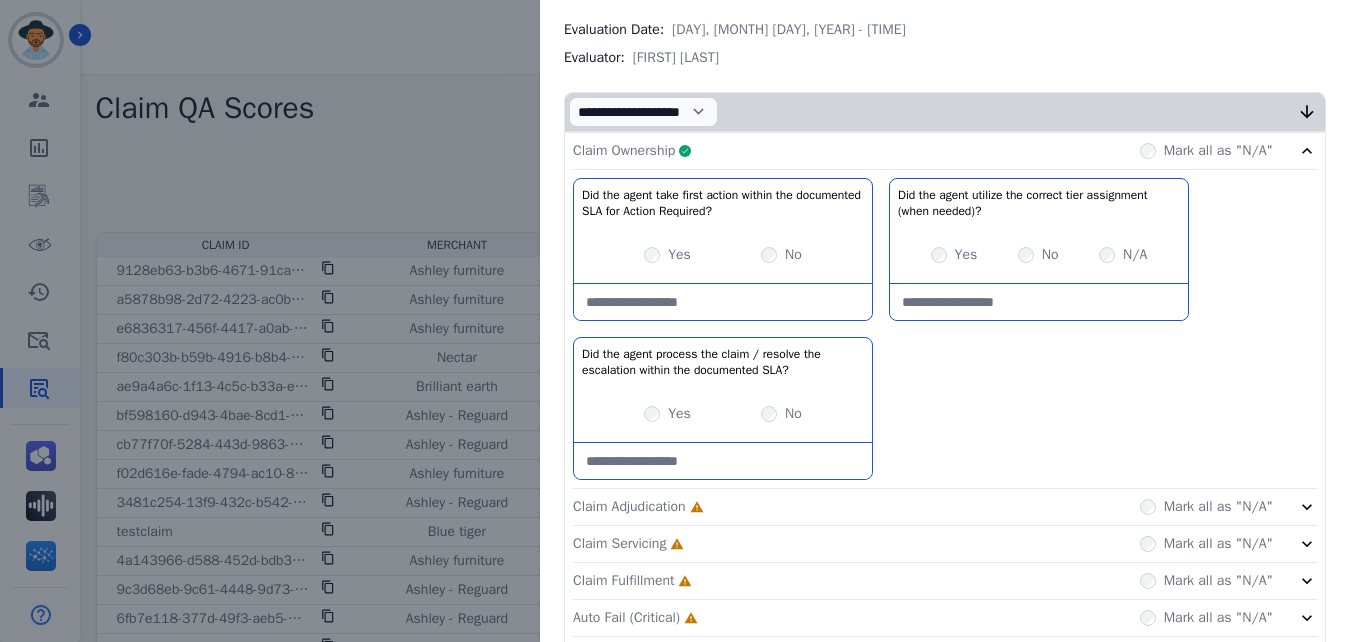 click on "Claim Ownership     Complete         Mark all as "N/A"" at bounding box center (945, 151) 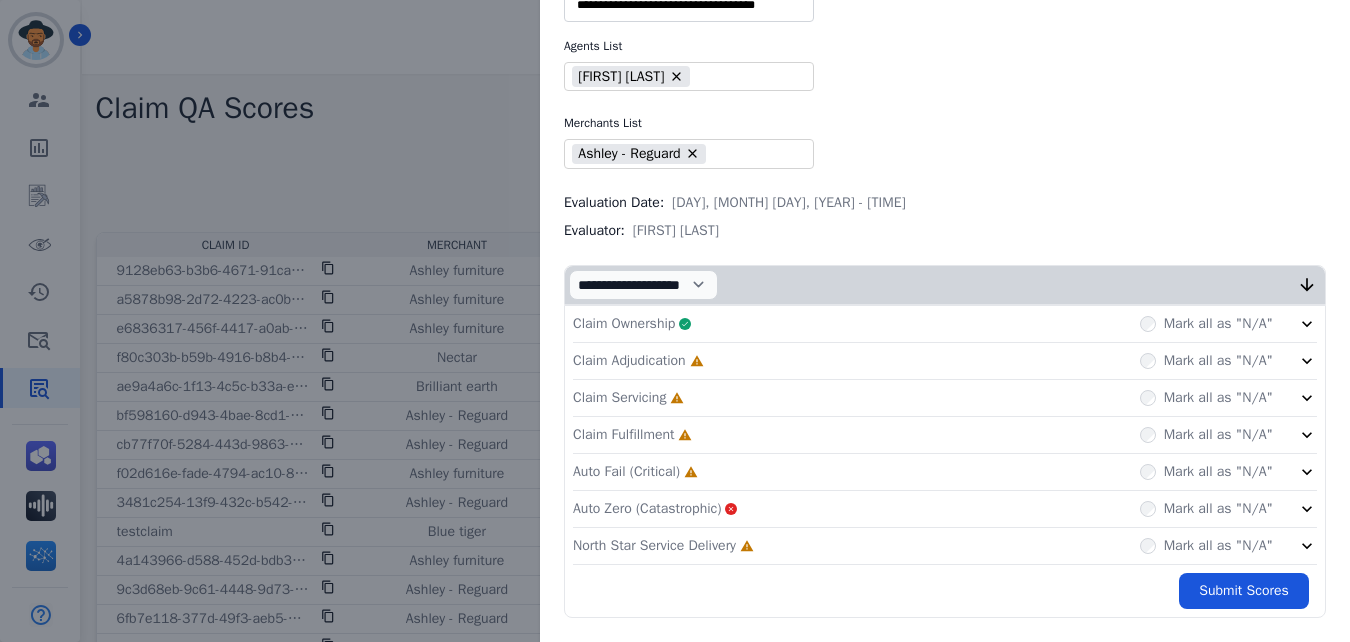 click on "Claim Adjudication     Incomplete         Mark all as "N/A"" 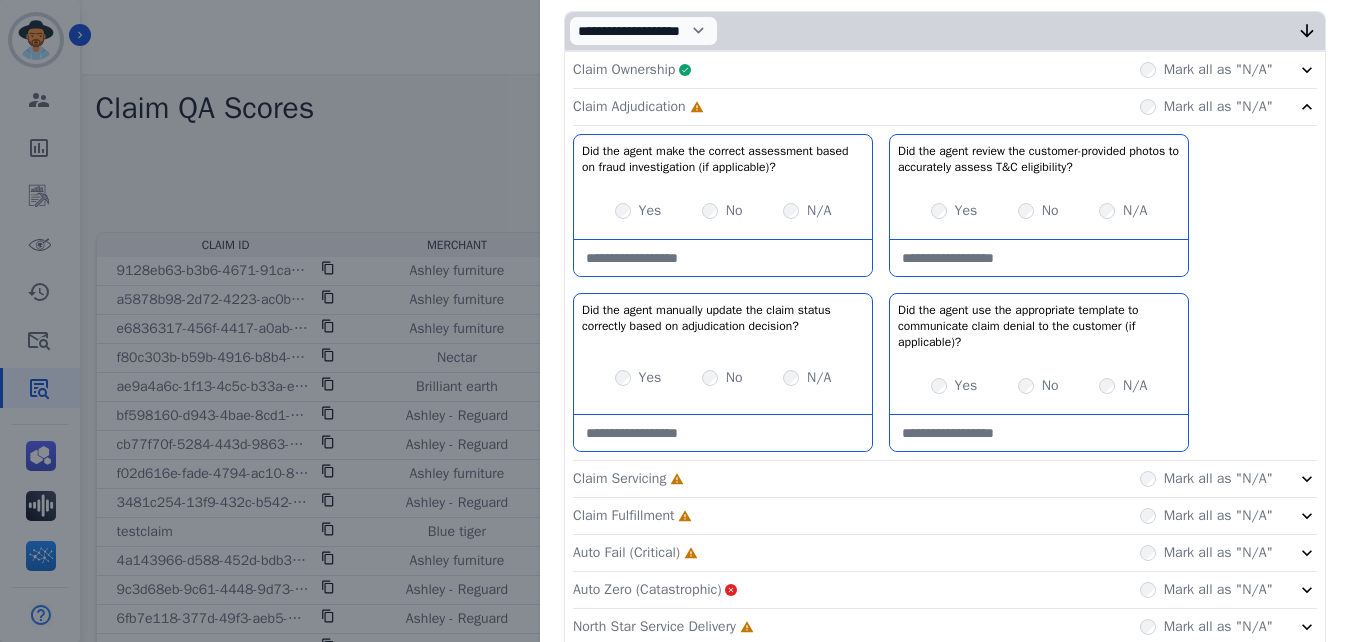 scroll, scrollTop: 315, scrollLeft: 0, axis: vertical 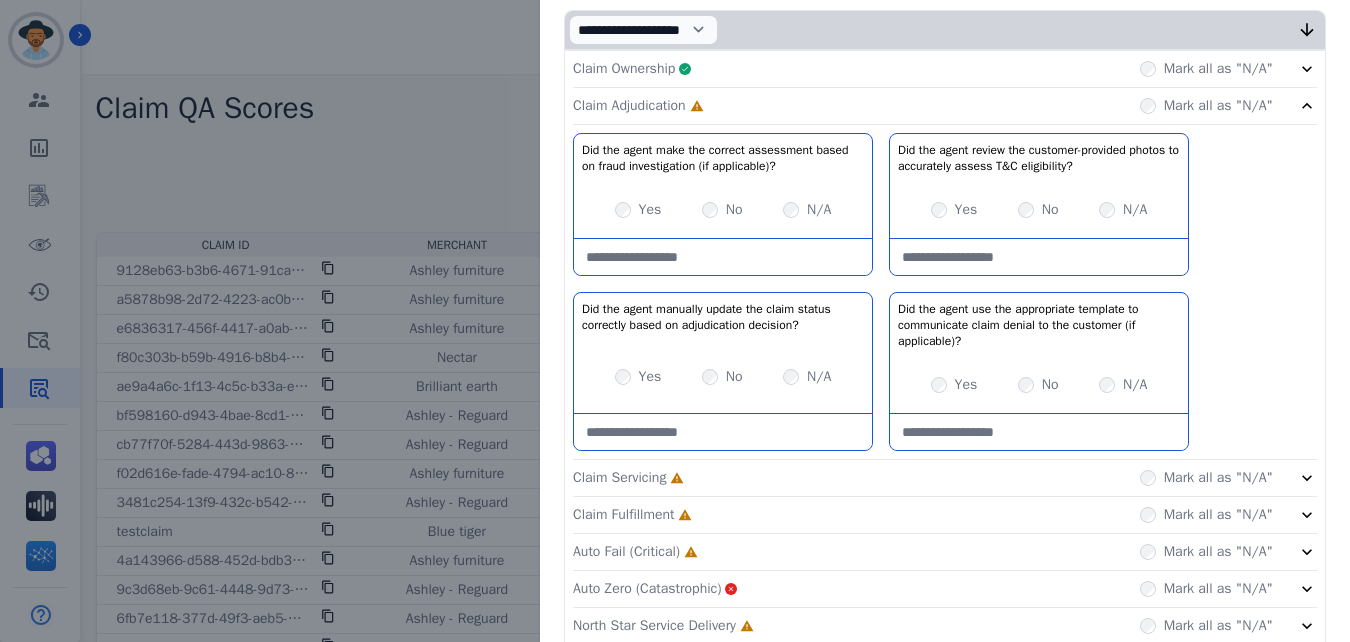 click at bounding box center [723, 257] 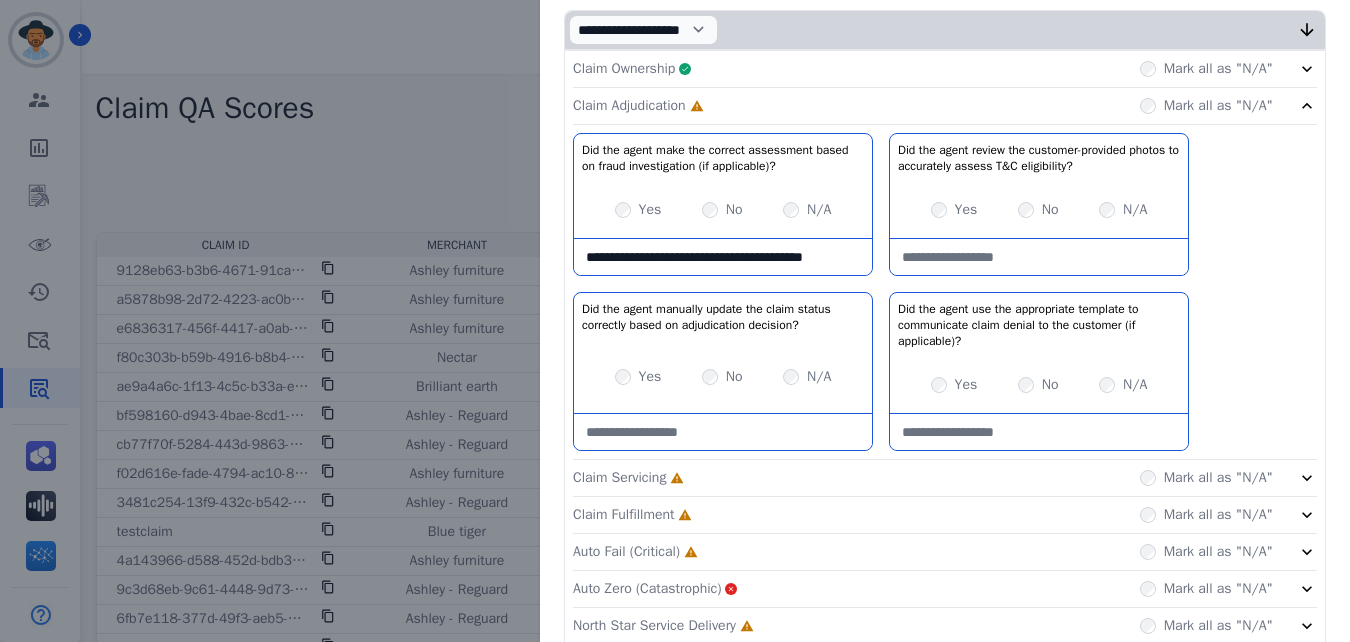 type on "**********" 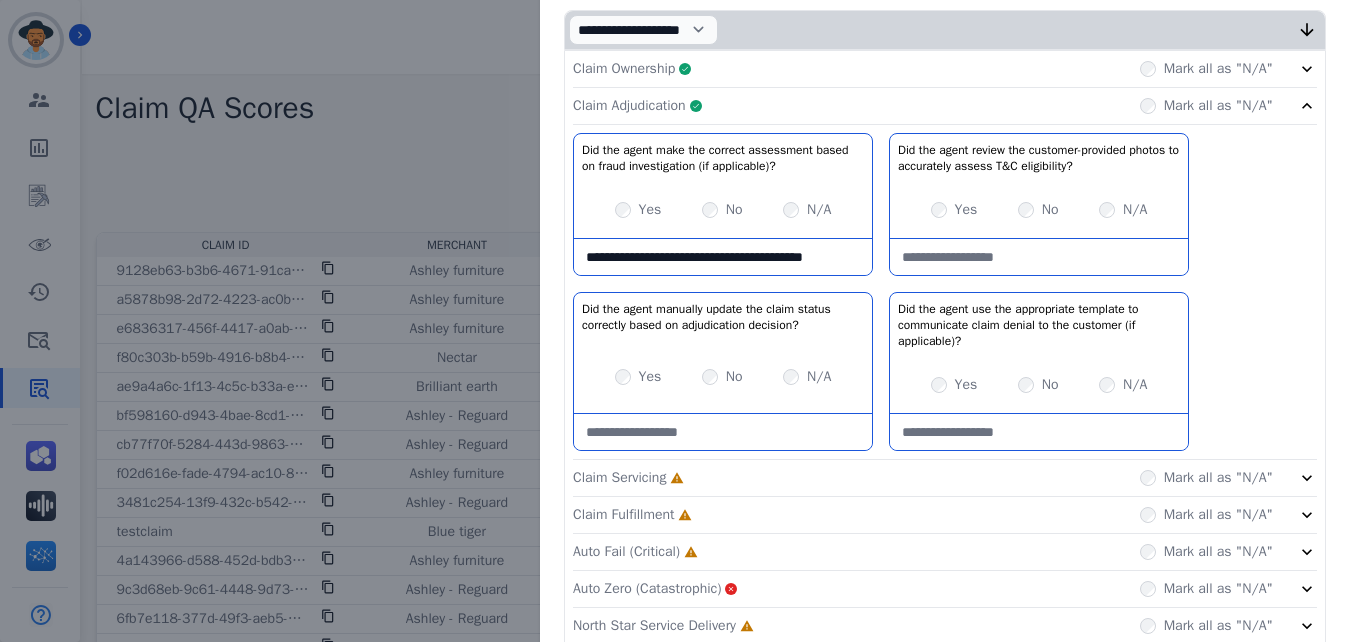 click on "Claim Adjudication     Complete         Mark all as "N/A"" 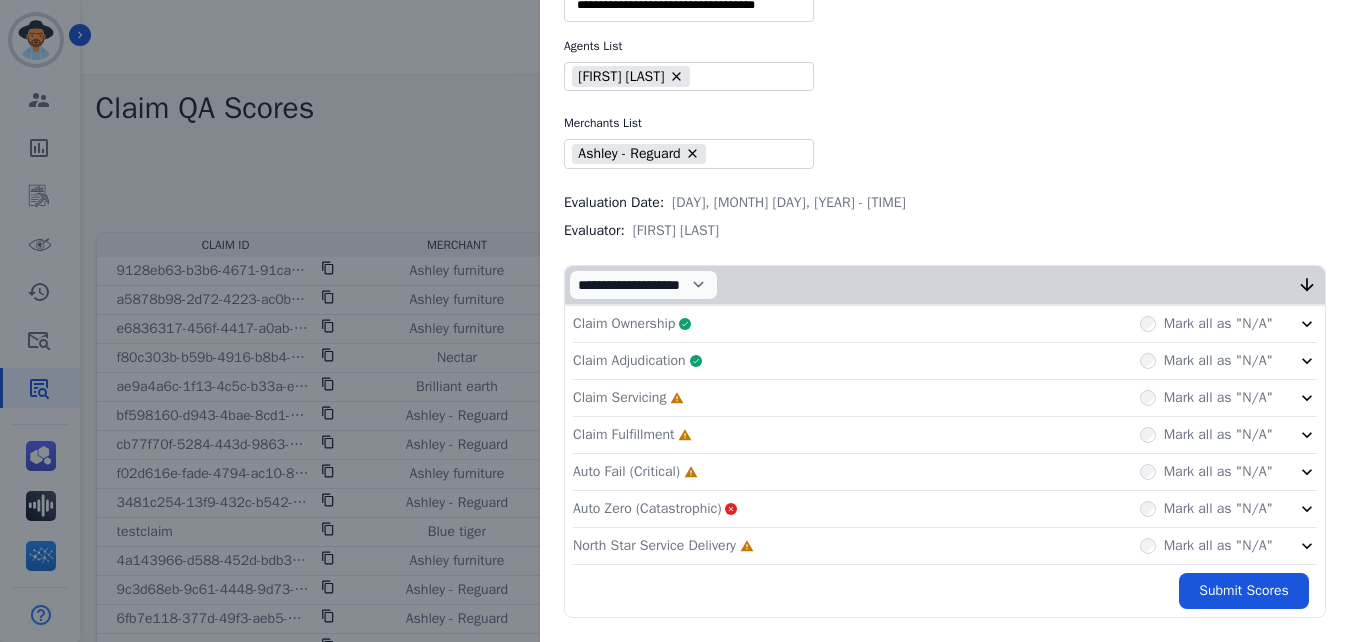 click on "Claim Servicing     Incomplete         Mark all as "N/A"" 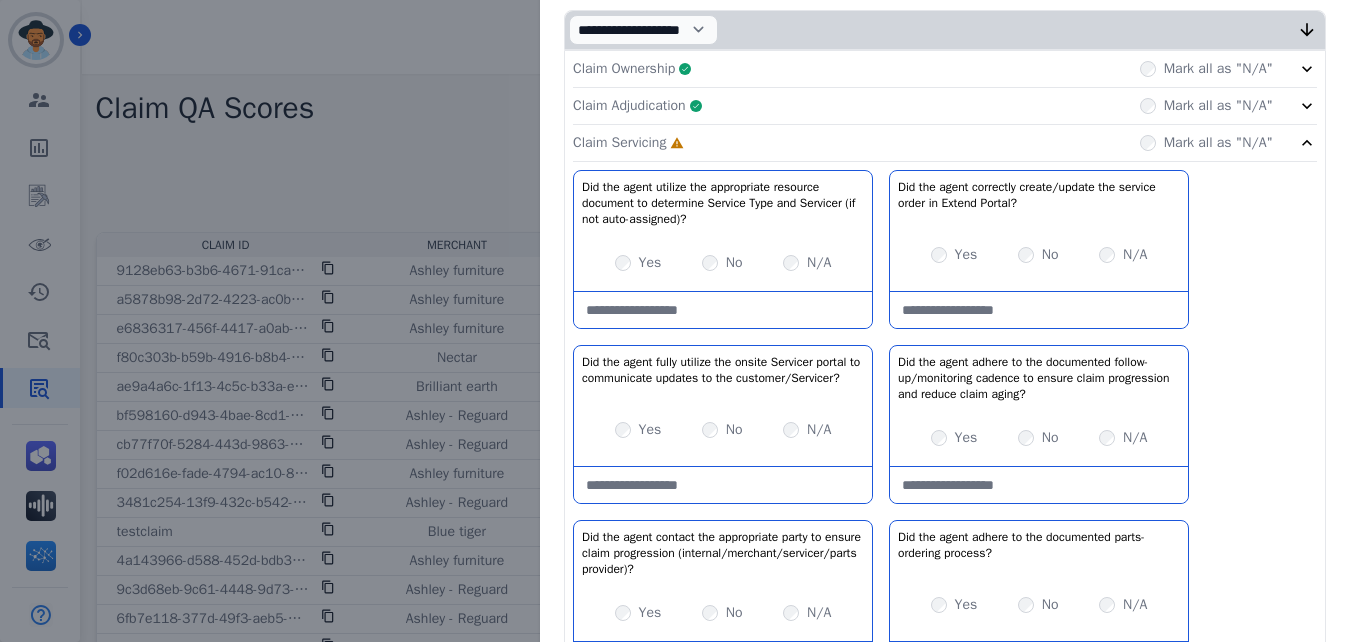 click on "No" at bounding box center (722, 263) 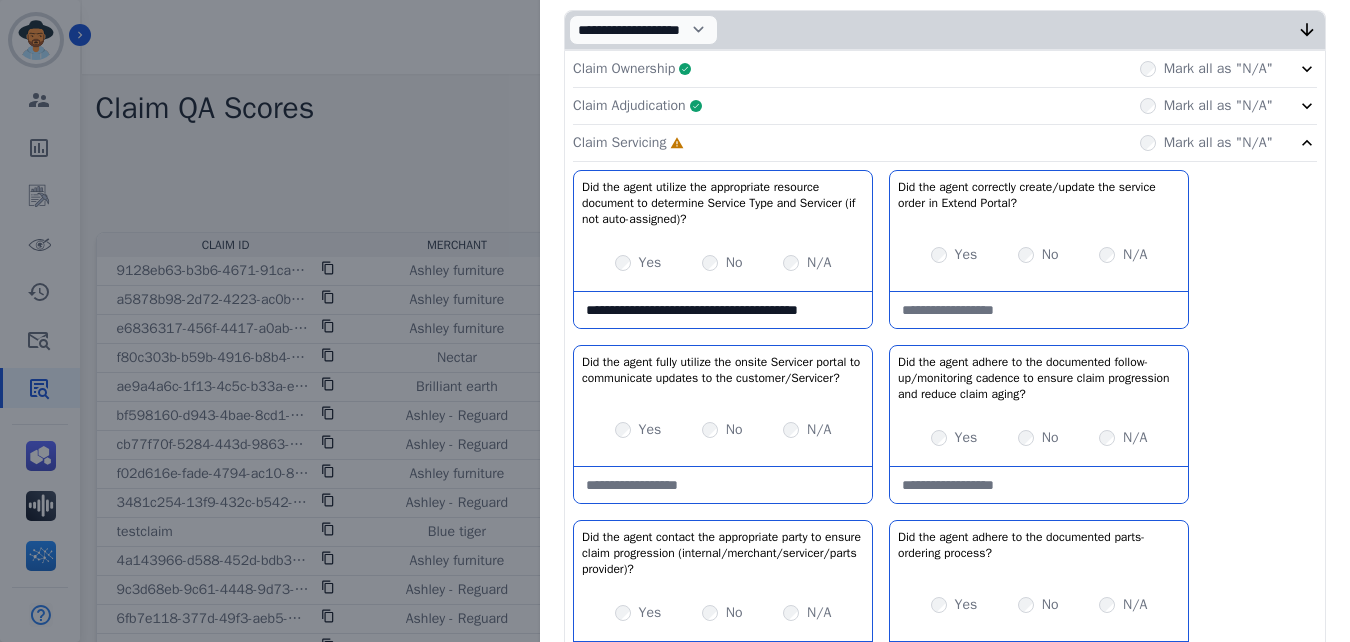 scroll, scrollTop: 0, scrollLeft: 0, axis: both 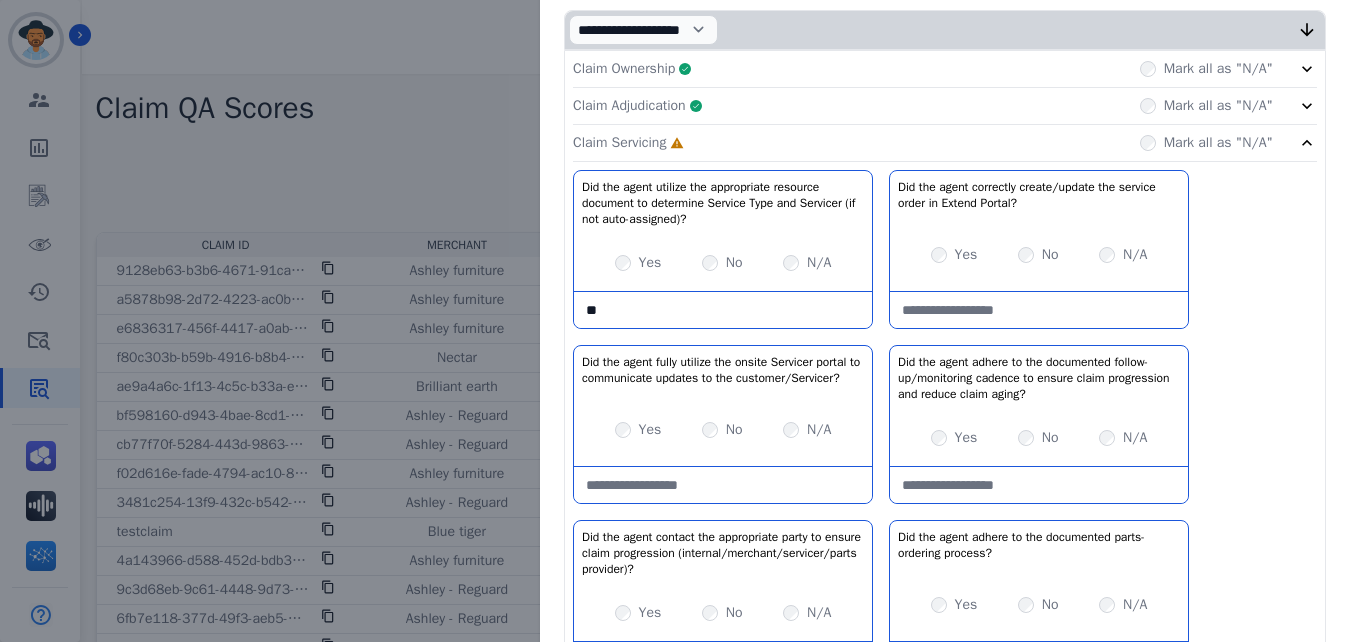 type on "*" 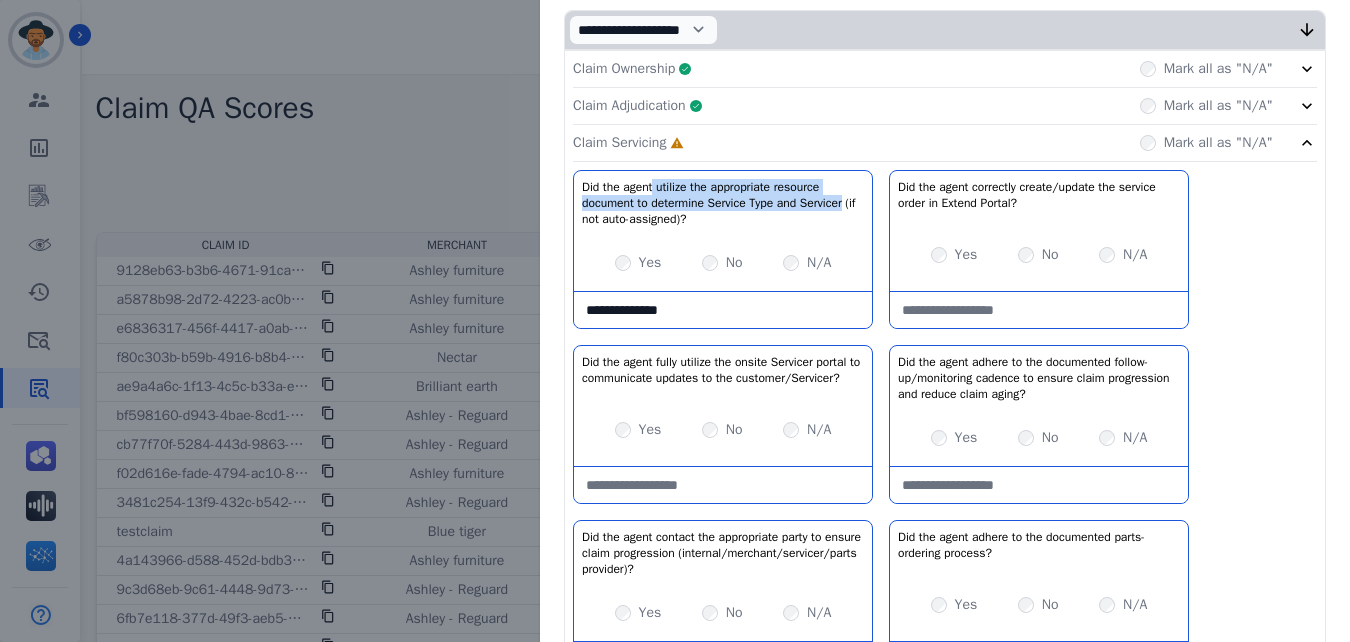 drag, startPoint x: 645, startPoint y: 189, endPoint x: 840, endPoint y: 205, distance: 195.6553 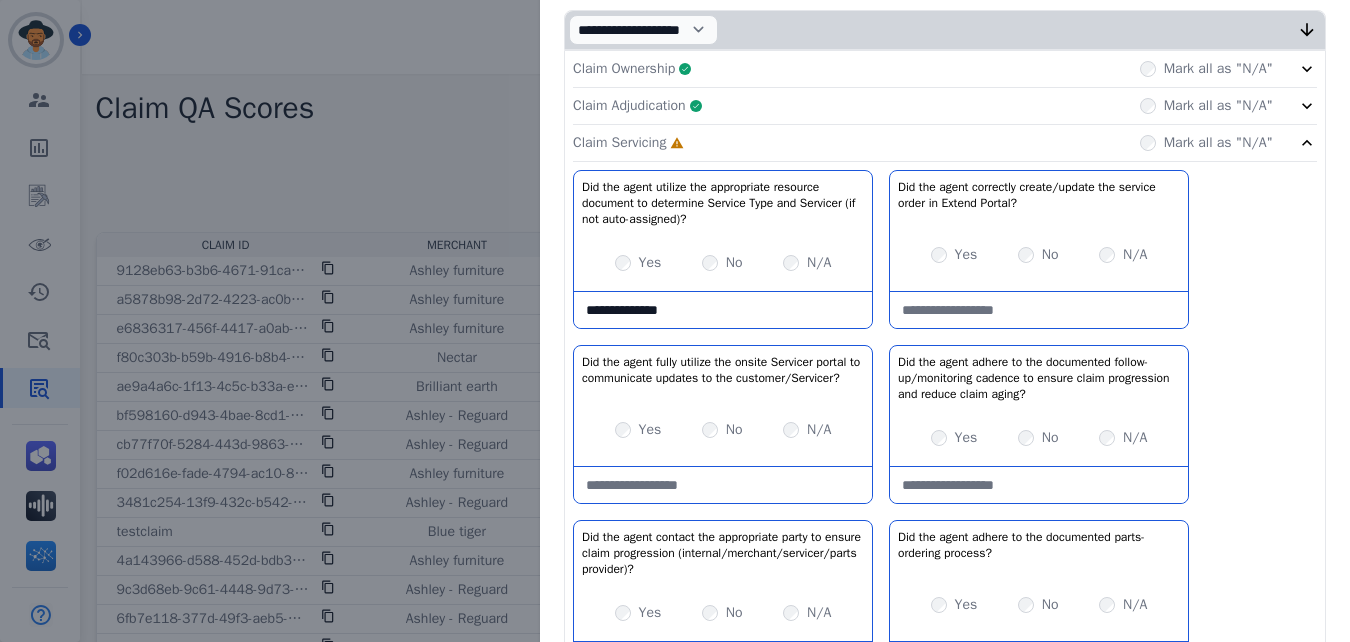 click on "**********" at bounding box center (723, 310) 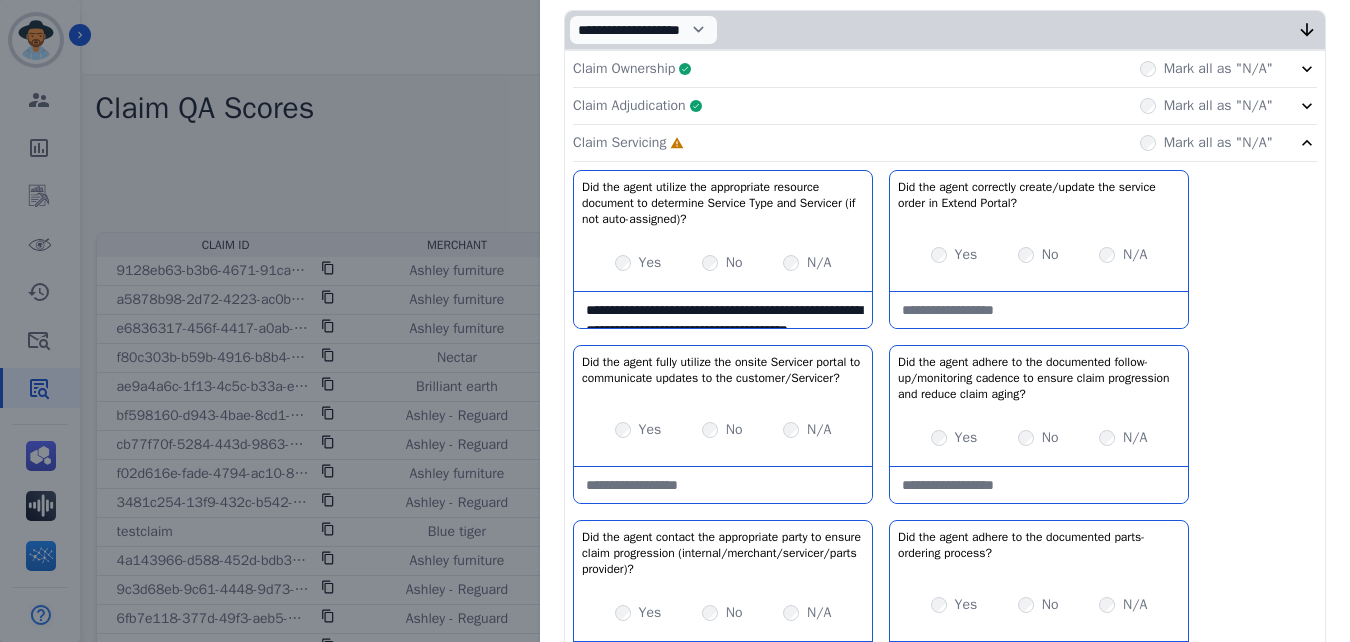 scroll, scrollTop: 31, scrollLeft: 0, axis: vertical 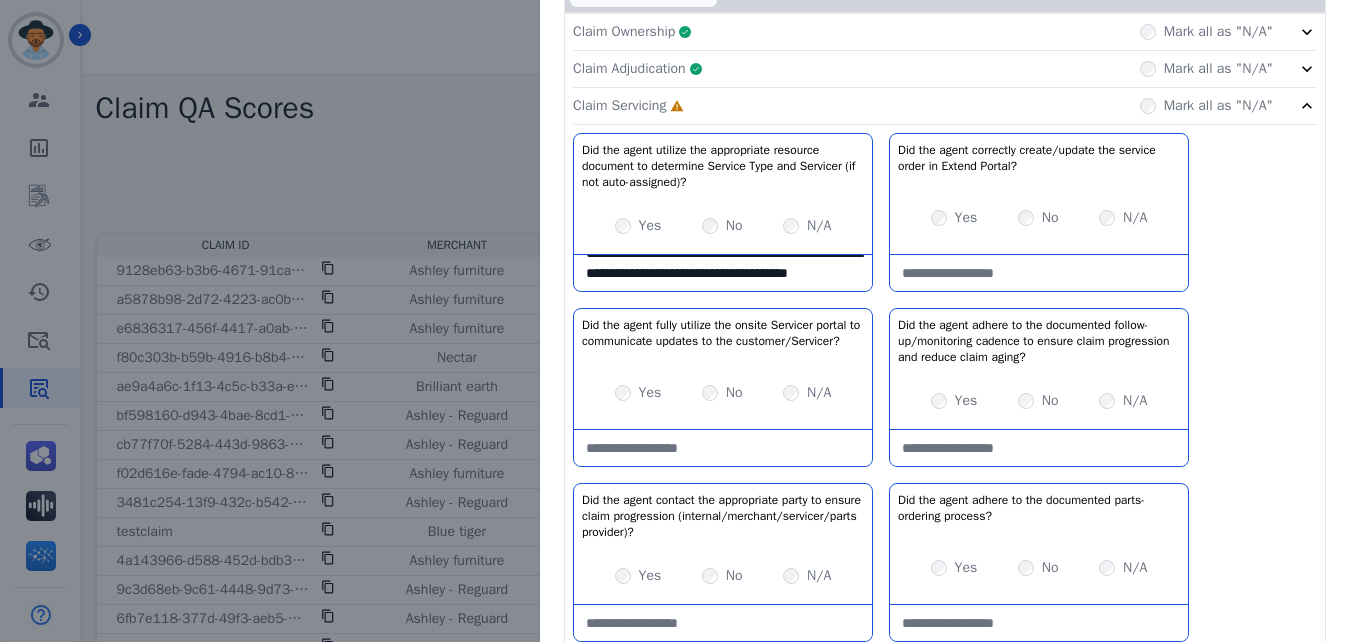 type on "**********" 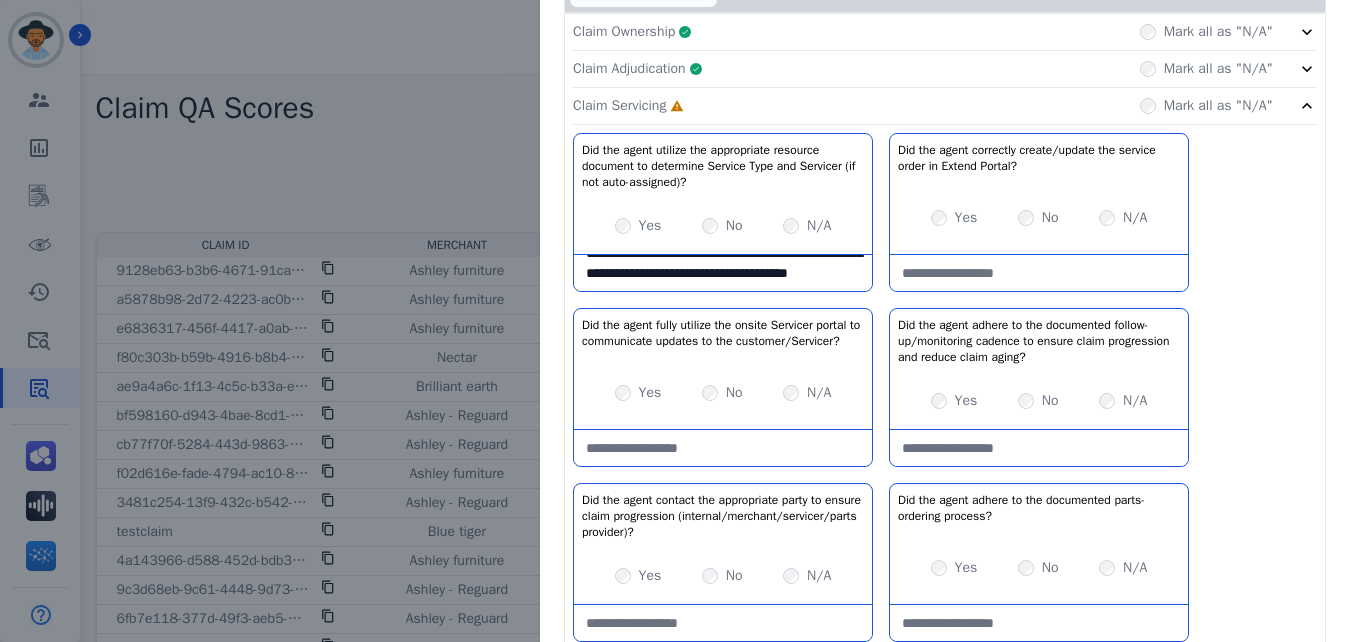 click at bounding box center [1039, 273] 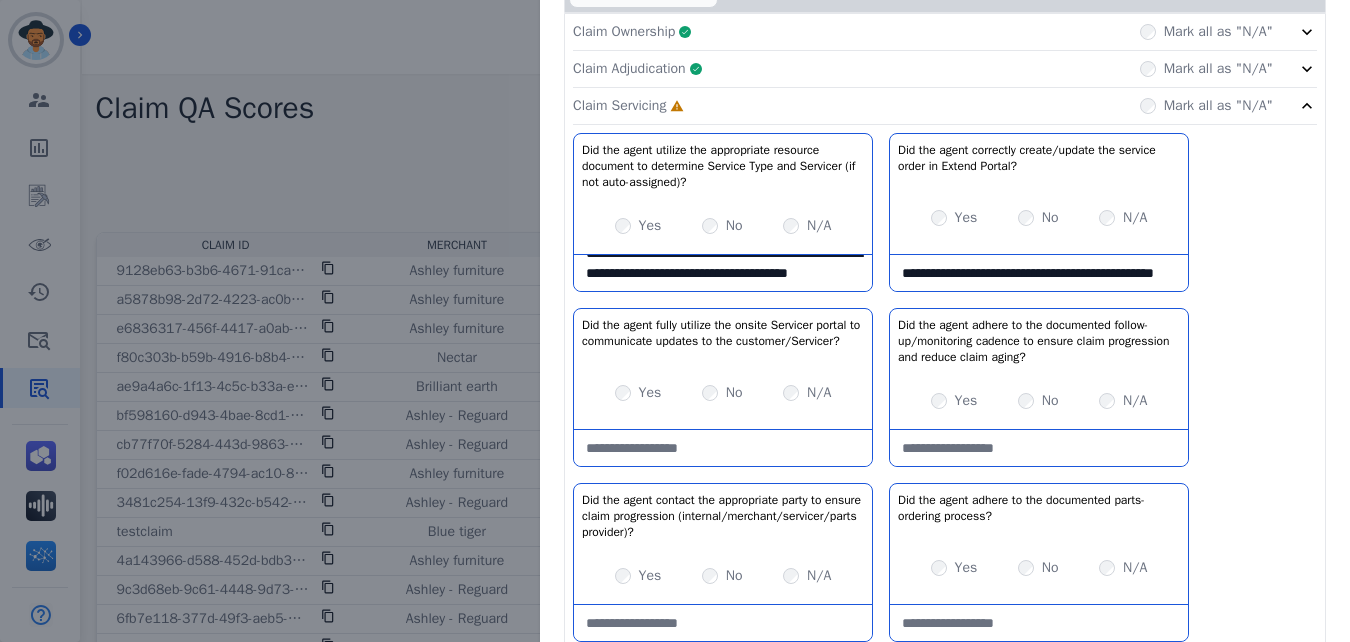 scroll, scrollTop: 20, scrollLeft: 0, axis: vertical 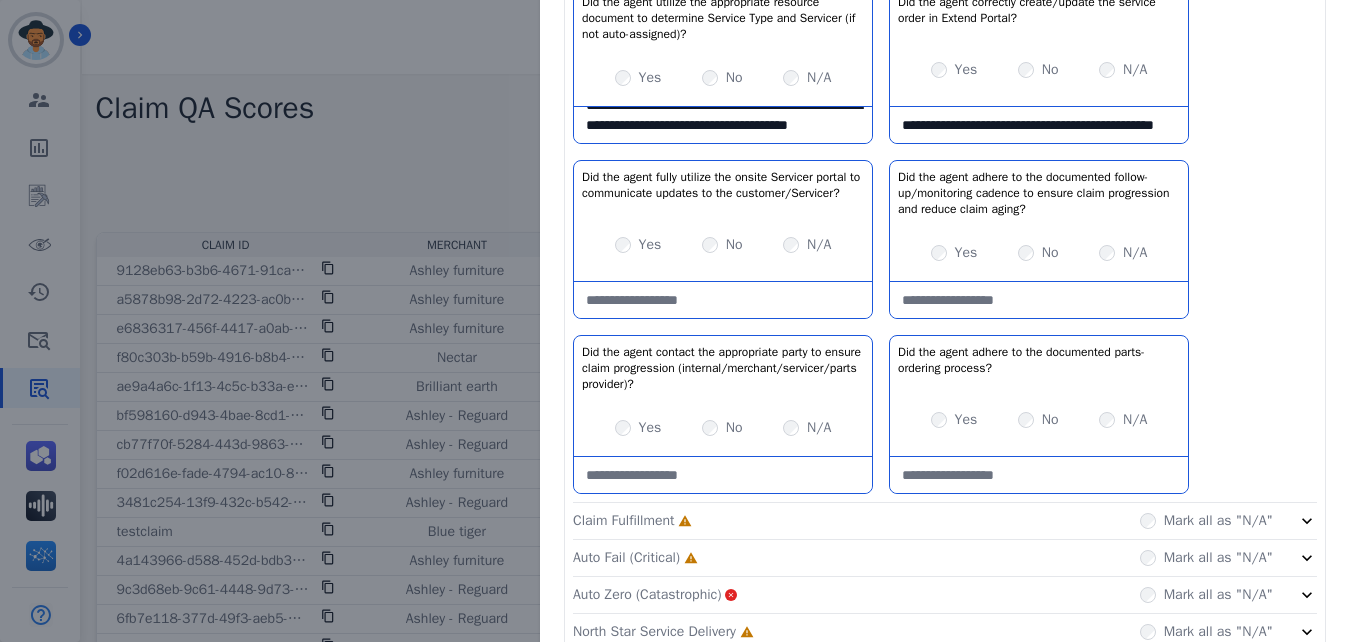 click at bounding box center [1039, 475] 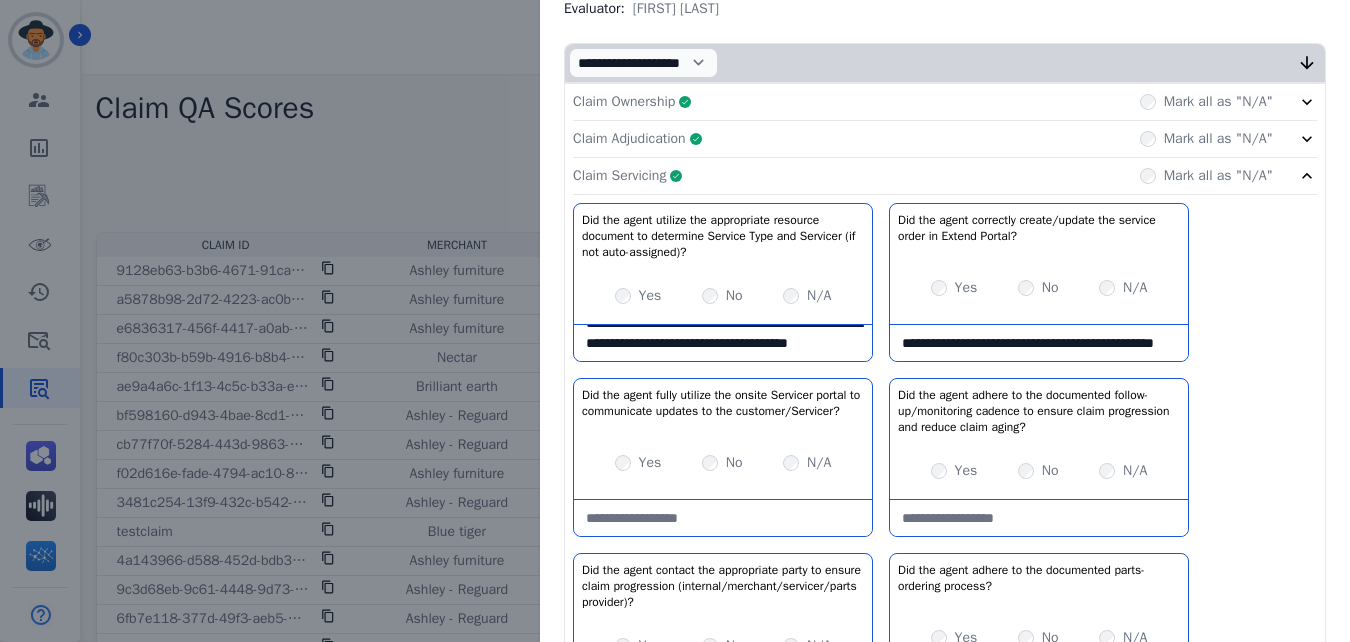 type on "**********" 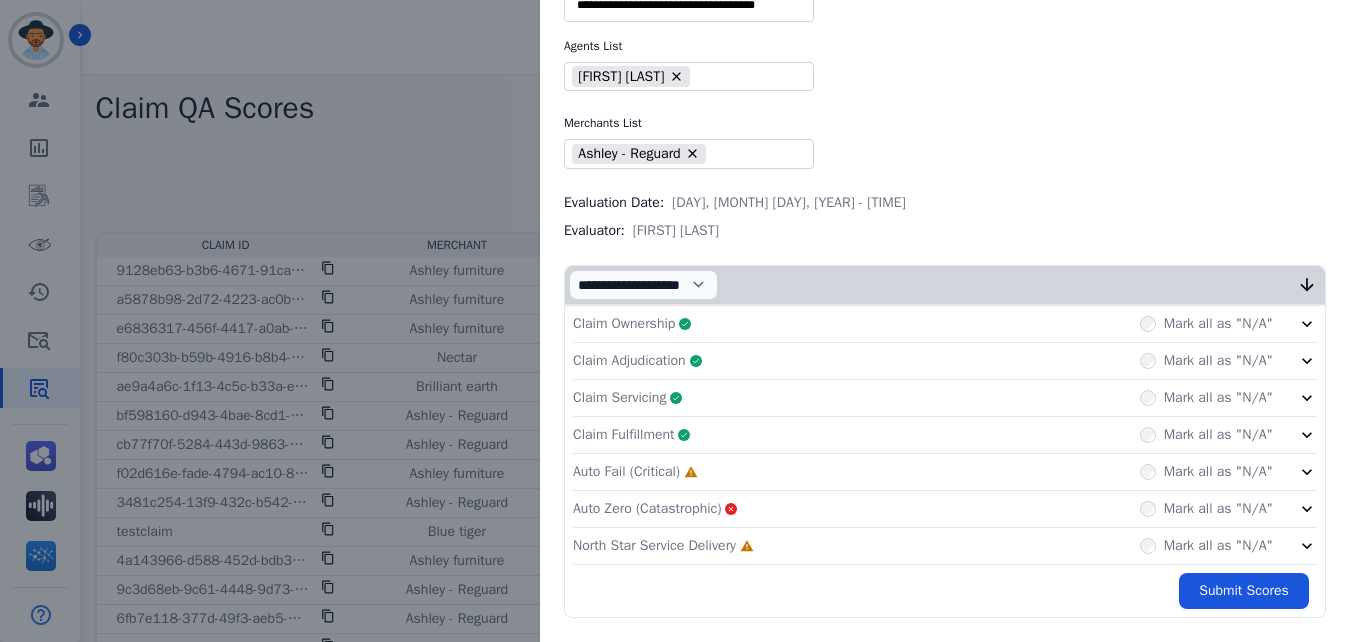 click on "Auto Fail (Critical)     Incomplete         Mark all as "N/A"" 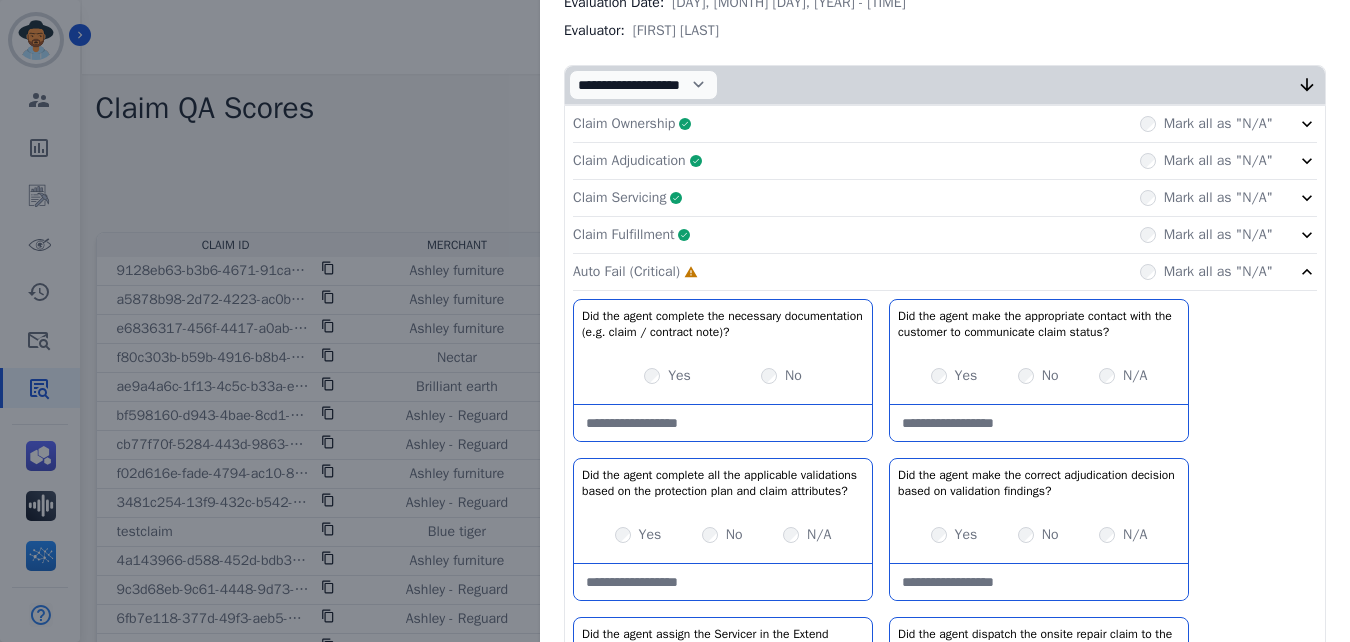 scroll, scrollTop: 269, scrollLeft: 0, axis: vertical 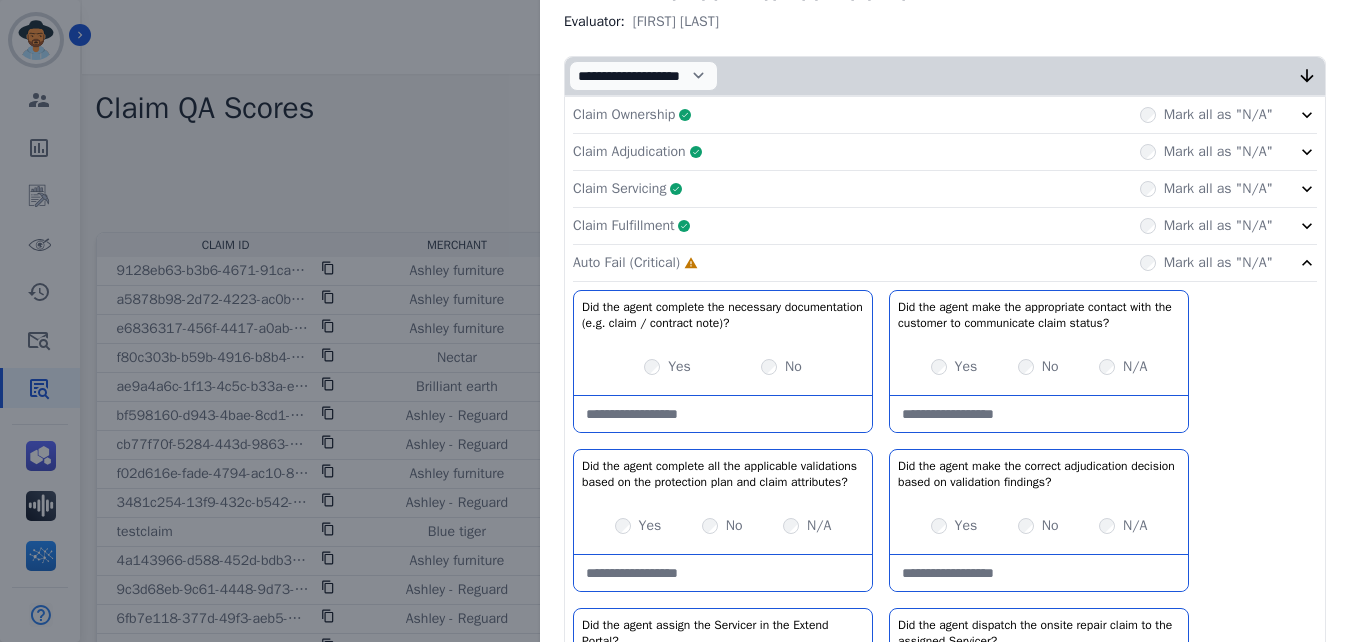 click at bounding box center (723, 414) 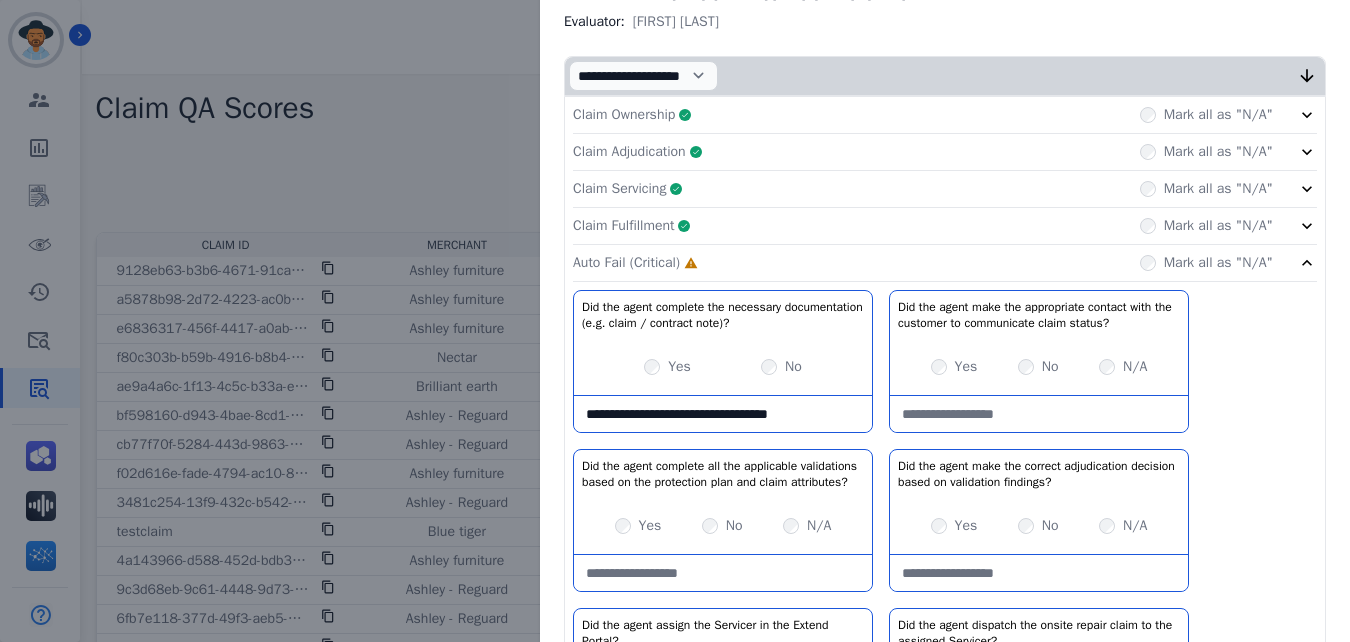 click on "Did the agent complete all the applicable validations based on the protection plan and claim attributes?" at bounding box center (723, 474) 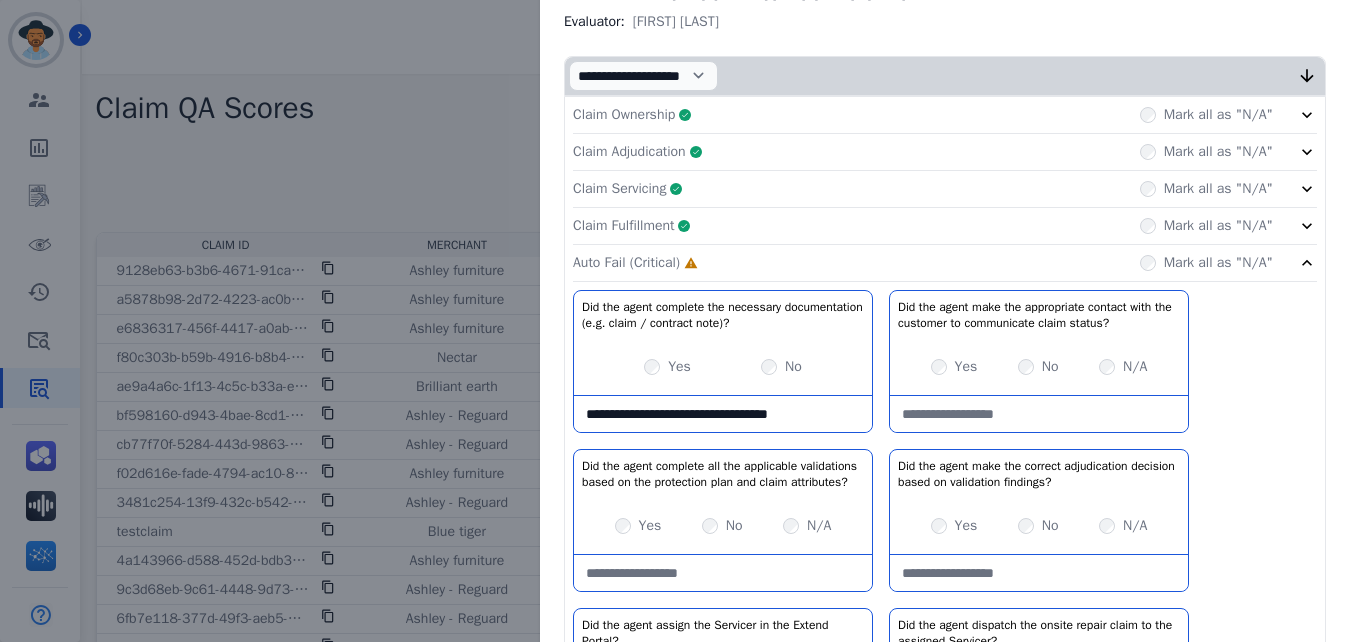 click on "**********" at bounding box center (723, 414) 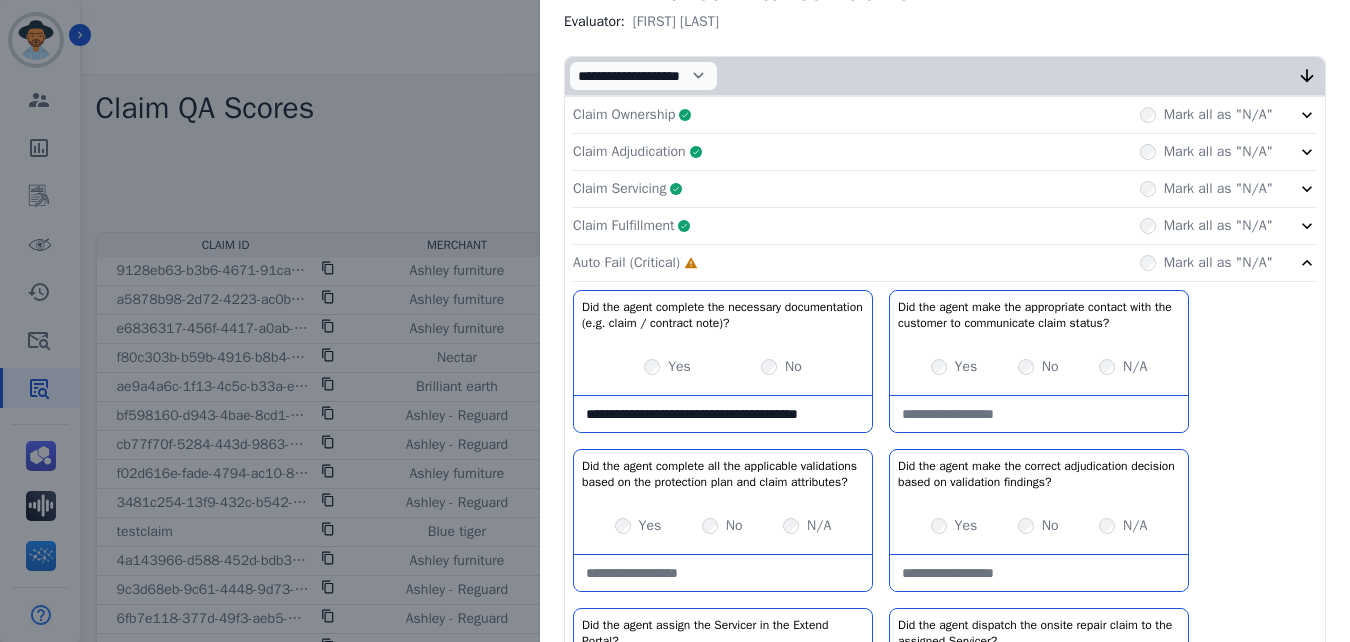scroll, scrollTop: 11, scrollLeft: 0, axis: vertical 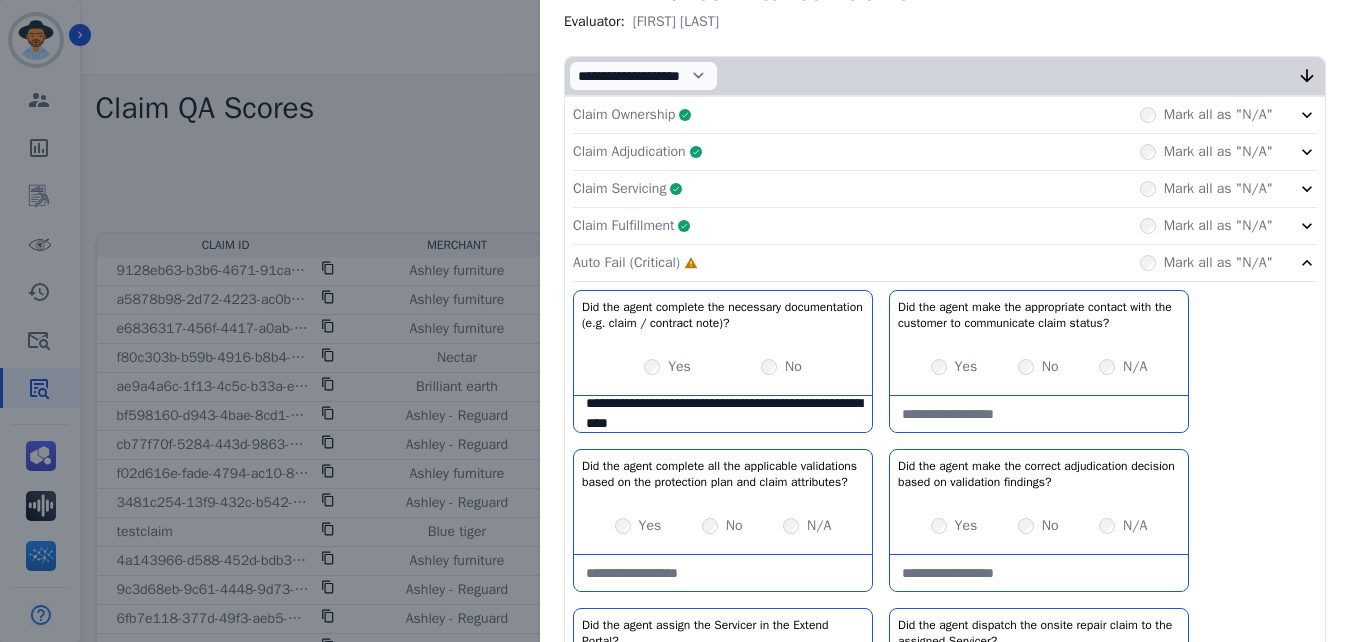 type on "**********" 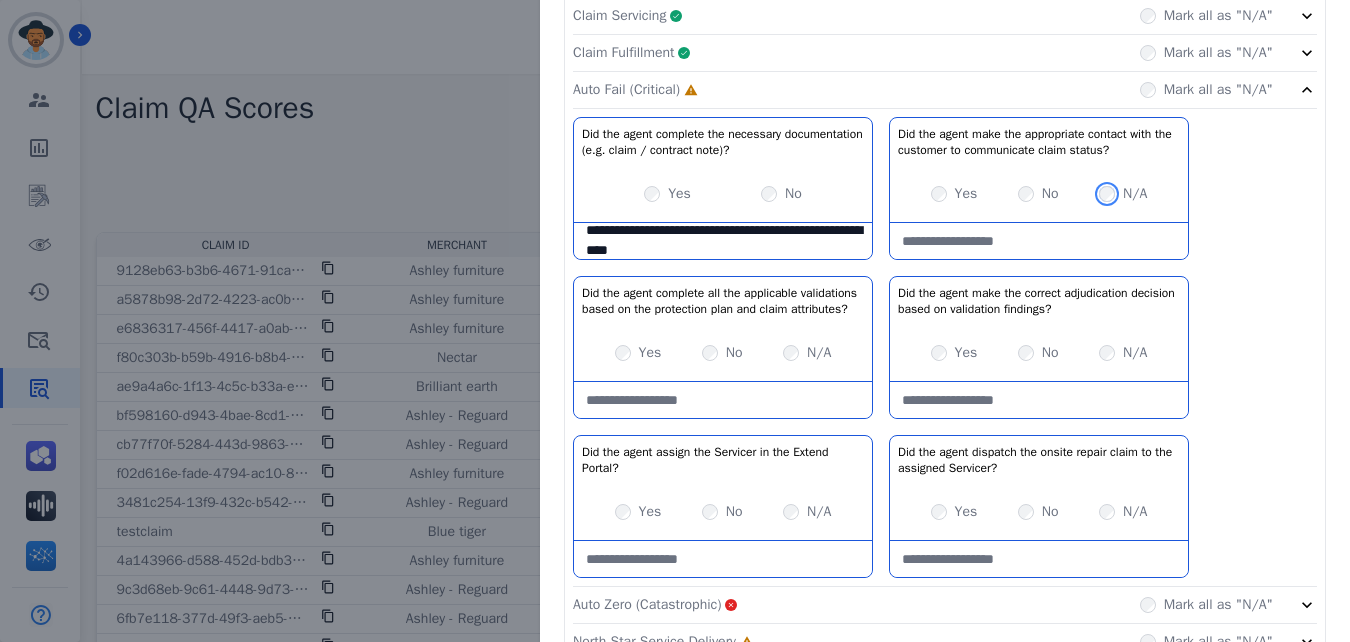 scroll, scrollTop: 455, scrollLeft: 0, axis: vertical 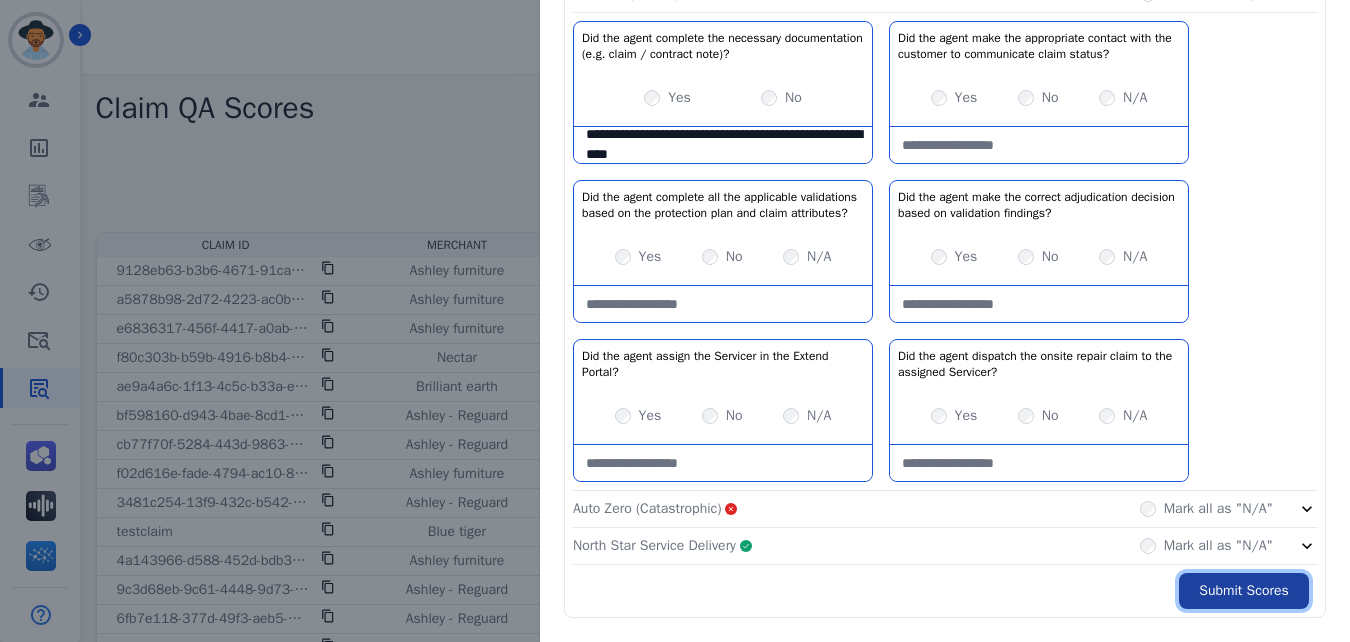 click on "Submit Scores" at bounding box center [1244, 591] 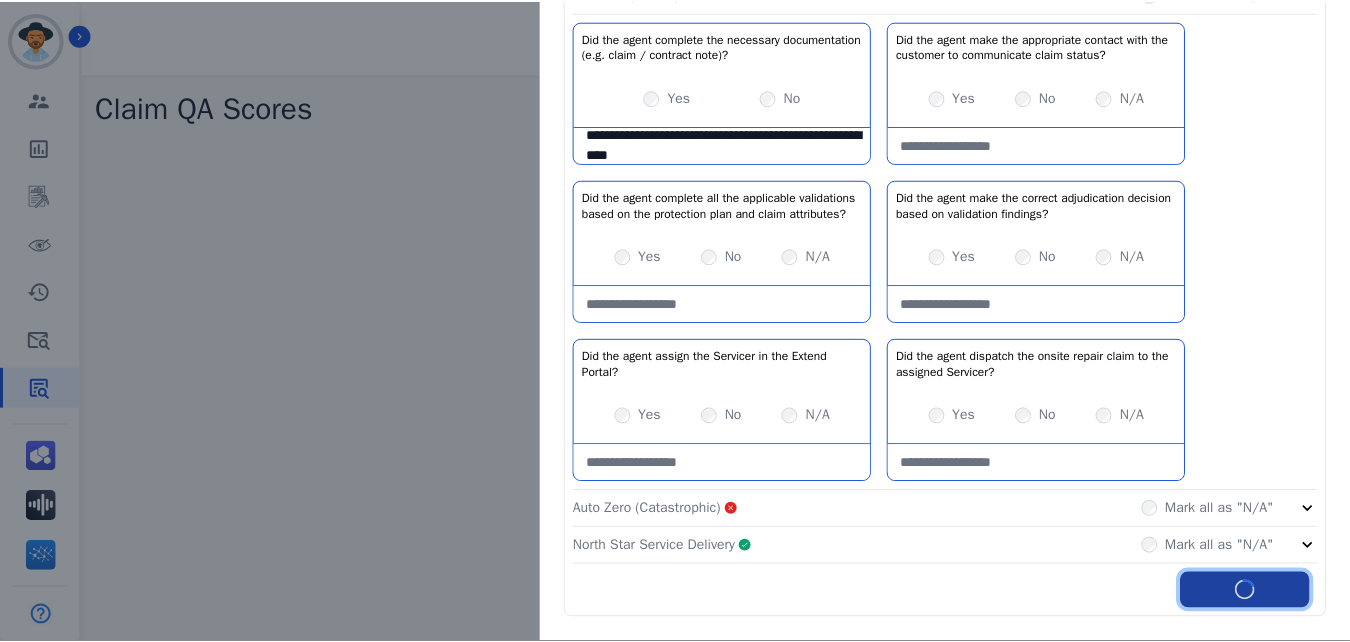 scroll, scrollTop: 666, scrollLeft: 0, axis: vertical 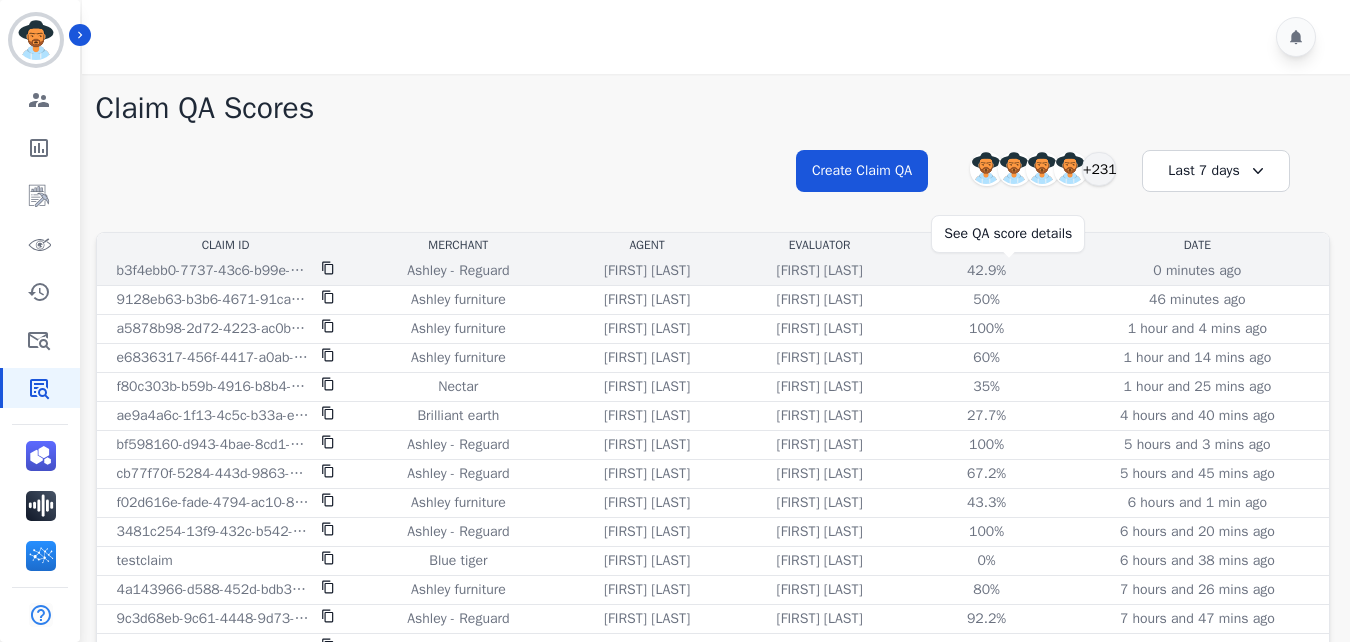 click on "42.9%" at bounding box center [987, 271] 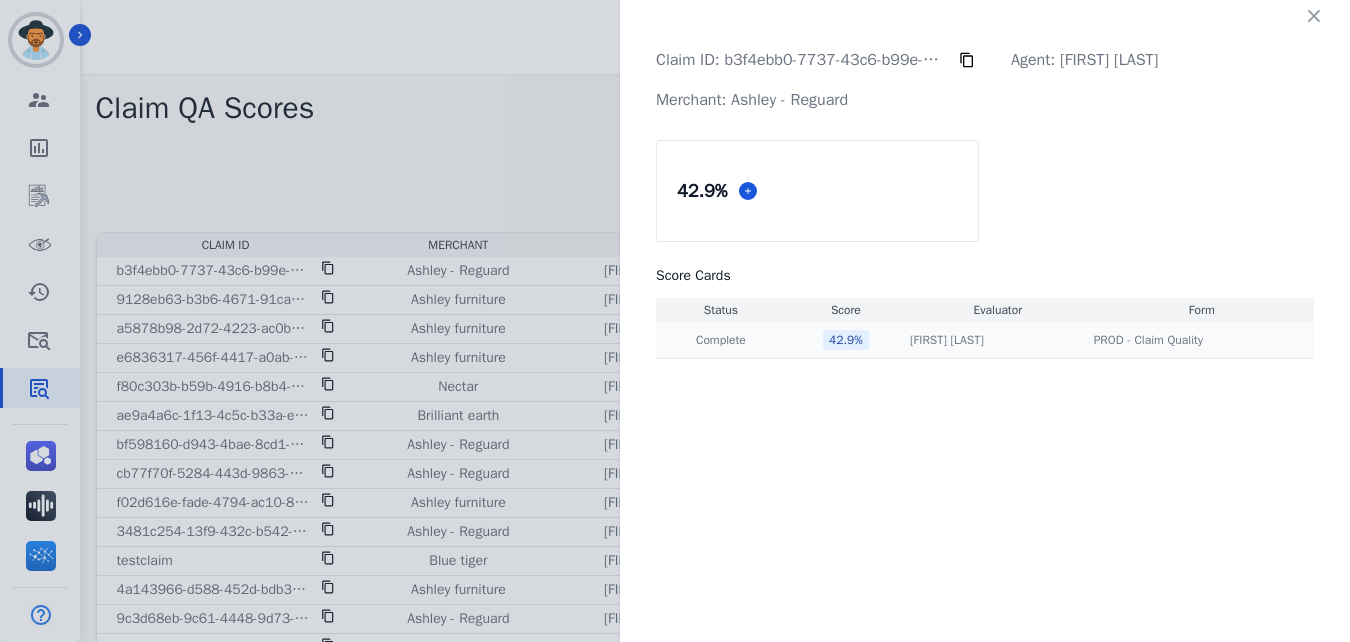 click on "42.9 %" at bounding box center [846, 340] 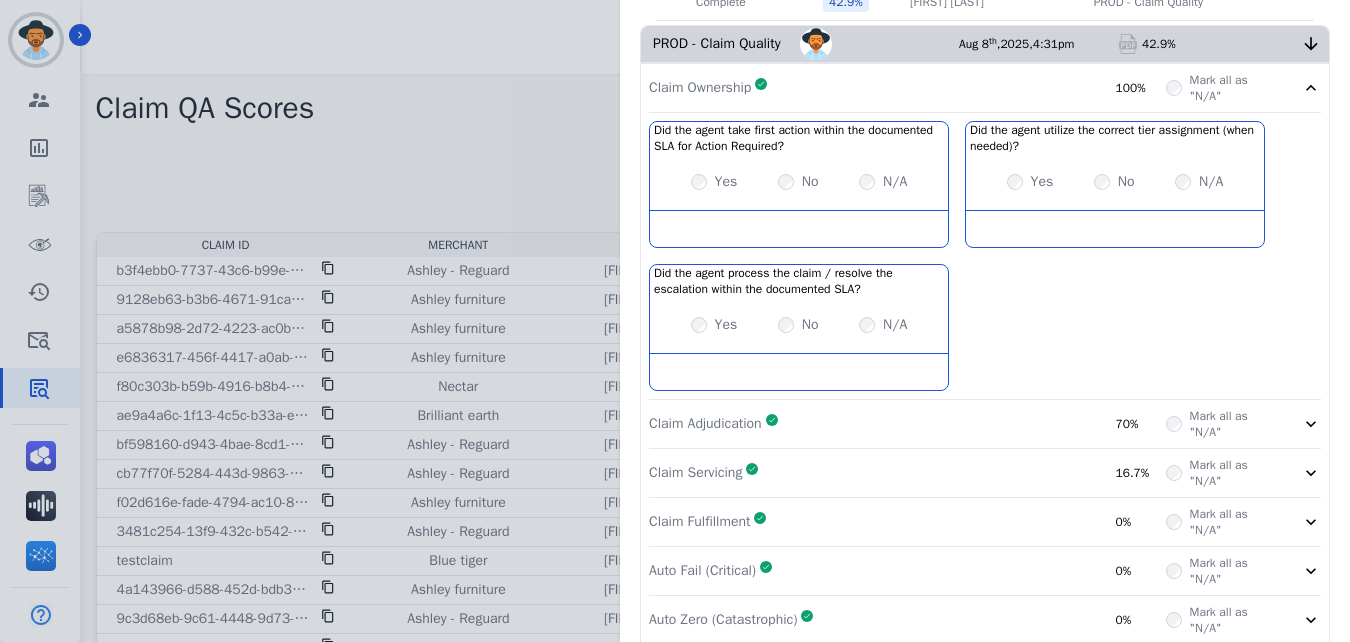 scroll, scrollTop: 375, scrollLeft: 0, axis: vertical 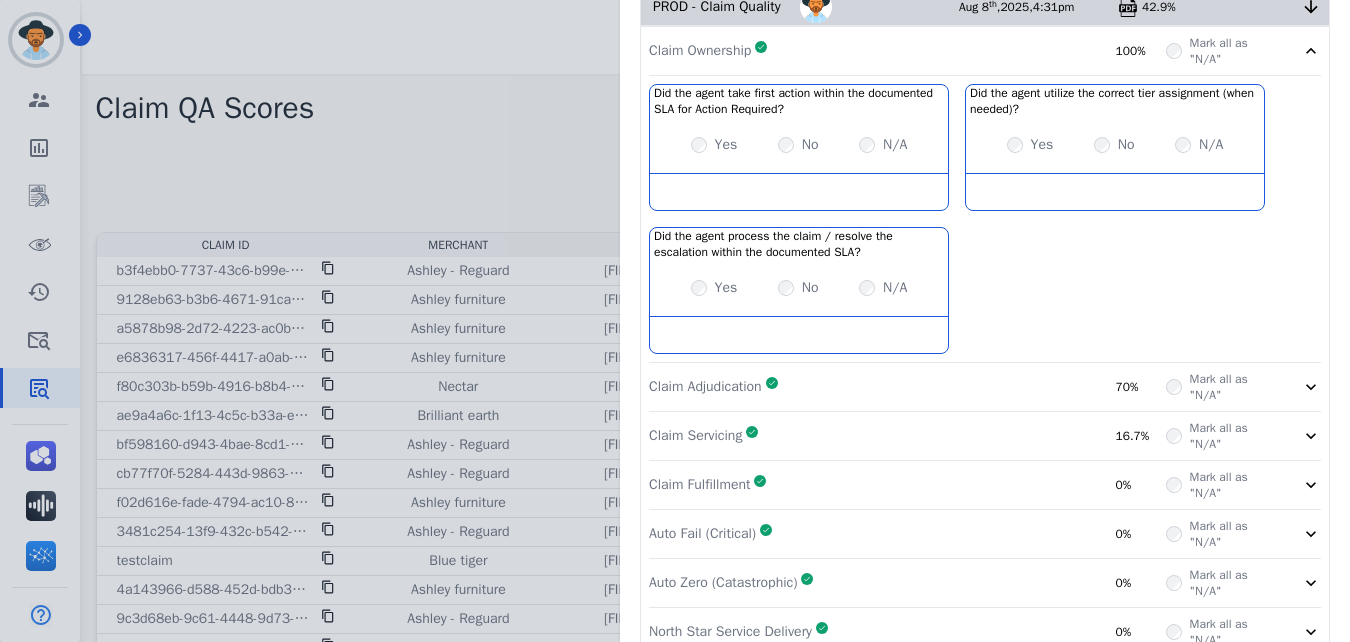click on "Claim Adjudication     Complete       70%" at bounding box center (907, 387) 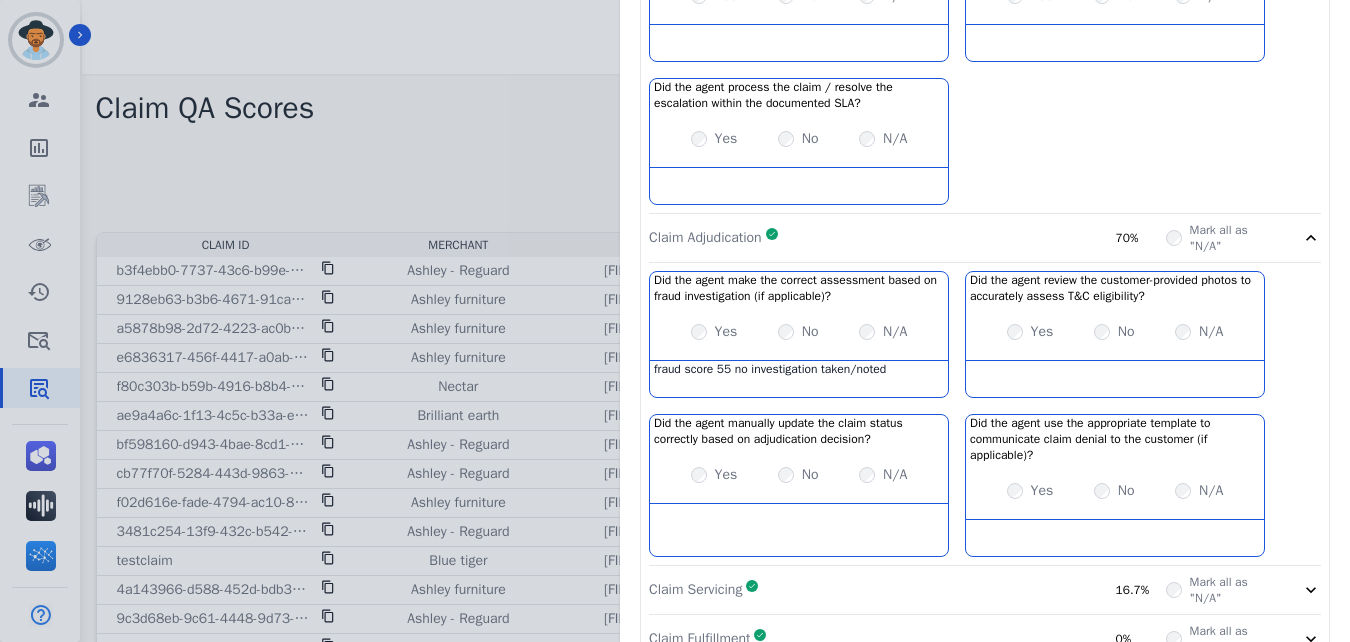 scroll, scrollTop: 714, scrollLeft: 0, axis: vertical 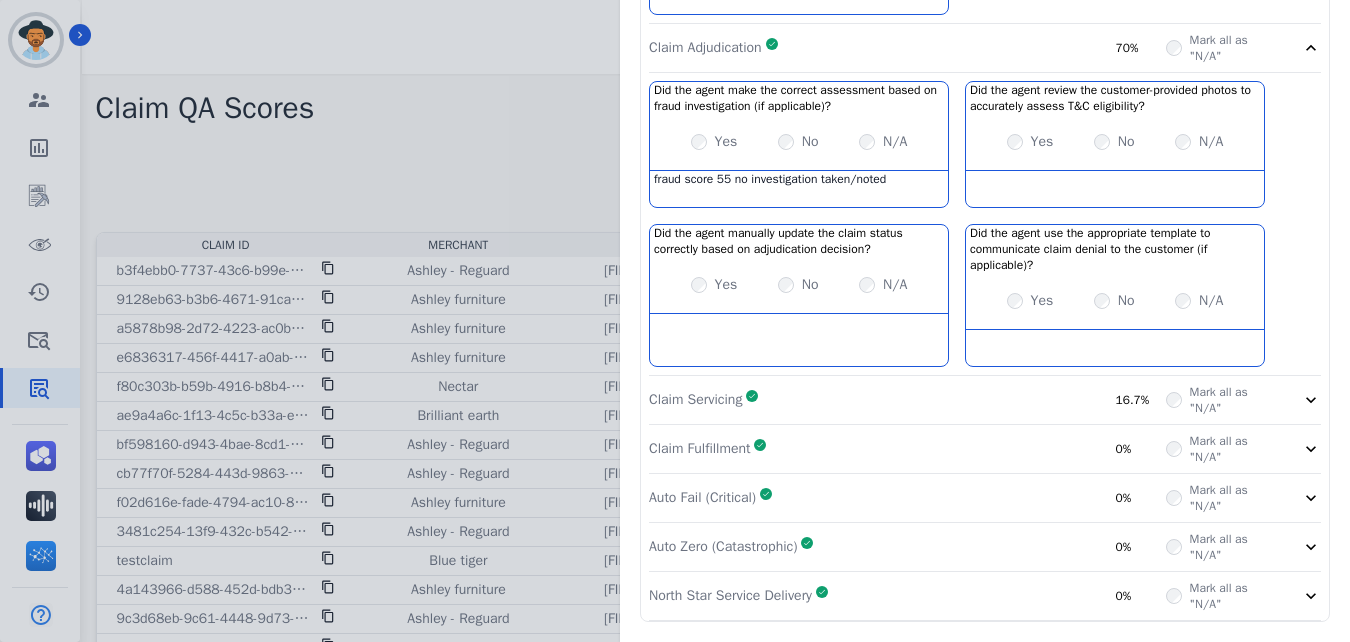 click on "Claim Servicing     Complete       16.7%" at bounding box center (907, 400) 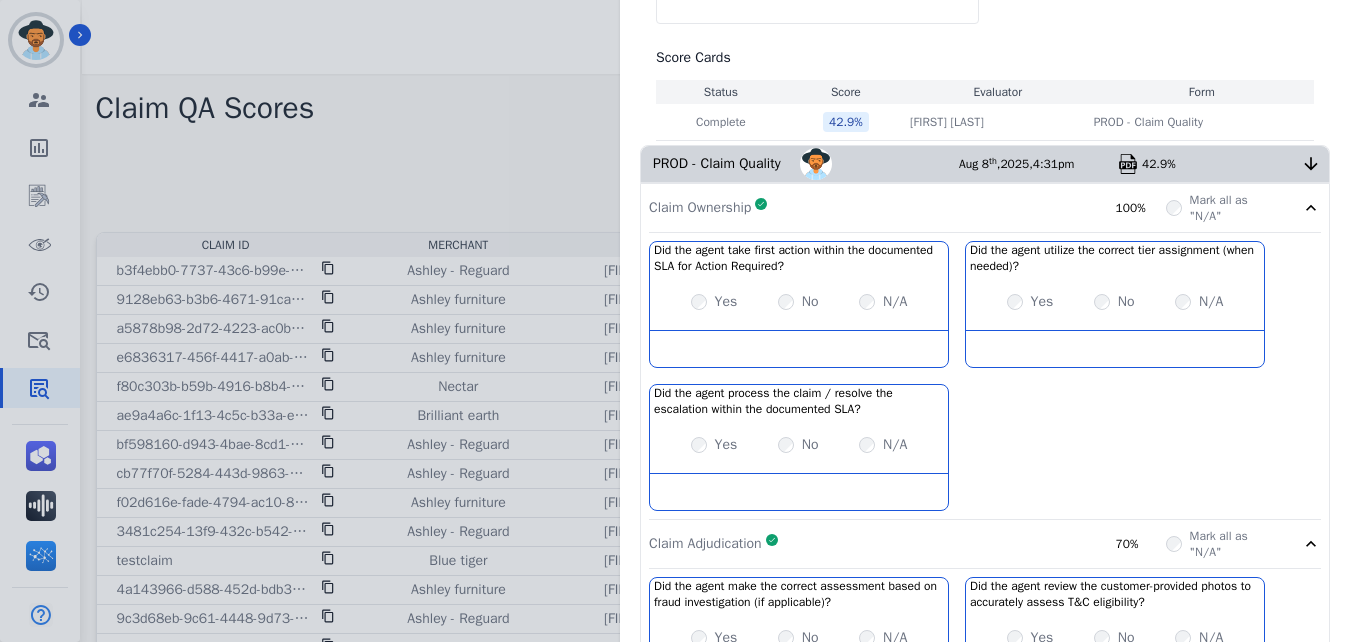 scroll, scrollTop: 0, scrollLeft: 0, axis: both 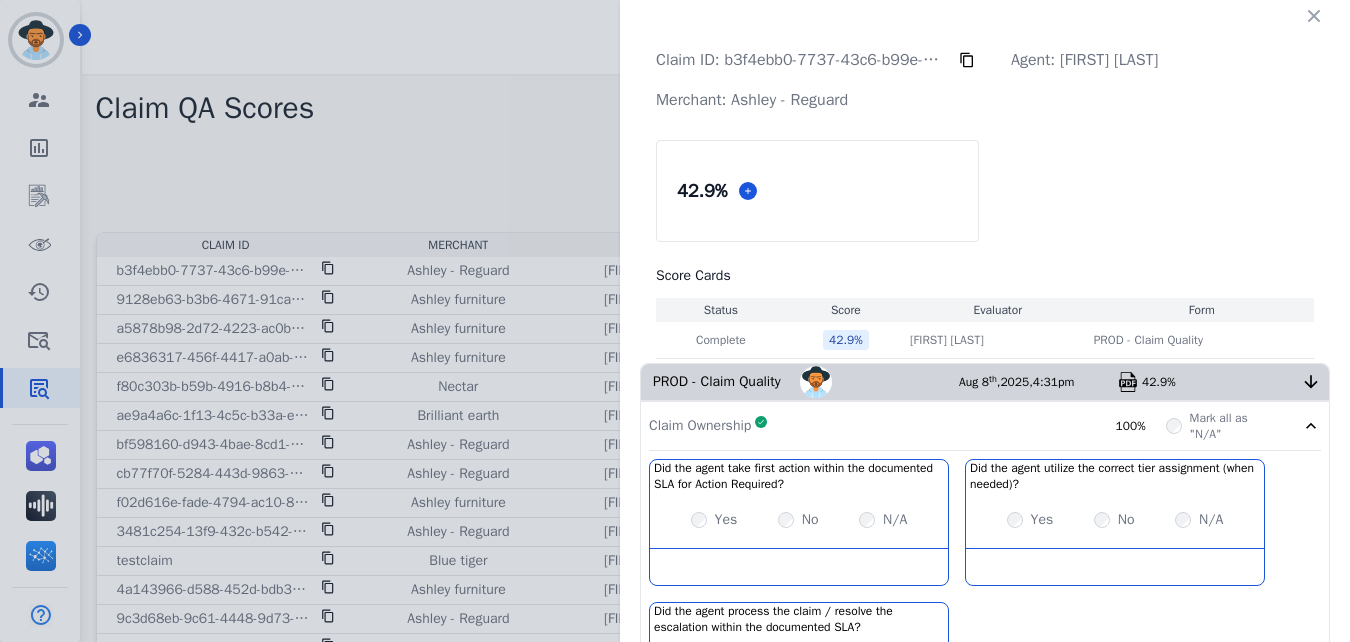 click 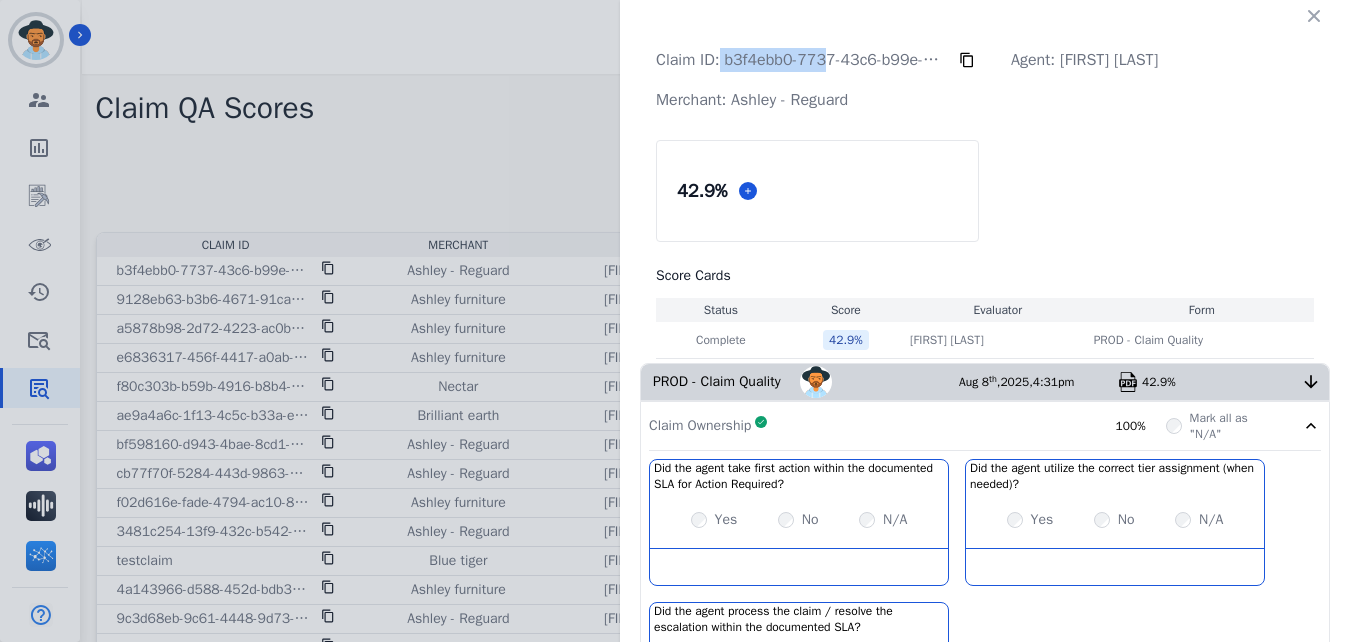 drag, startPoint x: 718, startPoint y: 58, endPoint x: 822, endPoint y: 70, distance: 104.69002 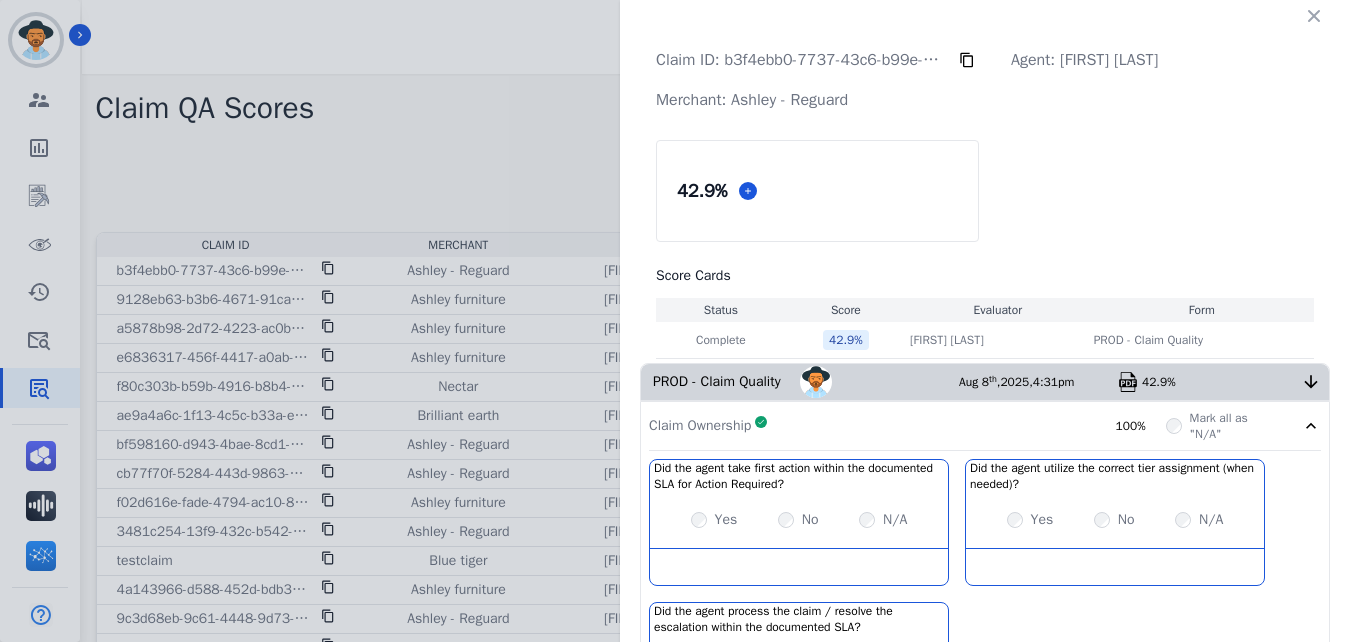 drag, startPoint x: 822, startPoint y: 70, endPoint x: 747, endPoint y: 80, distance: 75.66373 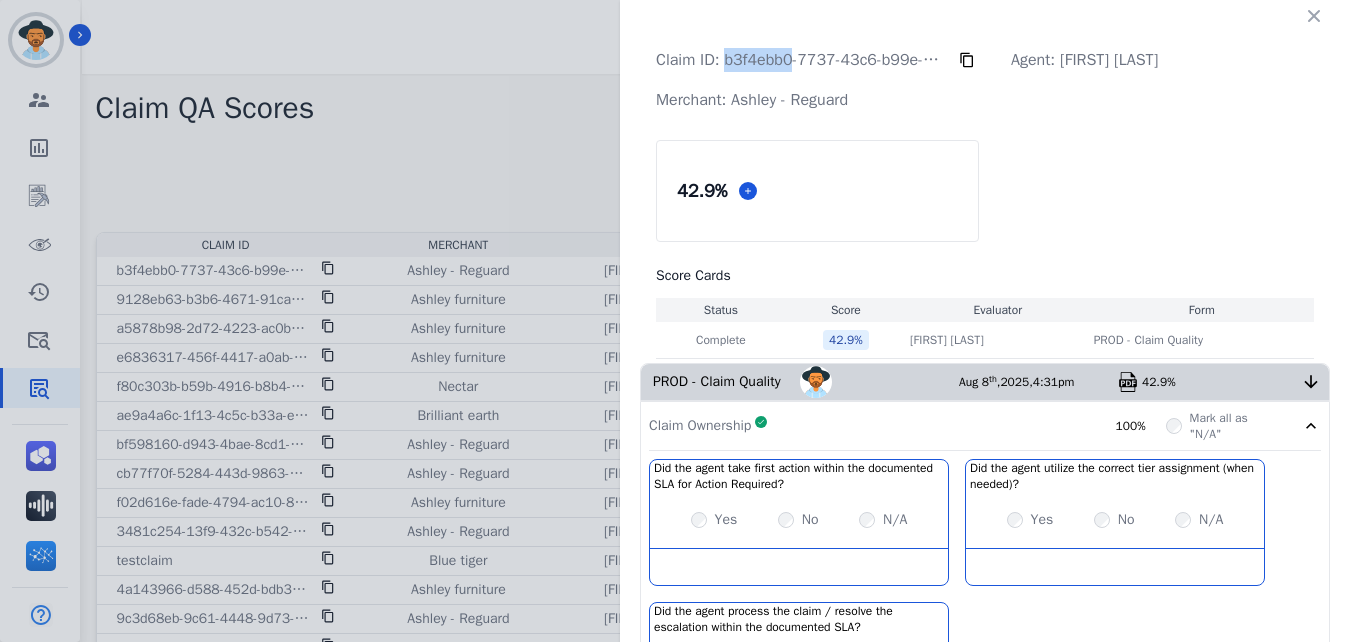 click on "Claim ID:   [UUID]" at bounding box center [799, 60] 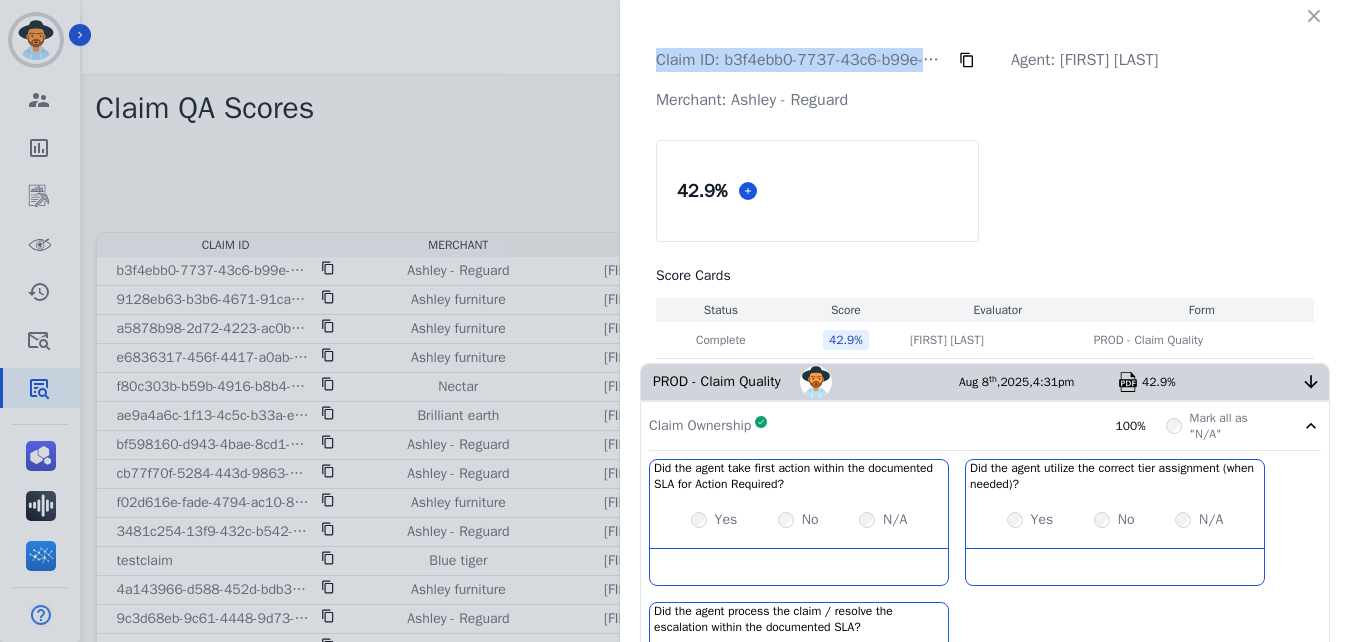 click on "Claim ID:   [UUID]" at bounding box center (799, 60) 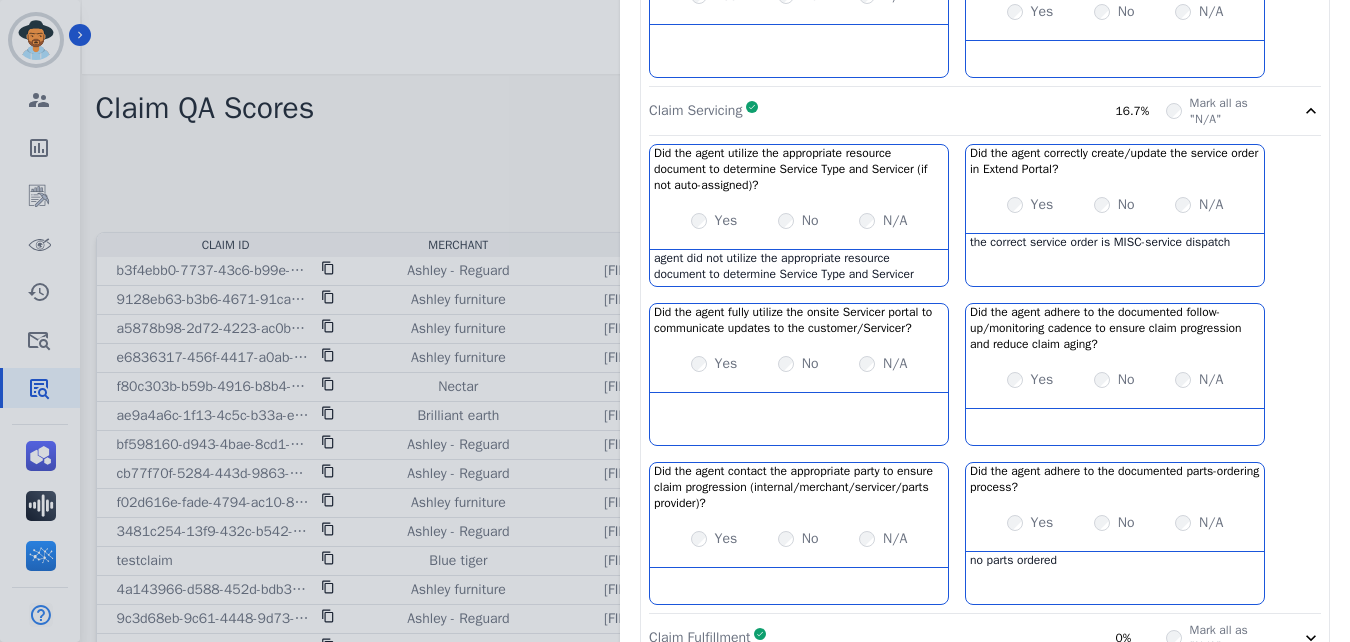 scroll, scrollTop: 1192, scrollLeft: 0, axis: vertical 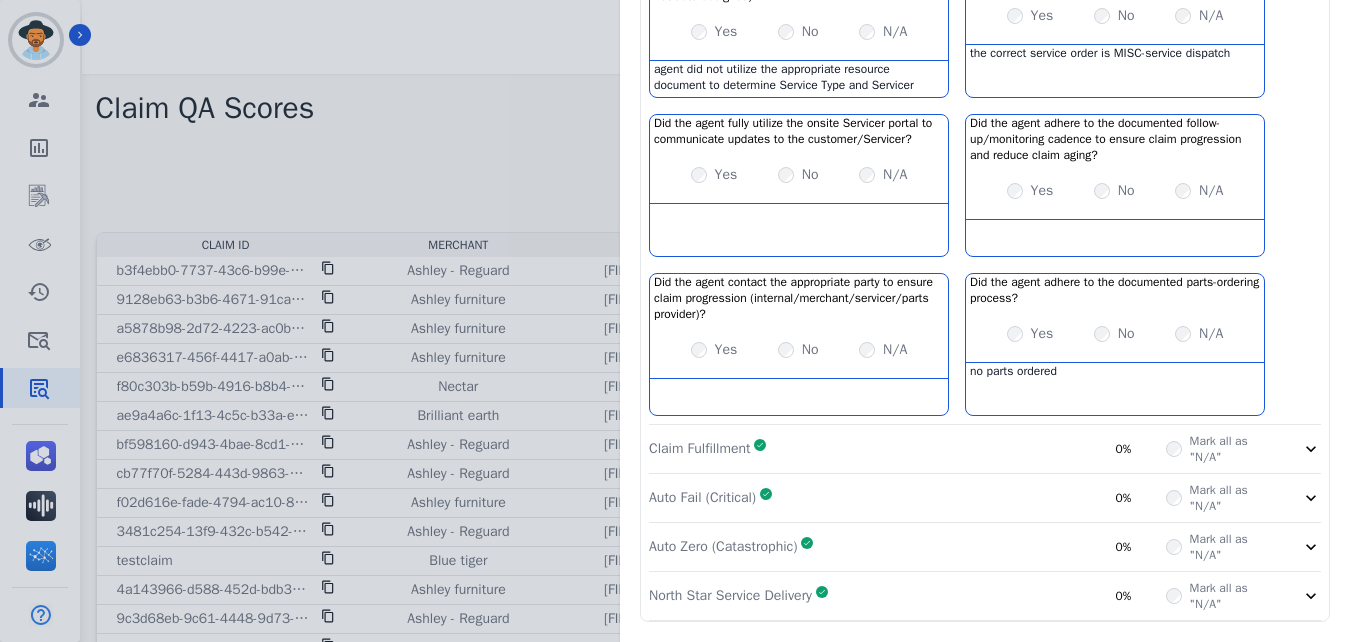 click on "Auto Fail (Critical)     Complete       0%" at bounding box center [907, 498] 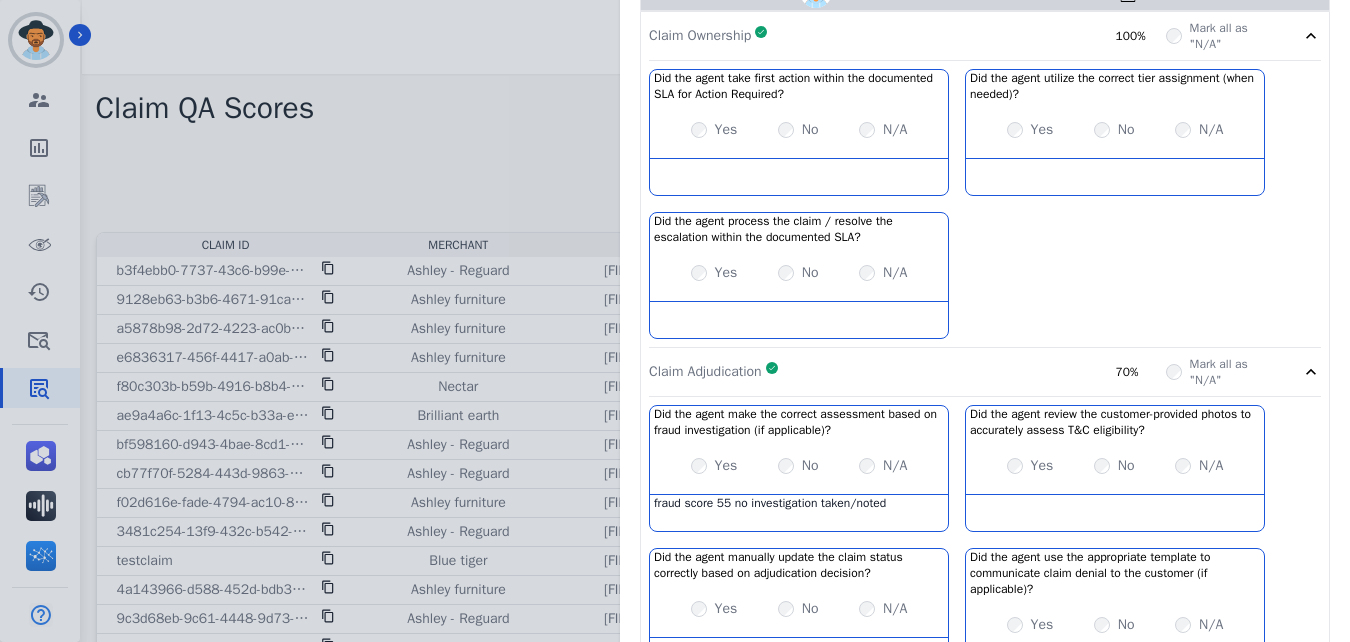 scroll, scrollTop: 0, scrollLeft: 0, axis: both 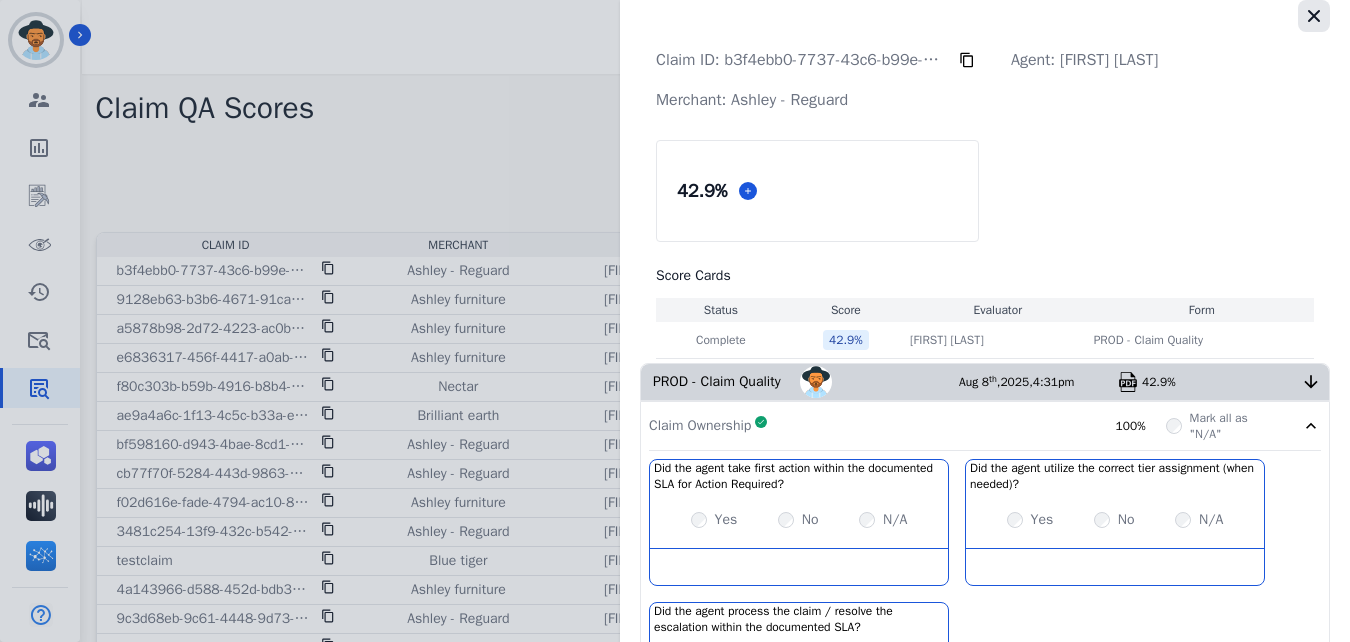 click 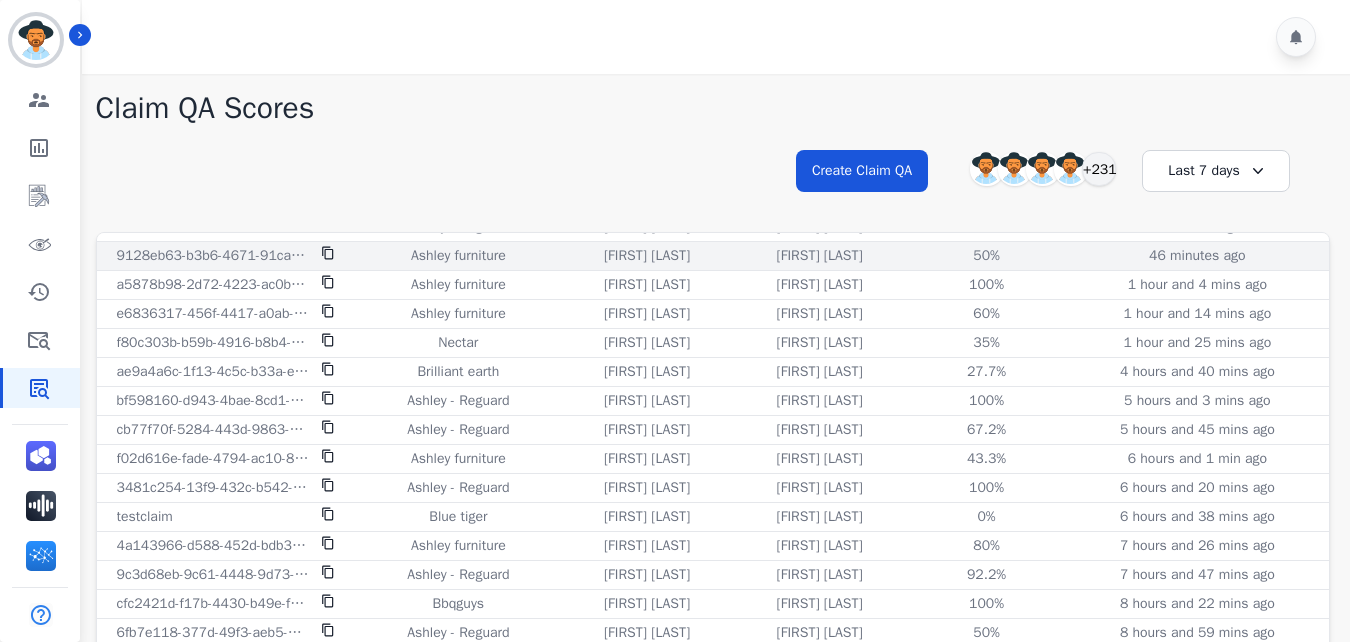 scroll, scrollTop: 0, scrollLeft: 0, axis: both 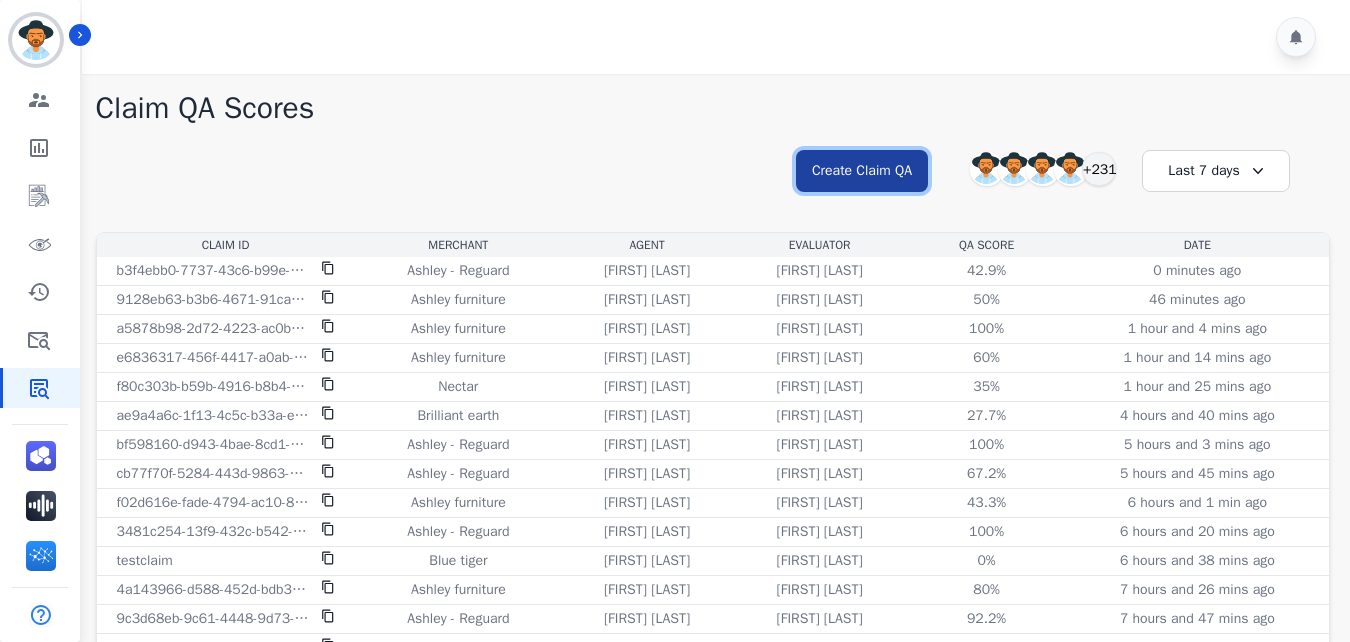 click on "Create Claim QA" at bounding box center [862, 171] 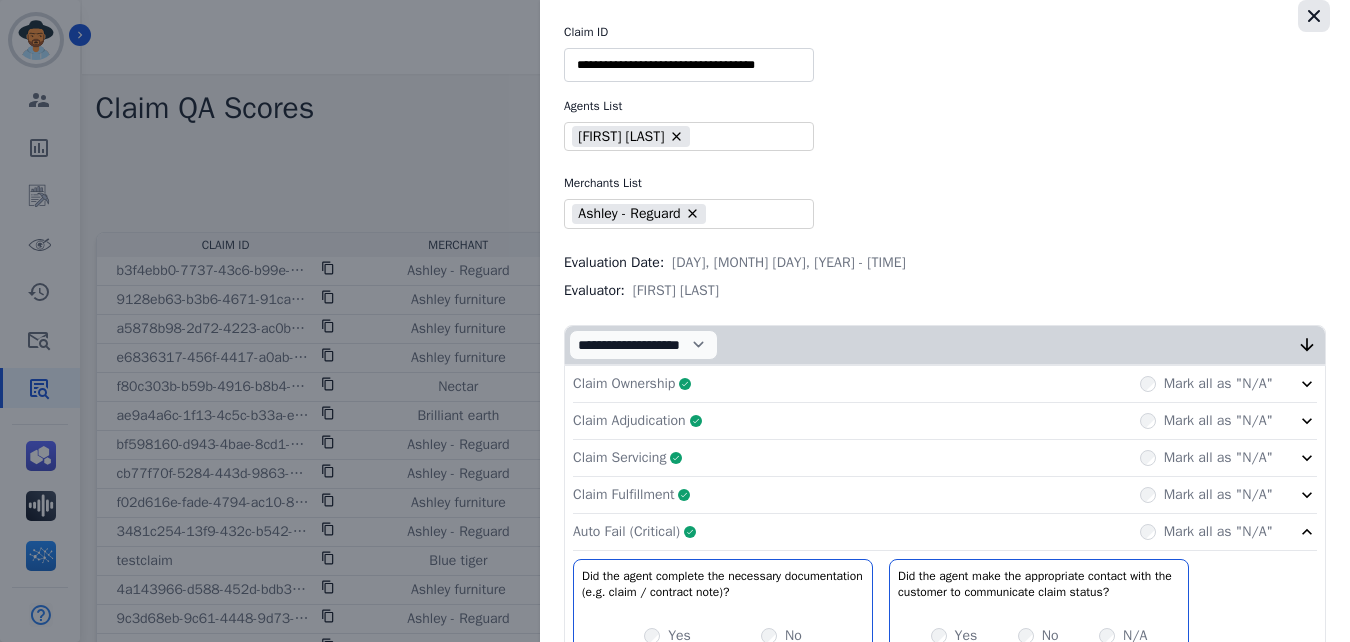 click 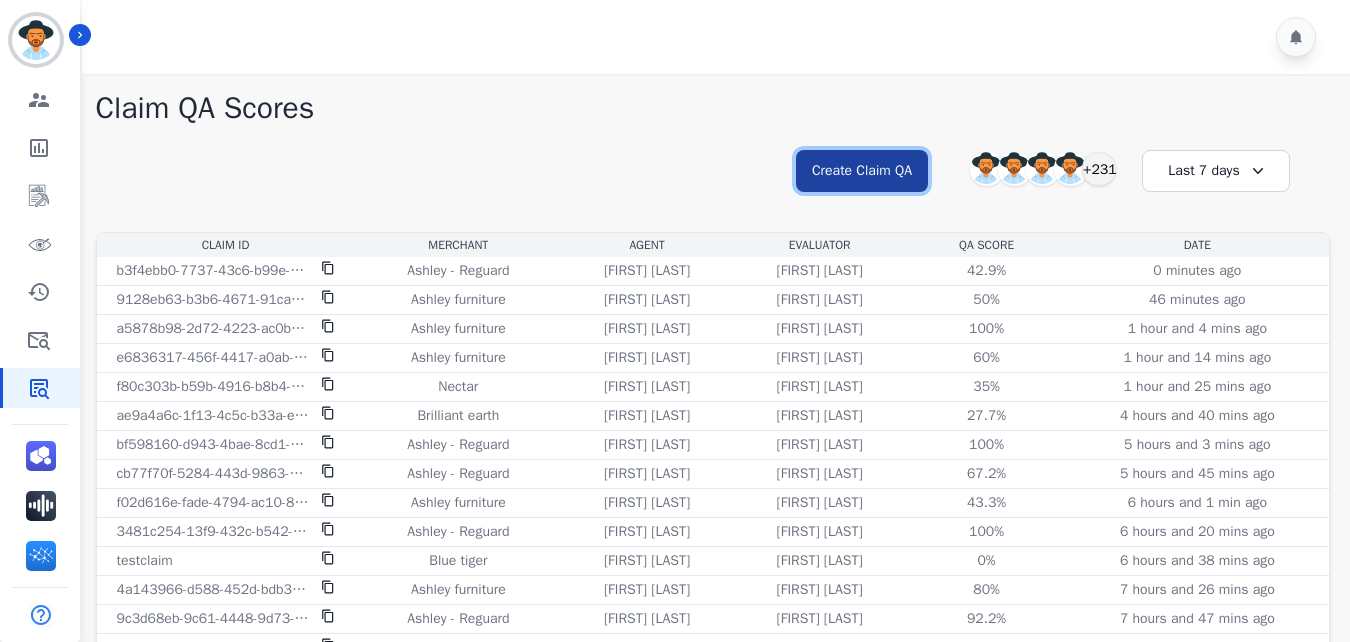 click on "Create Claim QA" at bounding box center [862, 171] 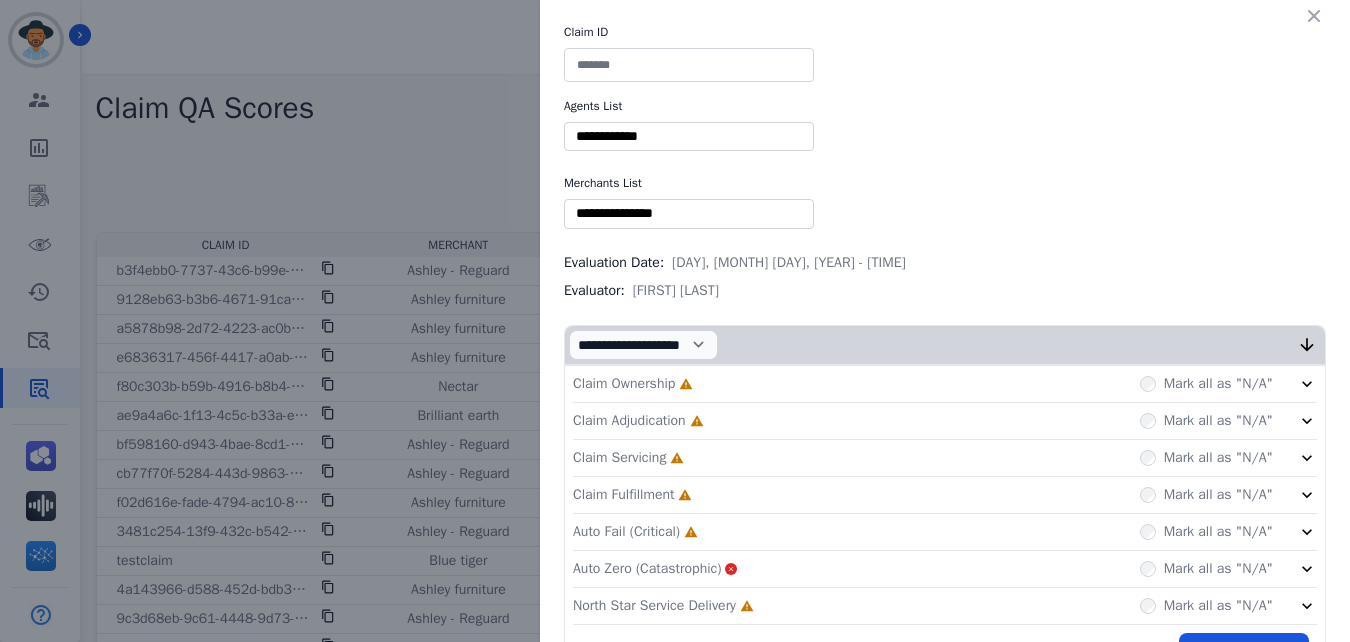 click at bounding box center [689, 65] 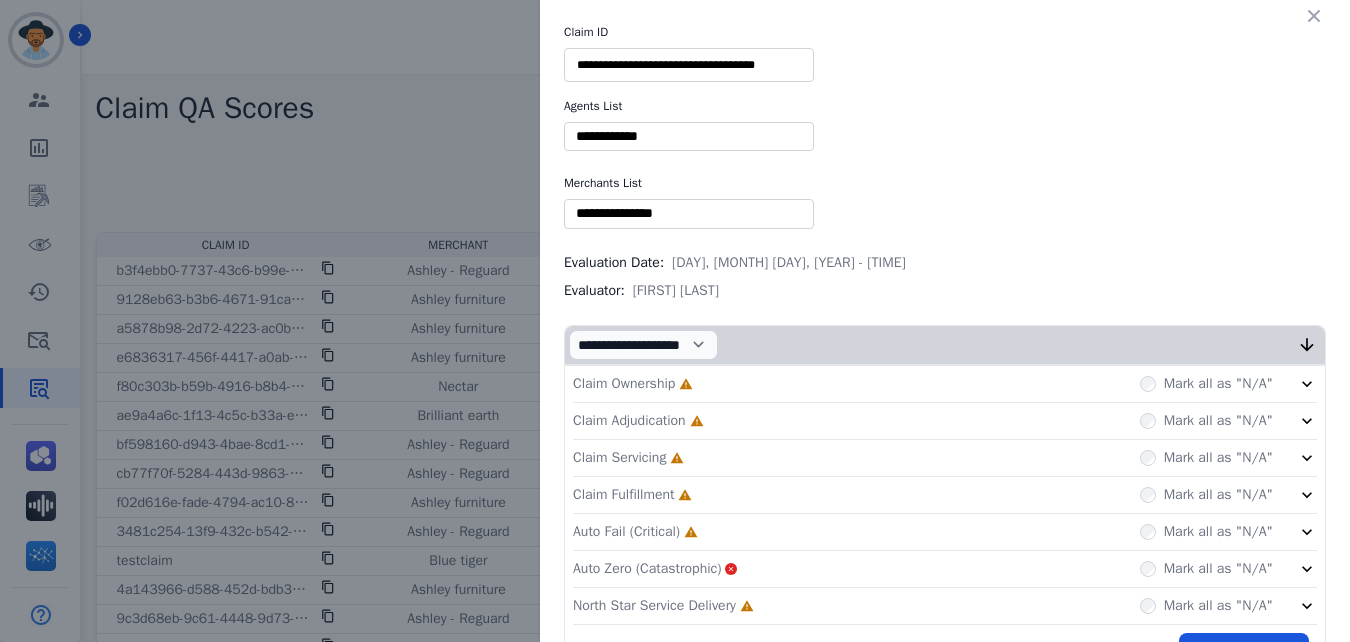 type on "**********" 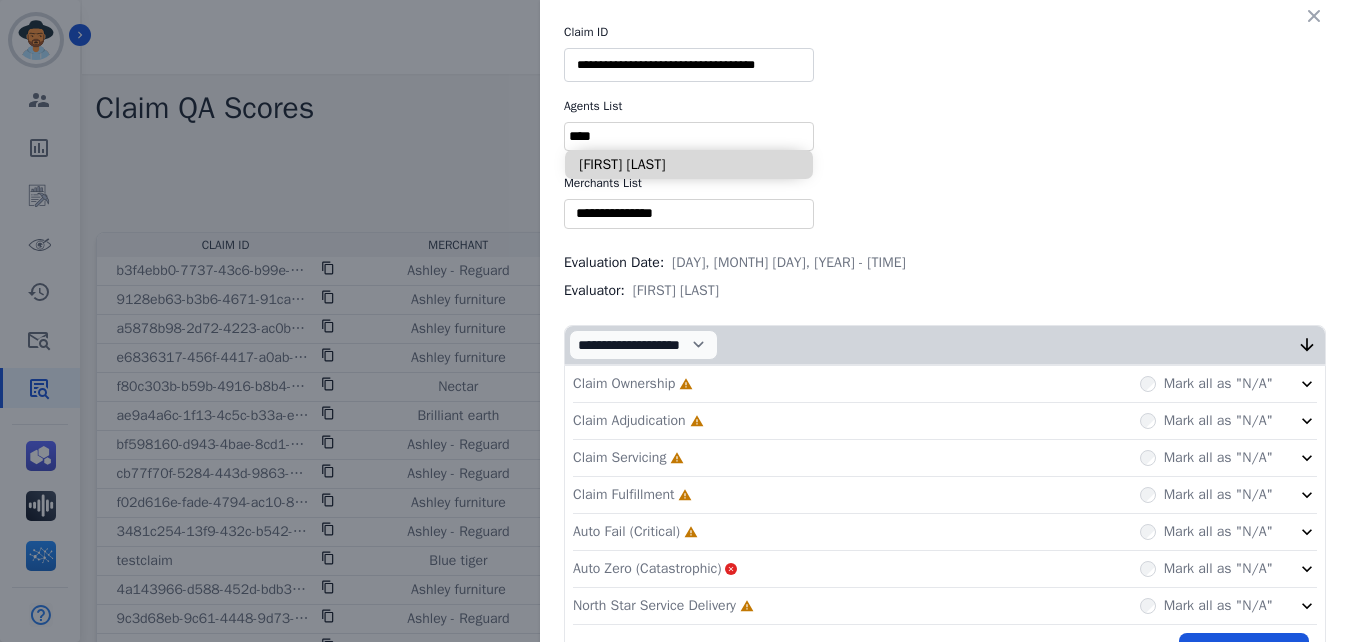 type on "****" 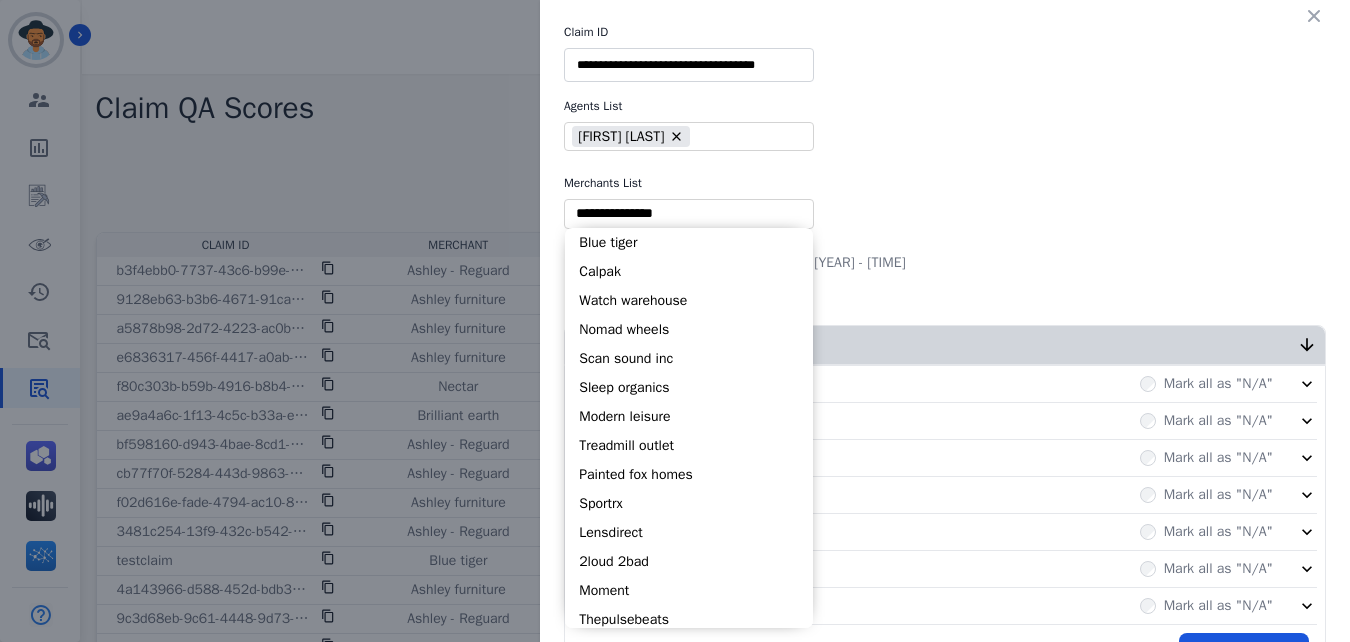 click at bounding box center (689, 213) 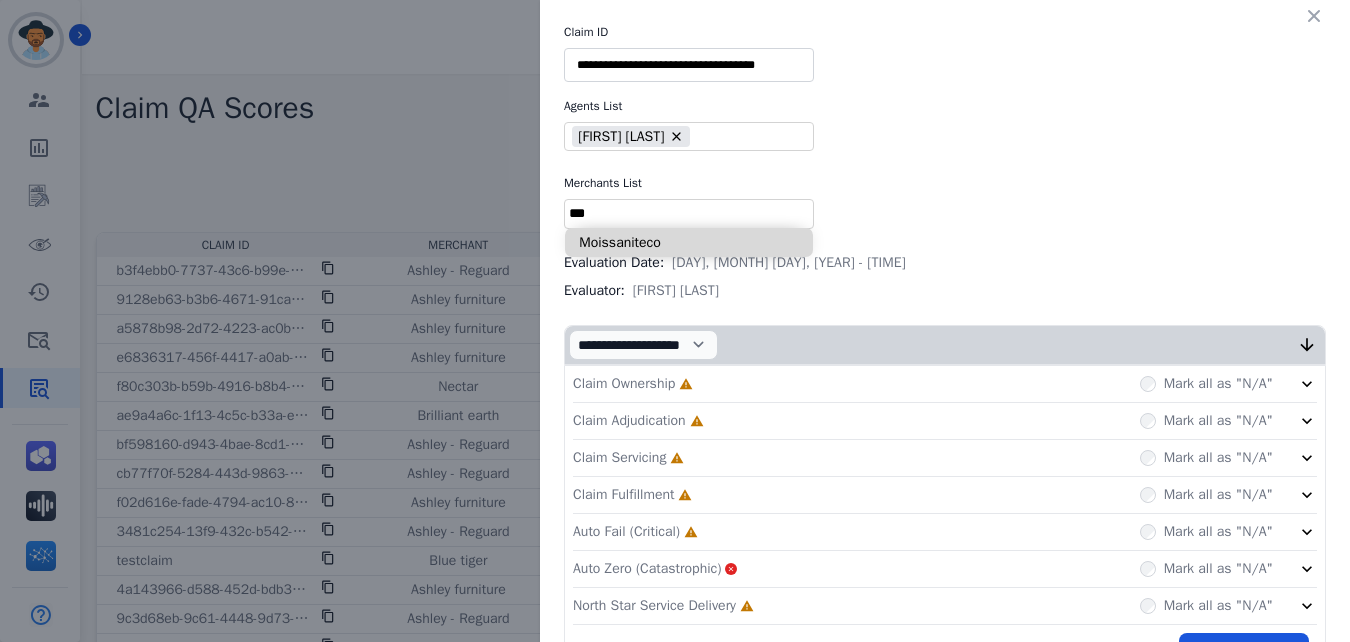 type on "***" 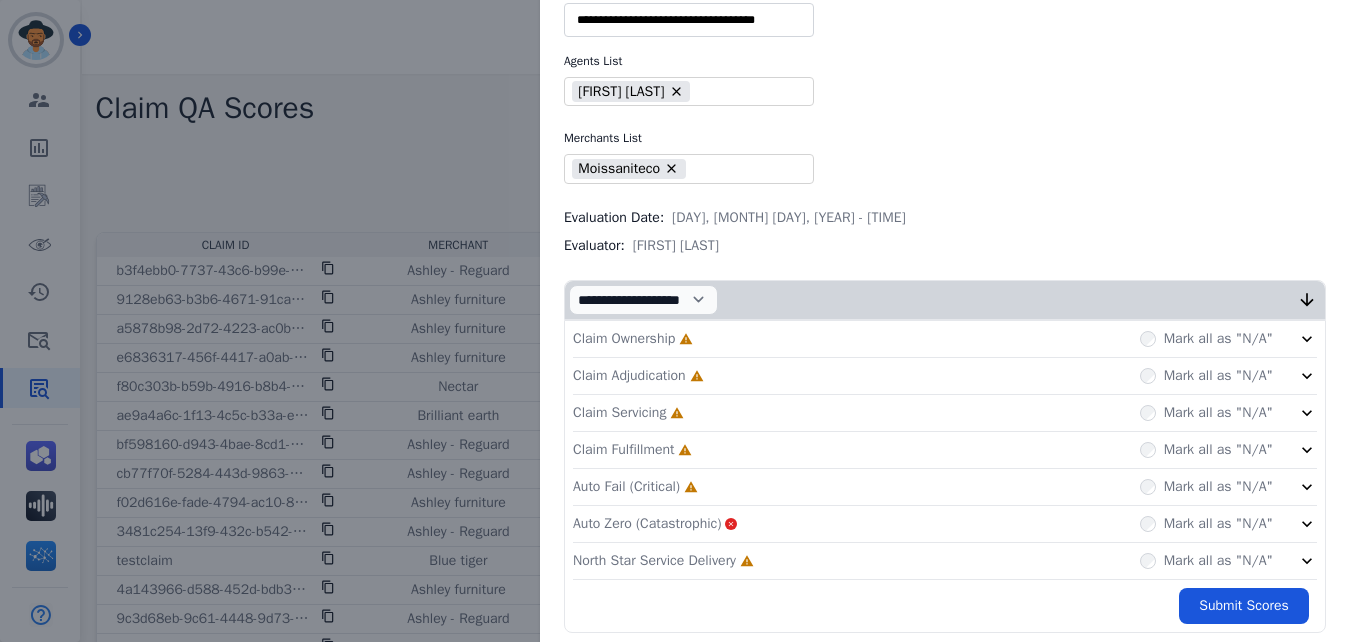 scroll, scrollTop: 60, scrollLeft: 0, axis: vertical 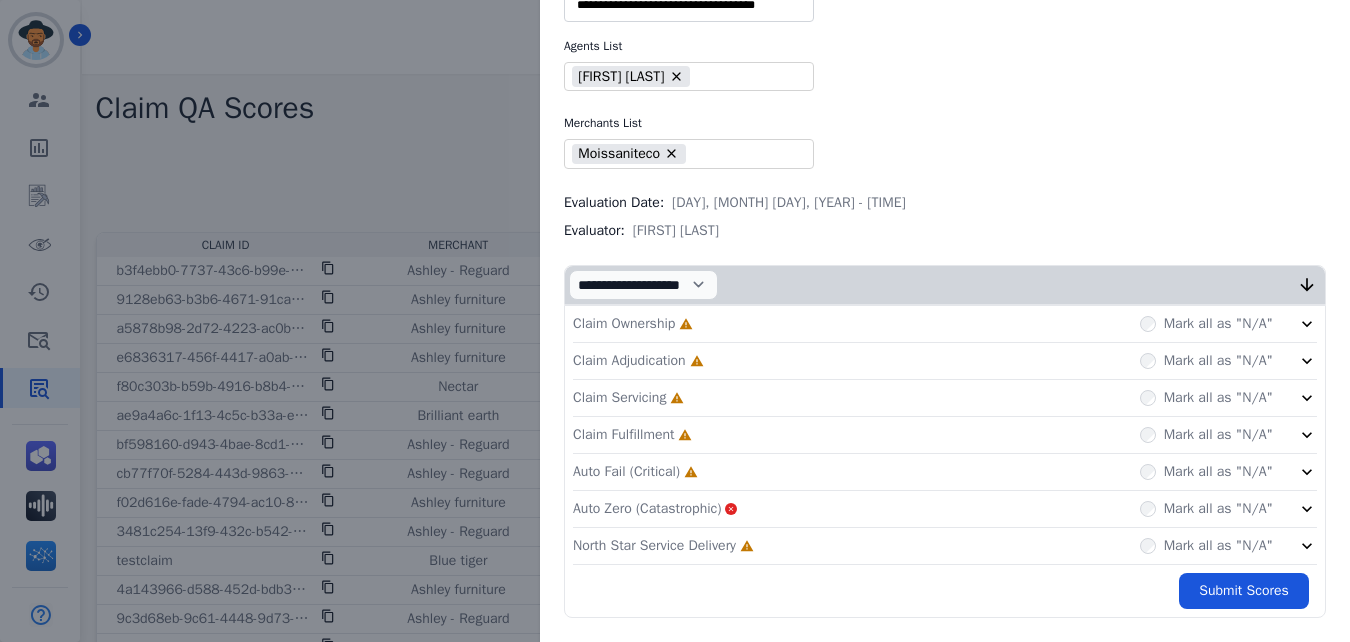 click on "Claim Ownership     Incomplete         Mark all as "N/A"" at bounding box center (945, 324) 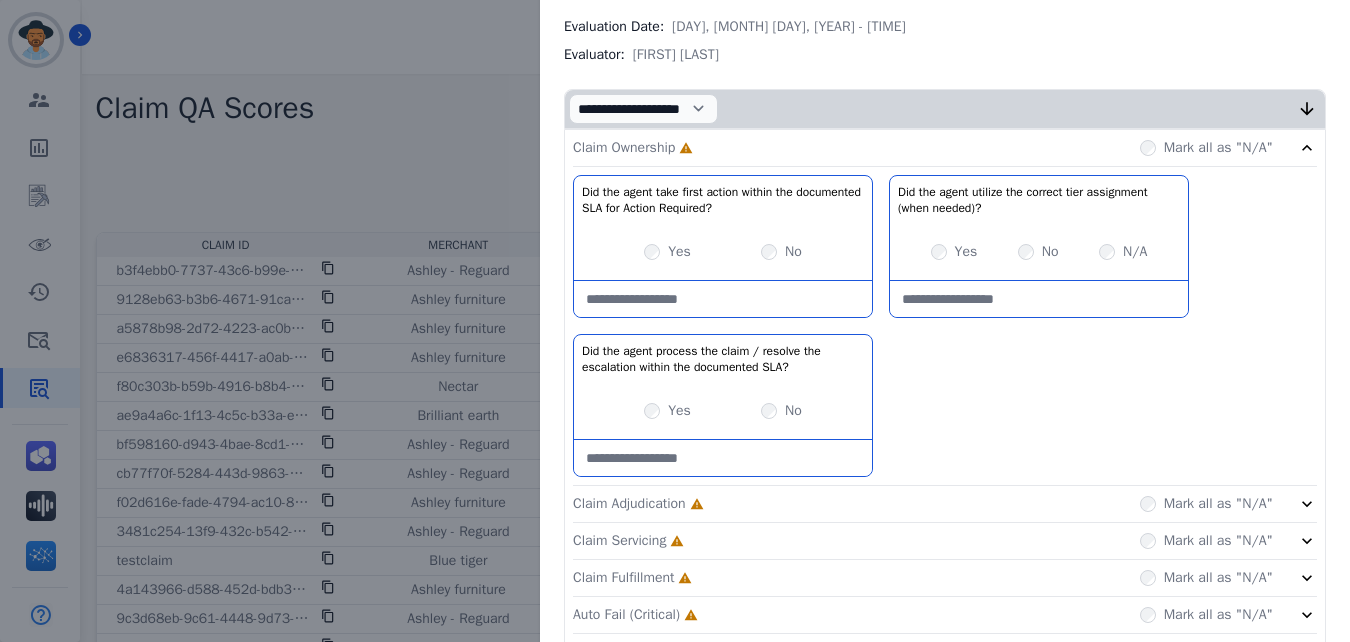scroll, scrollTop: 237, scrollLeft: 0, axis: vertical 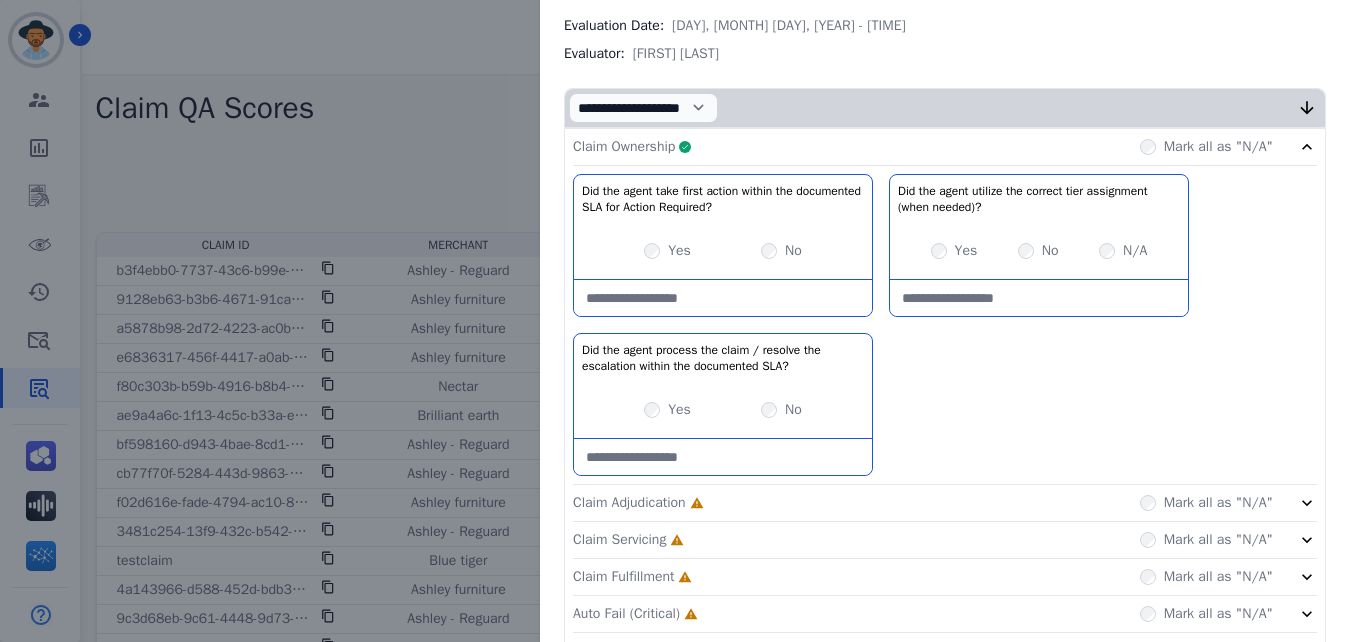 click on "Claim Ownership     Complete         Mark all as "N/A"" at bounding box center [945, 147] 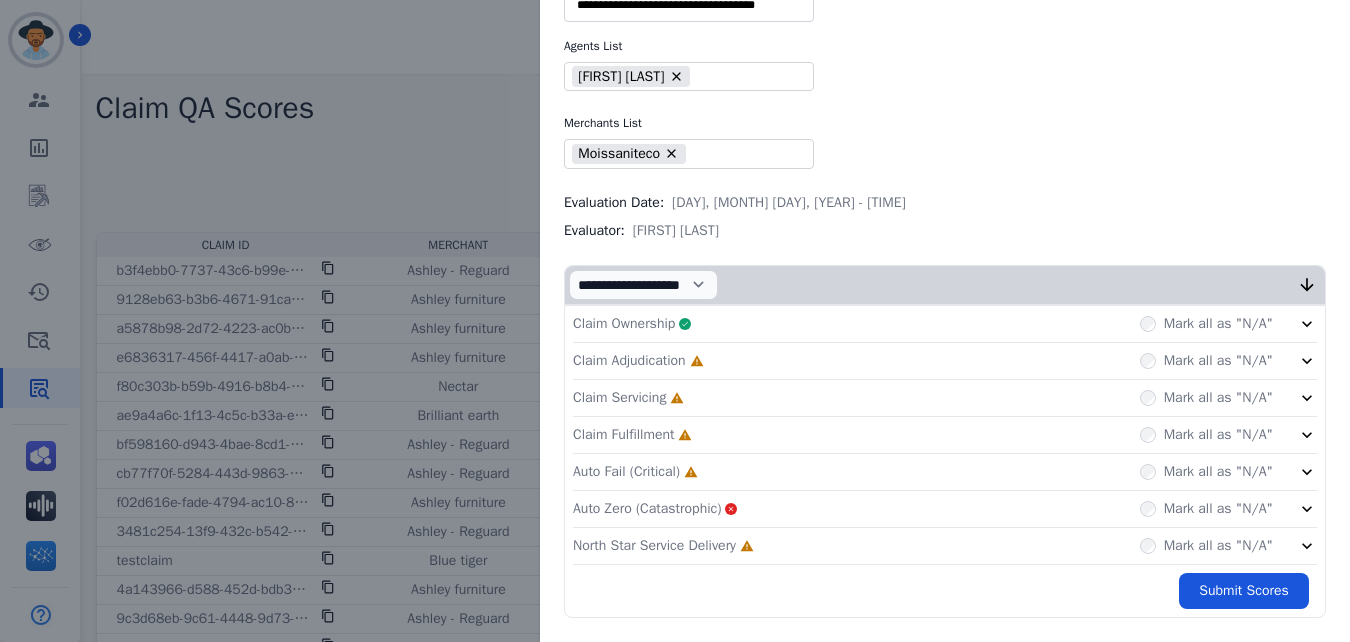 scroll, scrollTop: 60, scrollLeft: 0, axis: vertical 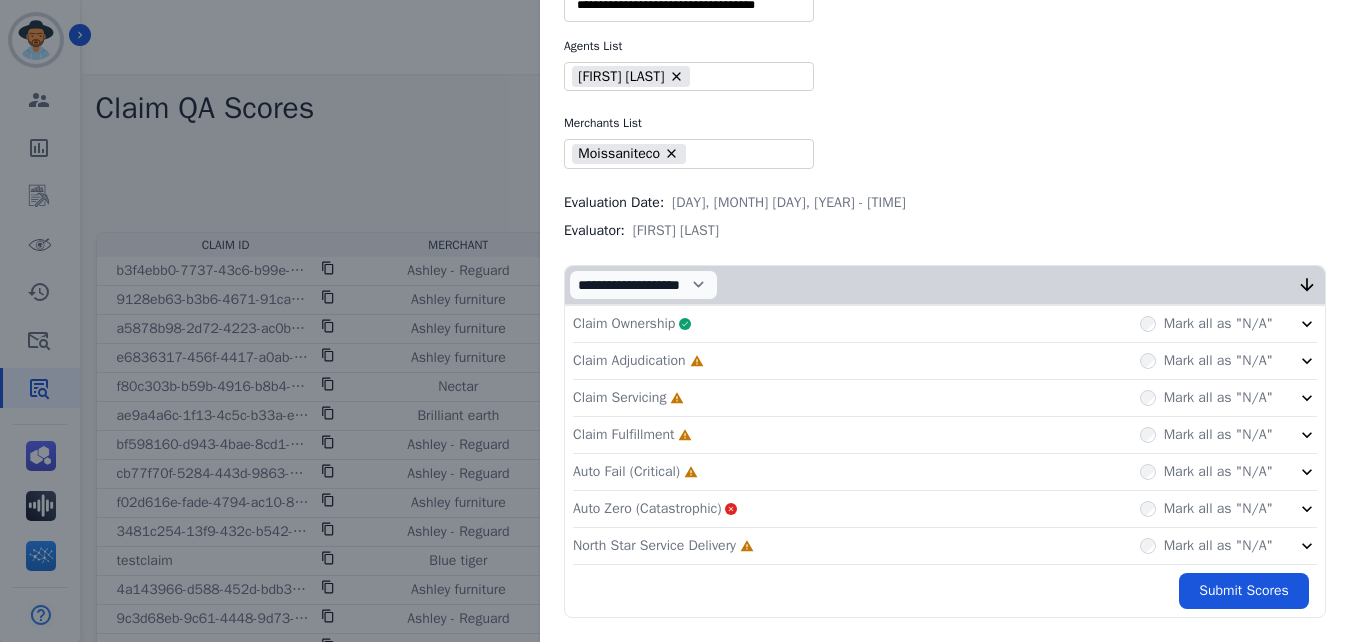 click on "Claim Adjudication     Incomplete         Mark all as "N/A"" 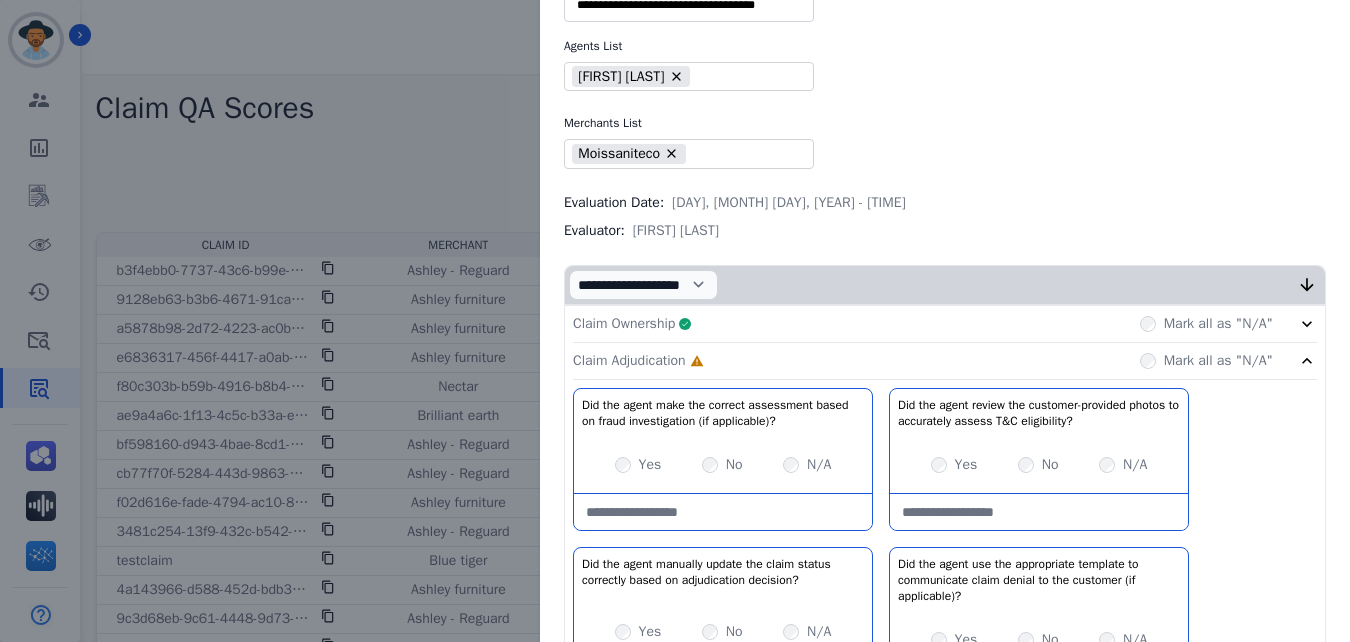 scroll, scrollTop: 237, scrollLeft: 0, axis: vertical 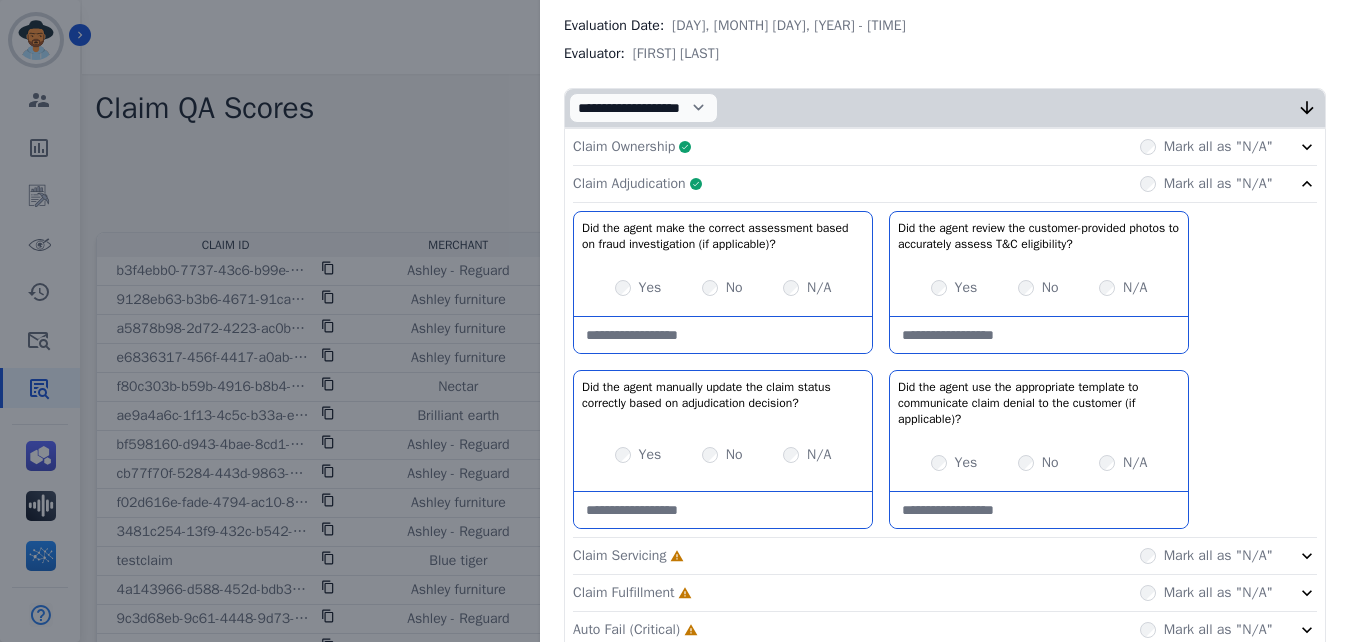 click at bounding box center (723, 335) 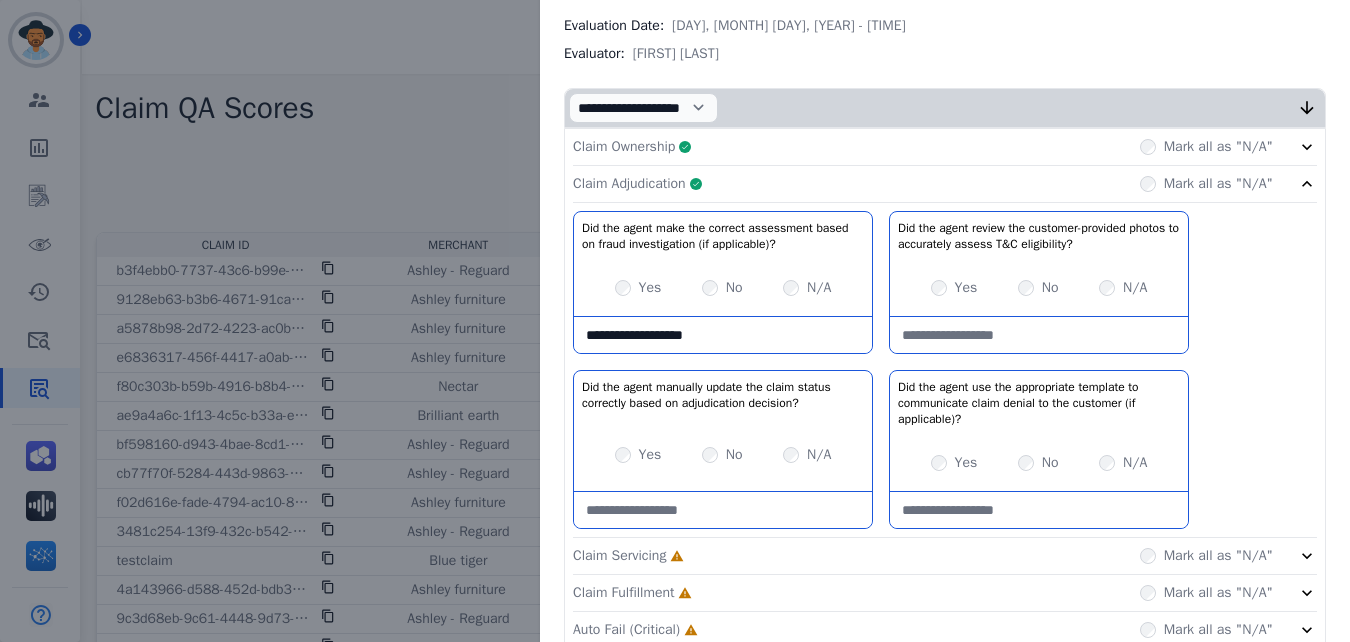 type on "**********" 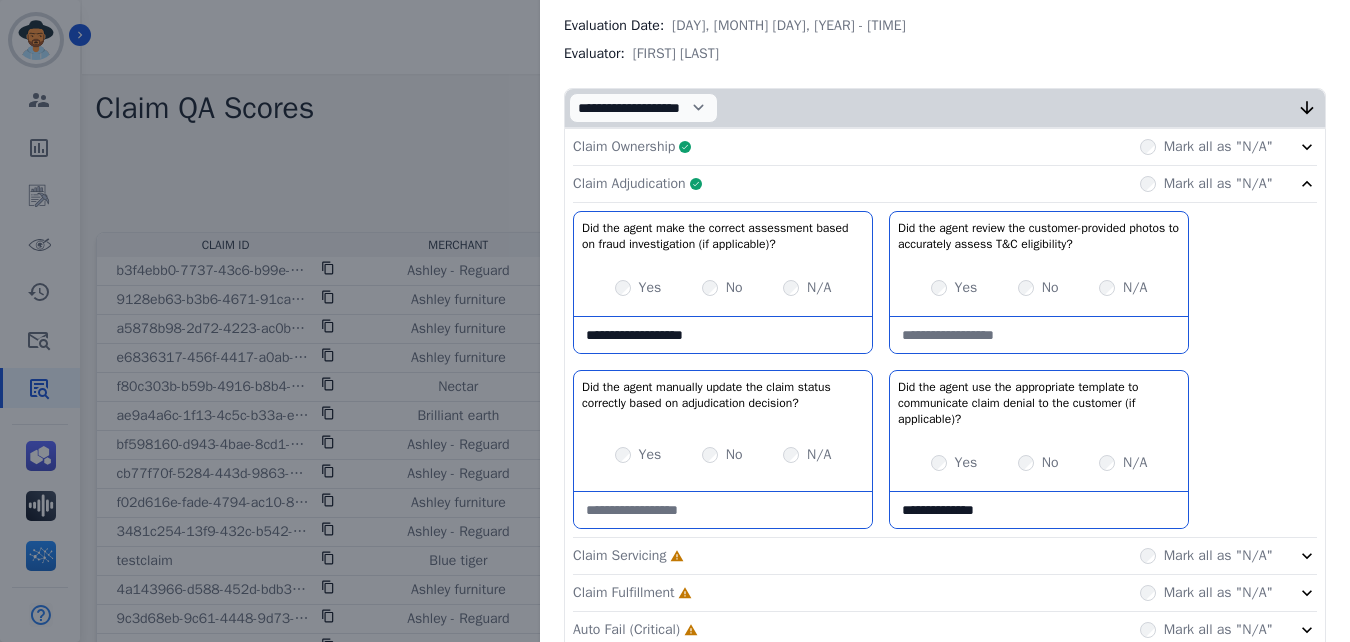 type on "**********" 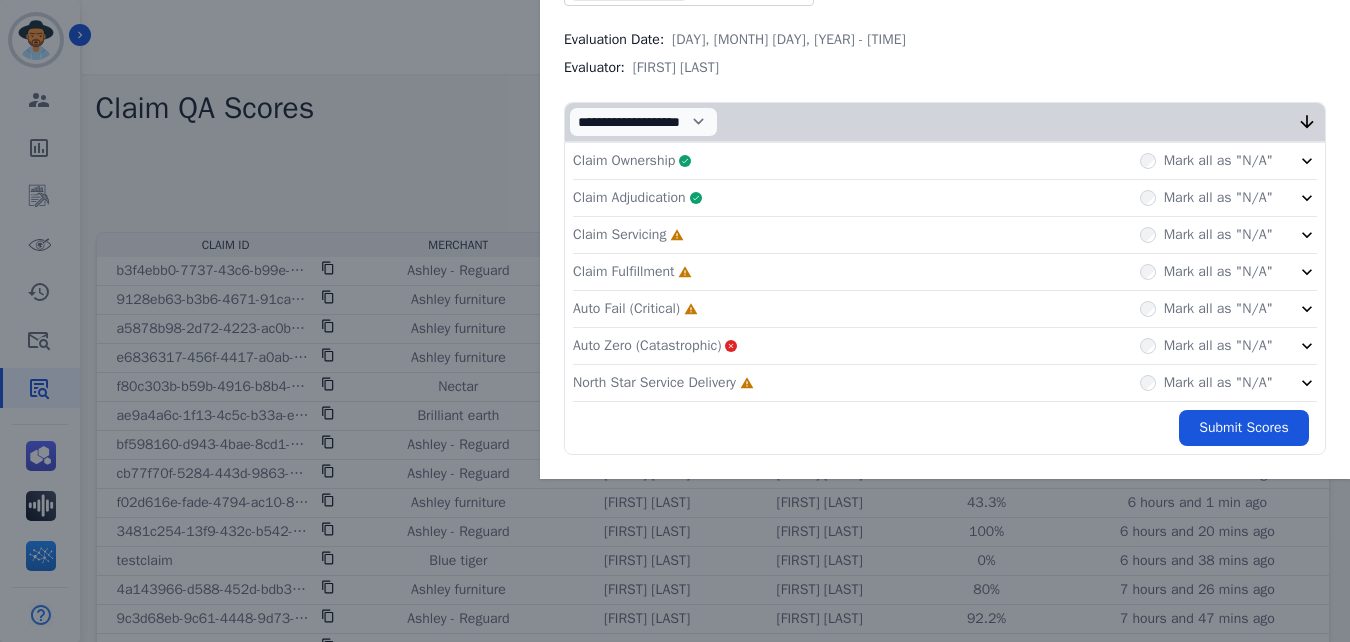 scroll, scrollTop: 223, scrollLeft: 0, axis: vertical 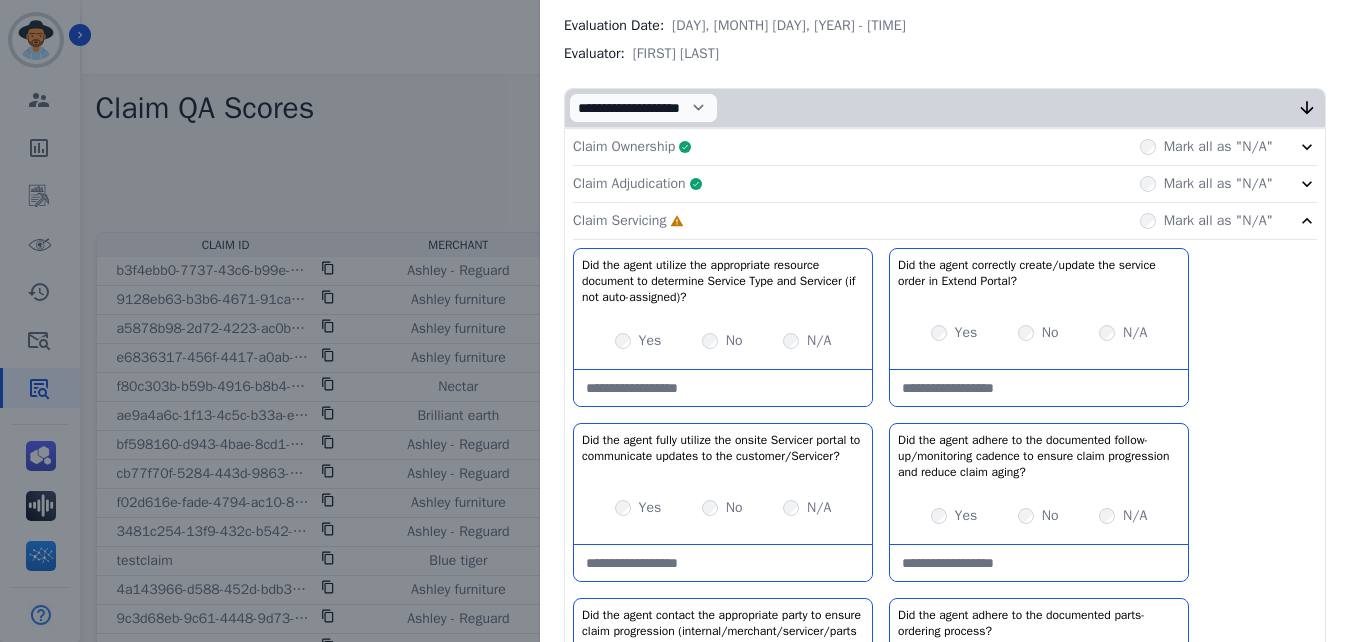 click at bounding box center [723, 388] 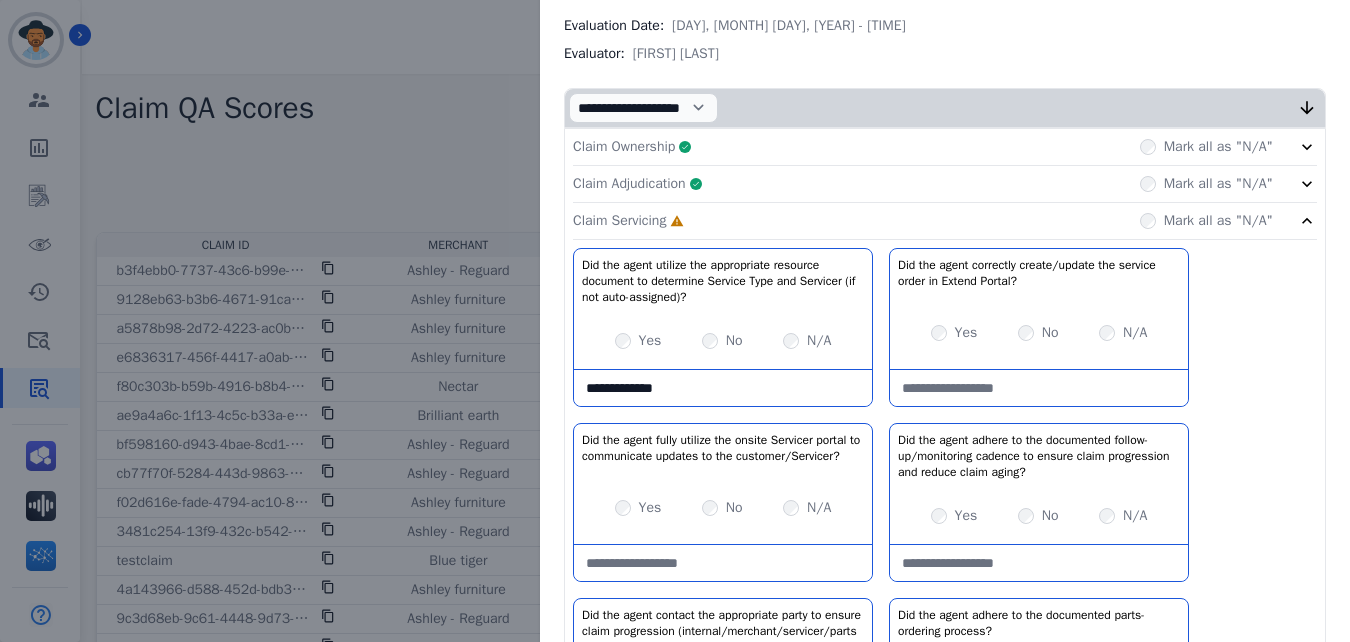 type on "**********" 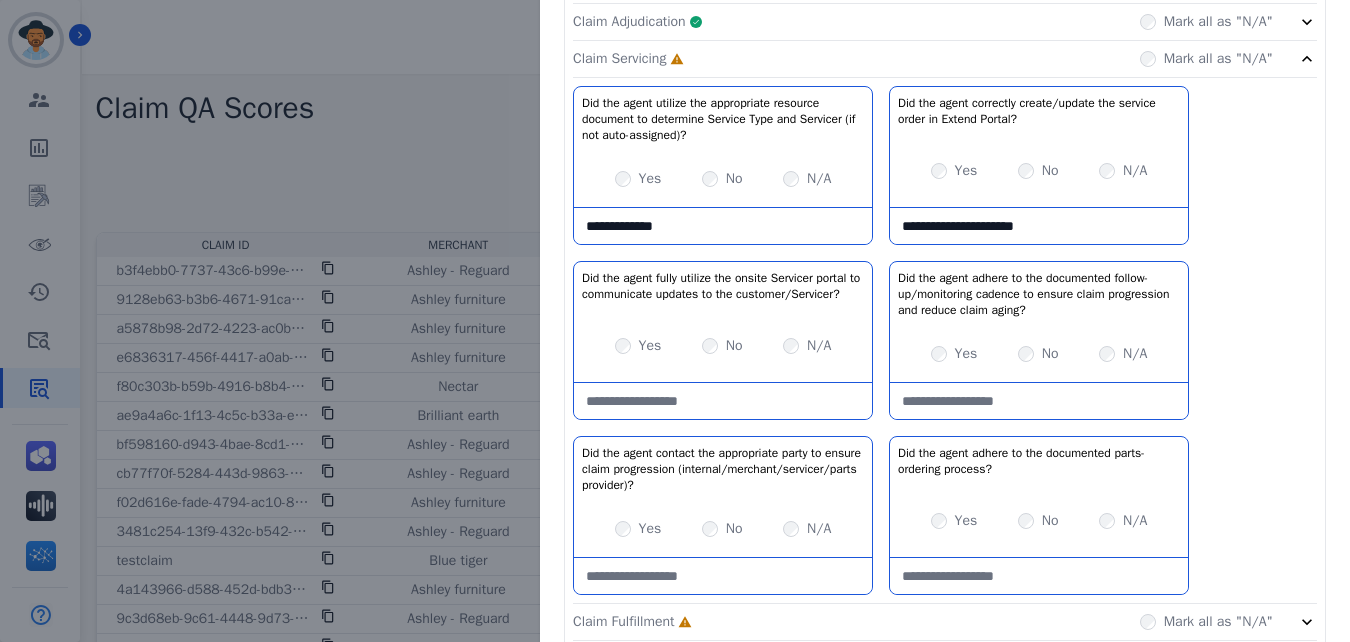 scroll, scrollTop: 398, scrollLeft: 0, axis: vertical 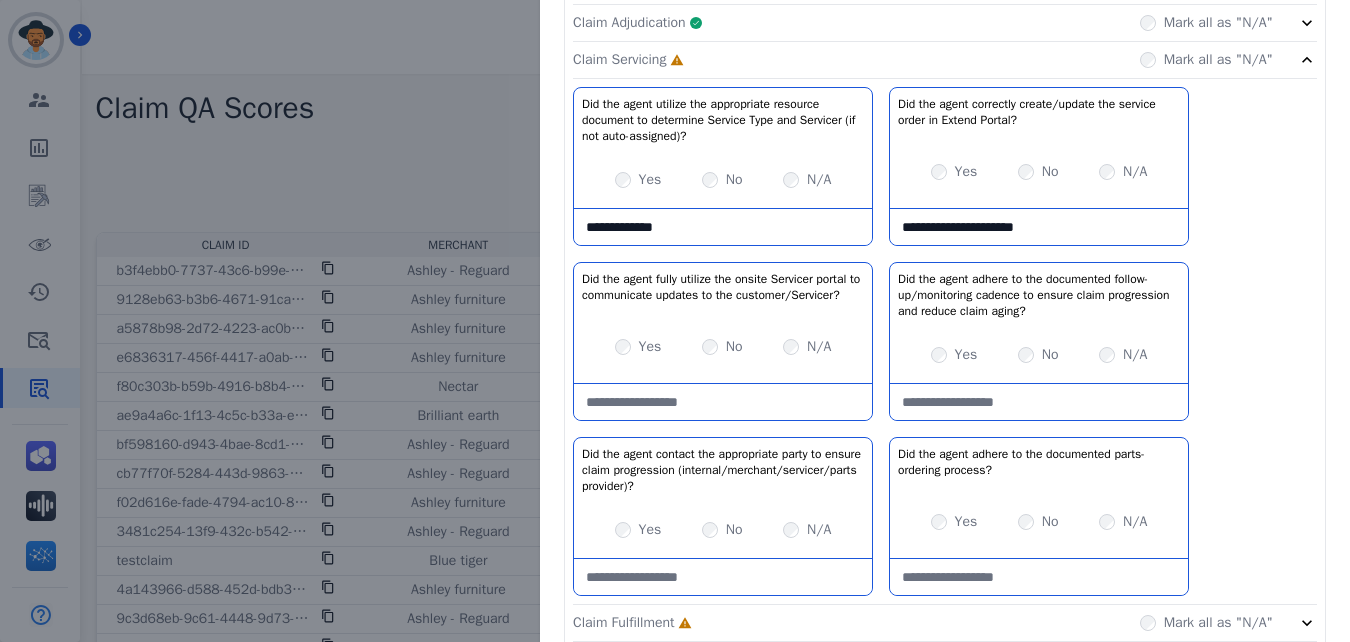type on "**********" 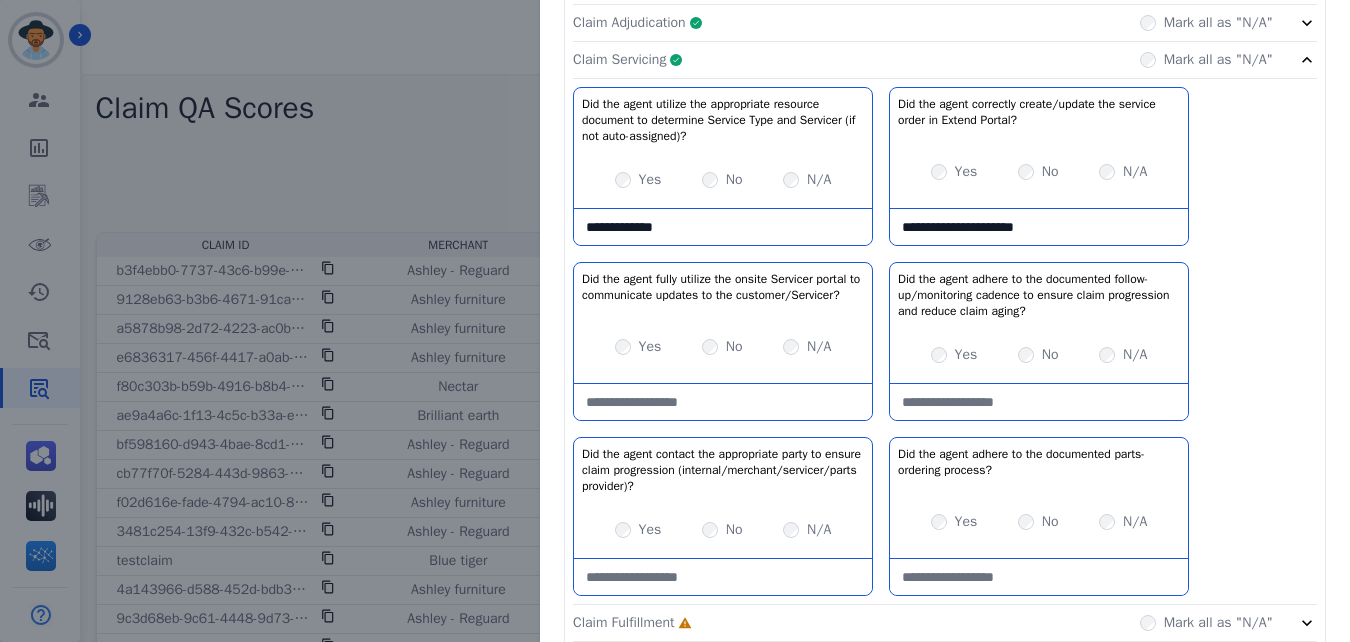 click at bounding box center (1039, 577) 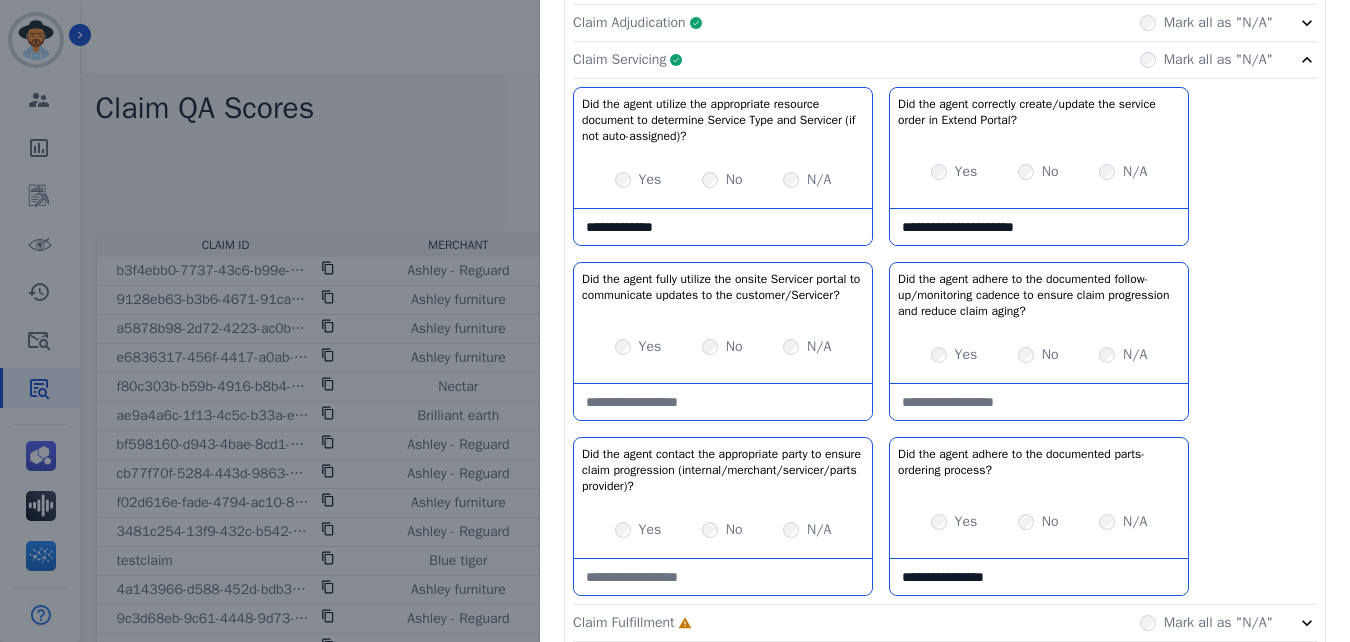 type on "**********" 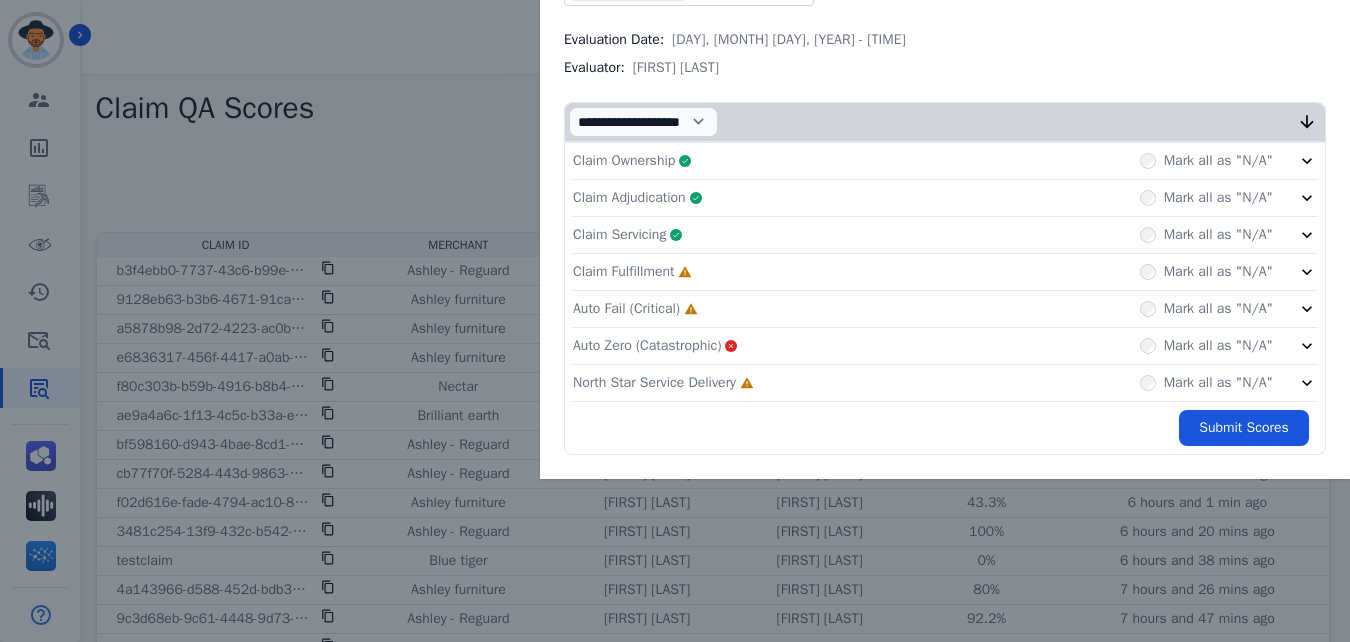 scroll, scrollTop: 223, scrollLeft: 0, axis: vertical 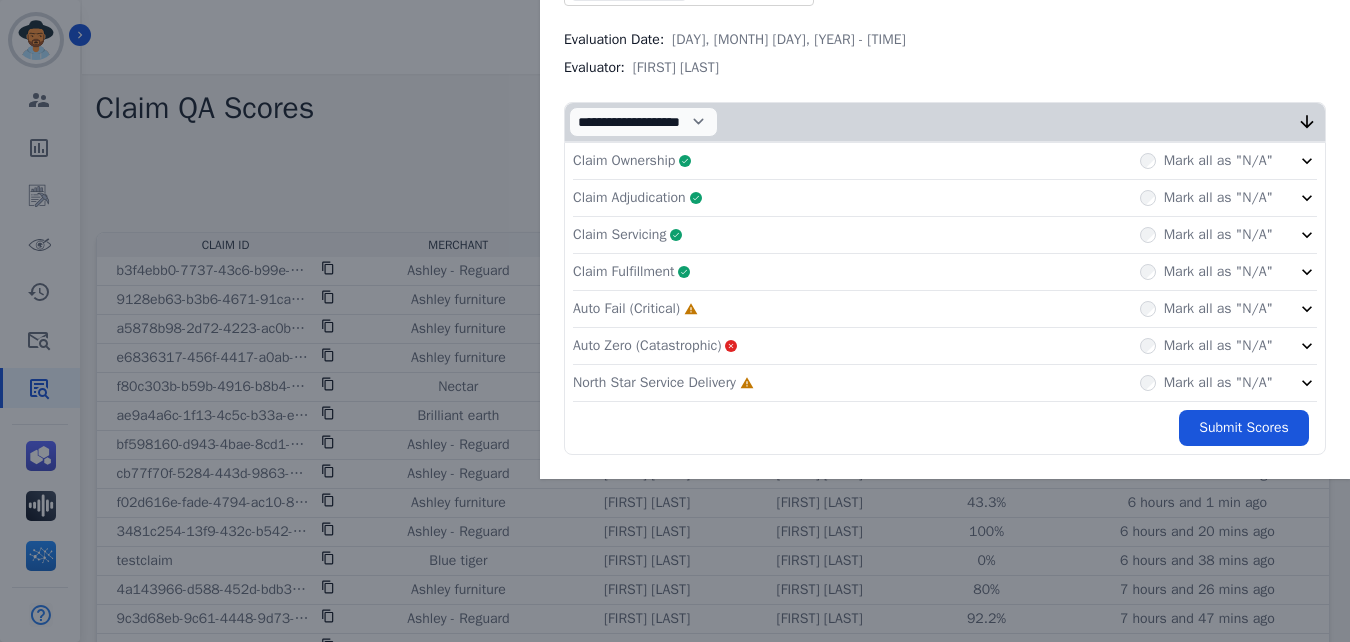 click on "Auto Fail (Critical)     Incomplete         Mark all as "N/A"" 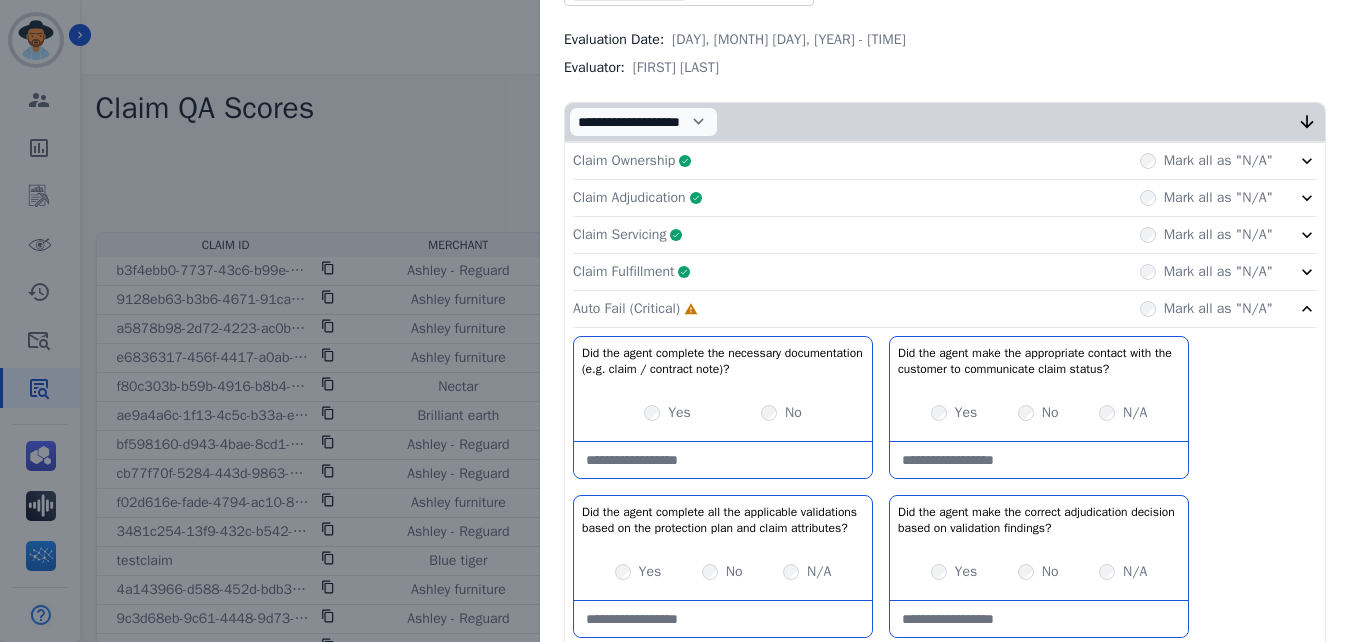 click at bounding box center [723, 460] 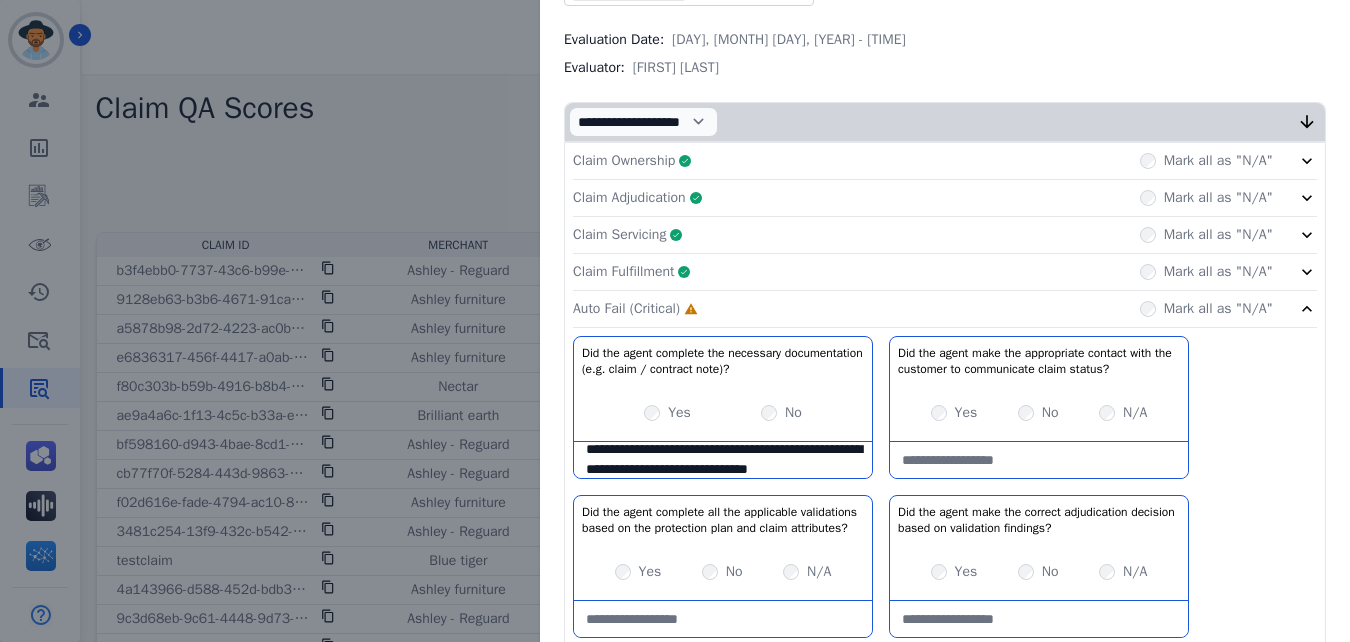 scroll, scrollTop: 31, scrollLeft: 0, axis: vertical 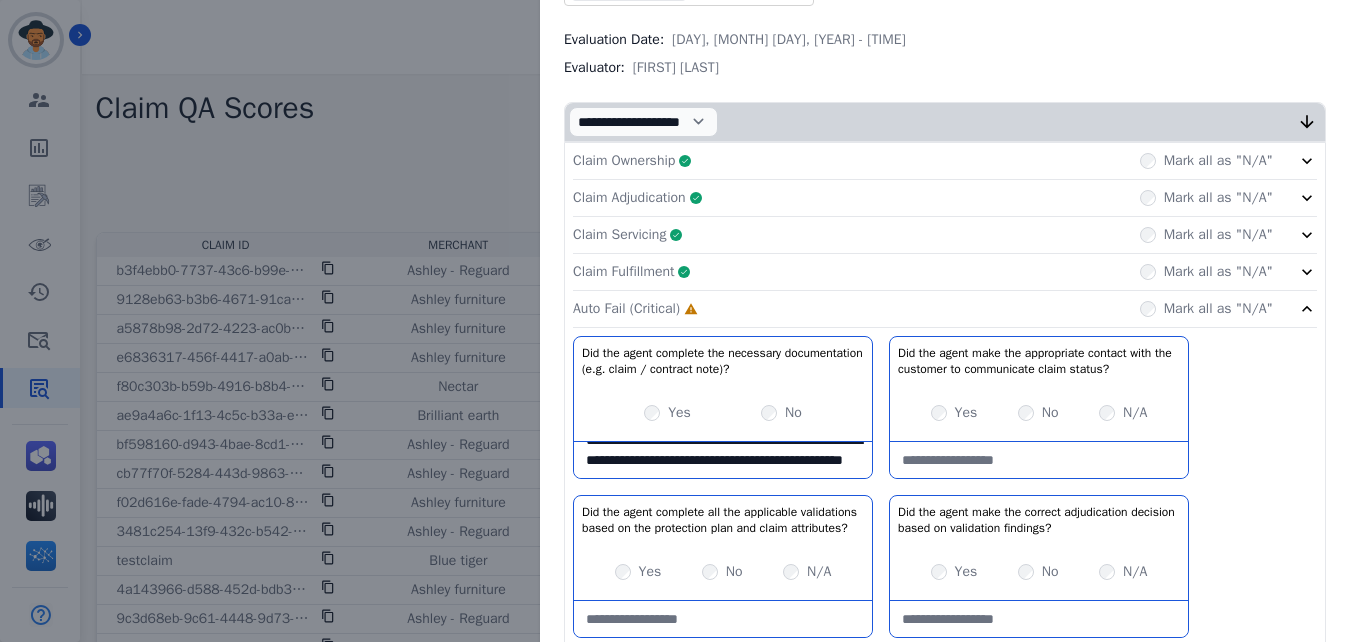 type on "**********" 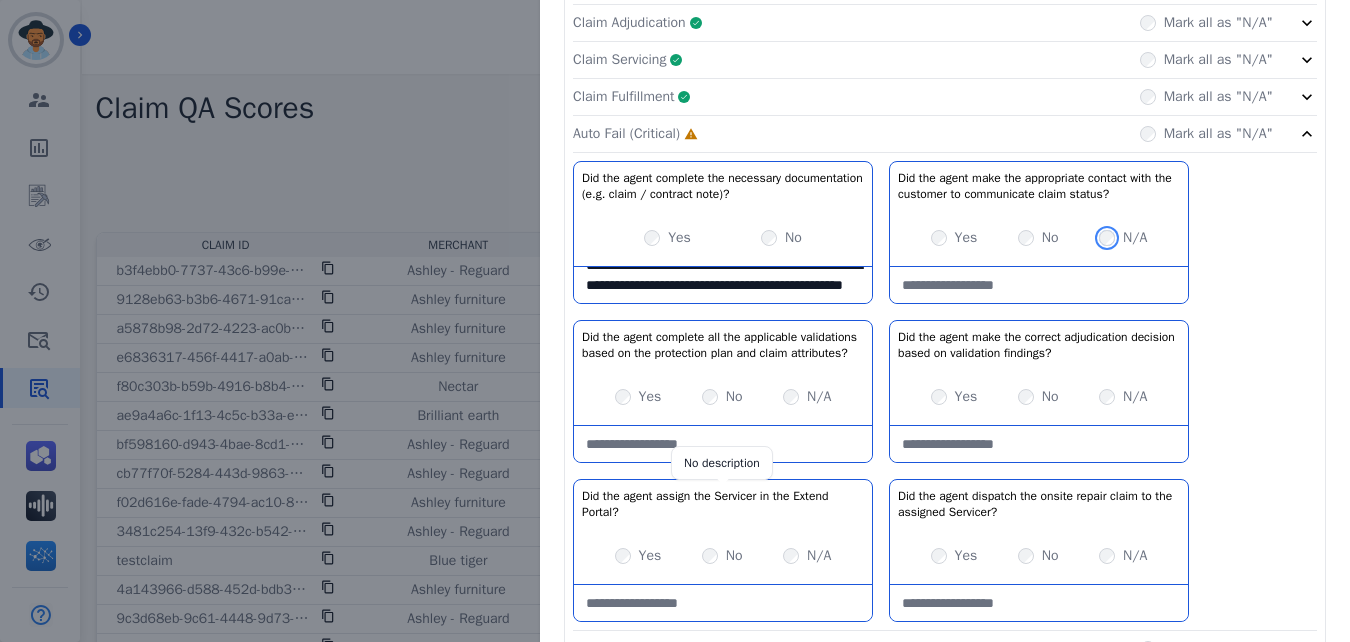 scroll, scrollTop: 399, scrollLeft: 0, axis: vertical 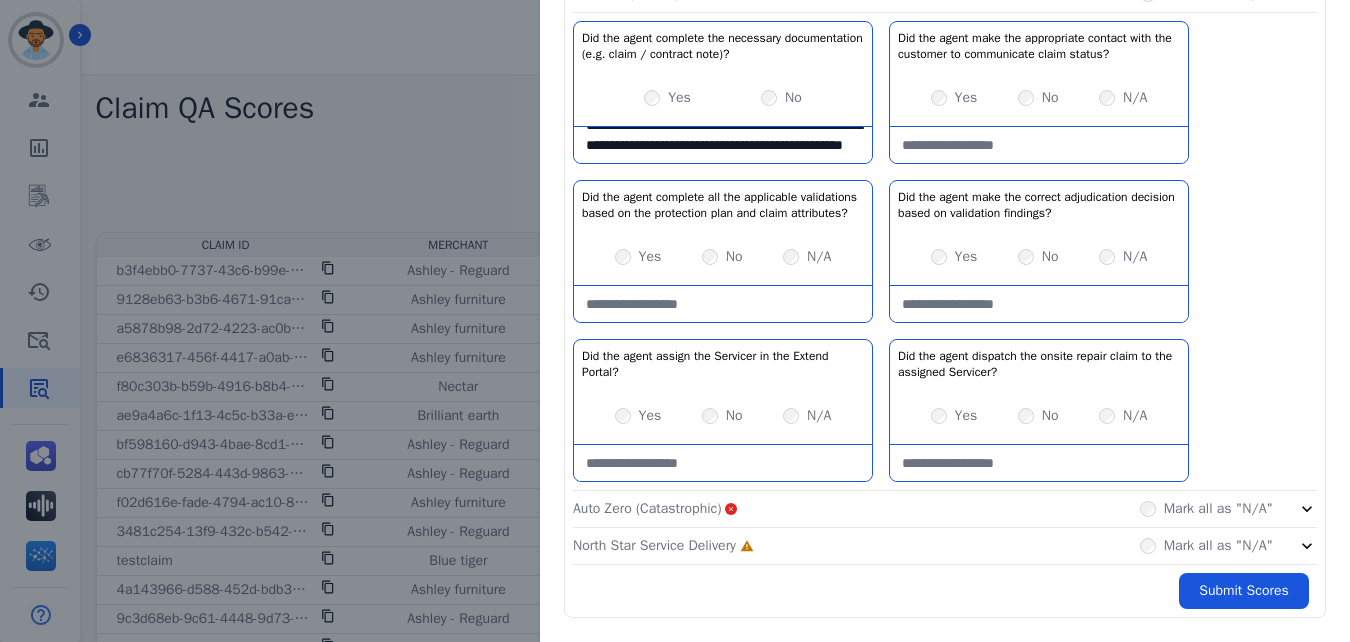 click at bounding box center (1039, 304) 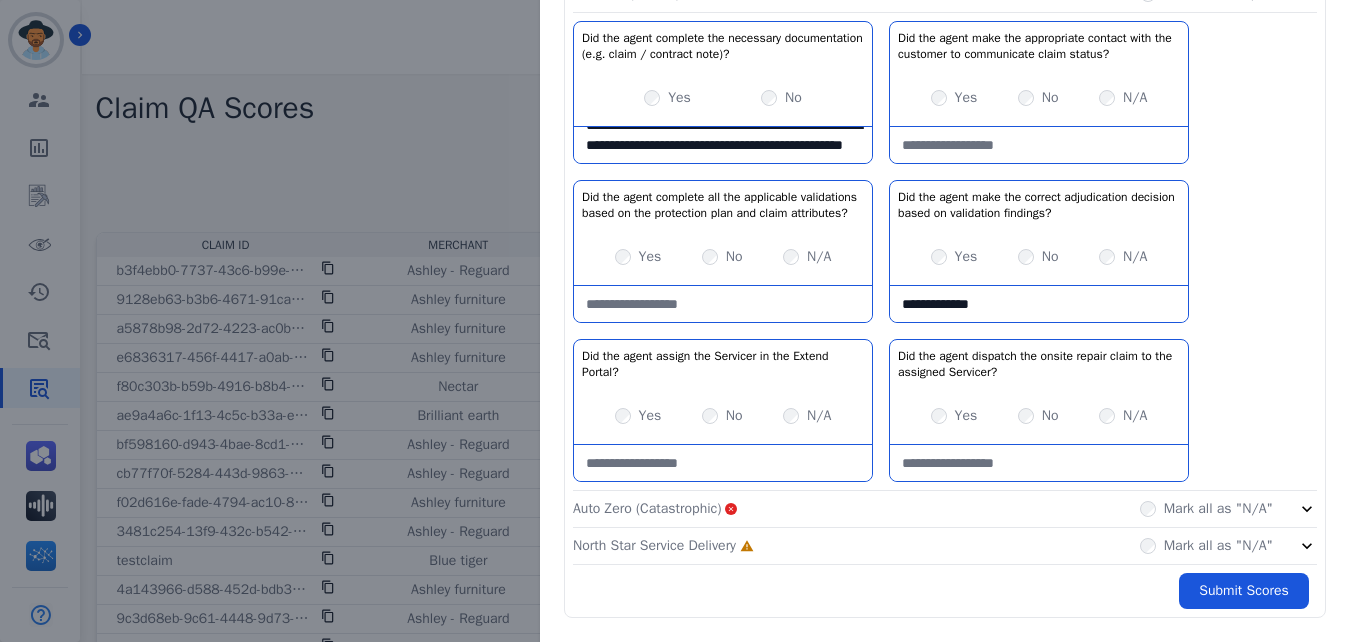 type on "**********" 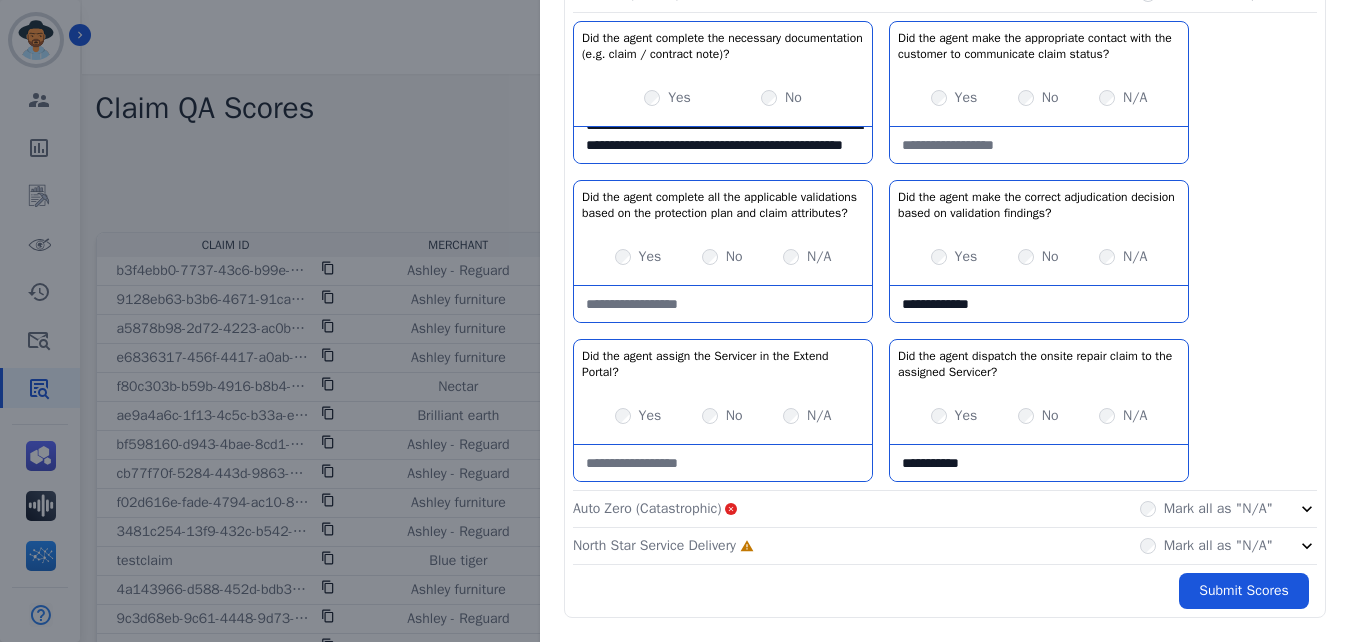 type on "**********" 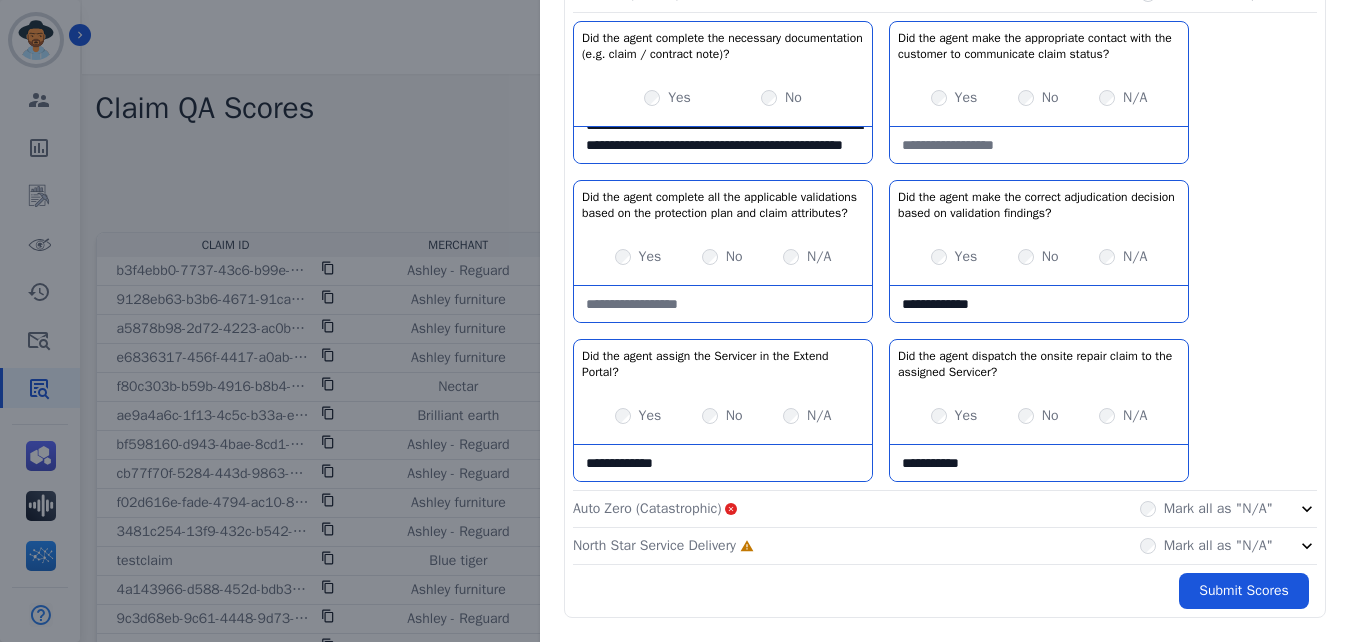 type on "**********" 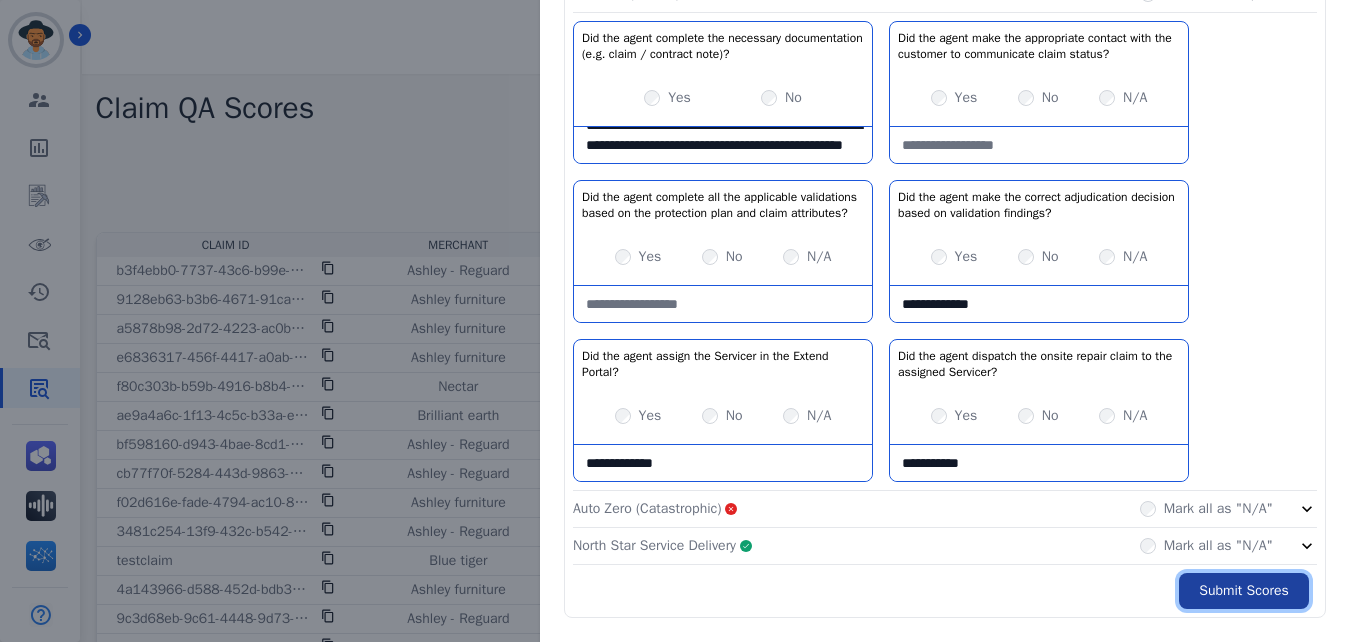 click on "Submit Scores" at bounding box center [1244, 591] 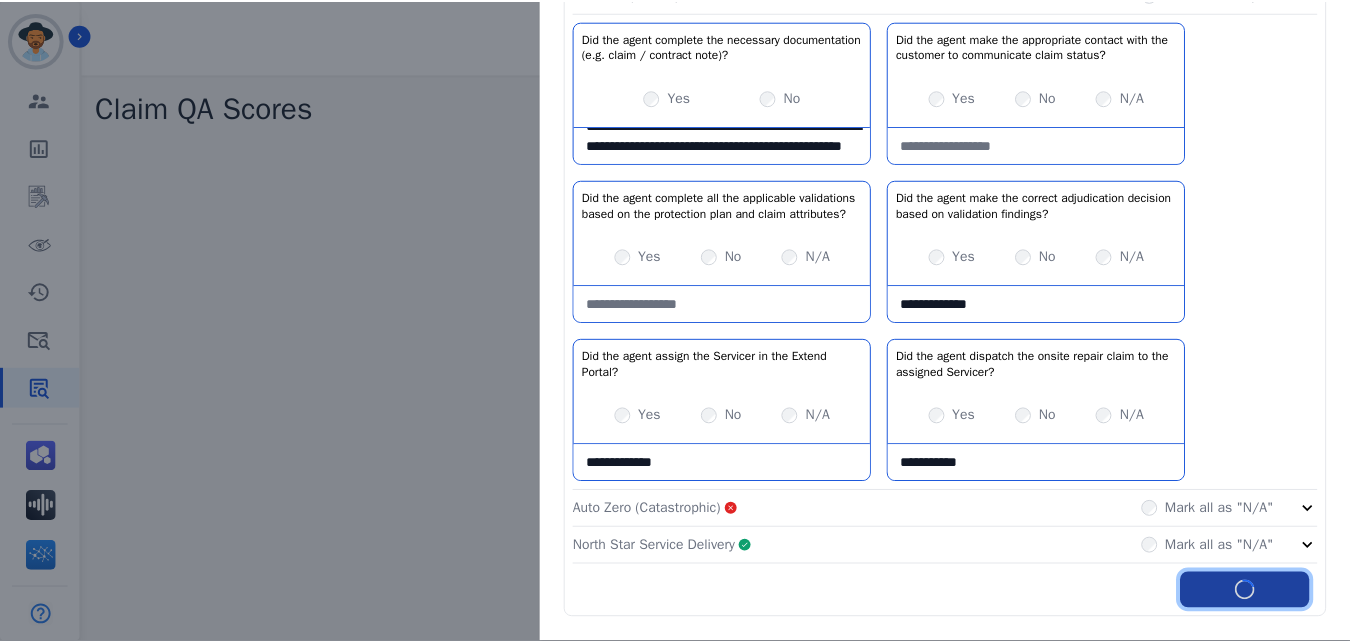 scroll, scrollTop: 666, scrollLeft: 0, axis: vertical 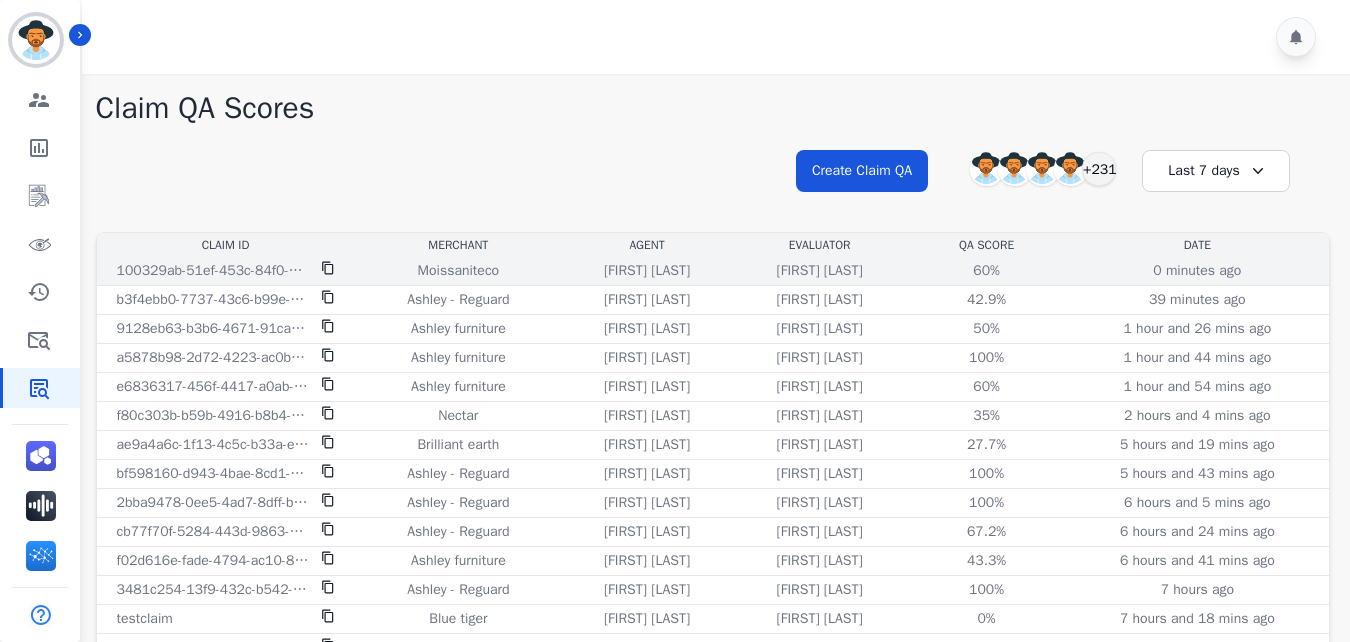 click 